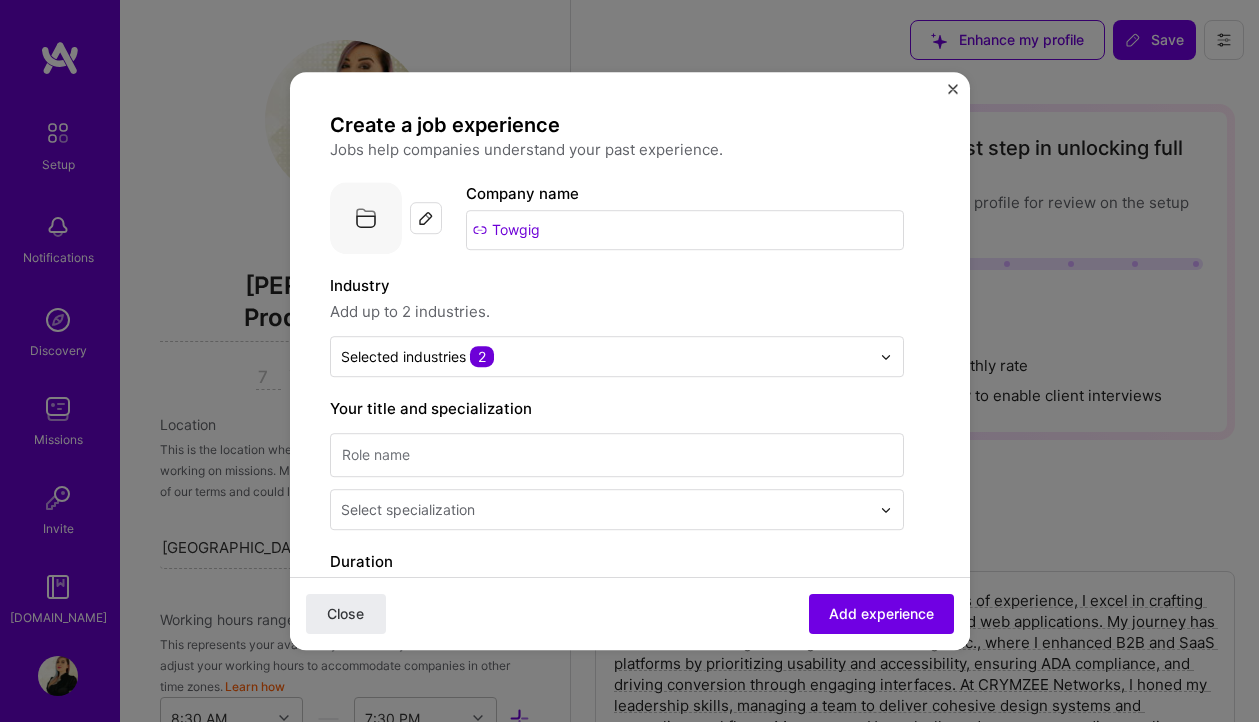 select on "US" 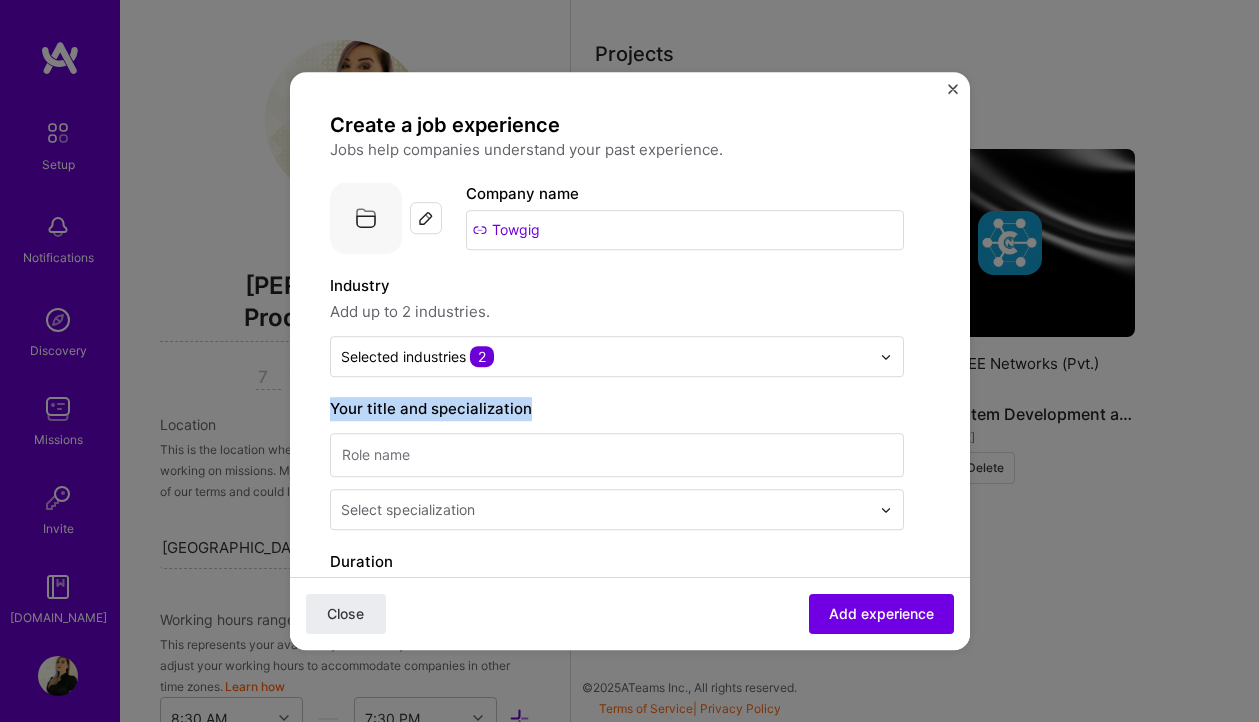 scroll, scrollTop: 1732, scrollLeft: 0, axis: vertical 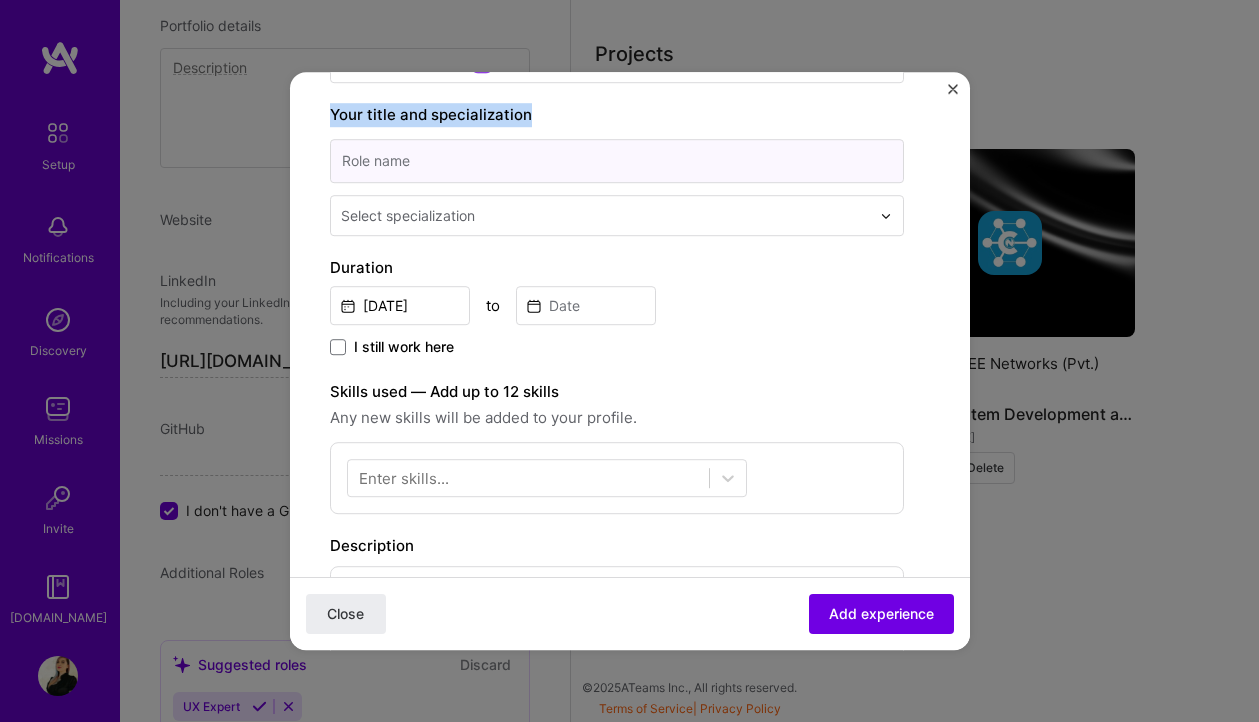 click at bounding box center (617, 161) 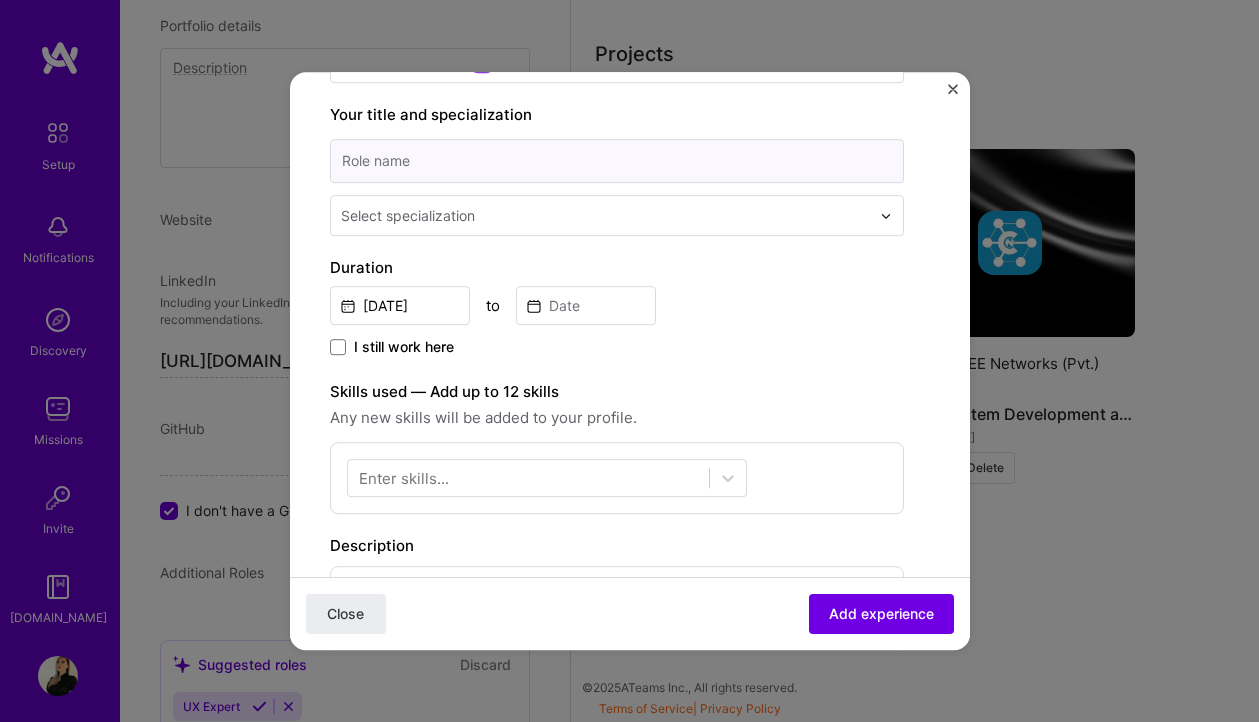 paste on "Lead Product Designer" 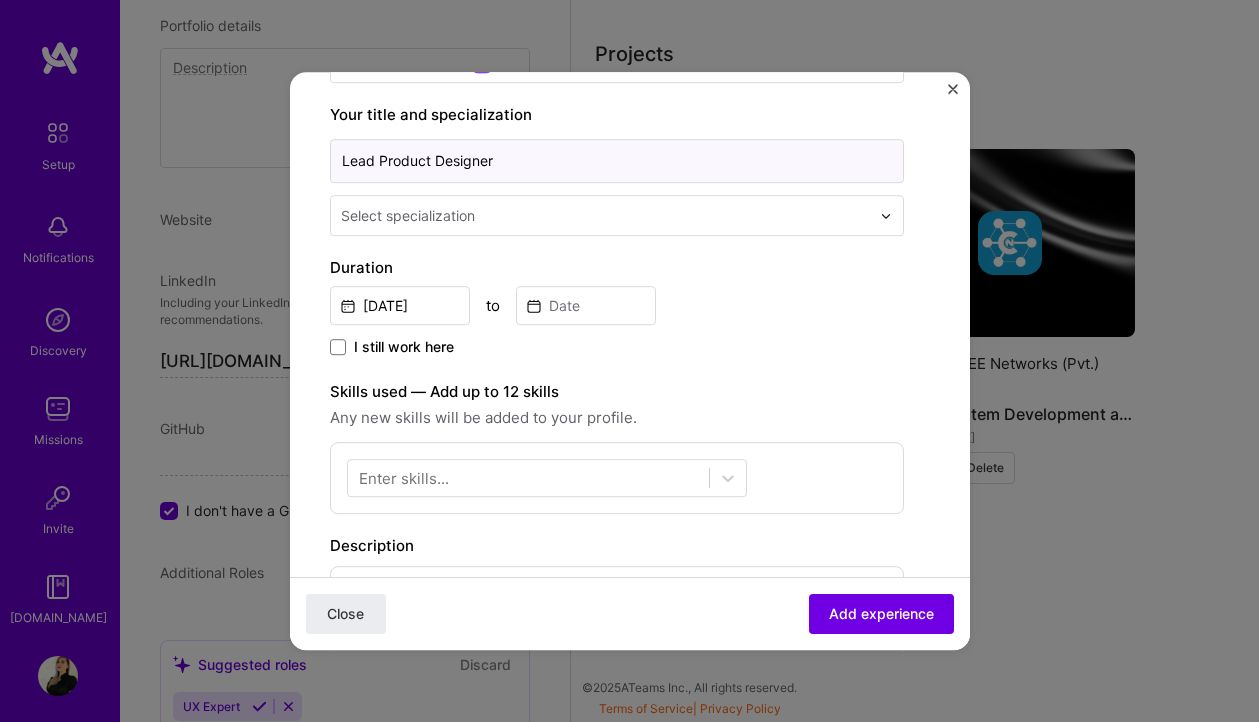 type on "Lead Product Designer" 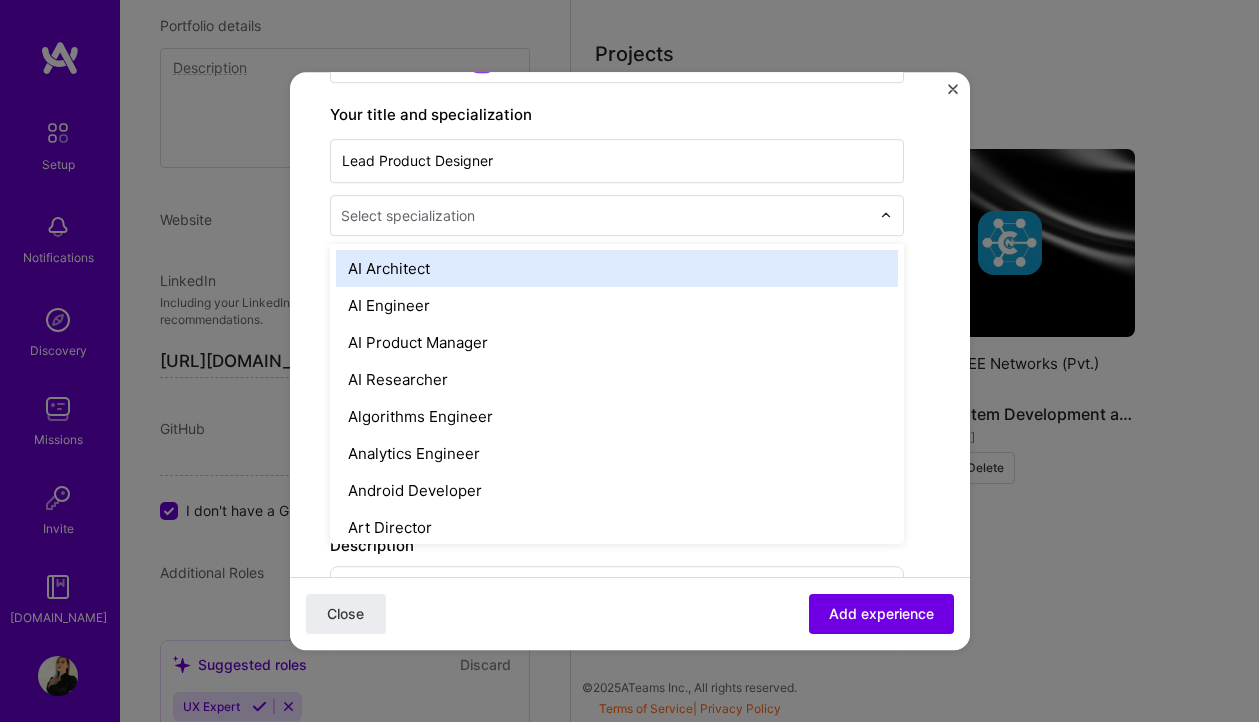 click at bounding box center [607, 215] 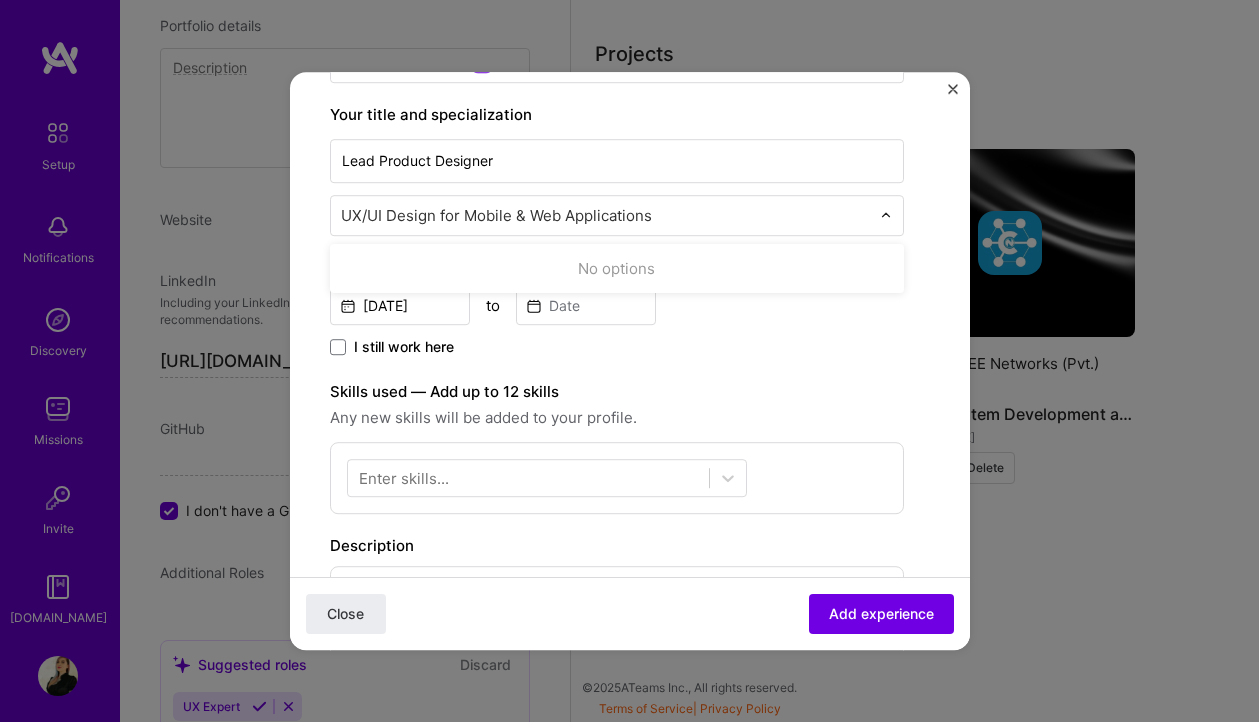 type on "UX/UI Design for Mobile & Web Applications" 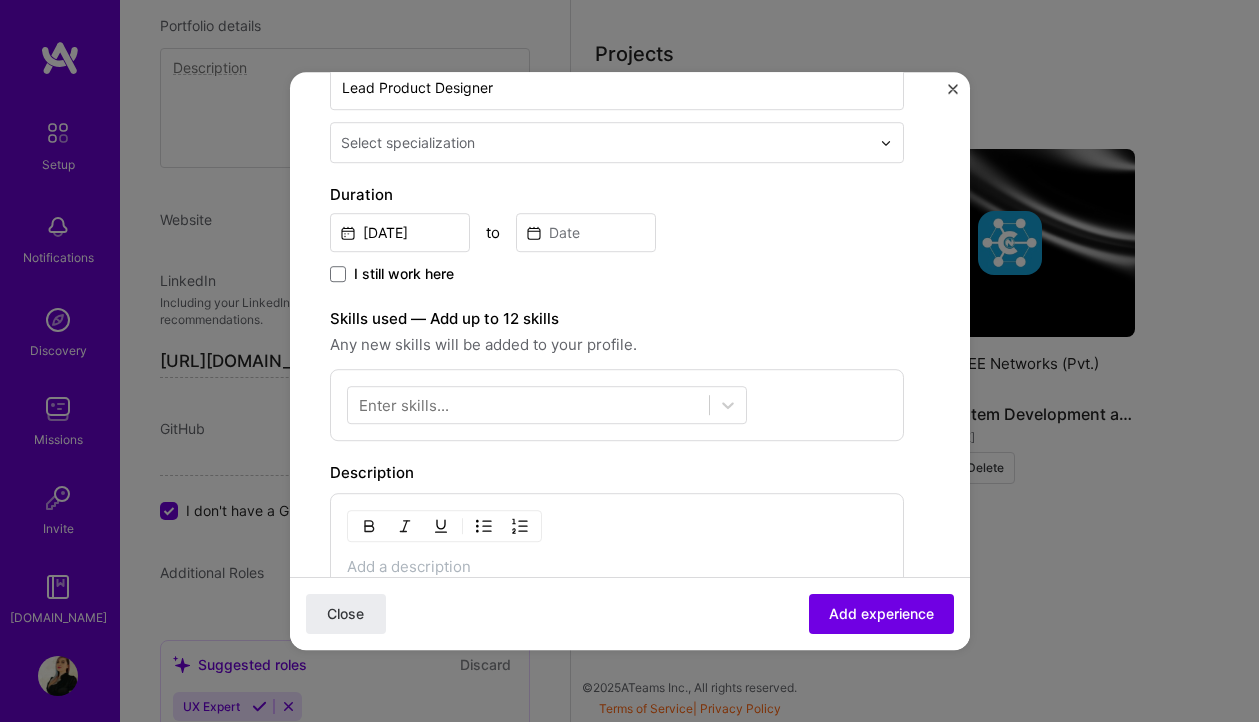 scroll, scrollTop: 383, scrollLeft: 0, axis: vertical 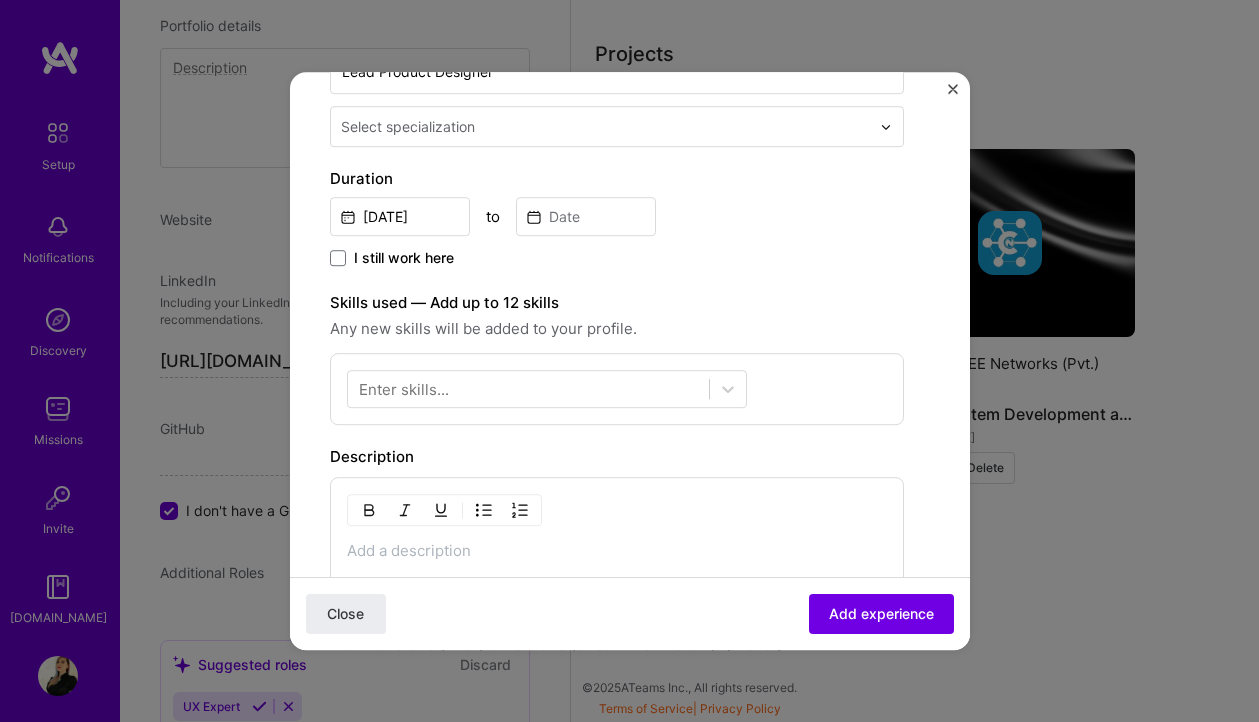 click on "Skills used — Add up to 12 skills" at bounding box center [617, 303] 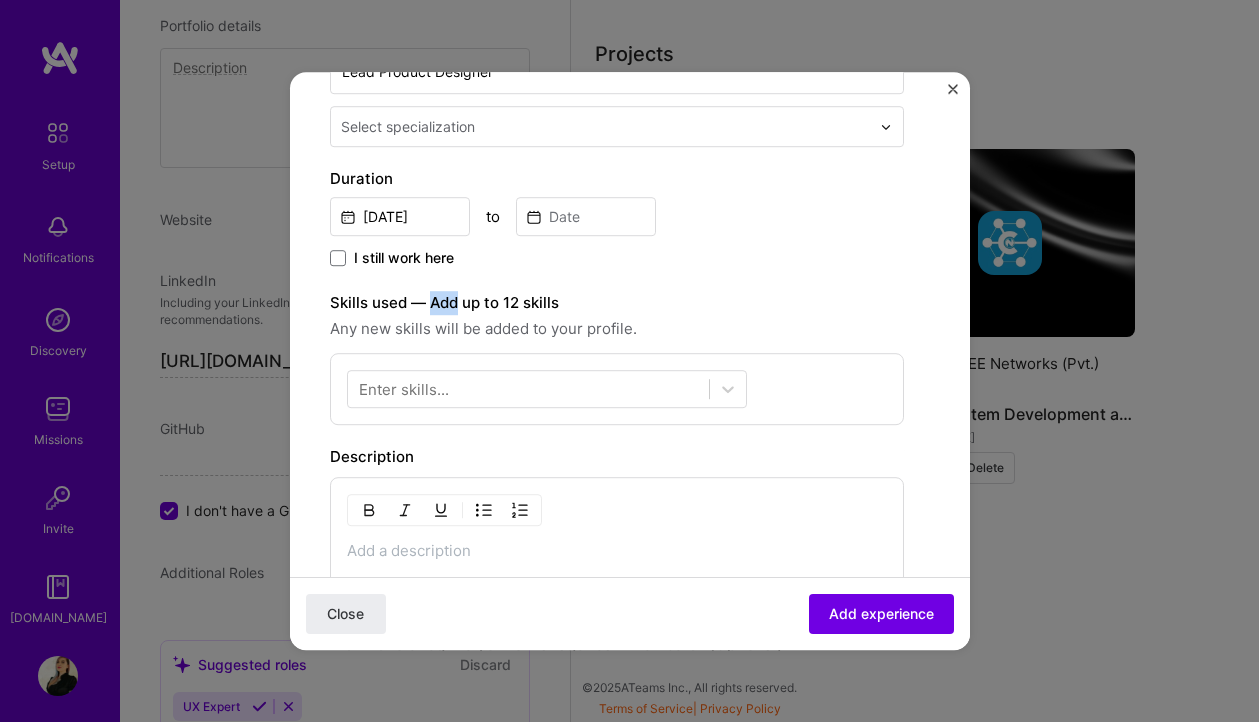 click on "Skills used — Add up to 12 skills" at bounding box center (617, 303) 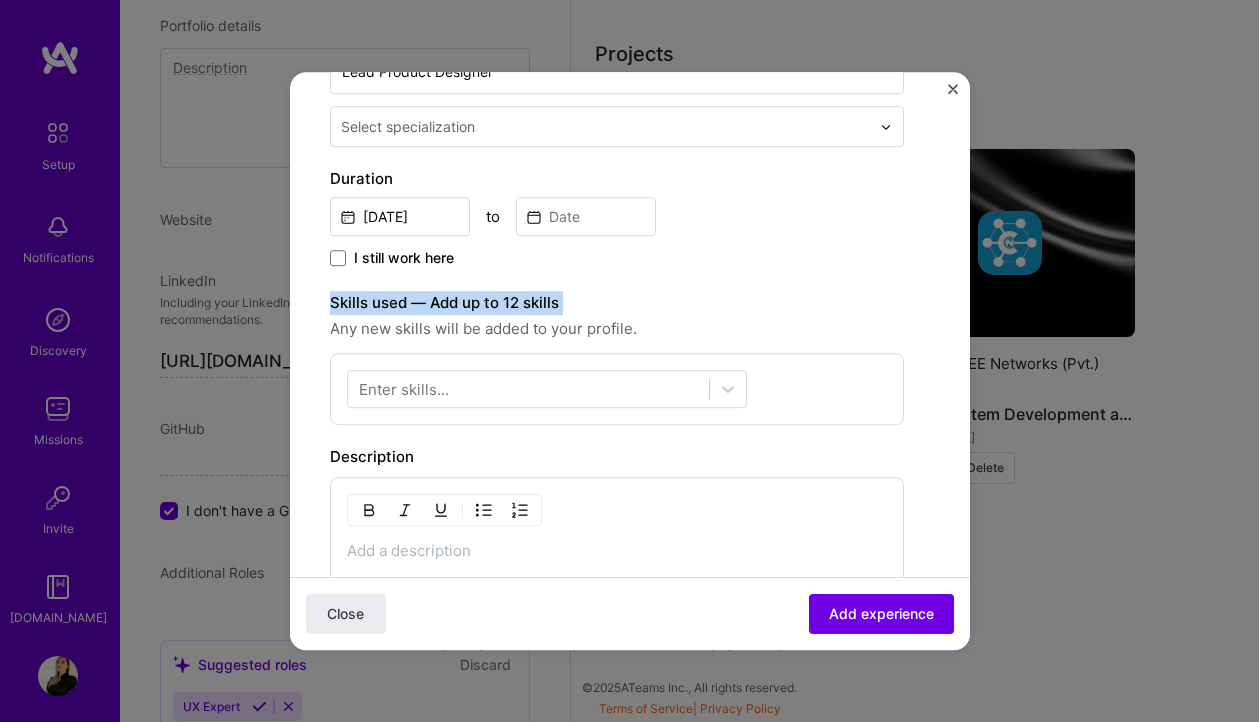 click on "Skills used — Add up to 12 skills" at bounding box center [617, 303] 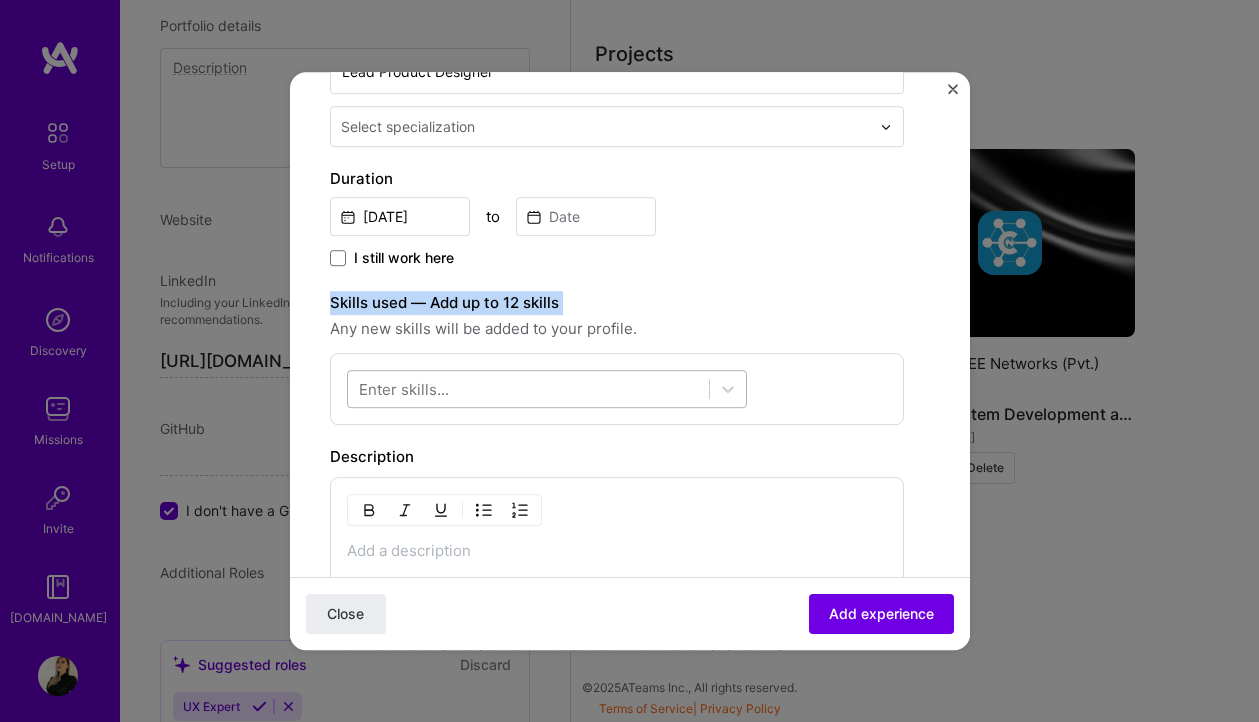 click at bounding box center [528, 389] 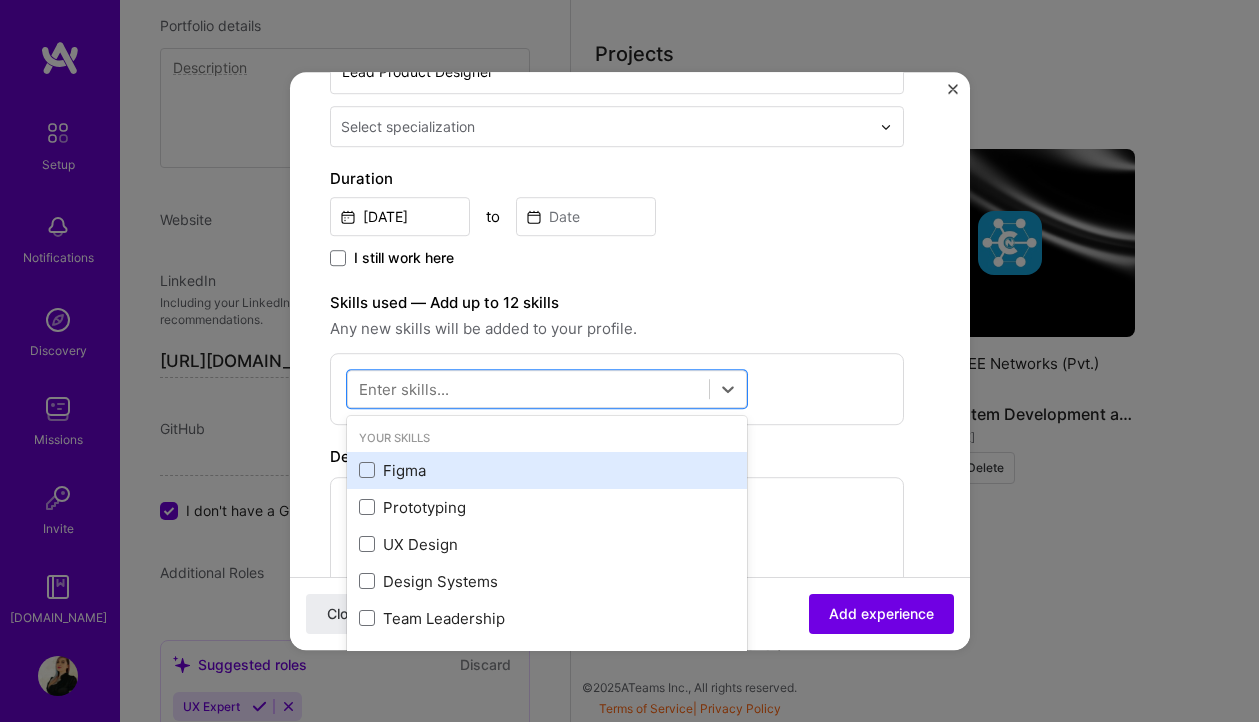 click on "Figma" at bounding box center [547, 470] 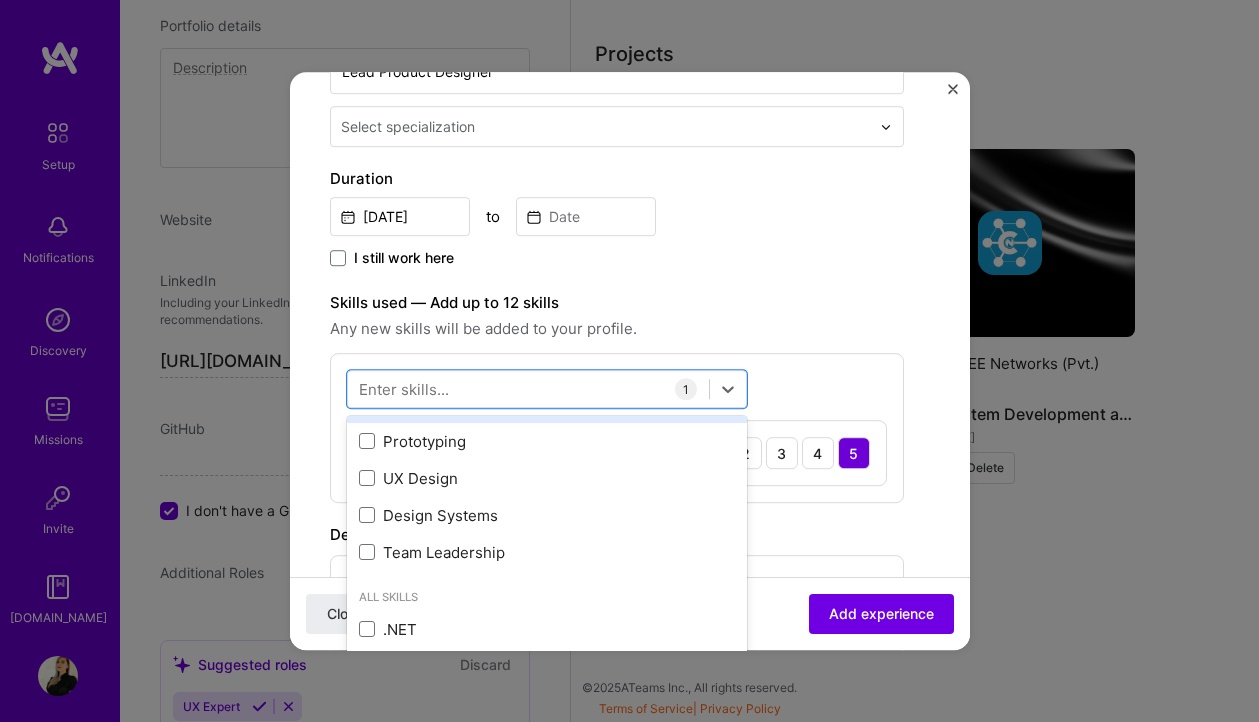 scroll, scrollTop: 85, scrollLeft: 0, axis: vertical 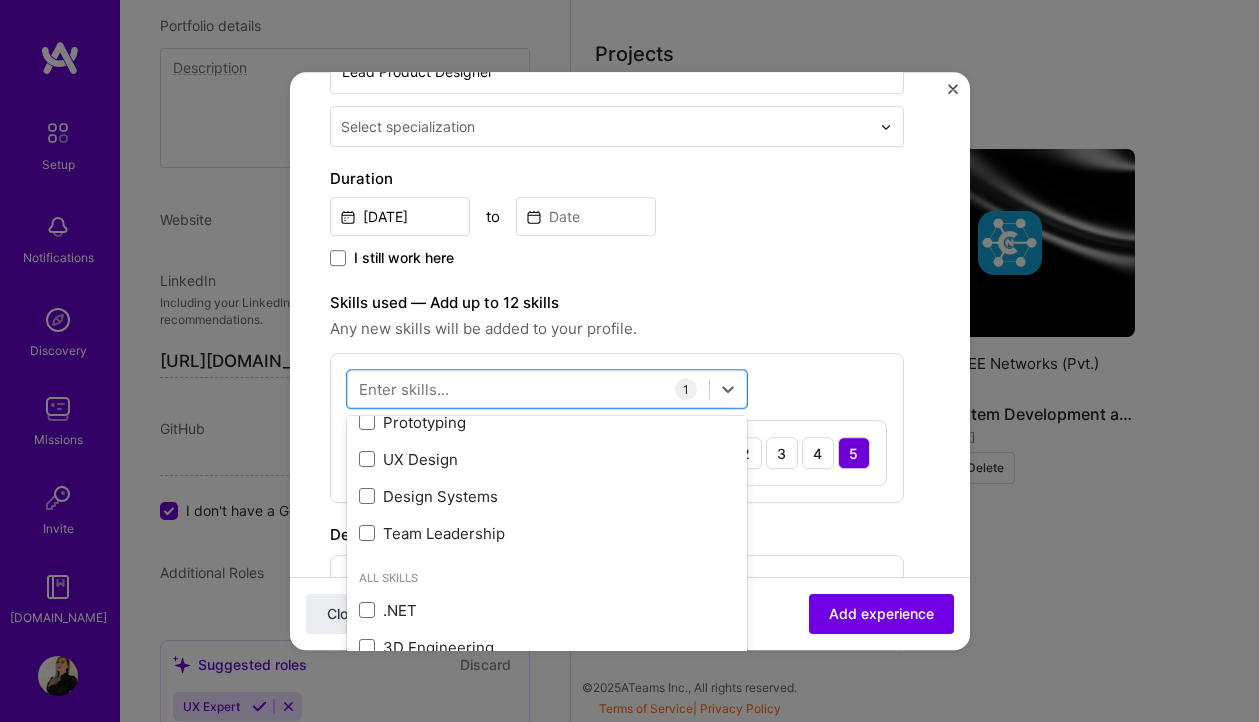 click on "UX Design" at bounding box center (547, 459) 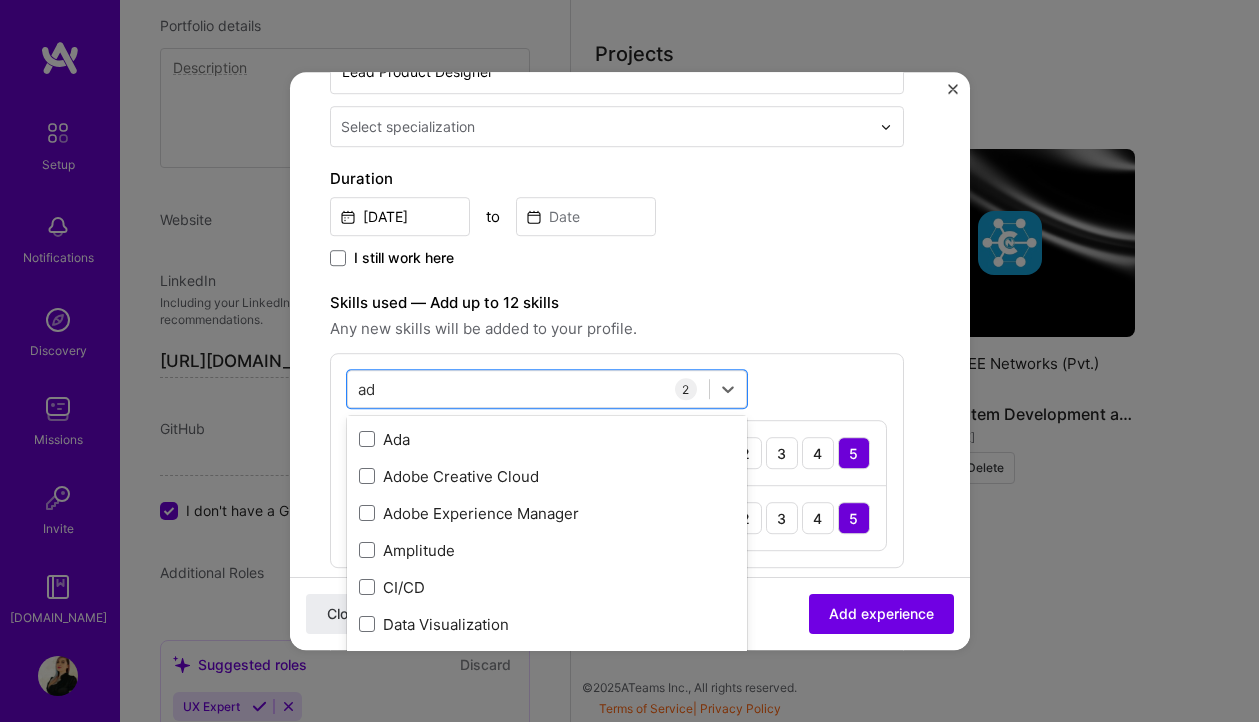 scroll, scrollTop: 0, scrollLeft: 0, axis: both 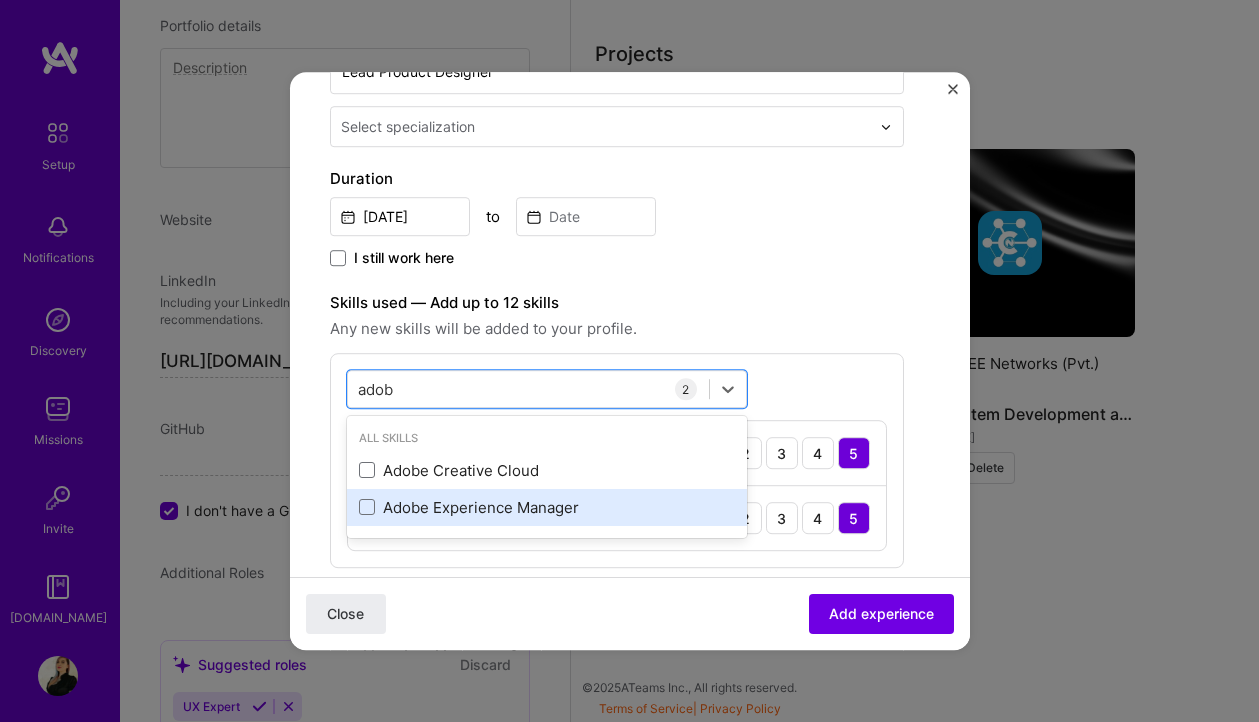 click on "Adobe Experience Manager" at bounding box center [547, 507] 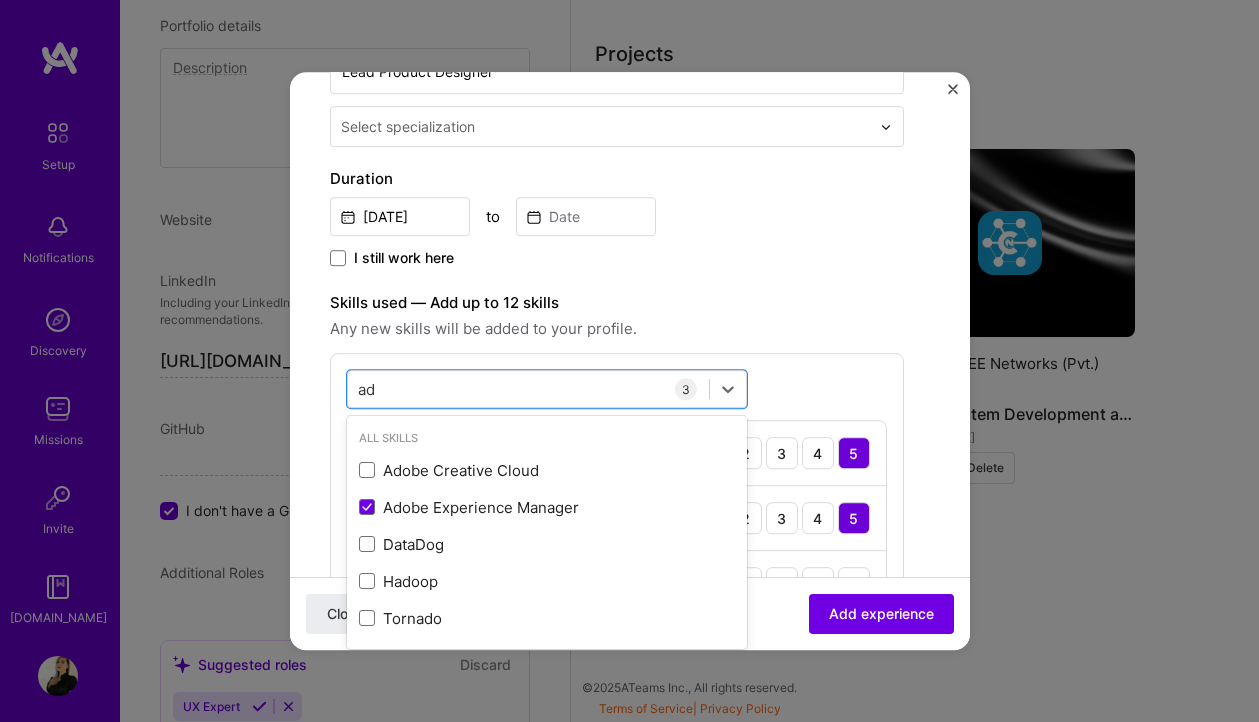 type on "a" 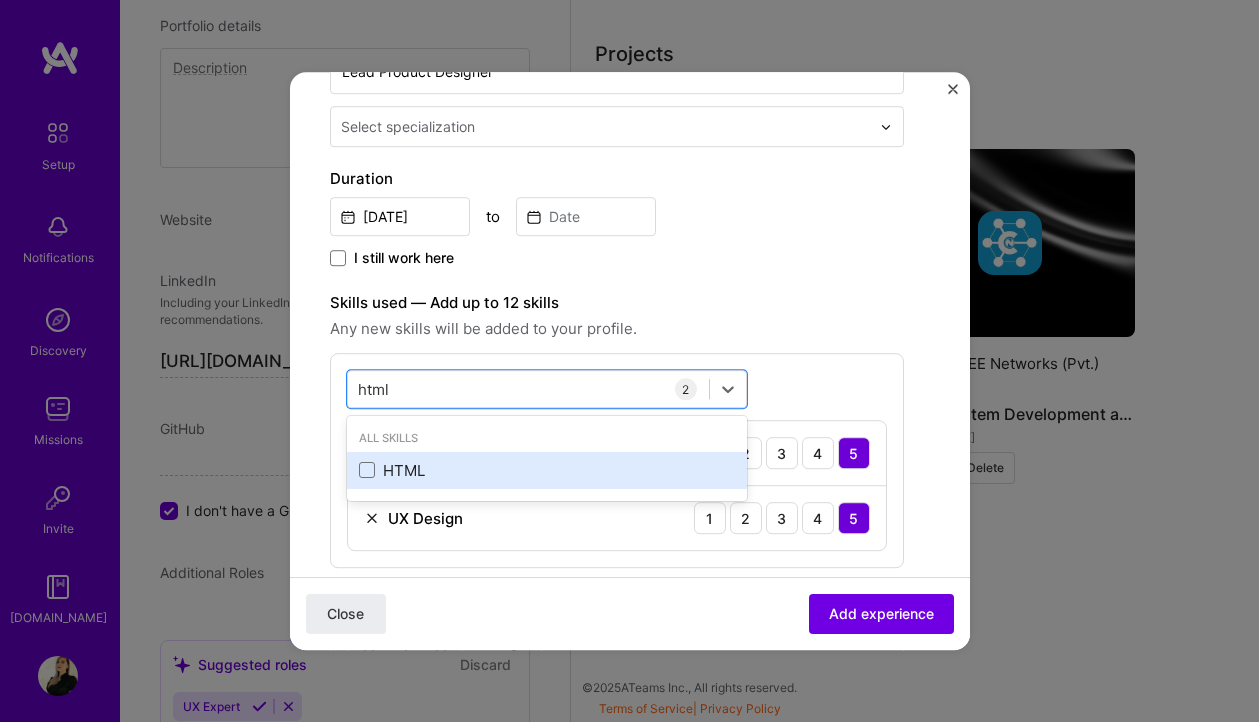 click on "HTML" at bounding box center [547, 470] 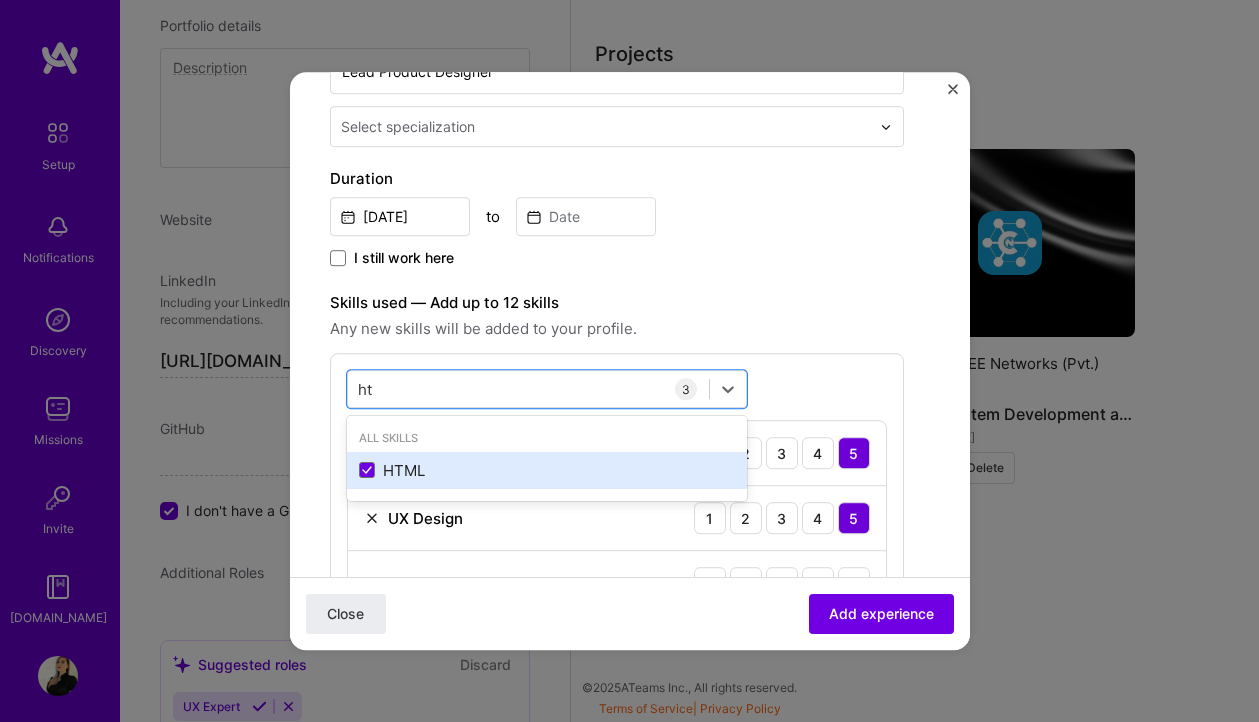 type on "h" 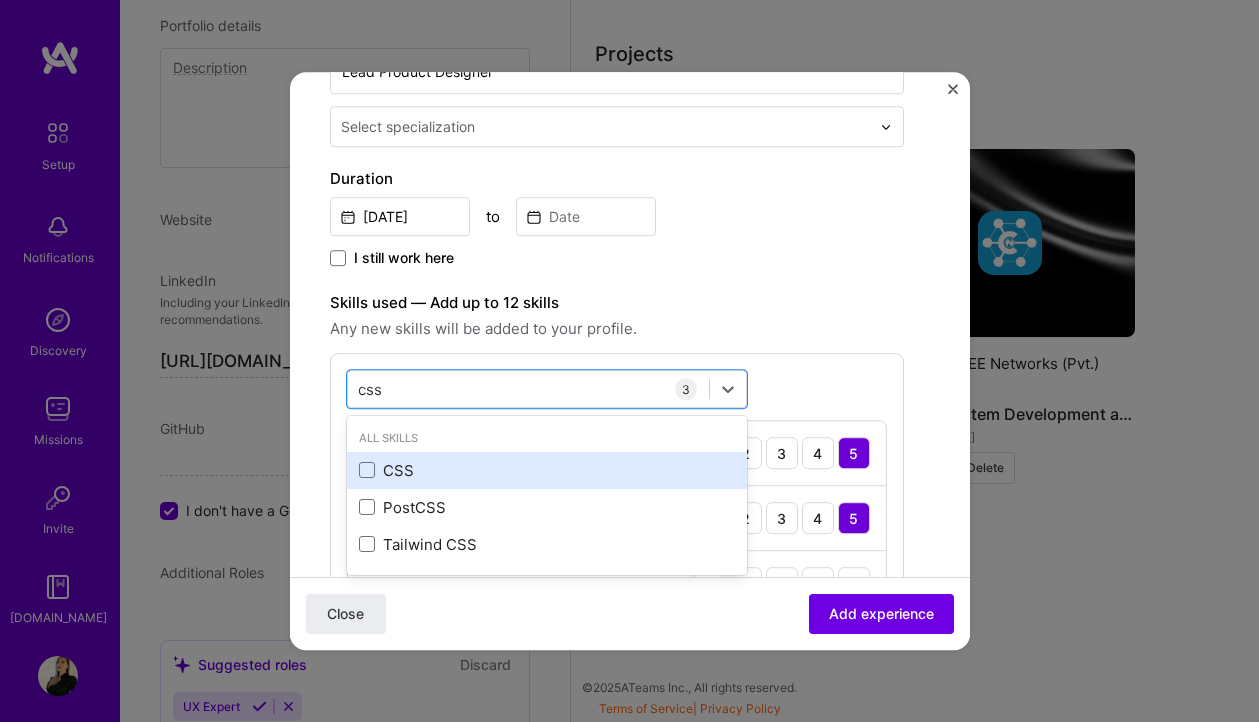 click on "CSS" at bounding box center (547, 470) 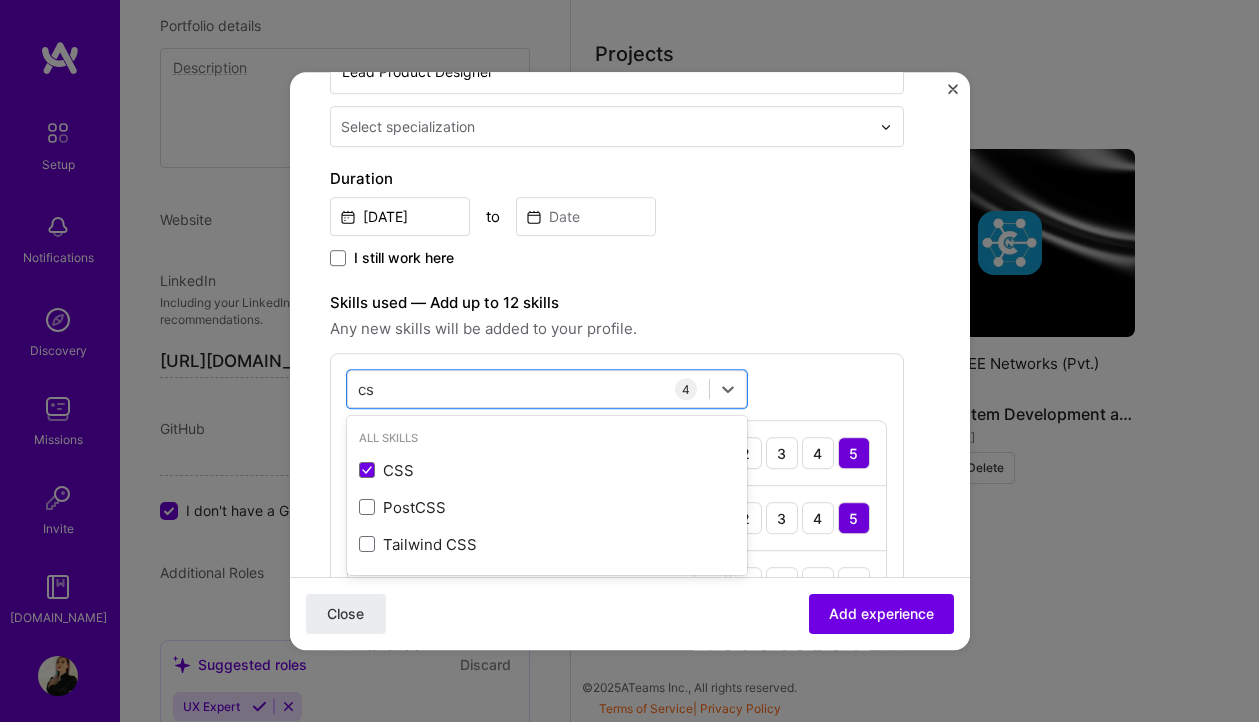 type on "c" 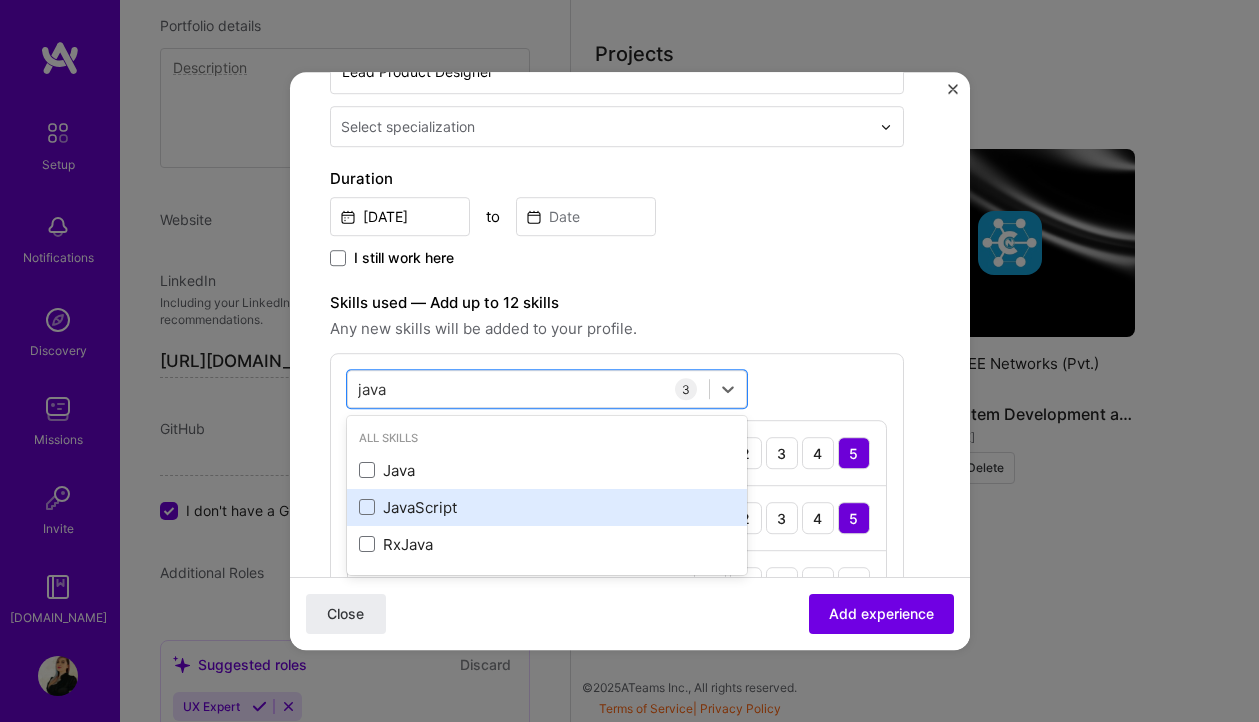 click on "JavaScript" at bounding box center [547, 507] 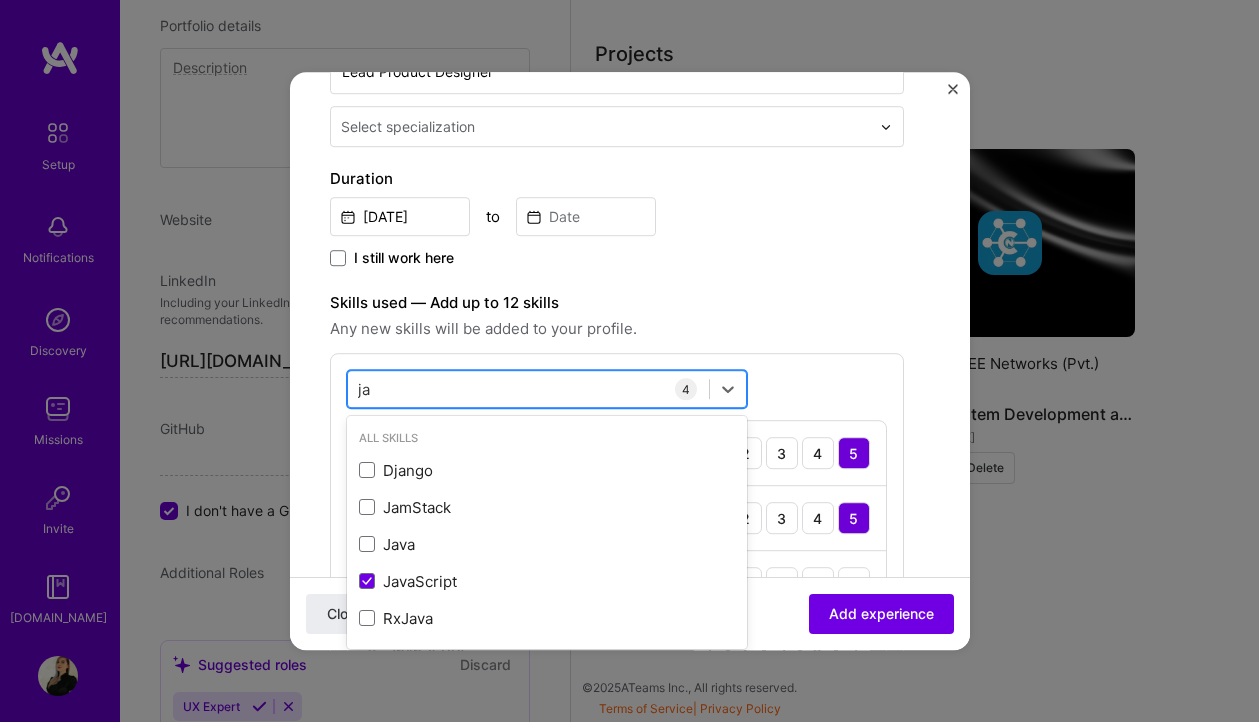 type on "j" 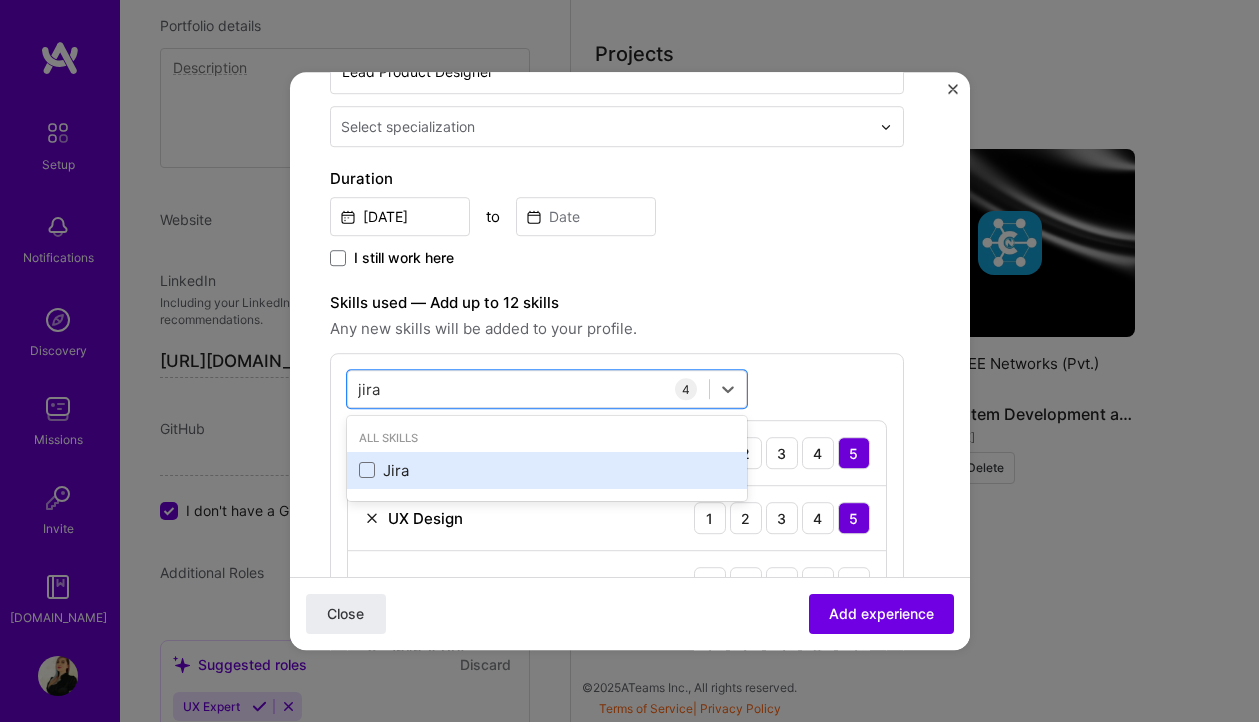 click on "Jira" at bounding box center [547, 470] 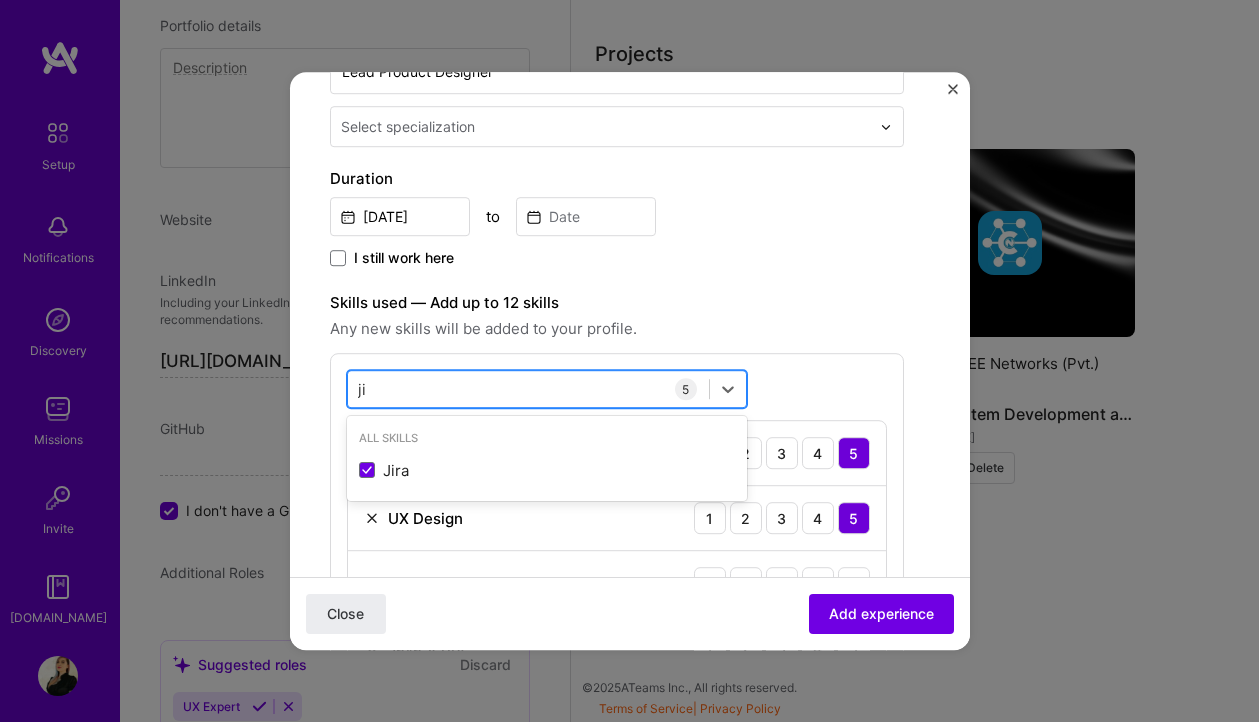 type on "j" 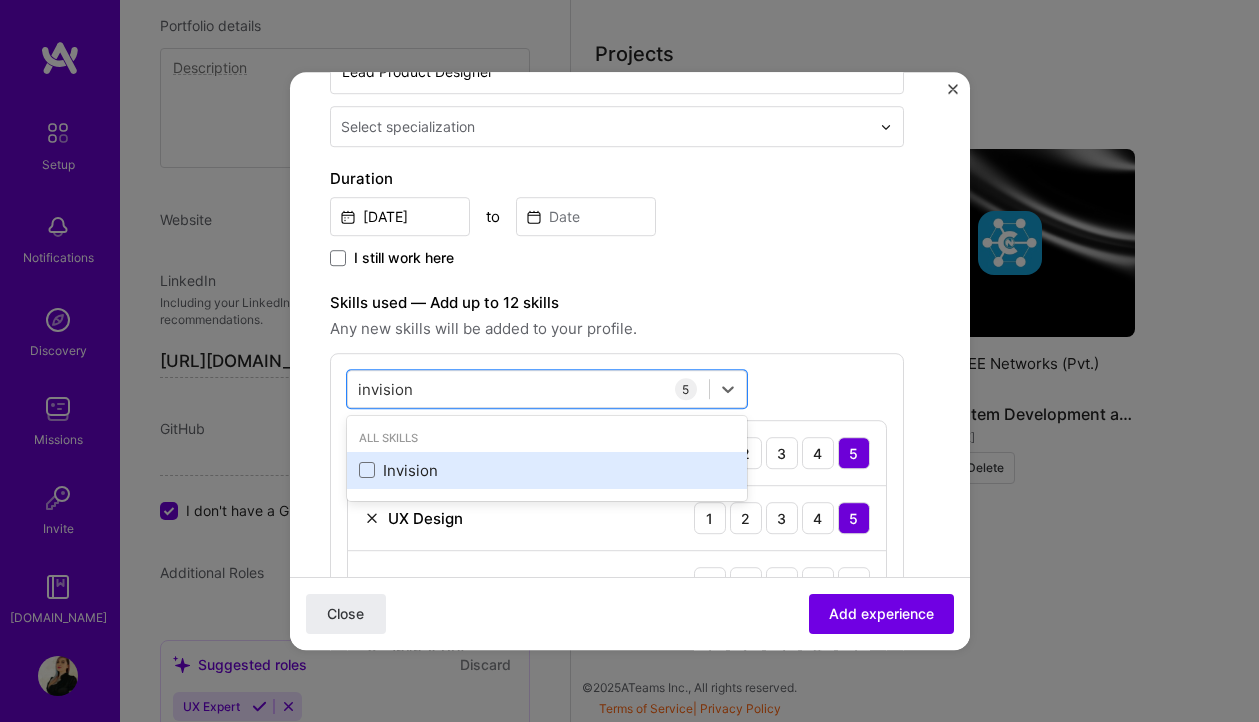 click on "Invision" at bounding box center [547, 470] 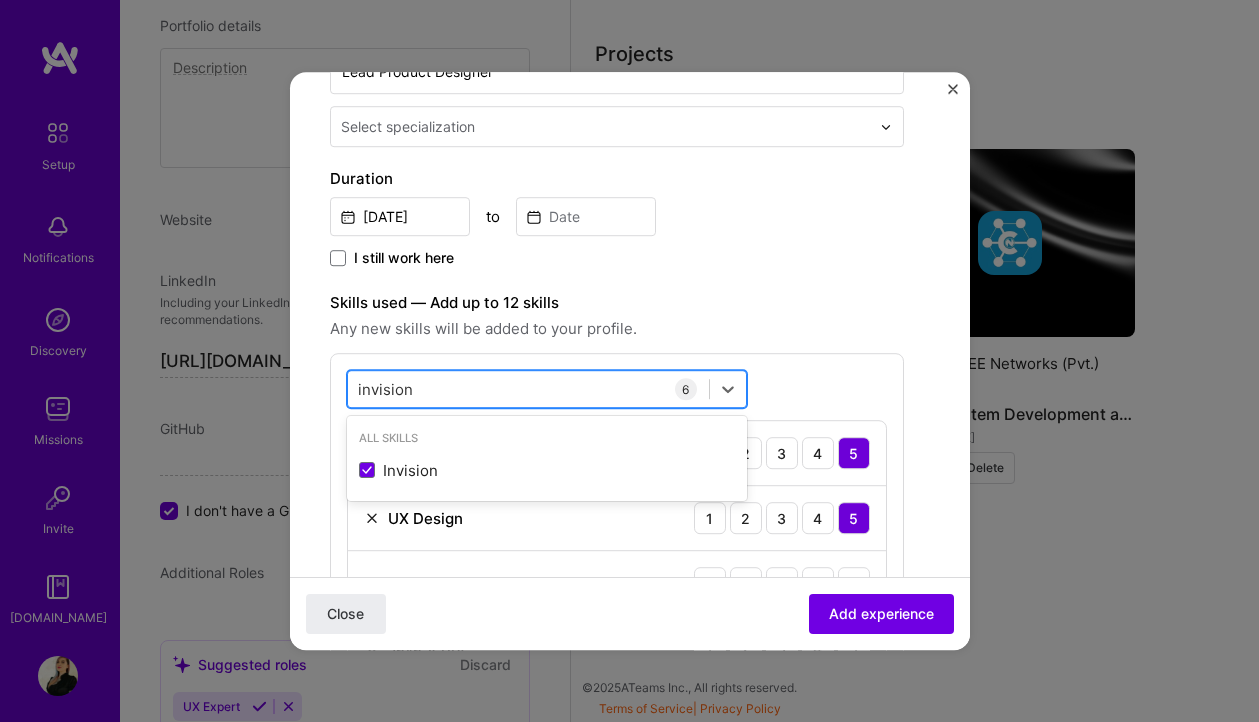 click on "invision invision" at bounding box center [528, 389] 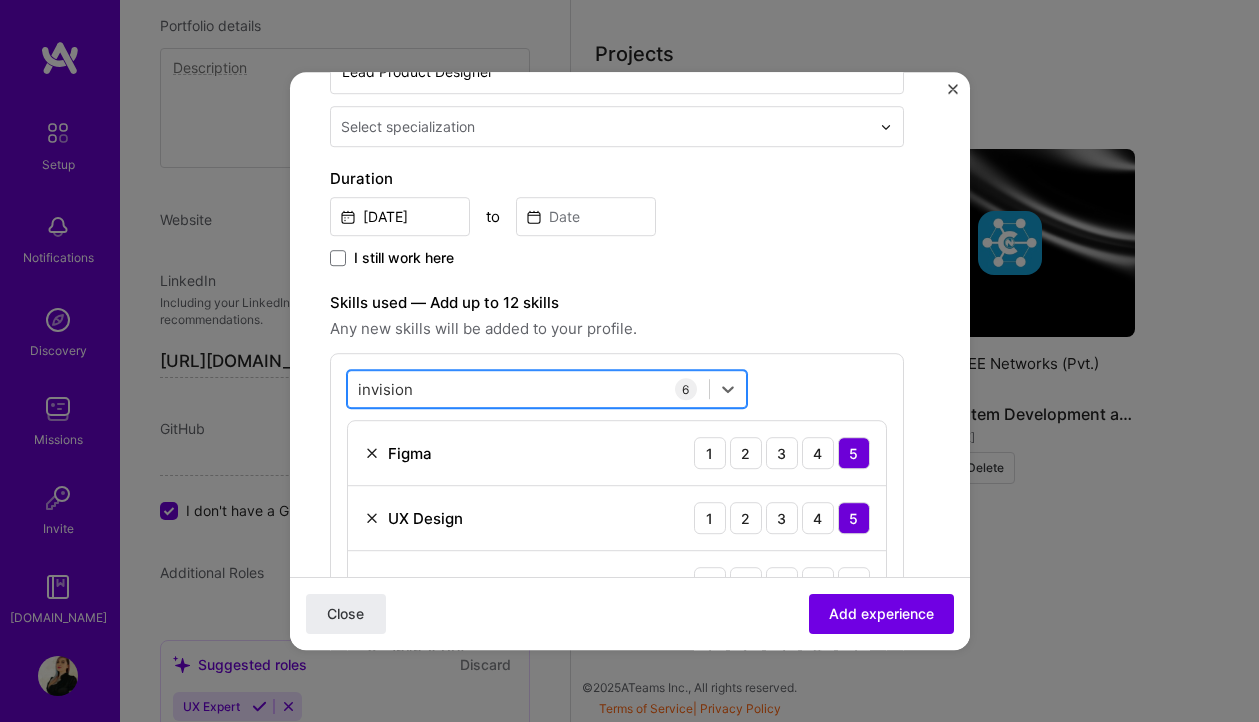 click on "invision invision" at bounding box center [528, 389] 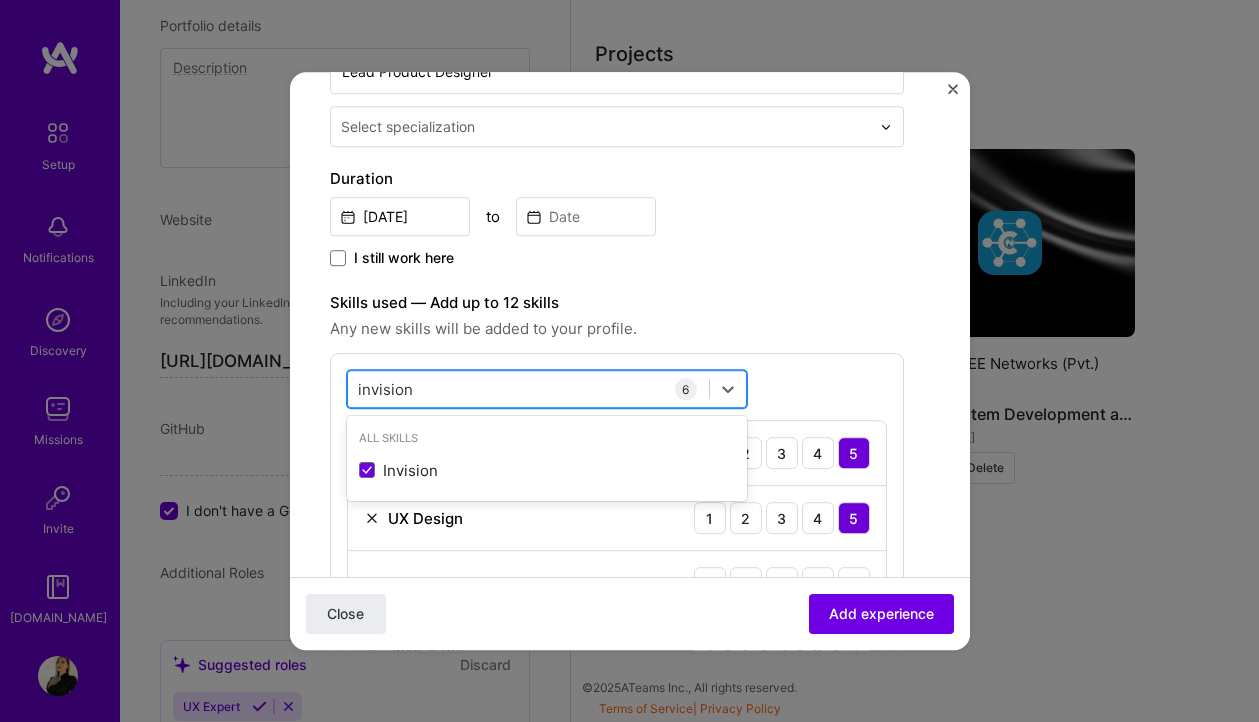 click on "invision invision" at bounding box center (528, 389) 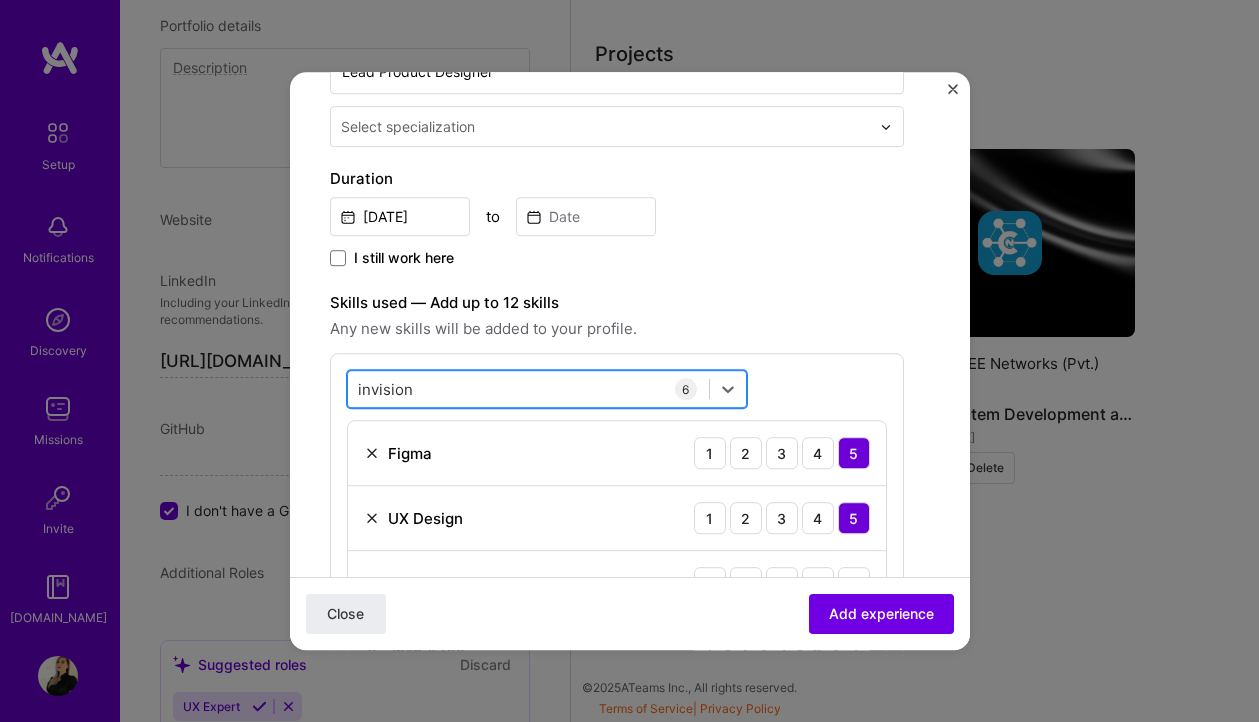 click on "invision invision" at bounding box center [528, 389] 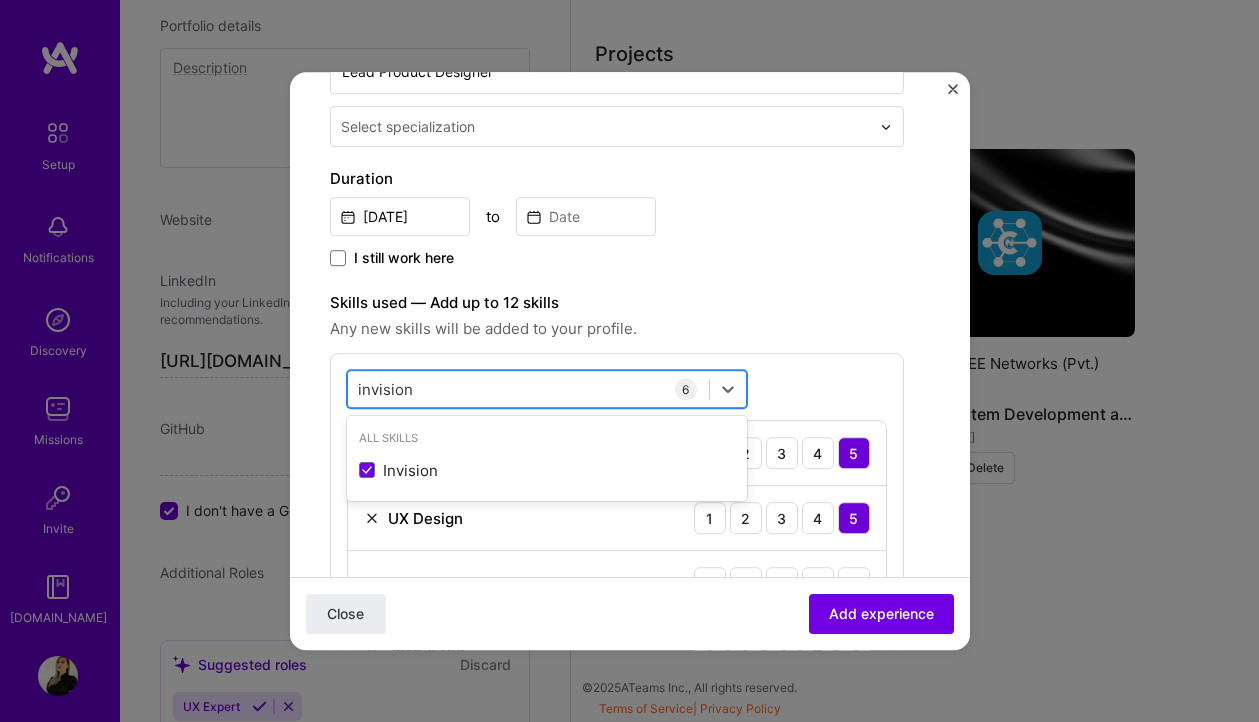 drag, startPoint x: 411, startPoint y: 391, endPoint x: 351, endPoint y: 390, distance: 60.00833 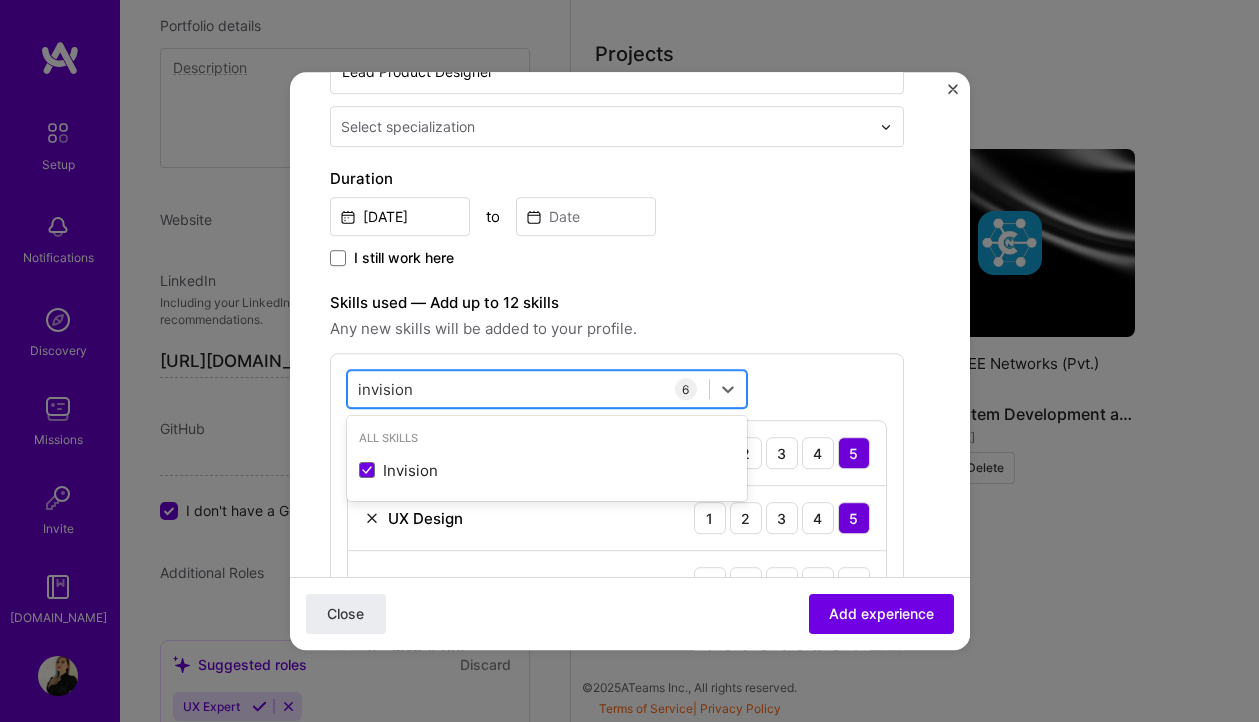 click on "invision invision" at bounding box center (528, 389) 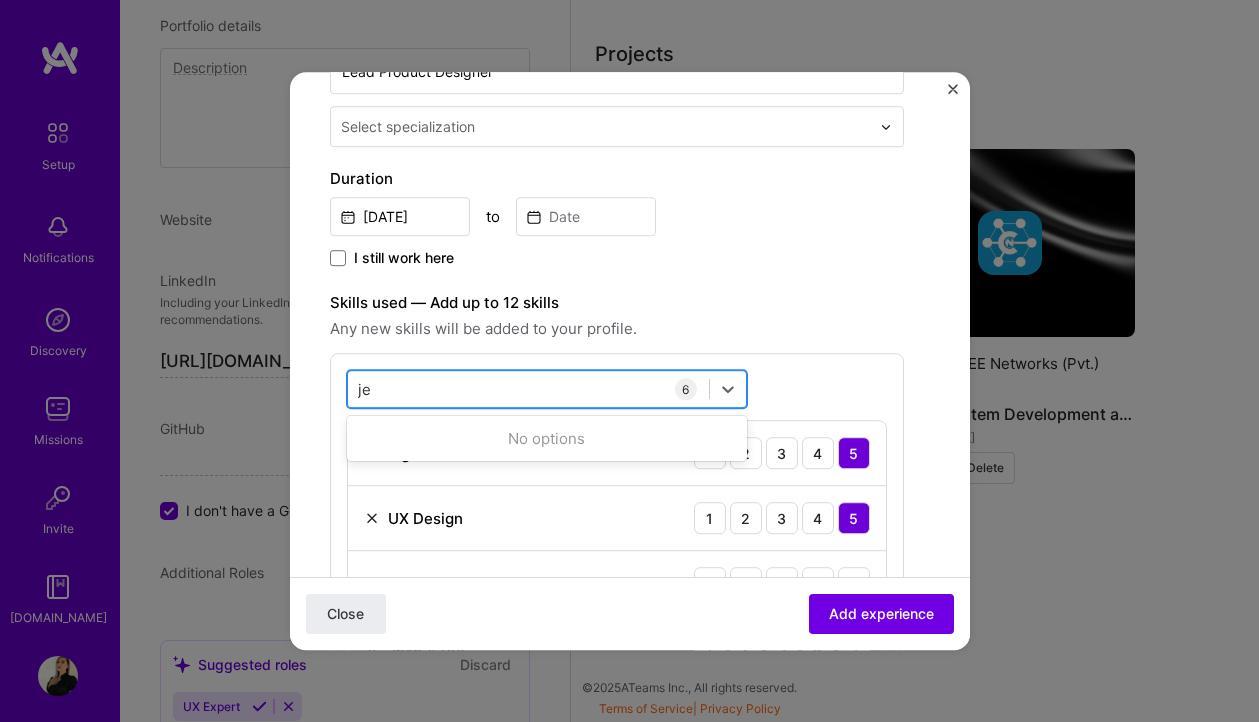 type on "j" 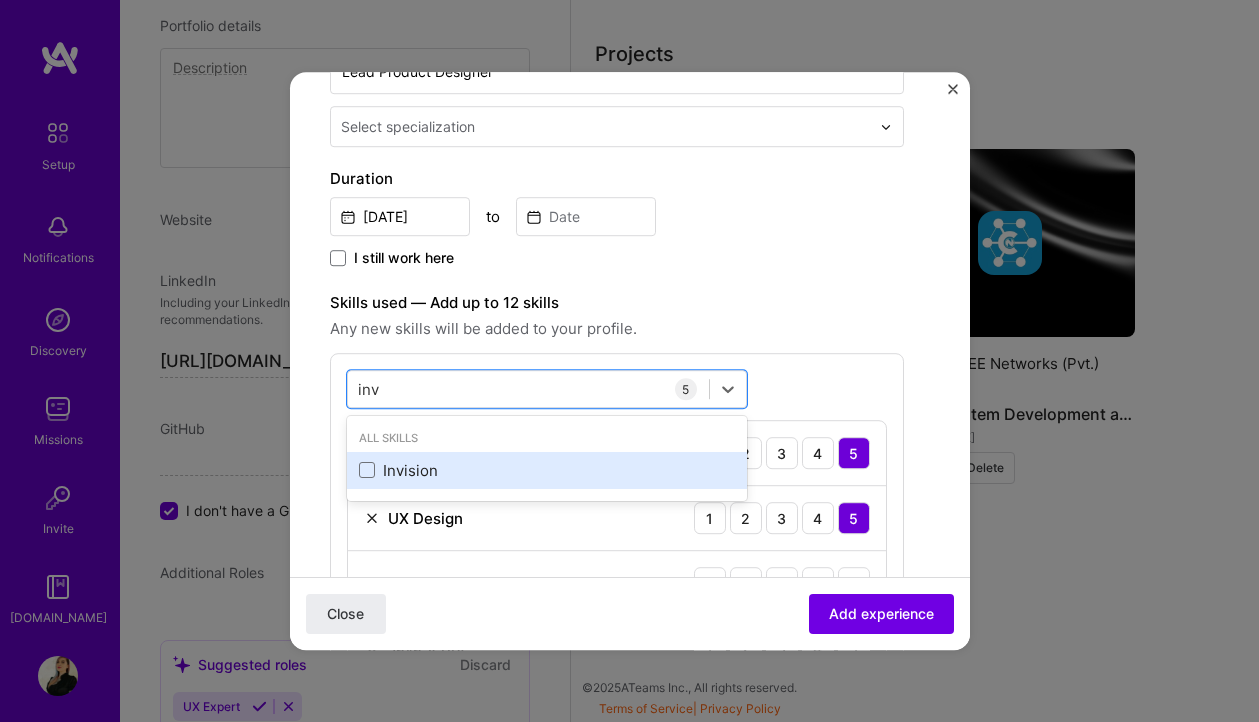 click on "Invision" at bounding box center [547, 470] 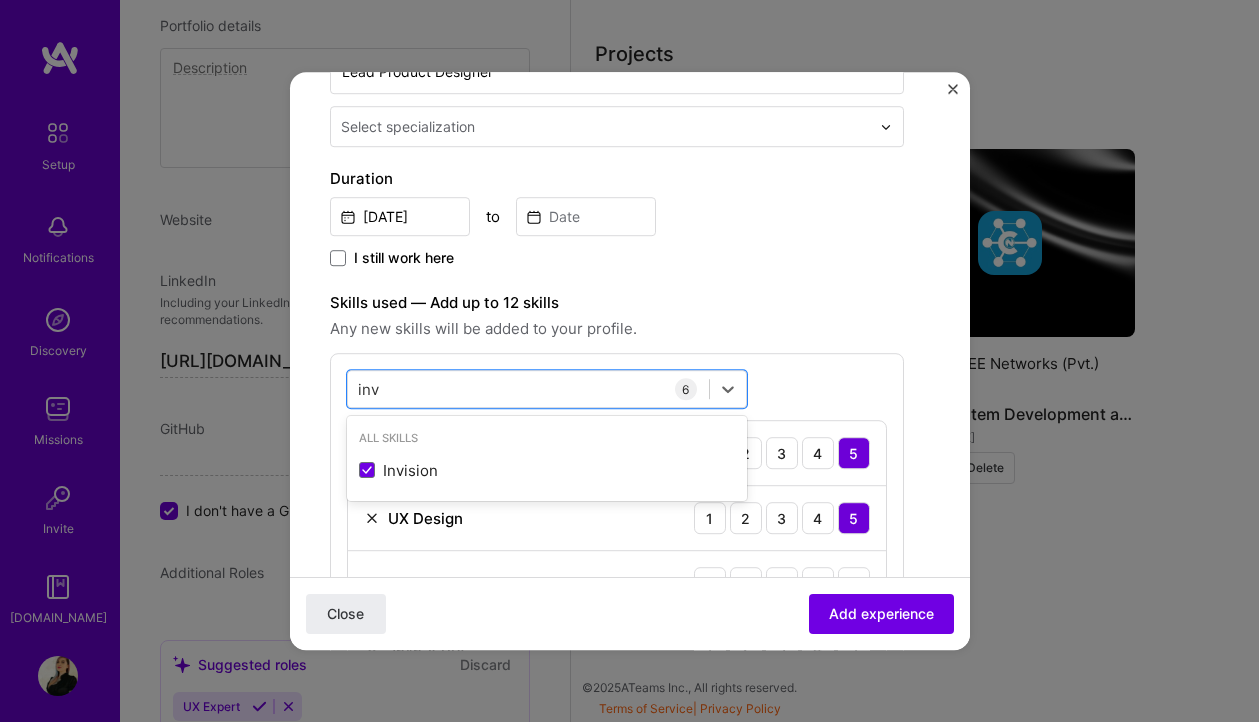 type on "inv" 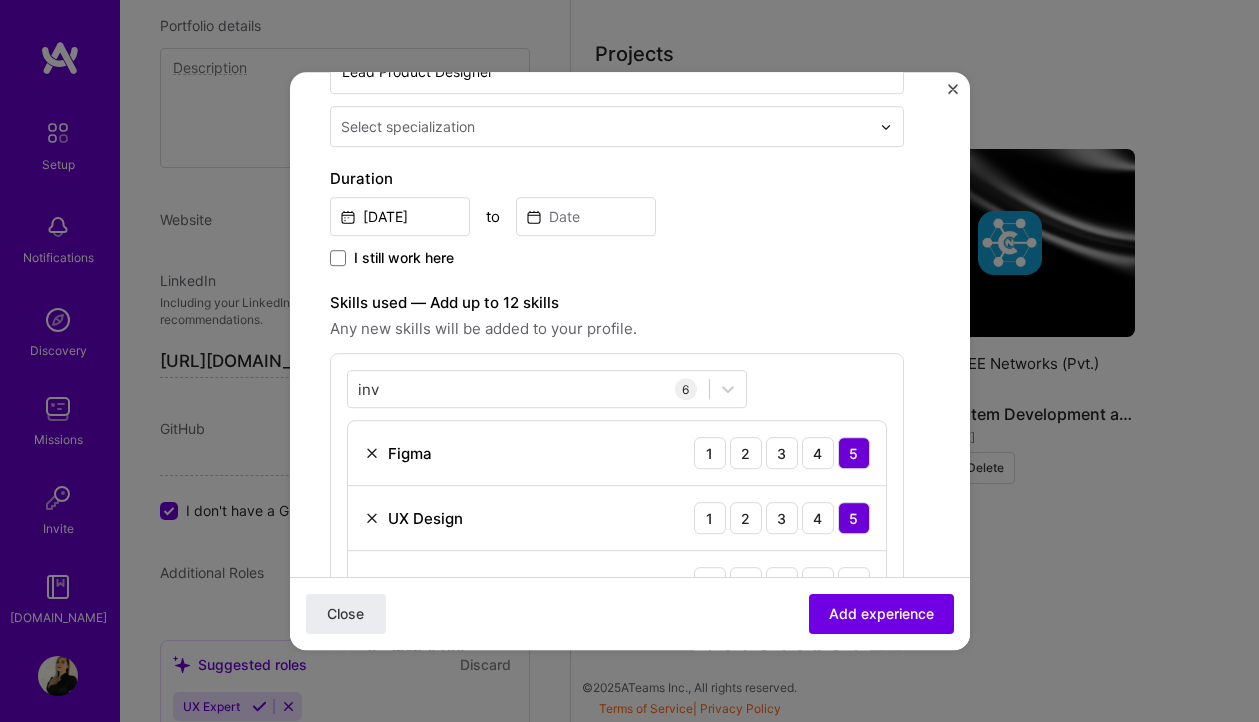 click on "Skills used — Add up to 12 skills" at bounding box center [617, 303] 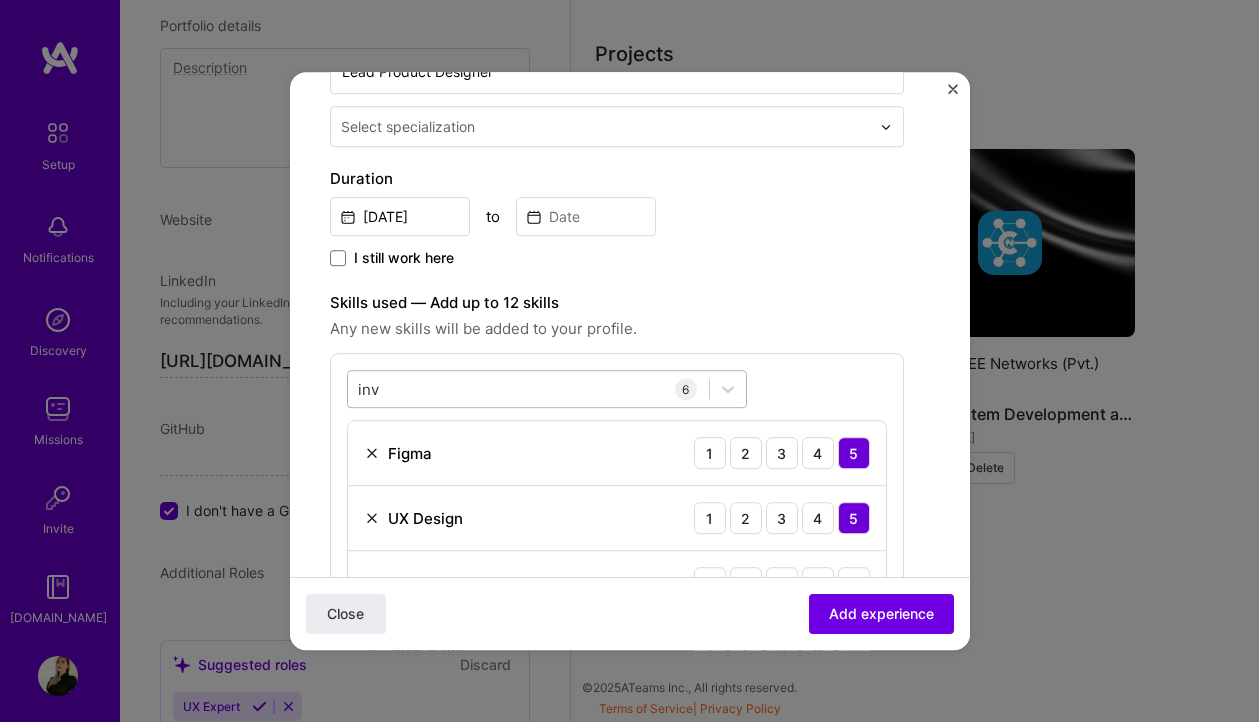 click on "inv inv" at bounding box center (528, 389) 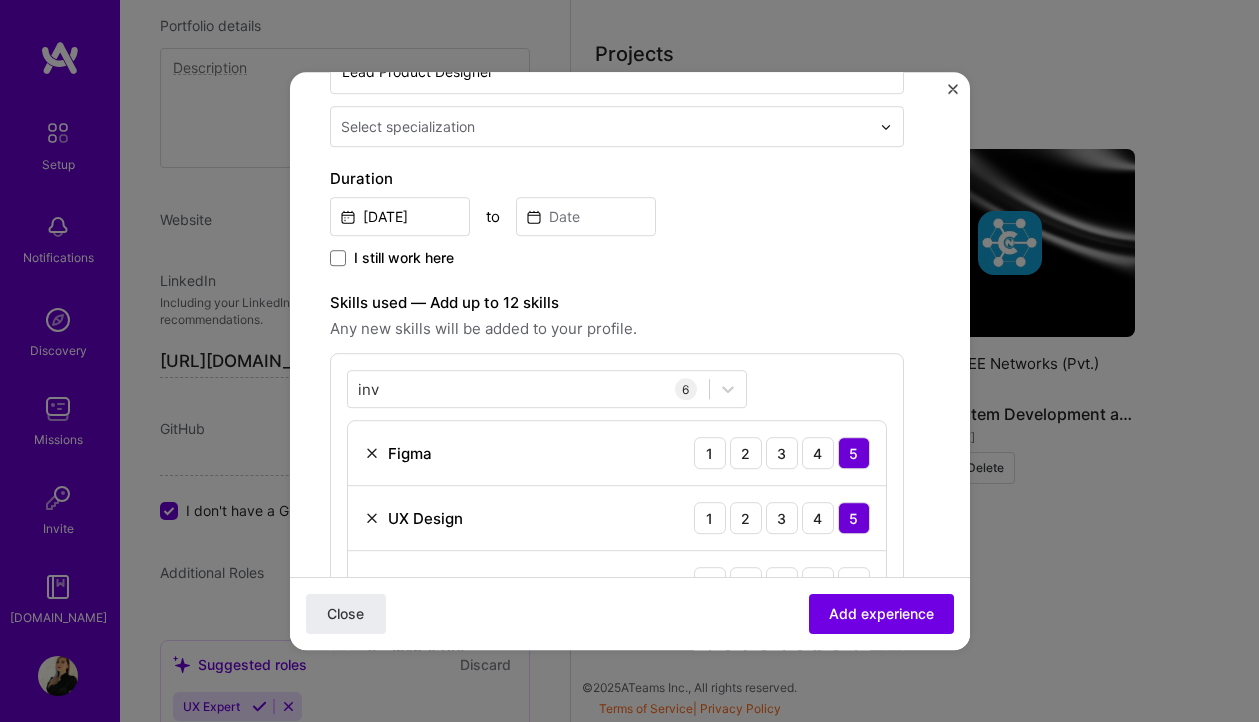 click on "inv inv 6 Figma 1 2 3 4 5 UX Design 1 2 3 4 5 HTML 1 2 3 4 5 JavaScript 1 2 3 4 5 Jira 1 2 3 4 5 Invision 1 2 3 4 5" at bounding box center [617, 590] 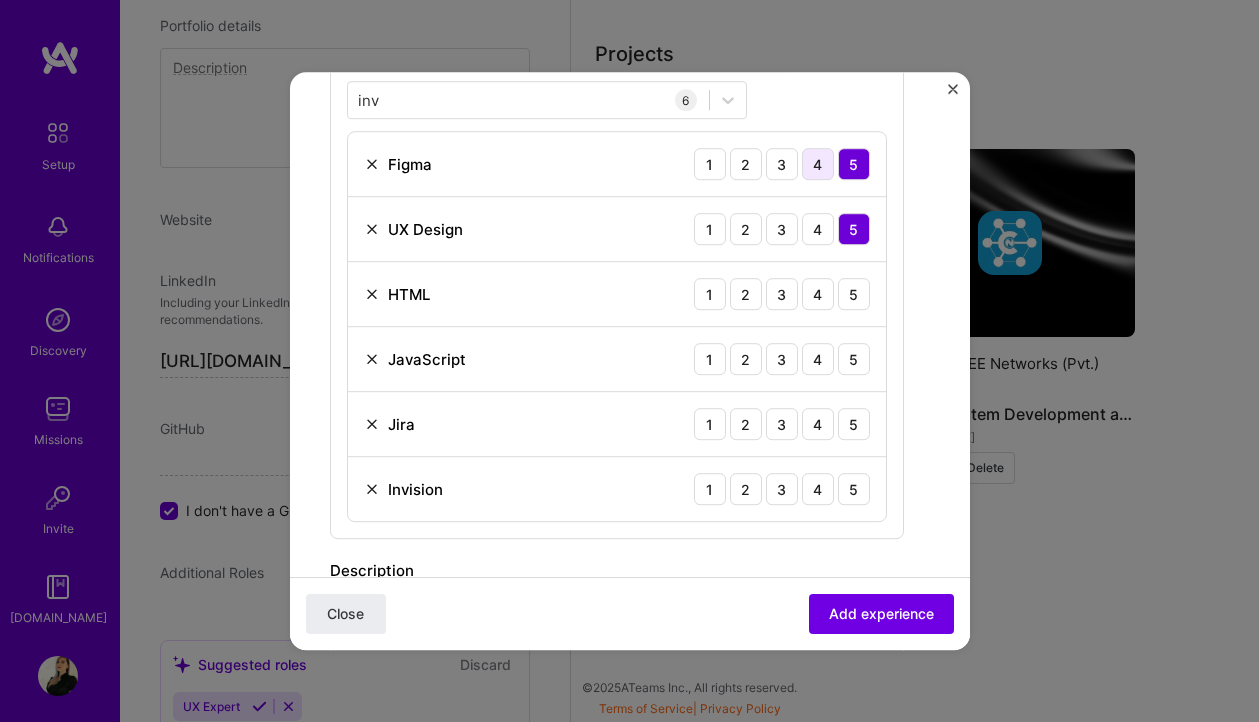 scroll, scrollTop: 643, scrollLeft: 0, axis: vertical 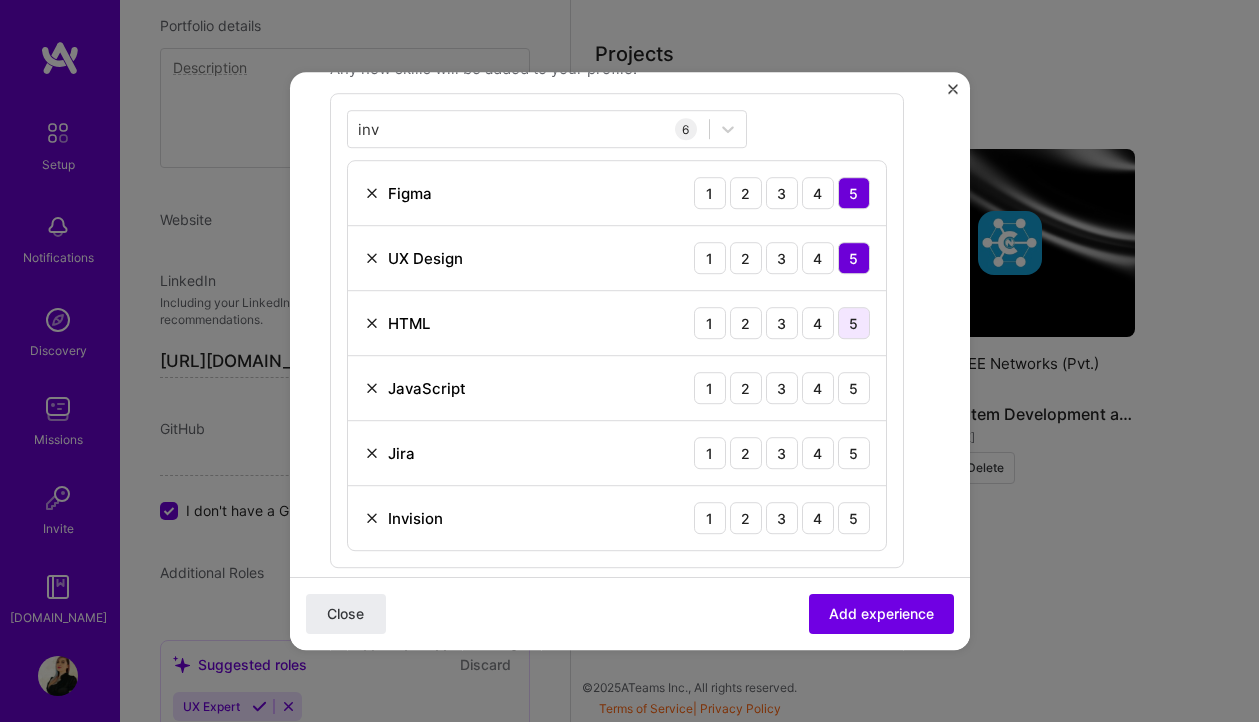 click on "5" at bounding box center [854, 323] 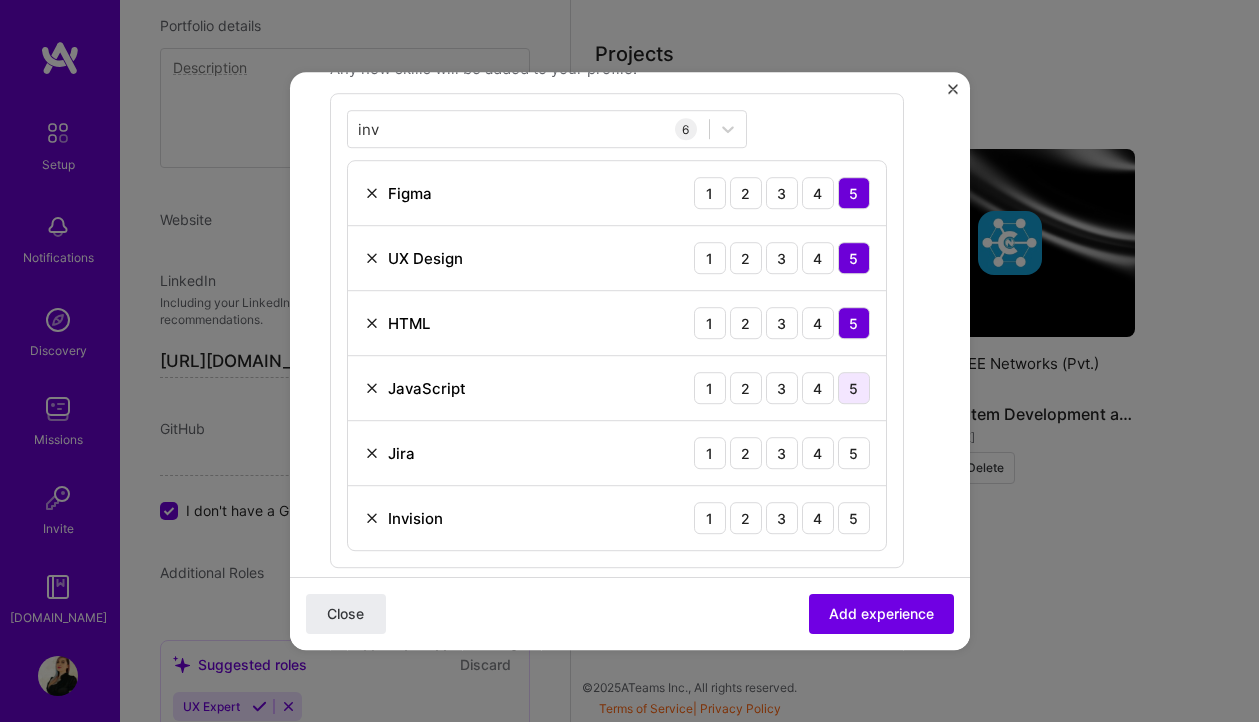 click on "5" at bounding box center (854, 388) 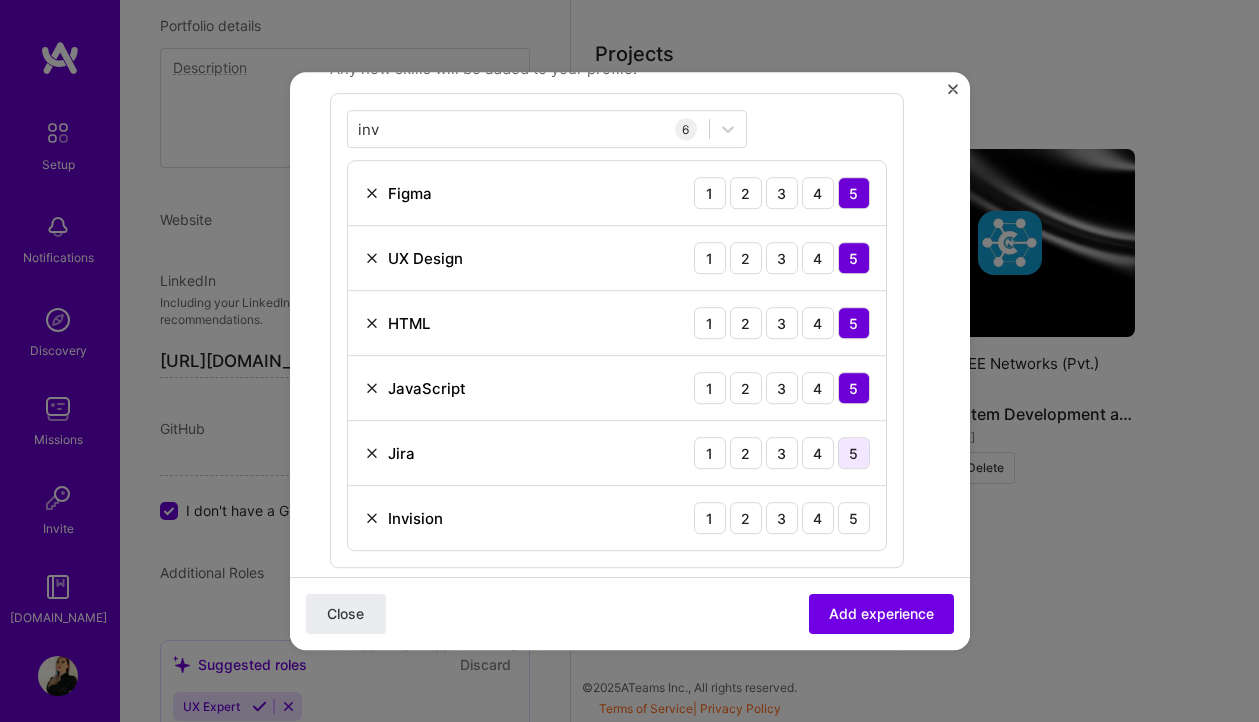 click on "5" at bounding box center [854, 453] 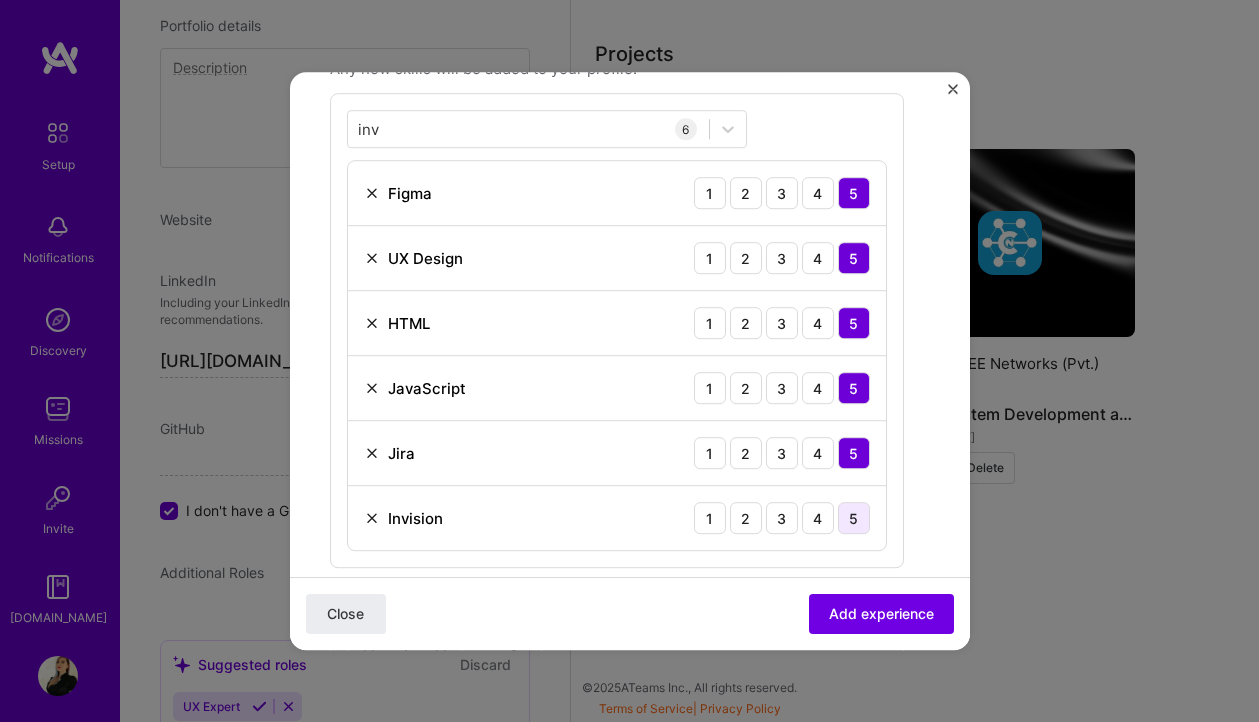 click on "5" at bounding box center [854, 518] 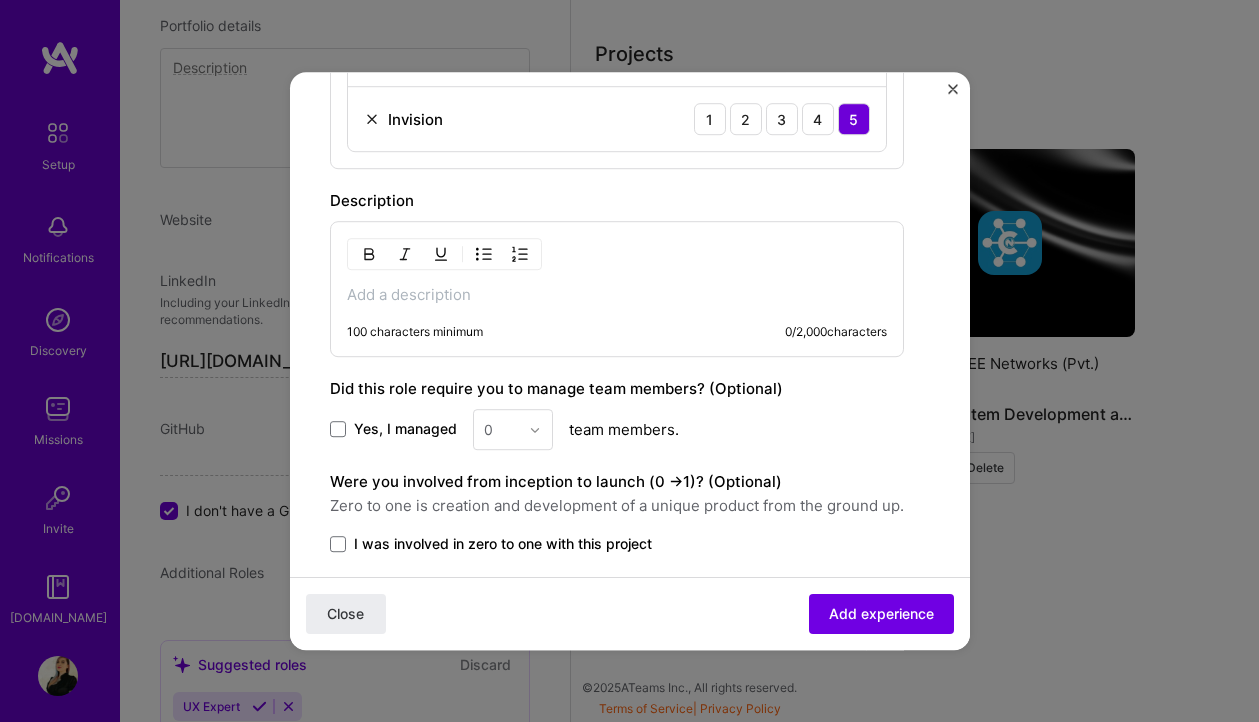 scroll, scrollTop: 1029, scrollLeft: 0, axis: vertical 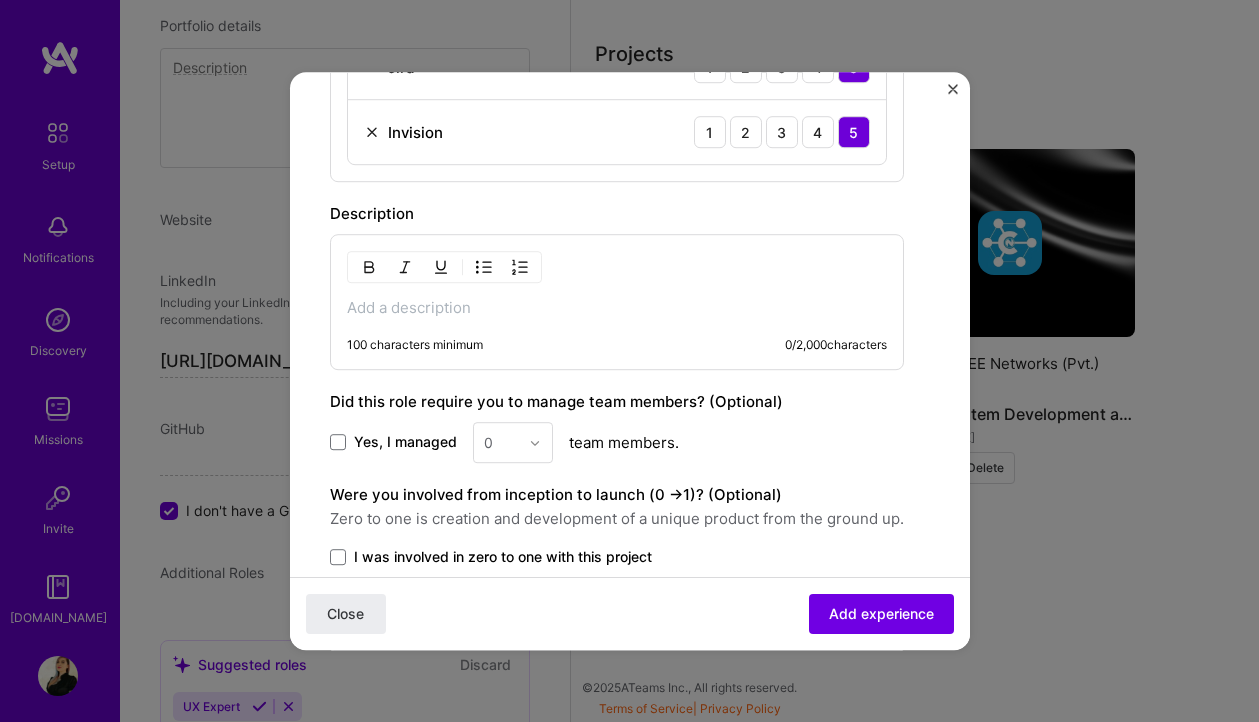 click on "Description" at bounding box center [372, 213] 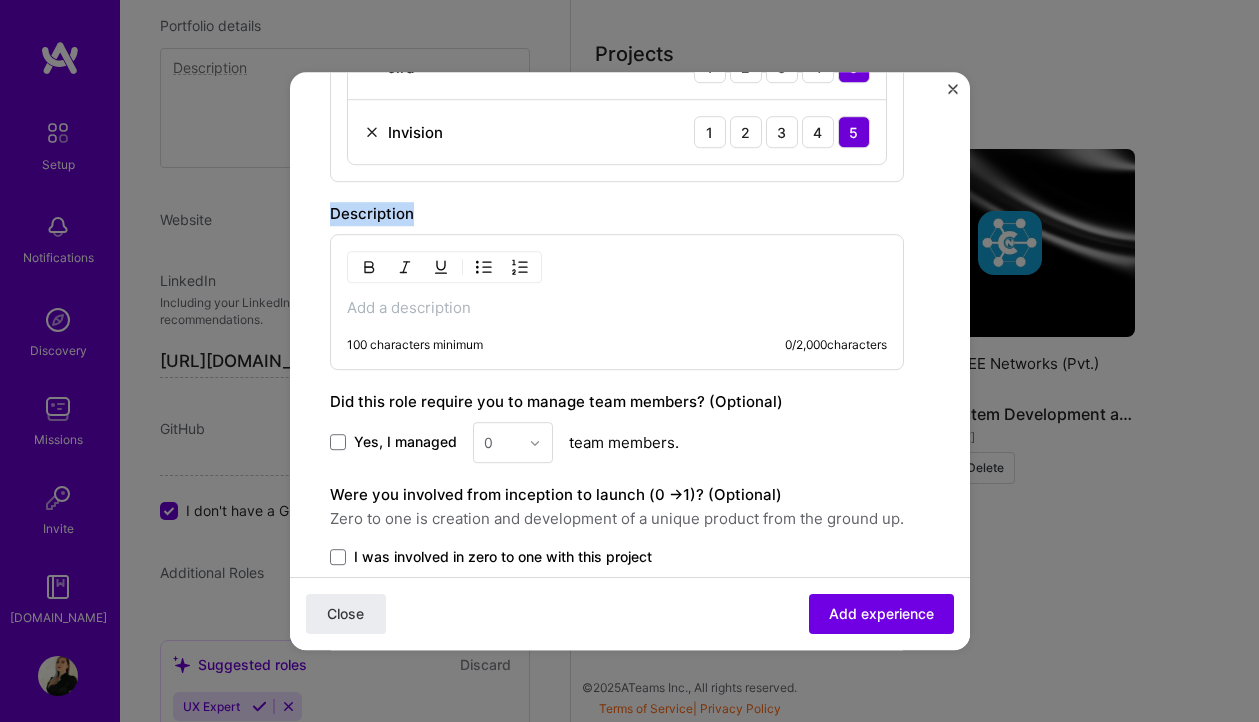 click on "Description" at bounding box center (372, 213) 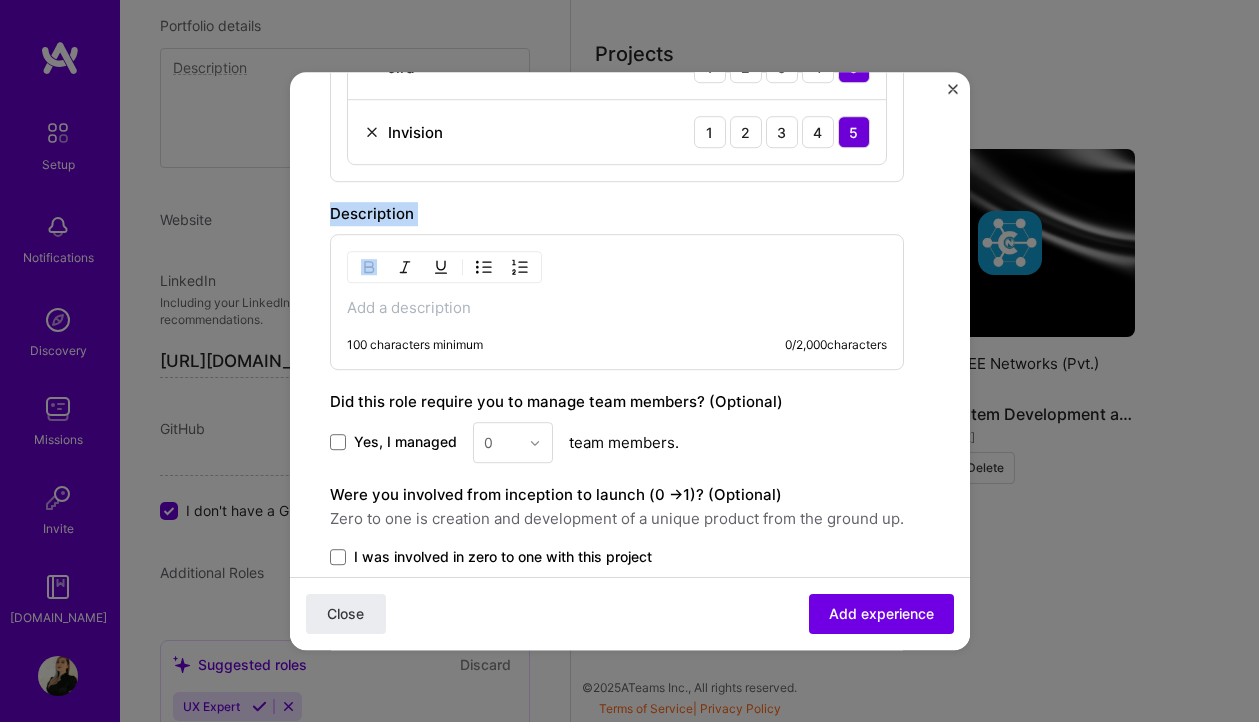 copy on "Description" 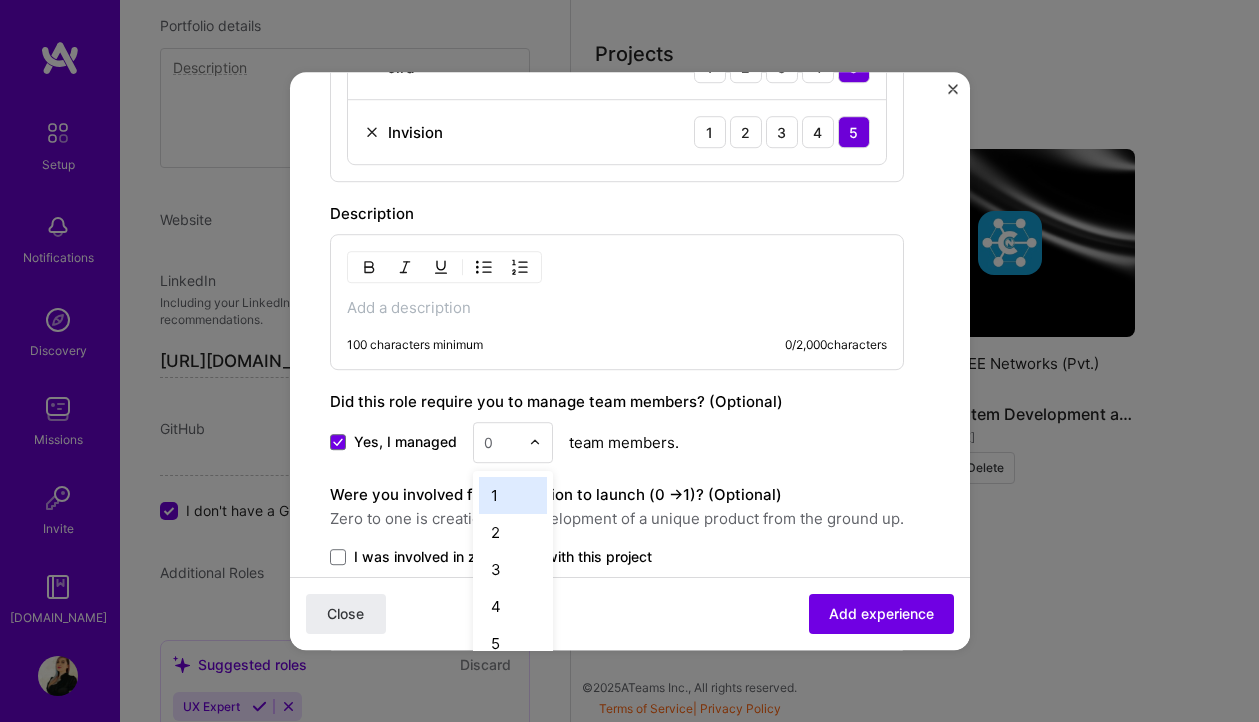click on "0" at bounding box center [501, 442] 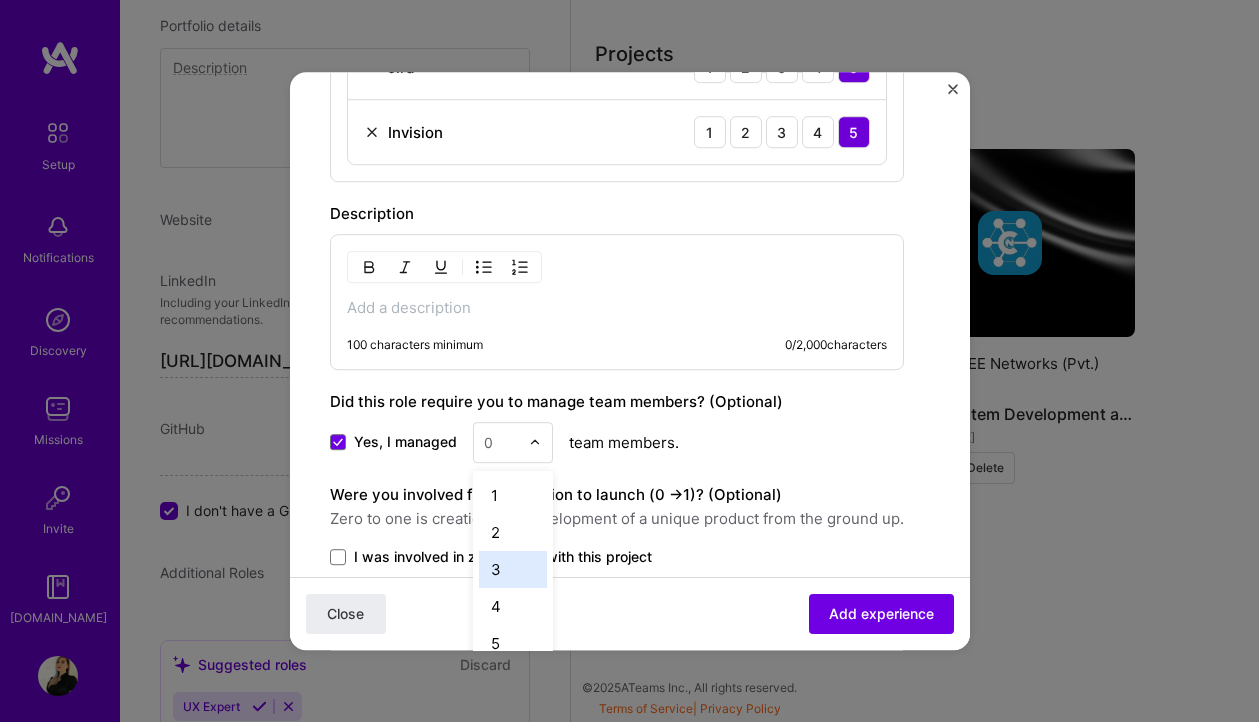 click on "3" at bounding box center (513, 569) 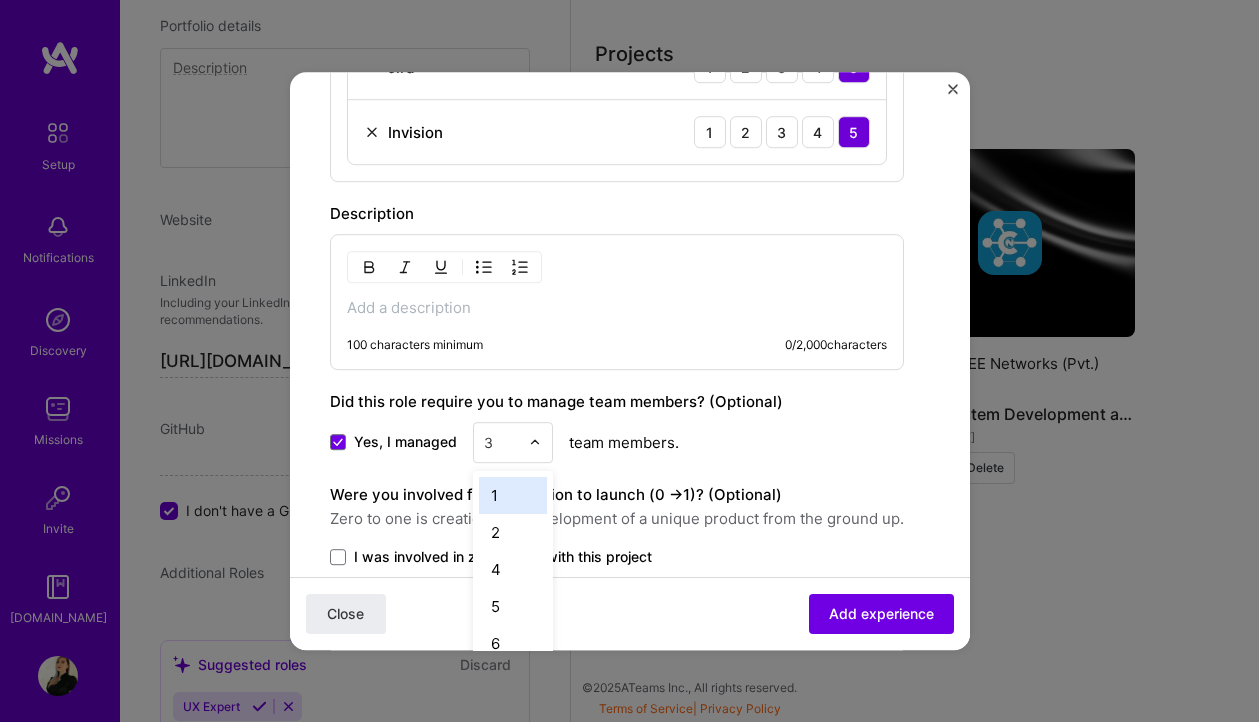 click at bounding box center [535, 443] 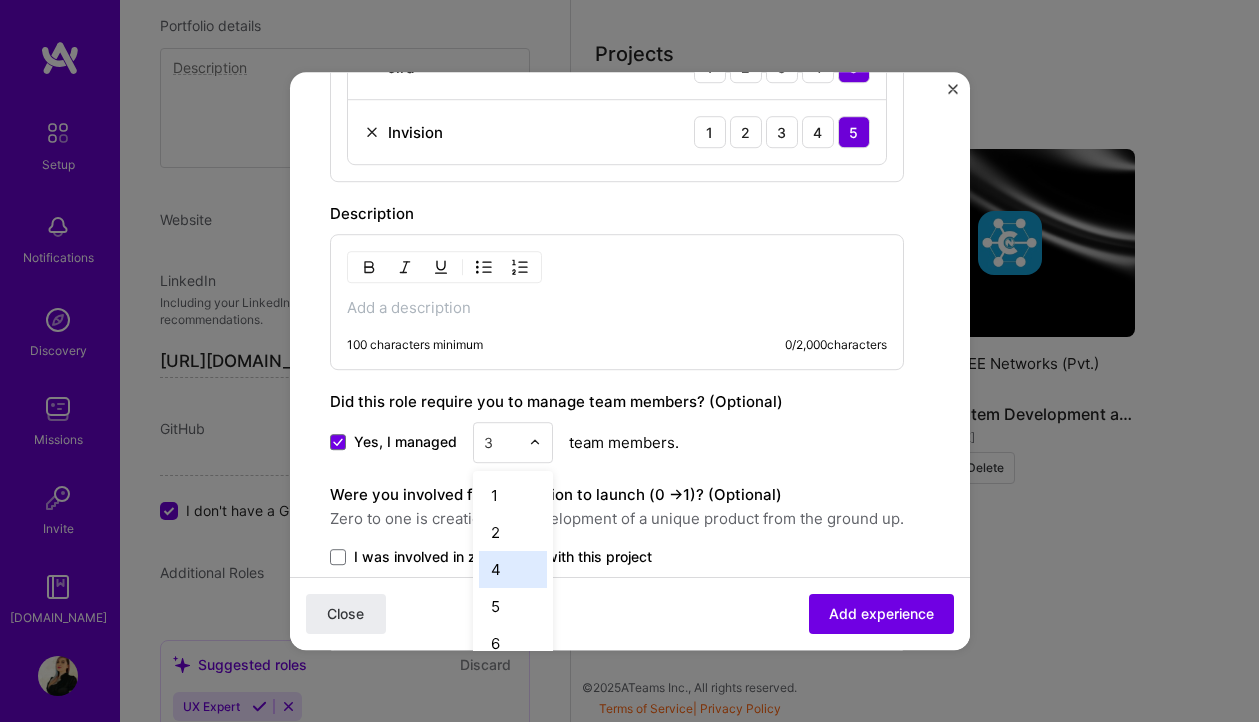 click on "4" at bounding box center [513, 569] 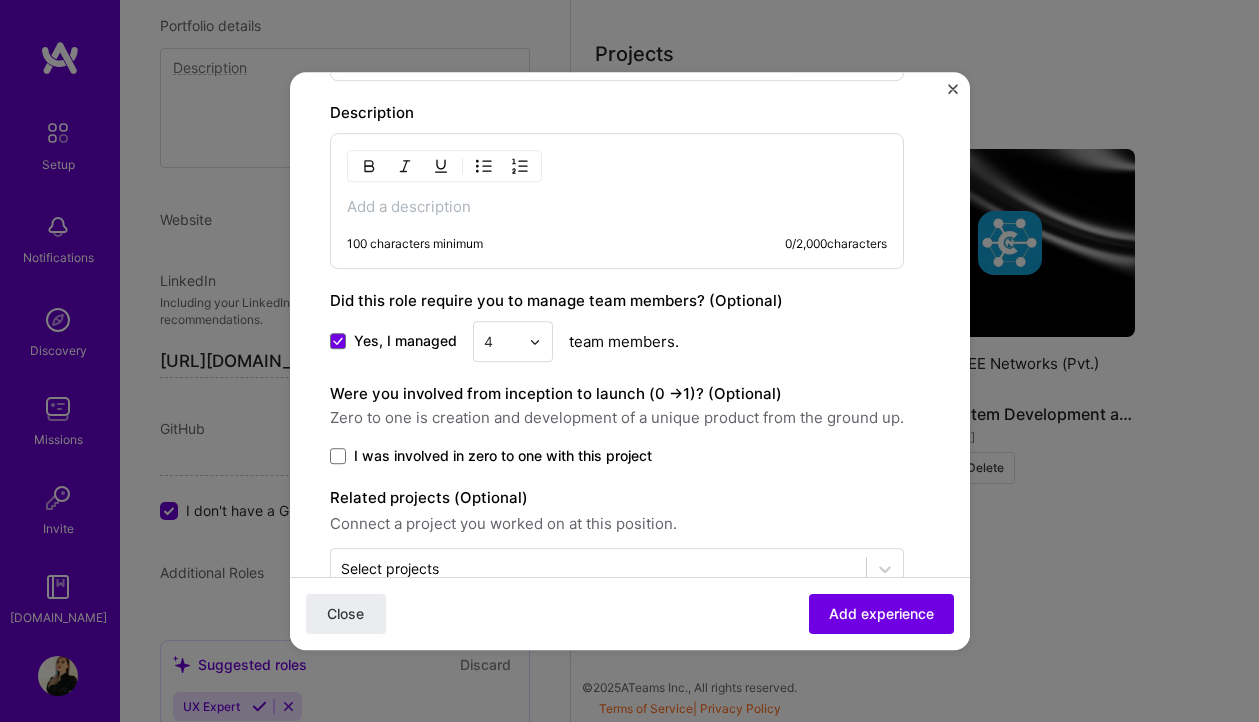 scroll, scrollTop: 1182, scrollLeft: 0, axis: vertical 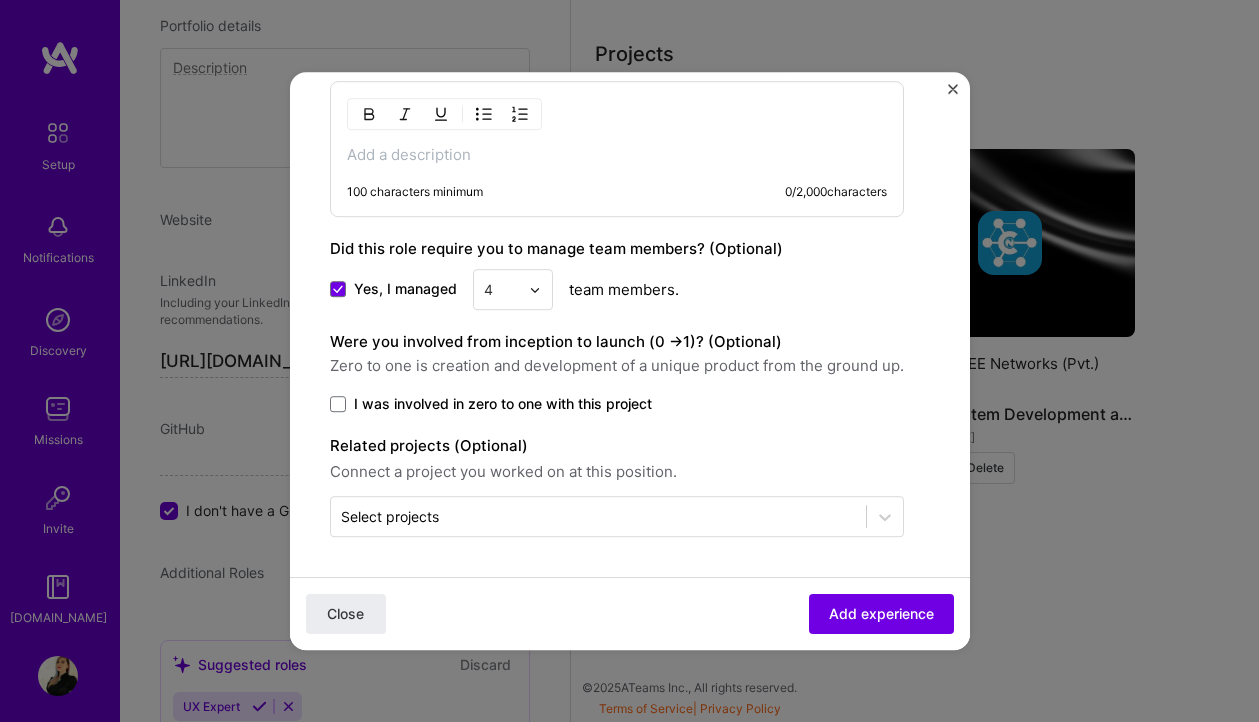click on "I was involved in zero to one with this project" at bounding box center [503, 404] 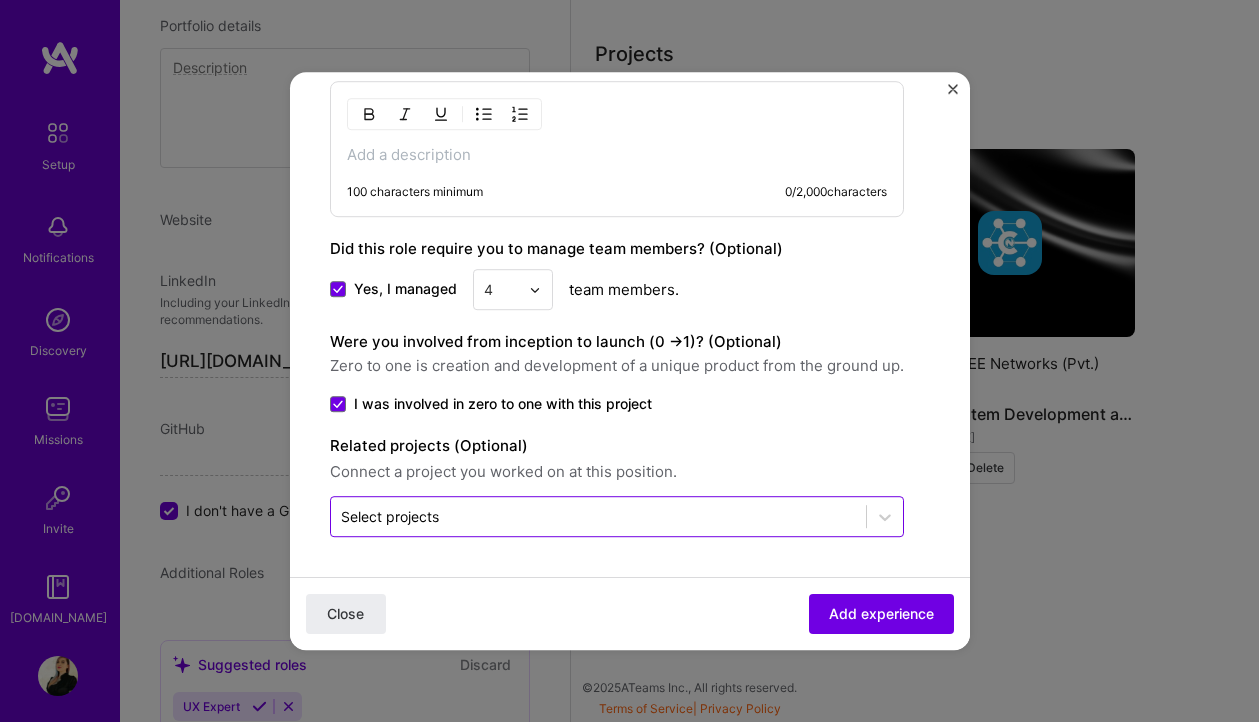 click on "Select projects" at bounding box center (598, 516) 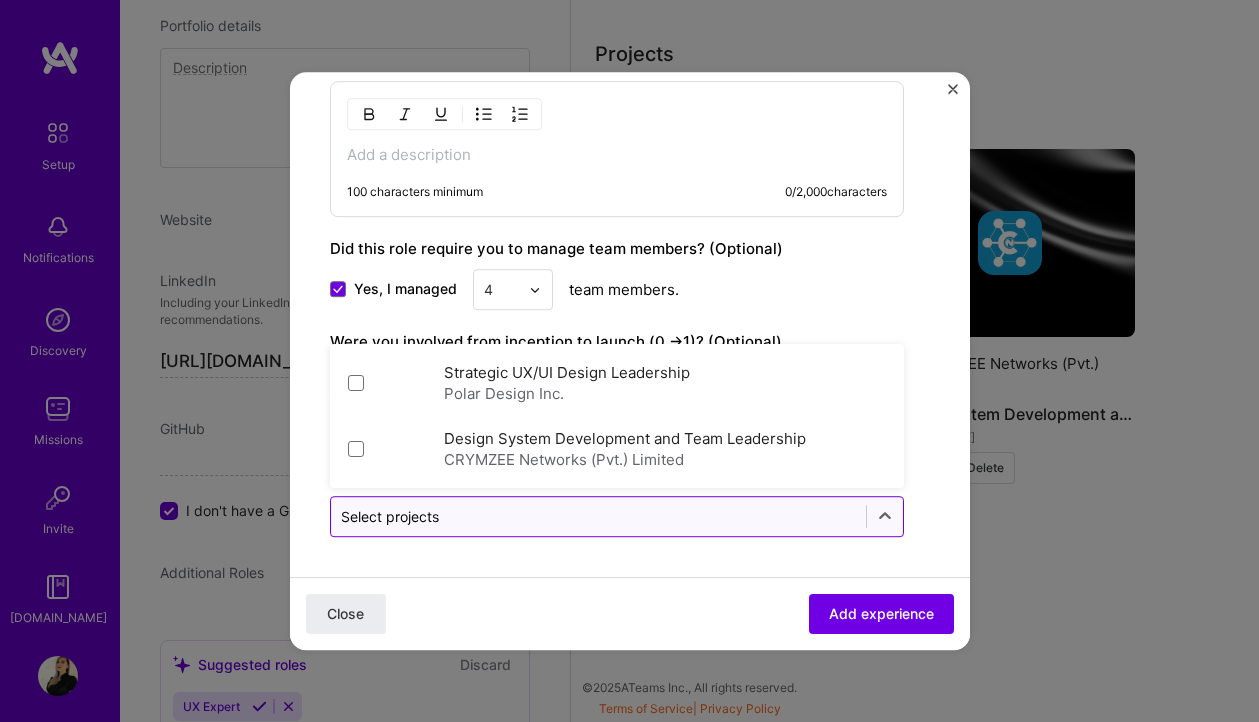 click on "Select projects" at bounding box center [598, 516] 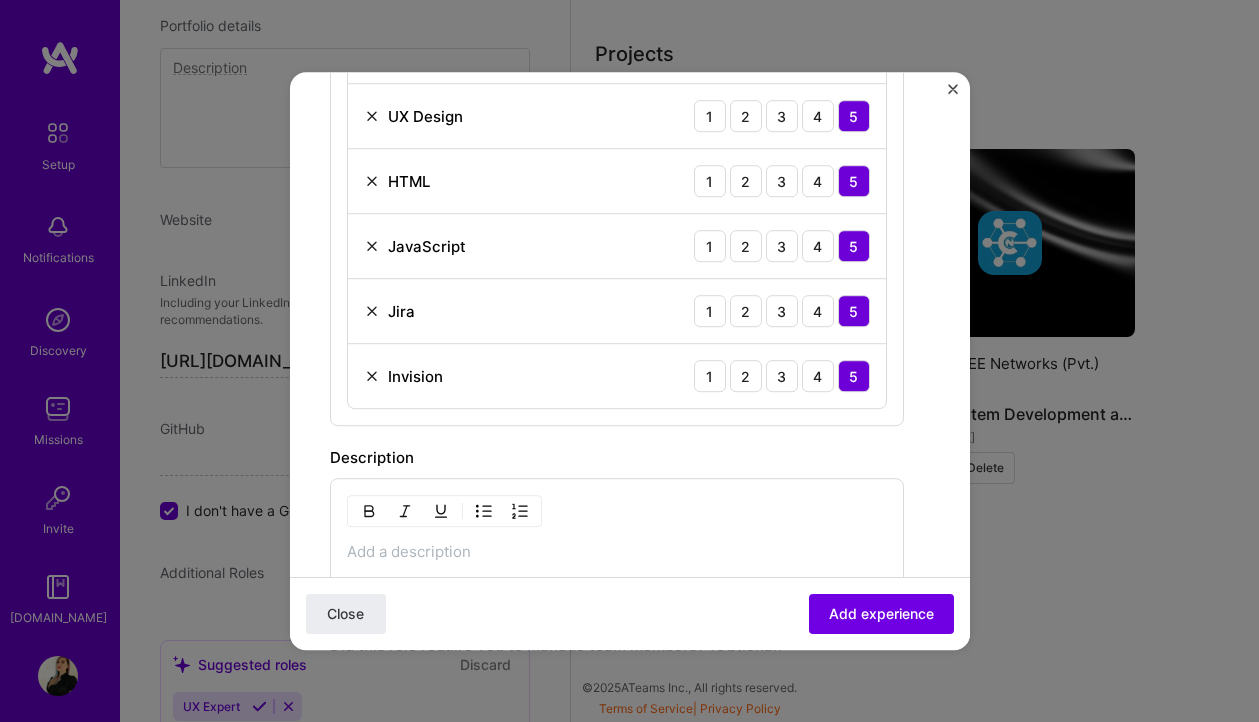 scroll, scrollTop: 882, scrollLeft: 0, axis: vertical 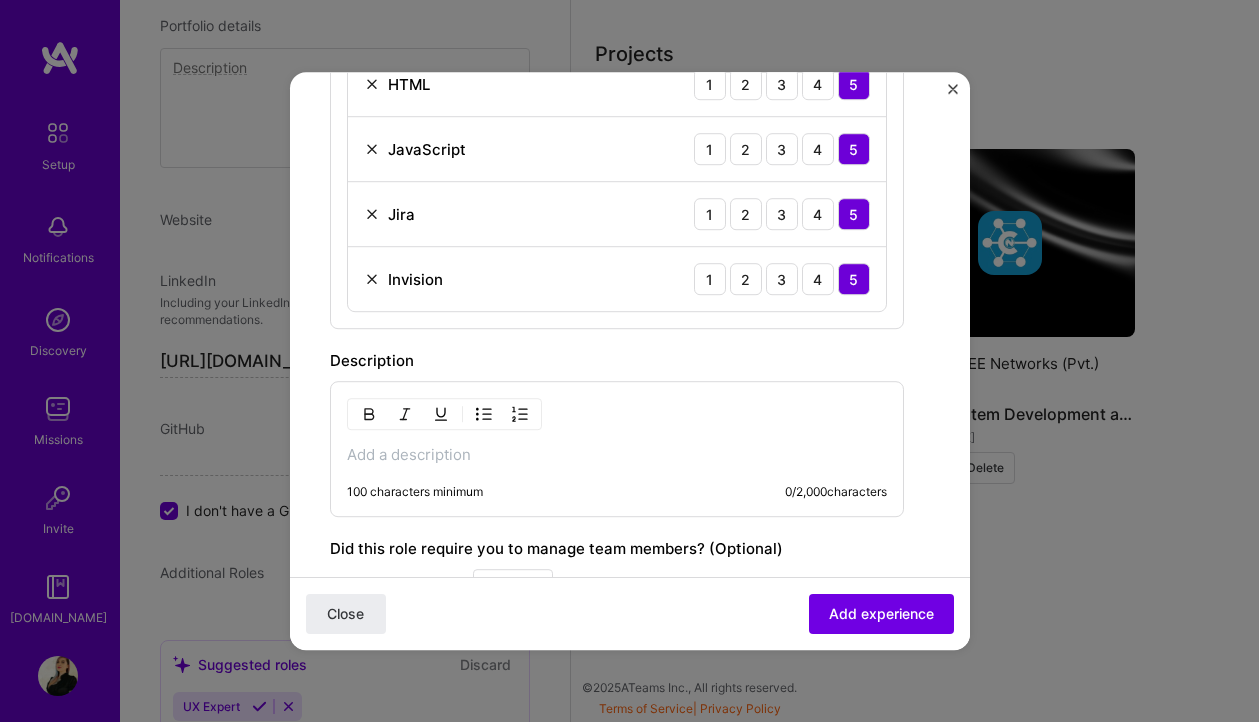 click at bounding box center (617, 455) 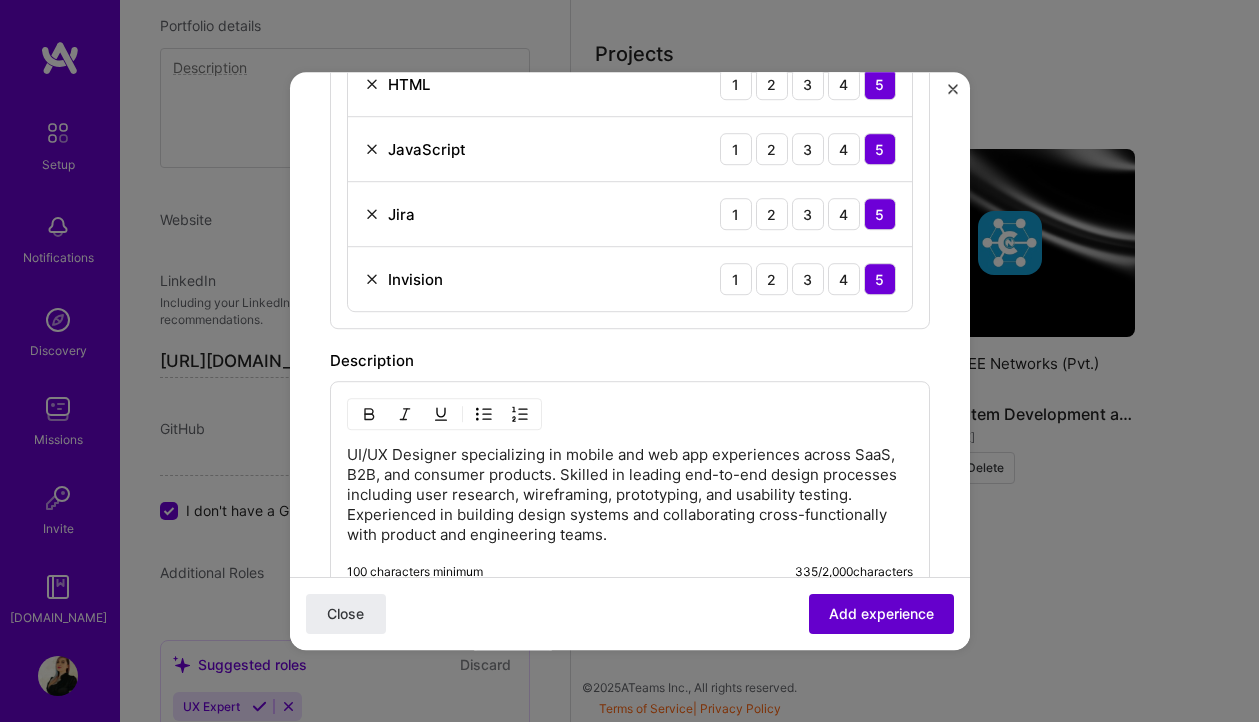 click on "Add experience" at bounding box center (881, 614) 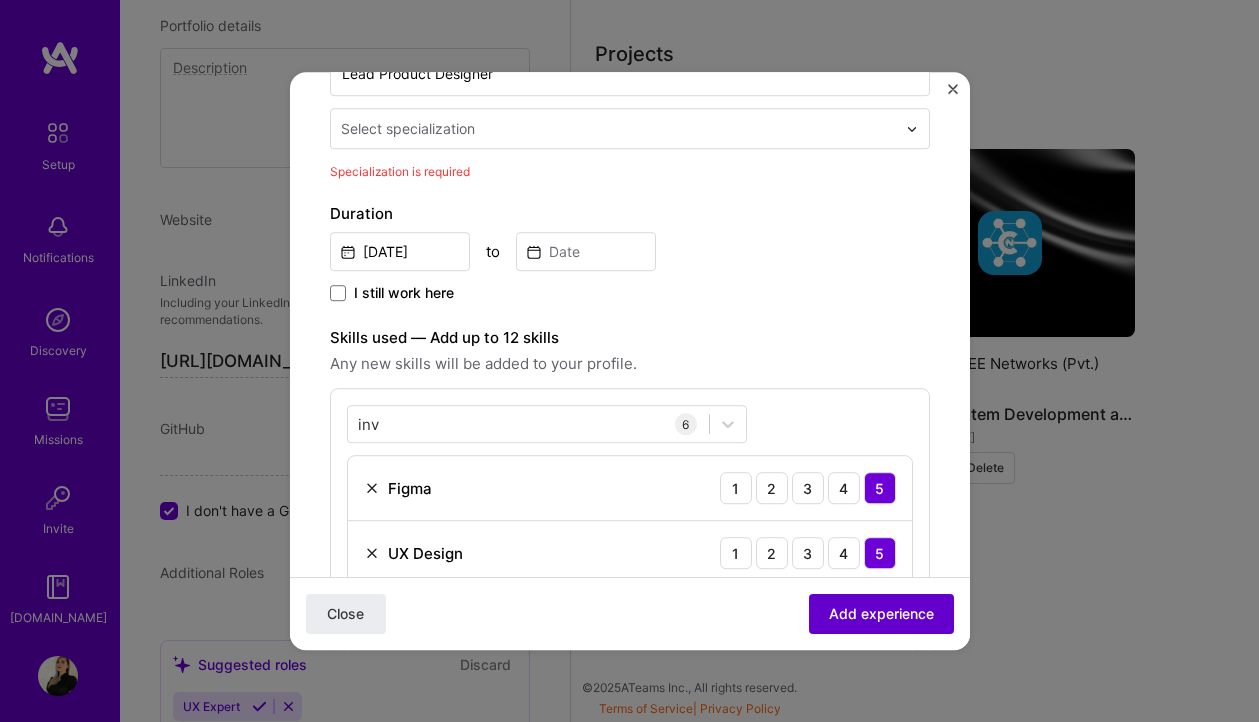 scroll, scrollTop: 325, scrollLeft: 0, axis: vertical 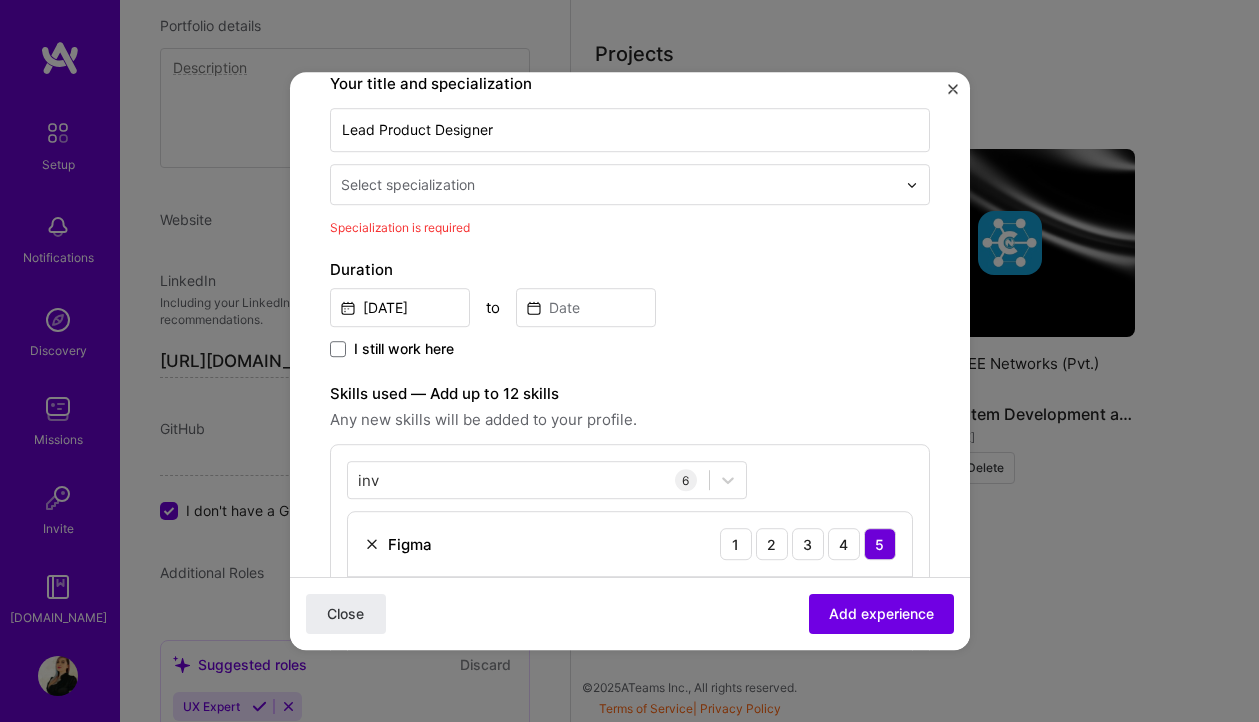 click at bounding box center (620, 184) 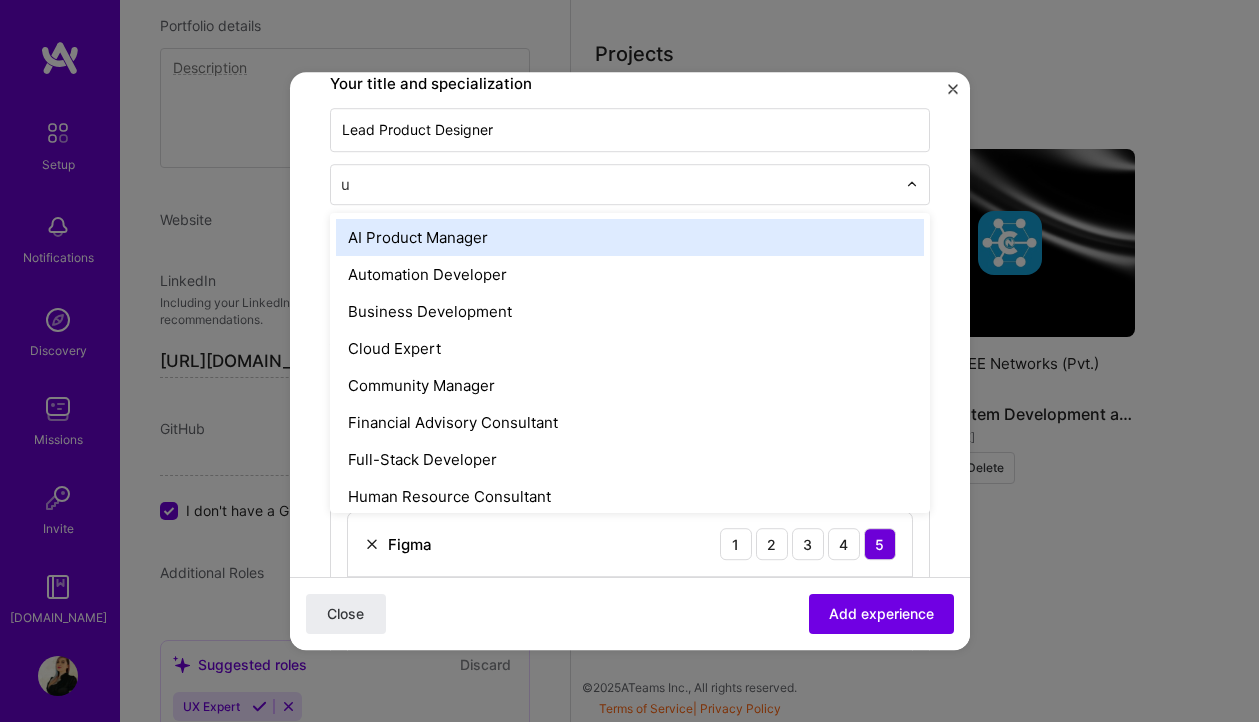 type on "ux" 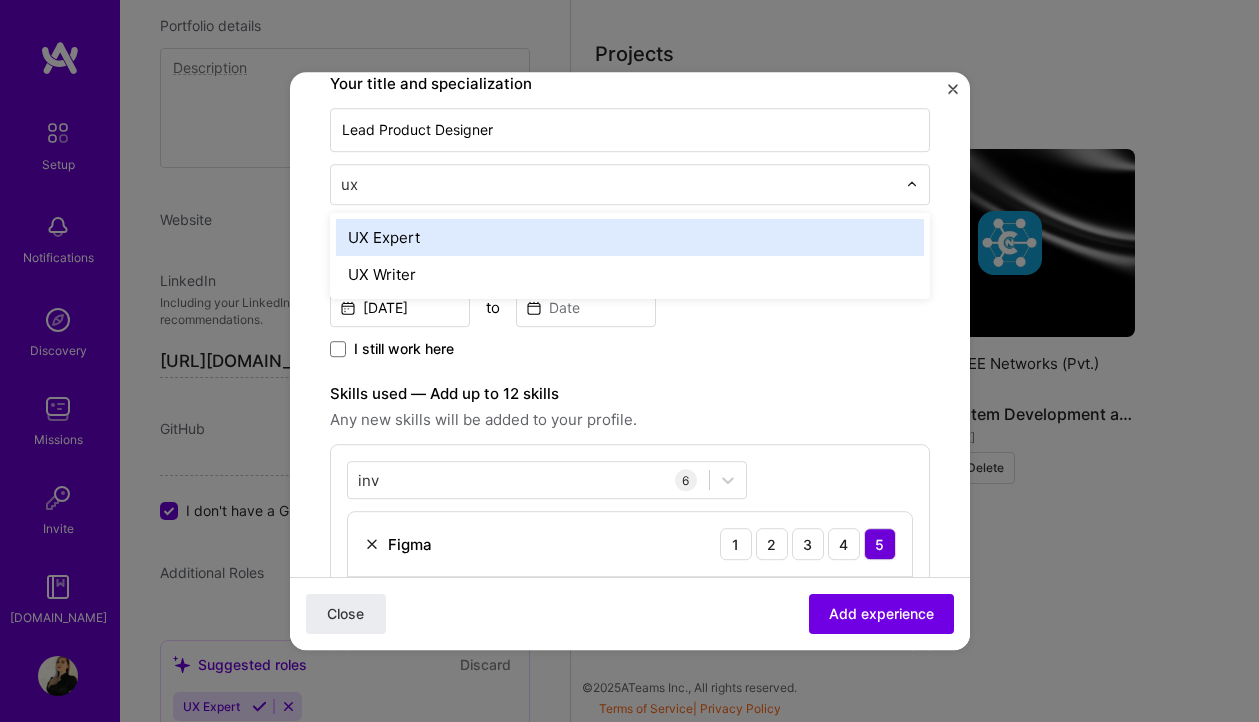 click on "UX Expert" at bounding box center (630, 237) 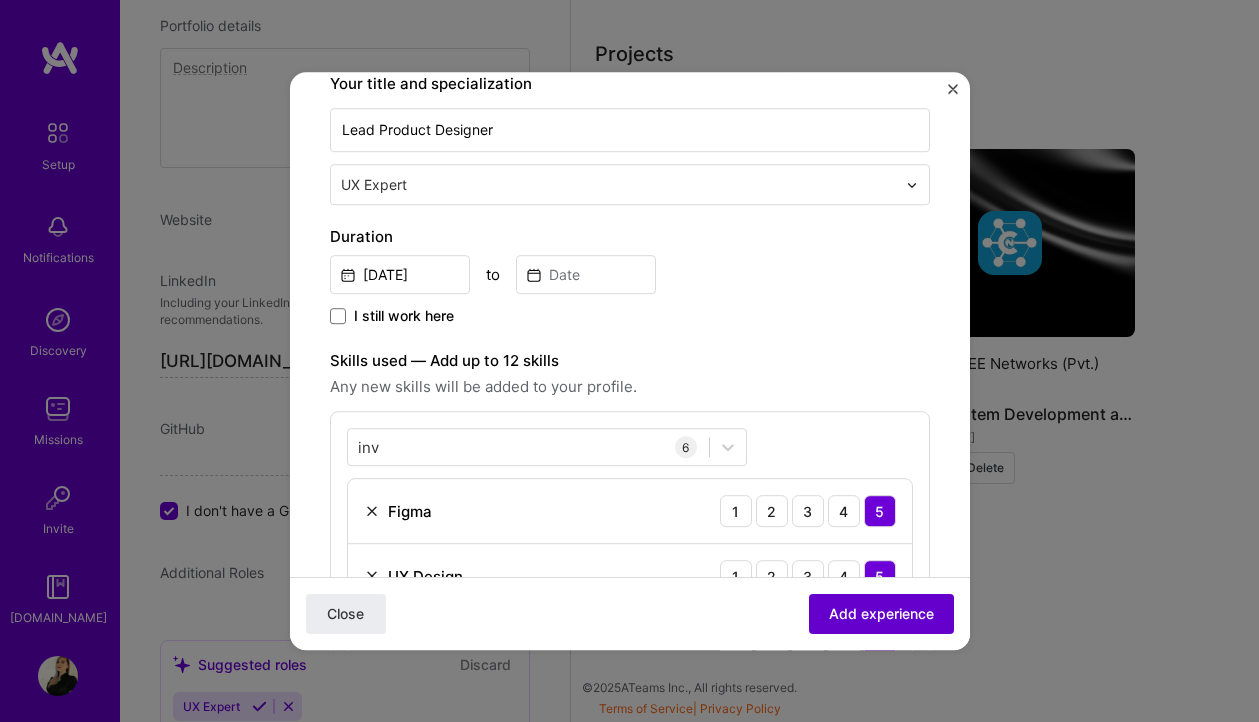 click on "Add experience" at bounding box center (881, 614) 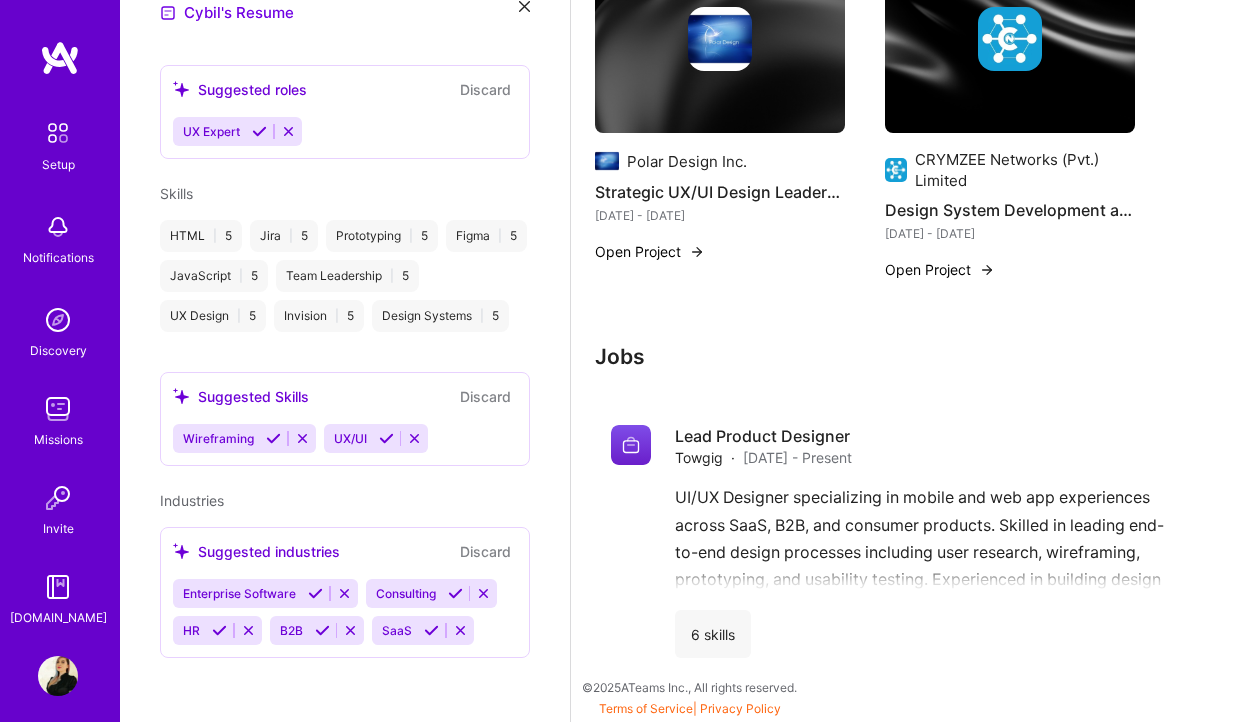 scroll, scrollTop: 150, scrollLeft: 0, axis: vertical 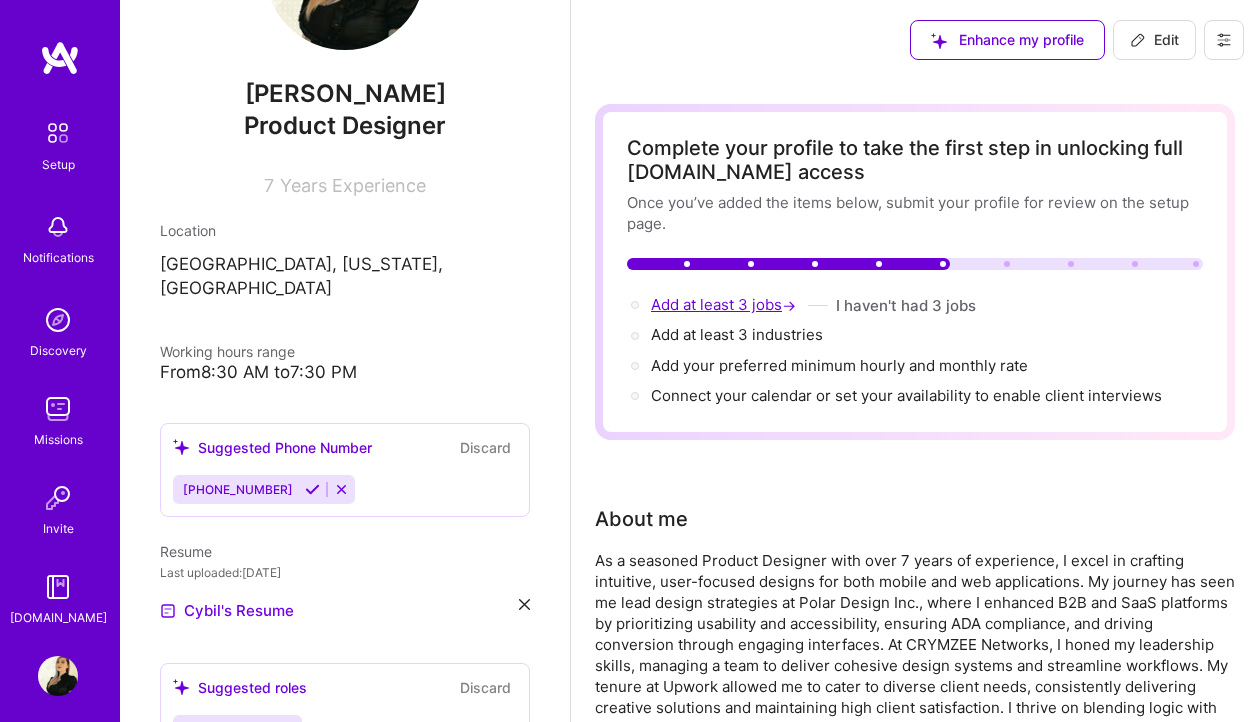 click on "Add at least 3 jobs  →" at bounding box center (725, 304) 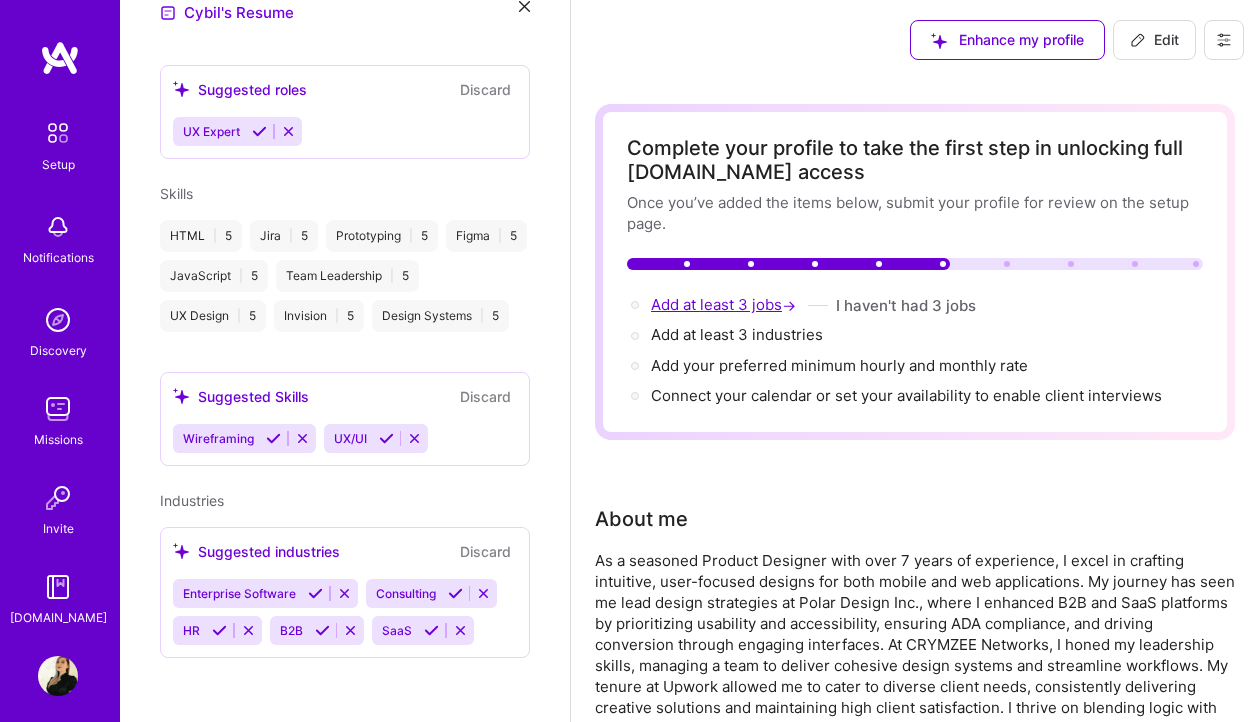 select on "US" 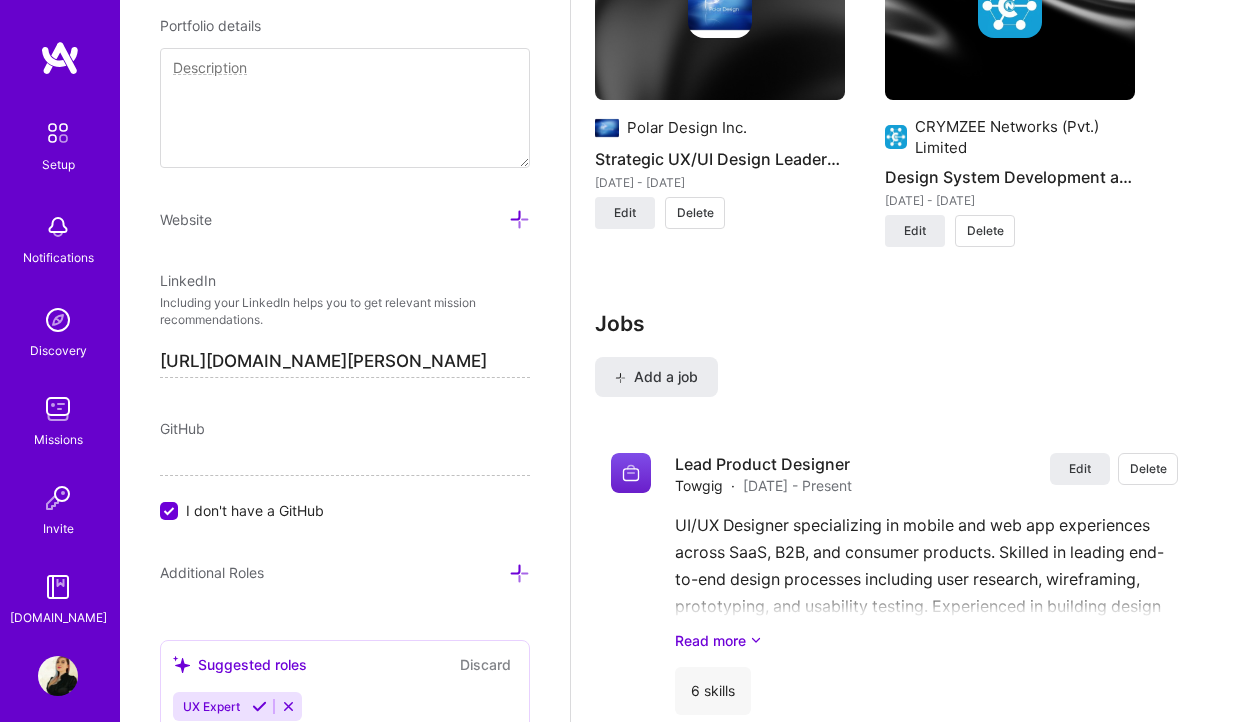 scroll, scrollTop: 2026, scrollLeft: 0, axis: vertical 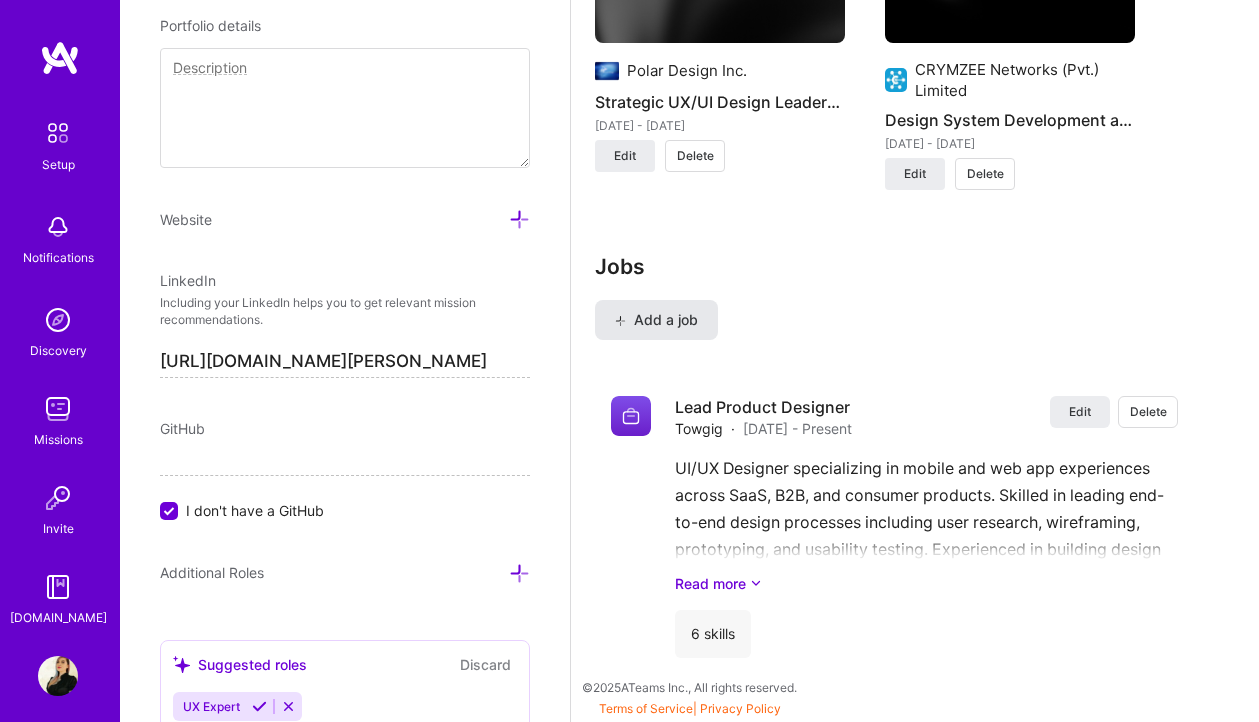 click on "Add a job" at bounding box center (656, 320) 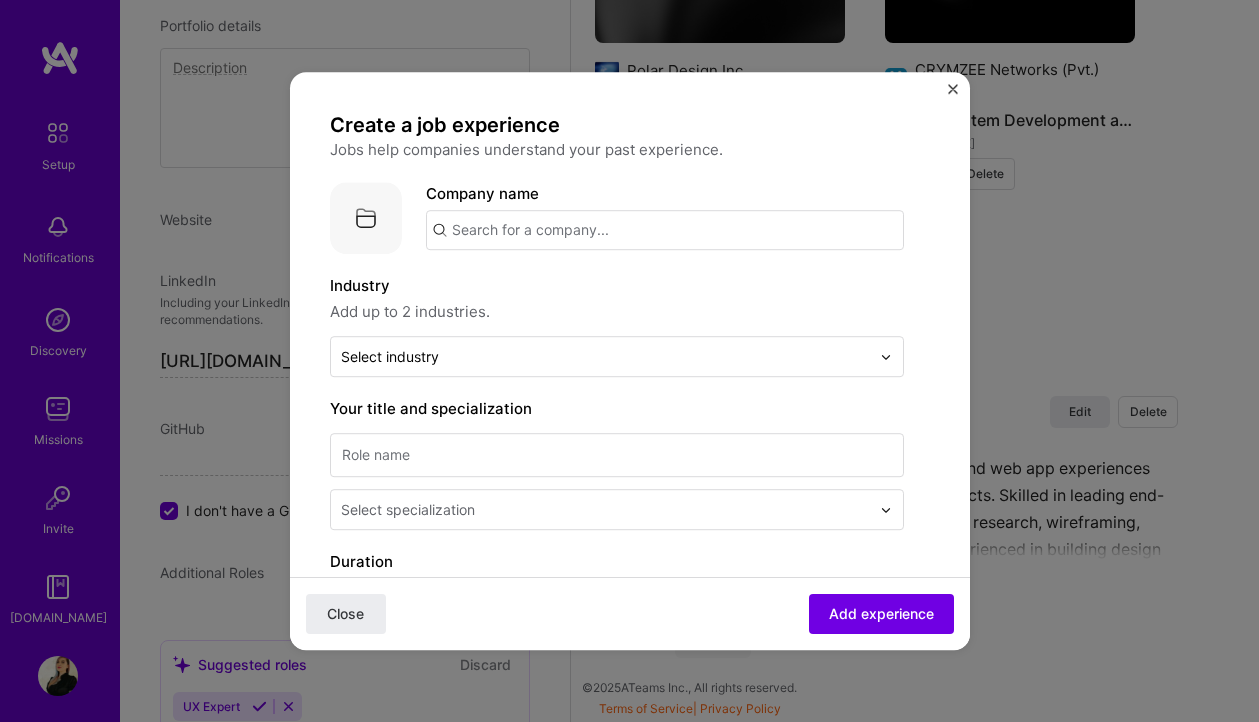 click at bounding box center (953, 89) 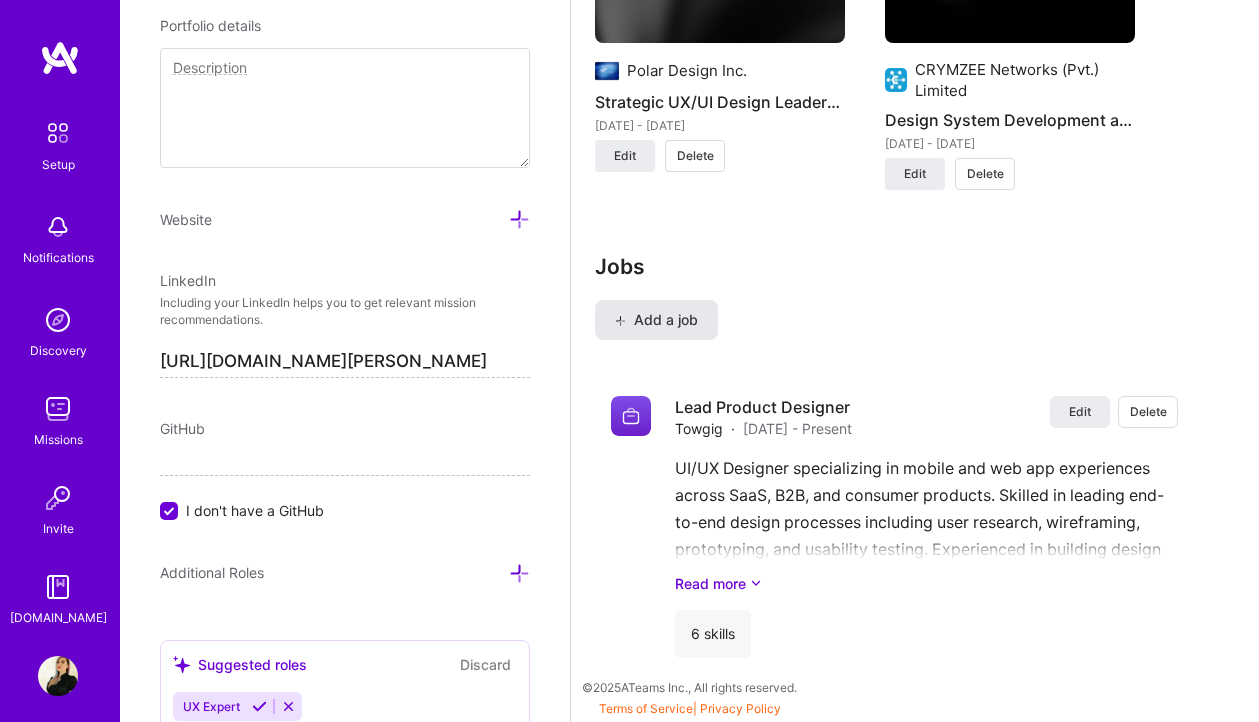 click on "Add a job" at bounding box center (656, 320) 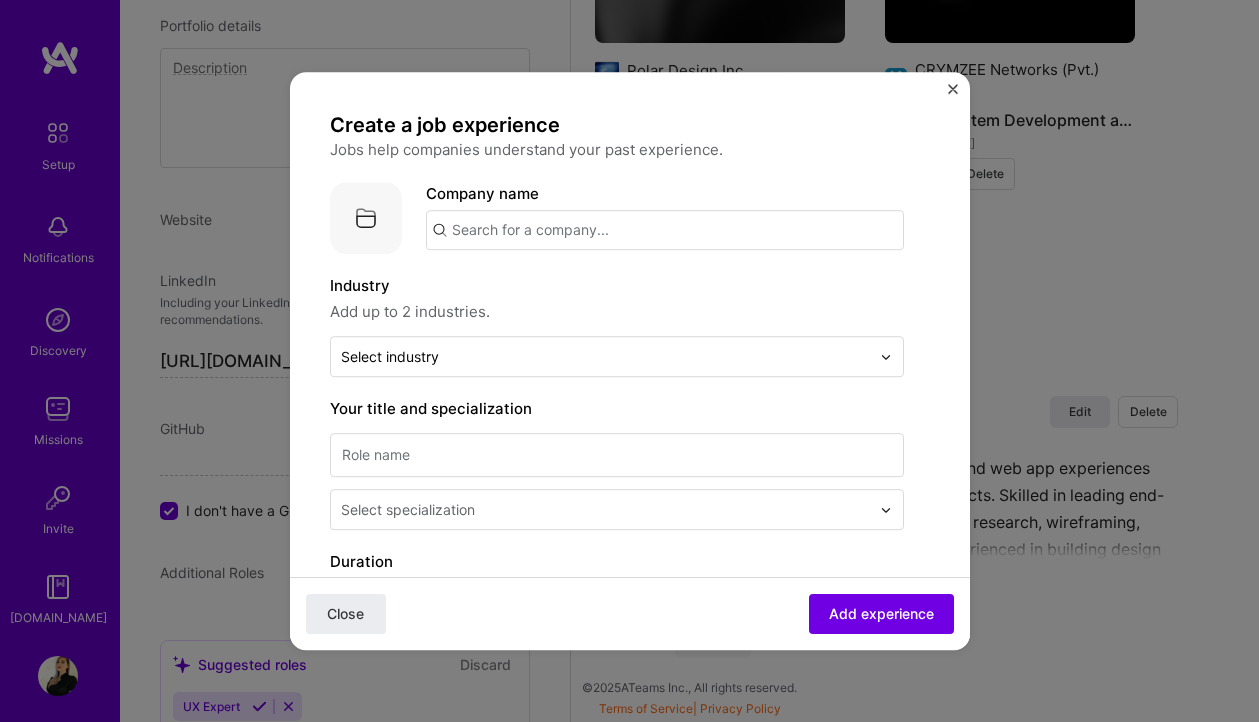 click at bounding box center (665, 230) 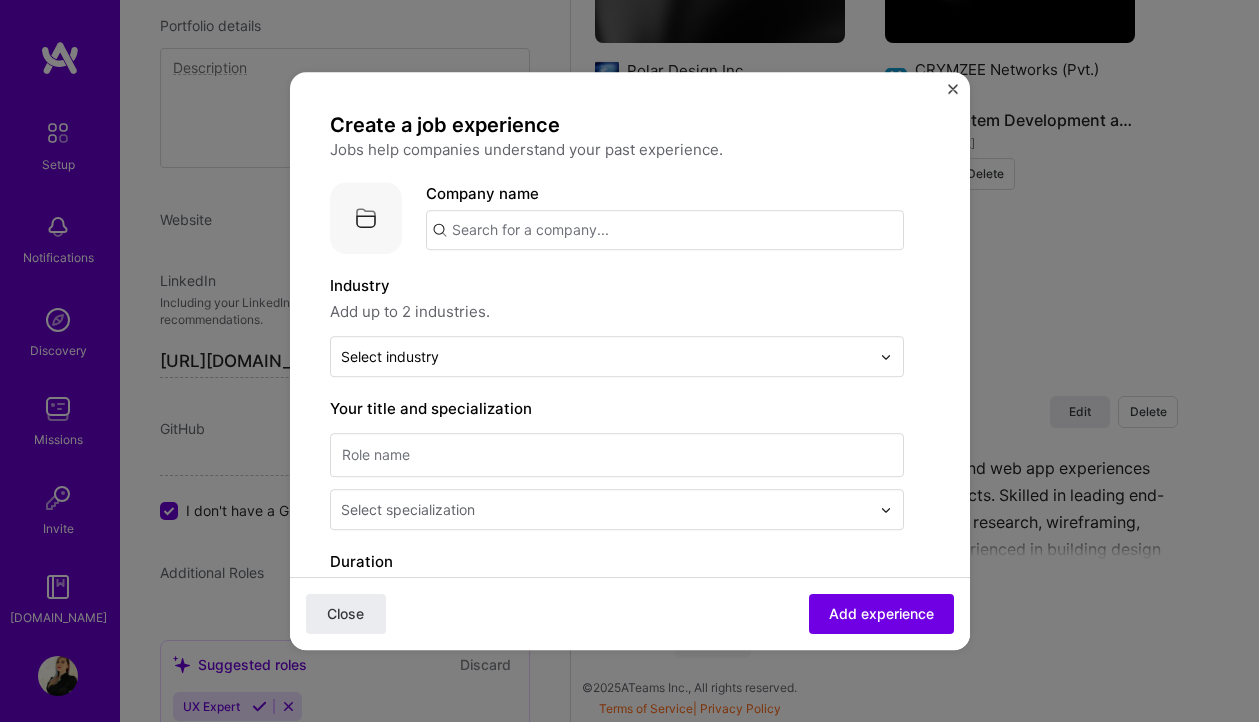 click at bounding box center (953, 89) 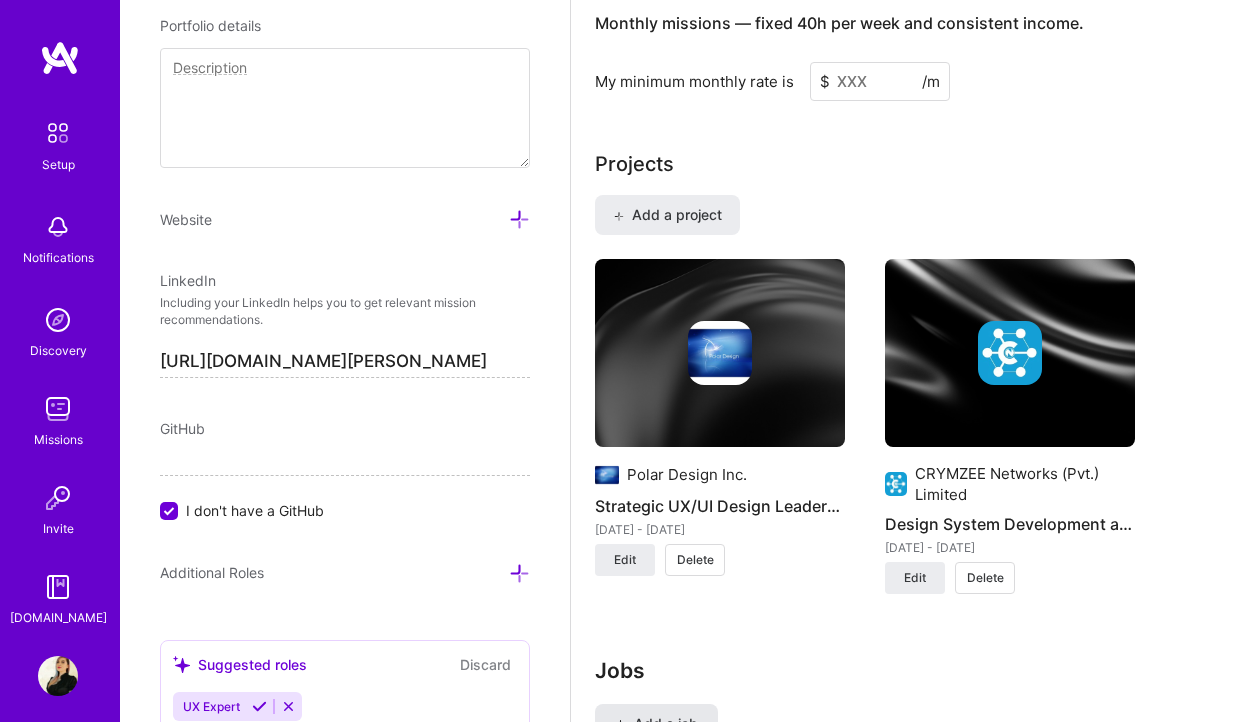 scroll, scrollTop: 1582, scrollLeft: 0, axis: vertical 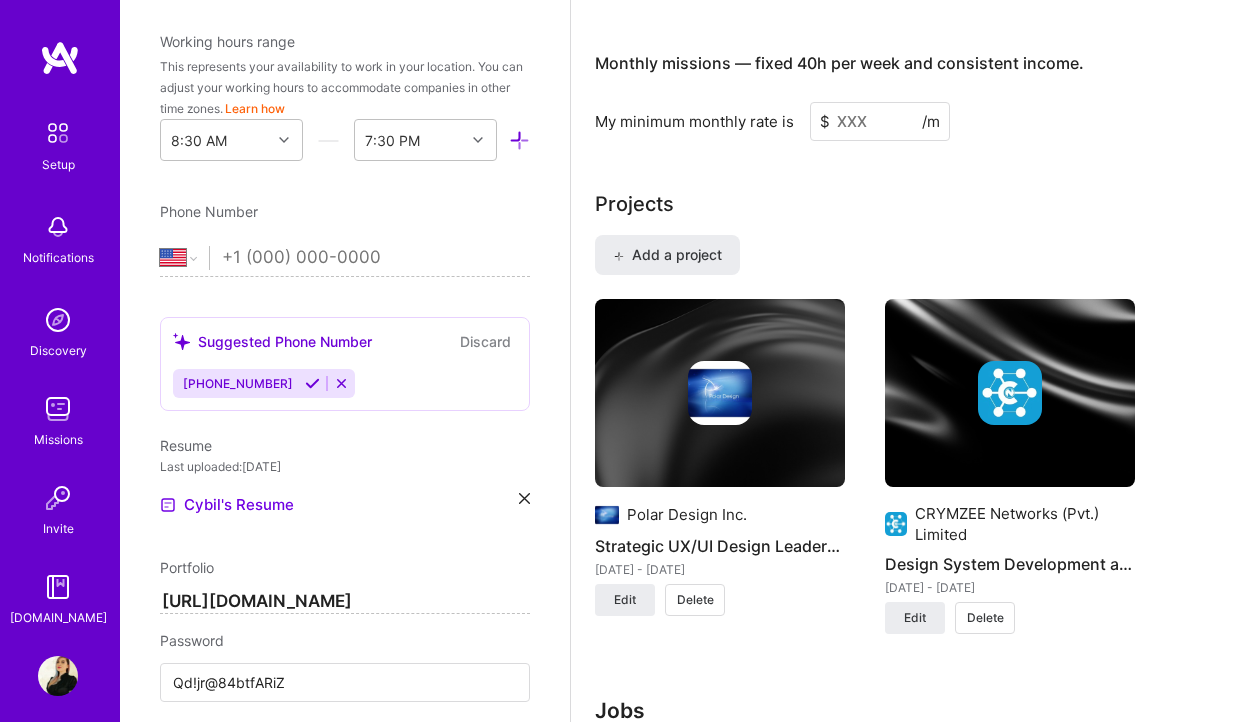 click at bounding box center (376, 258) 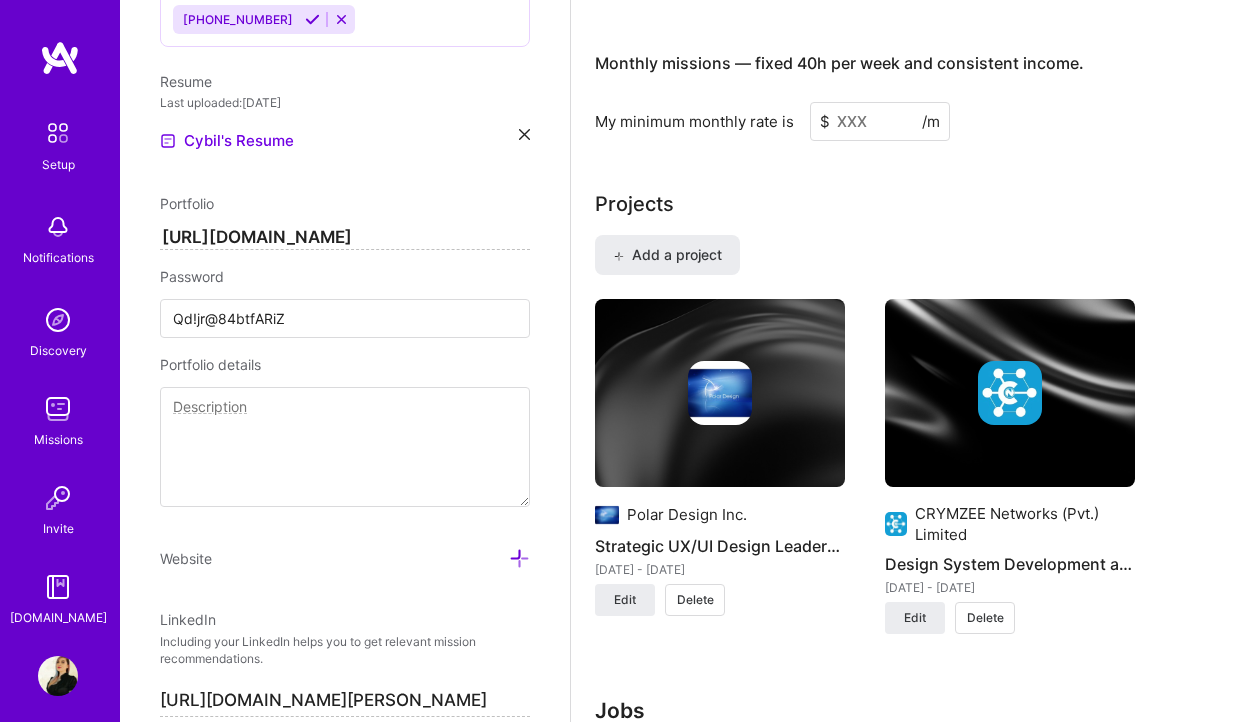 scroll, scrollTop: 1004, scrollLeft: 0, axis: vertical 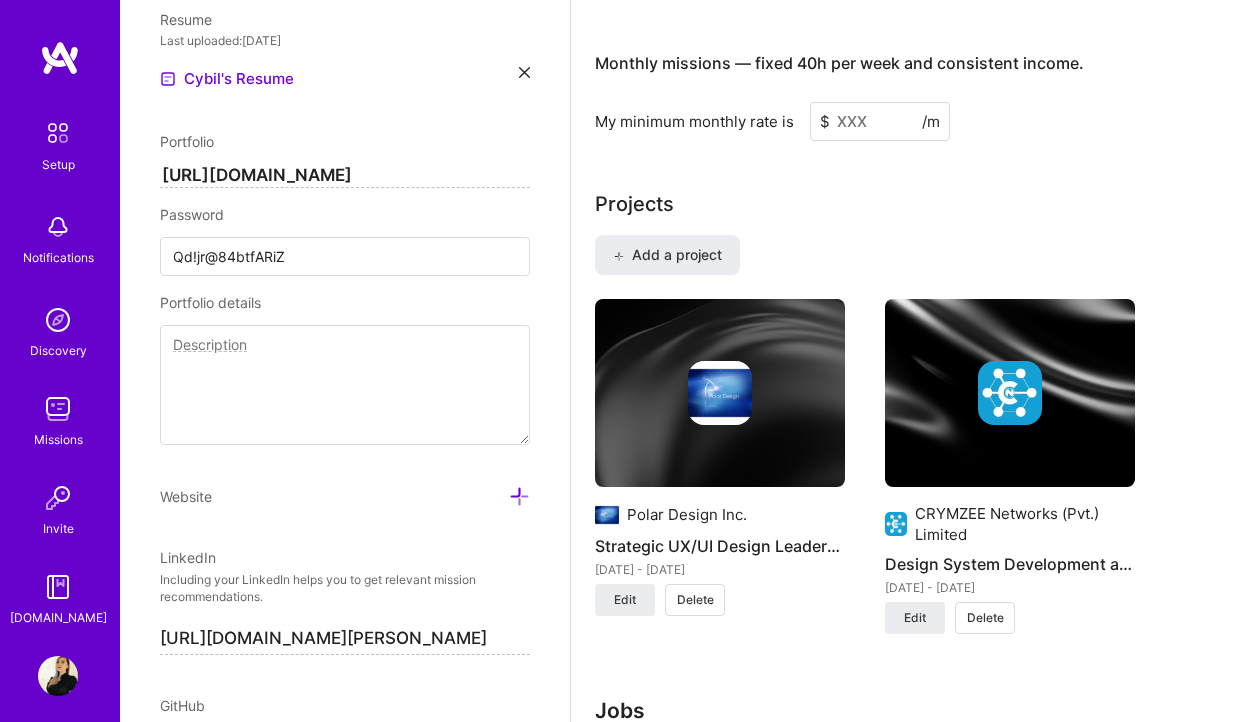 click at bounding box center (345, 385) 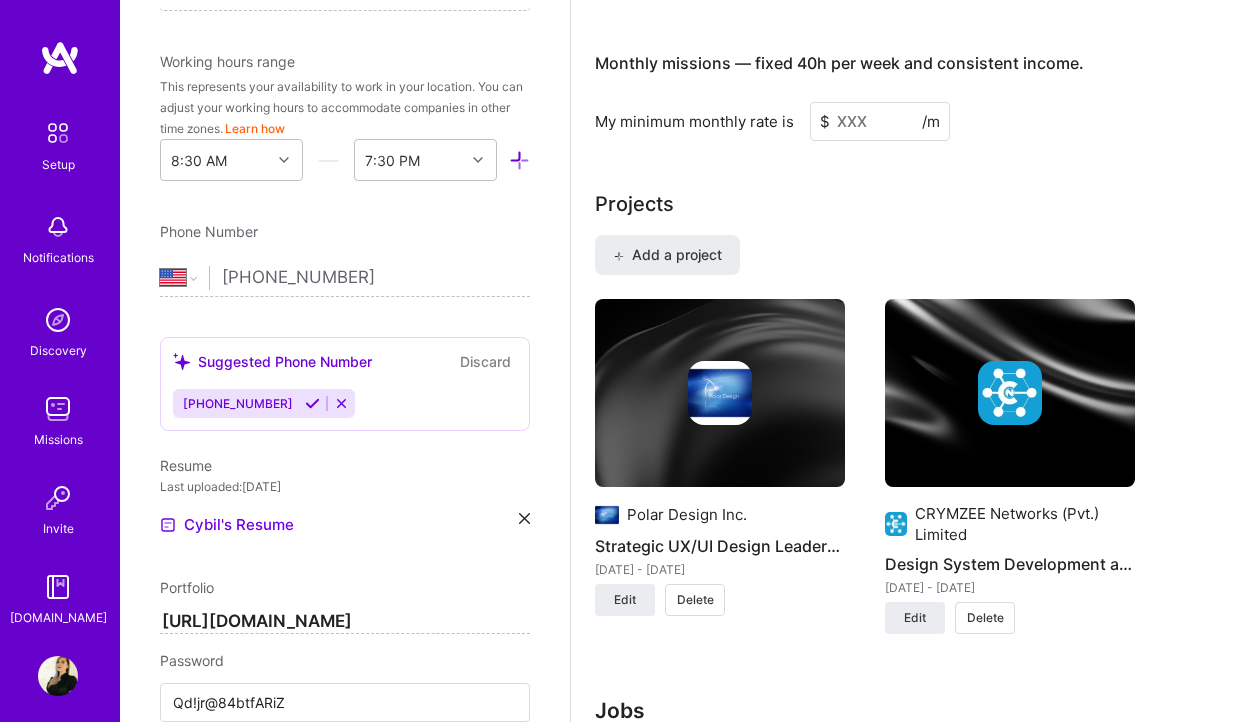 scroll, scrollTop: 0, scrollLeft: 0, axis: both 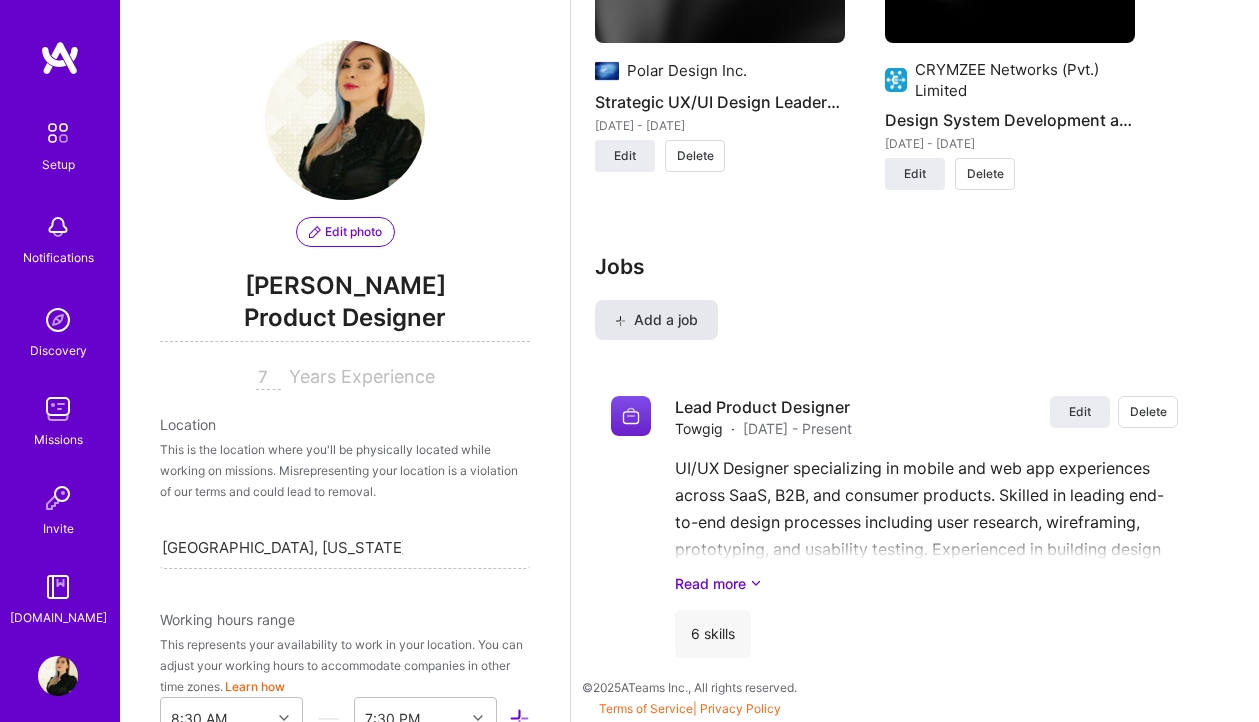 click on "Add a job" at bounding box center [656, 320] 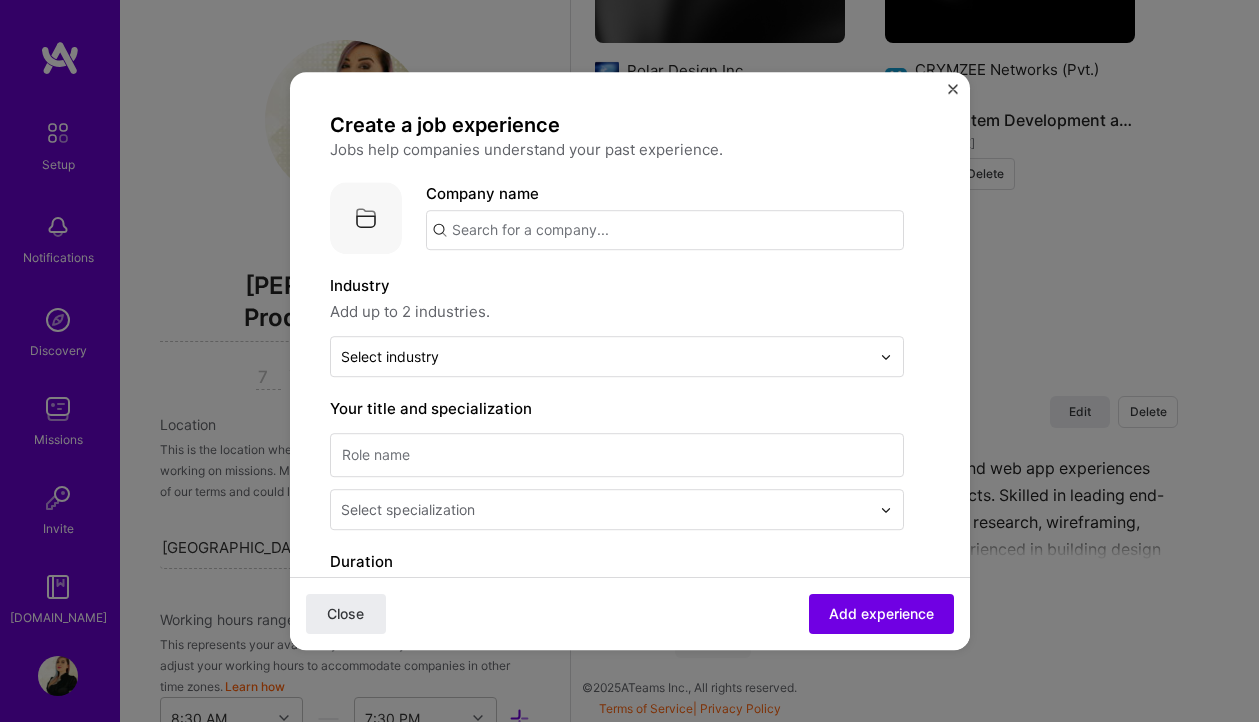 click at bounding box center (665, 230) 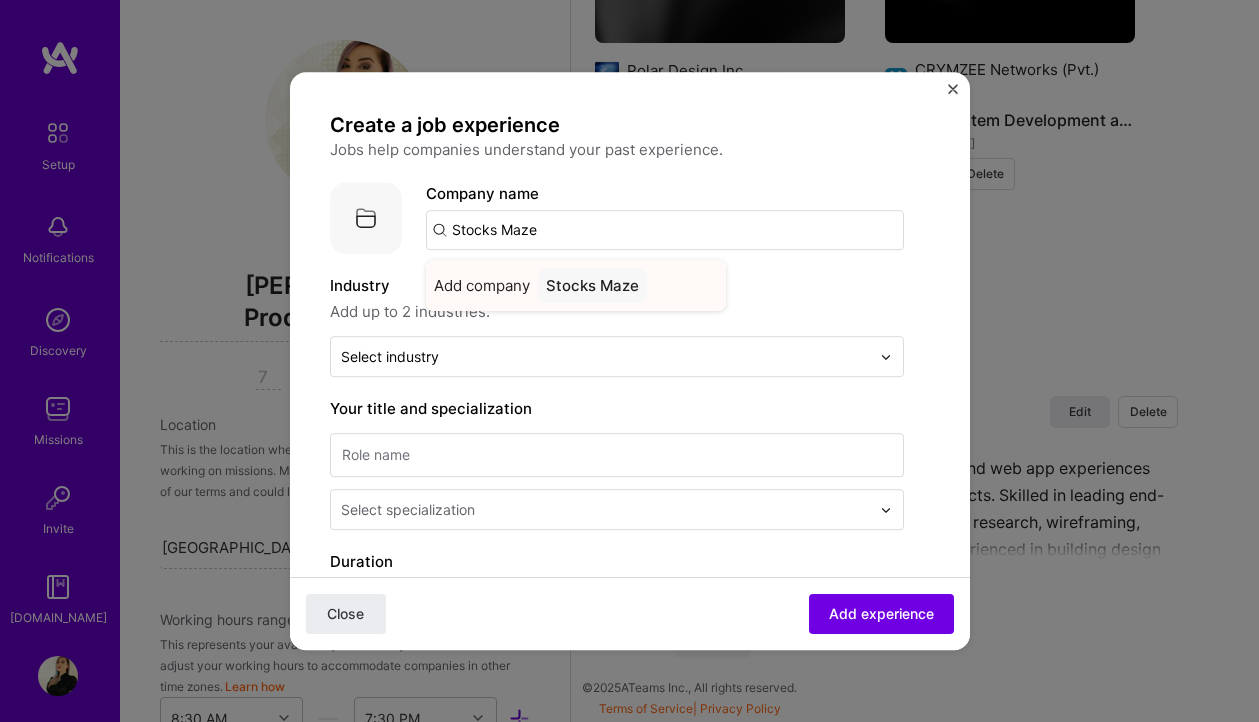 type on "Stocks Maze" 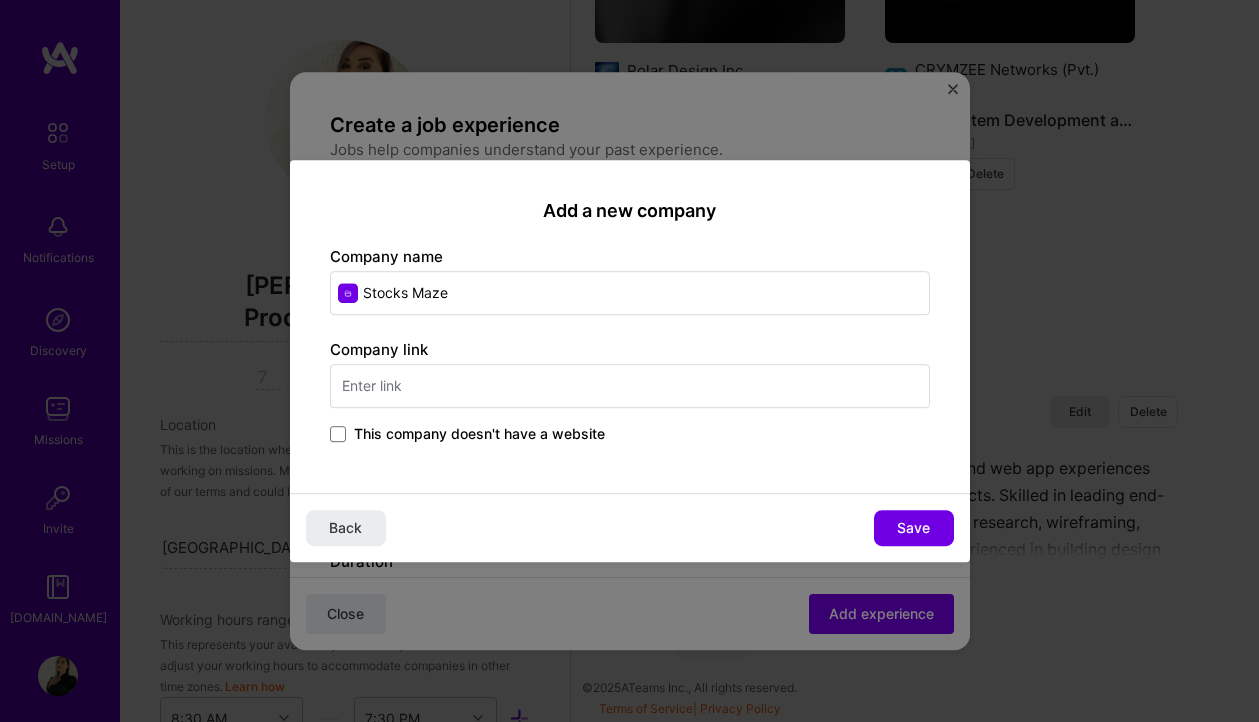 click on "Stocks Maze" at bounding box center [630, 293] 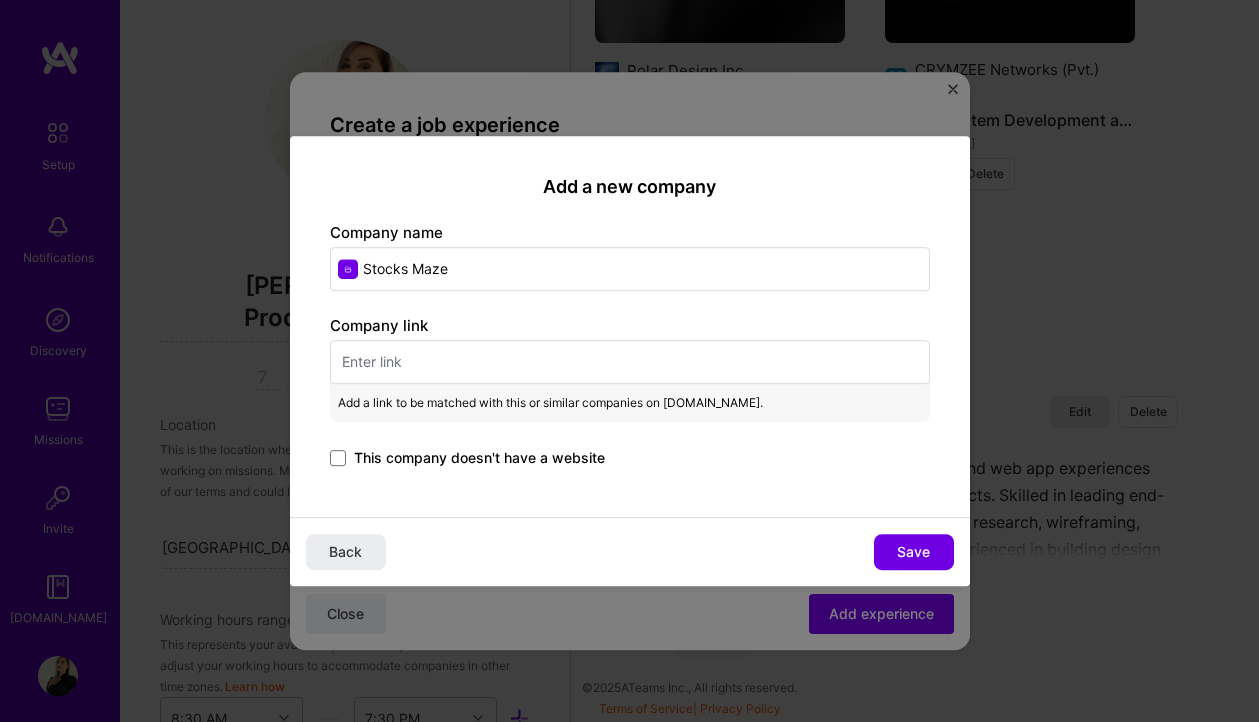 click at bounding box center [630, 362] 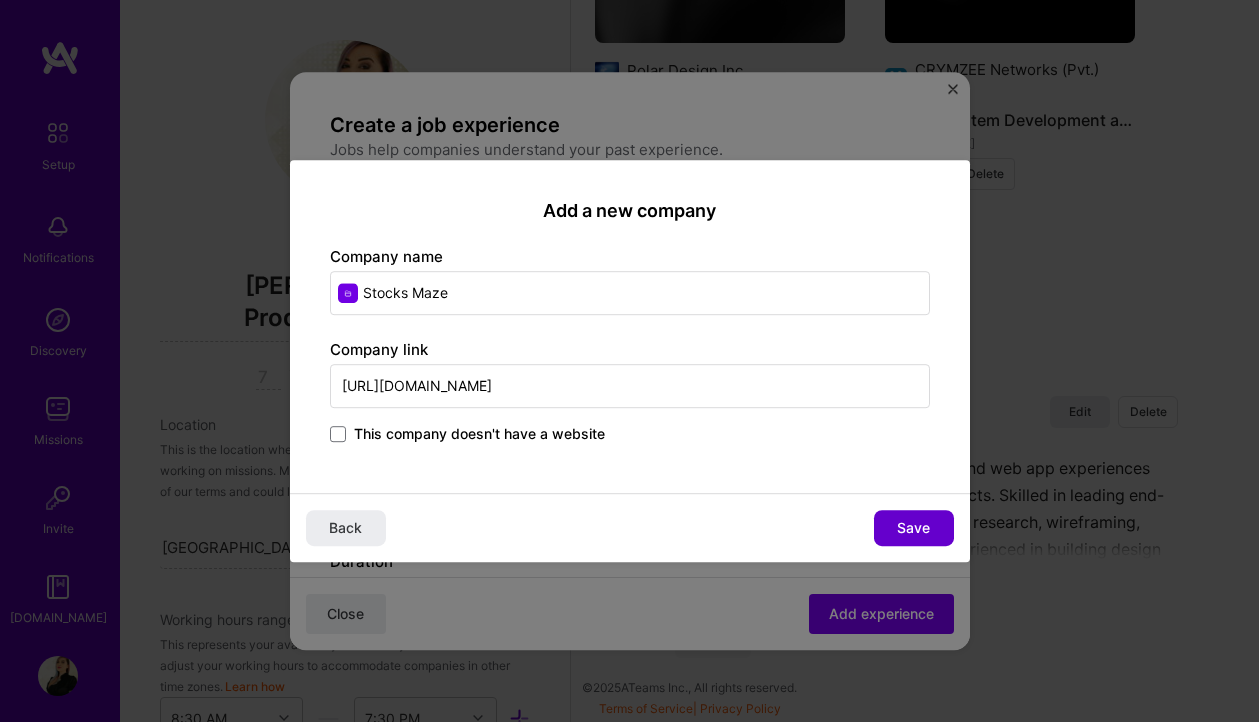 type on "[URL][DOMAIN_NAME]" 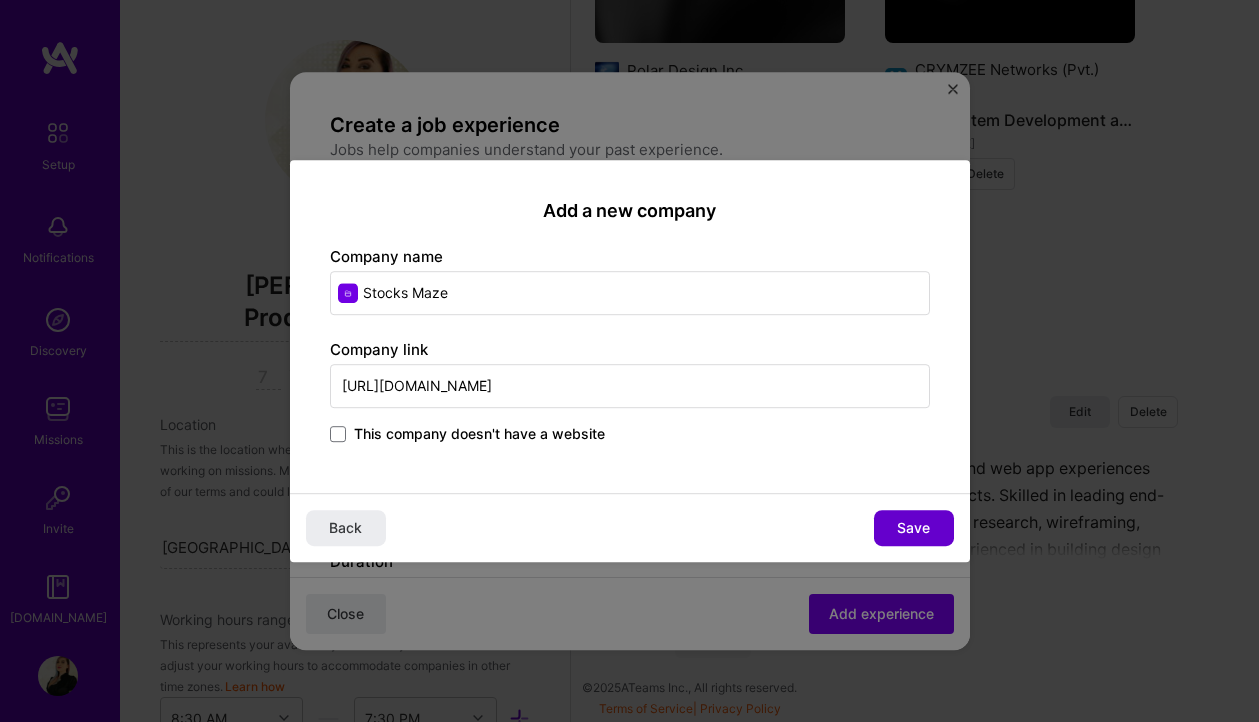 click on "Save" at bounding box center [914, 528] 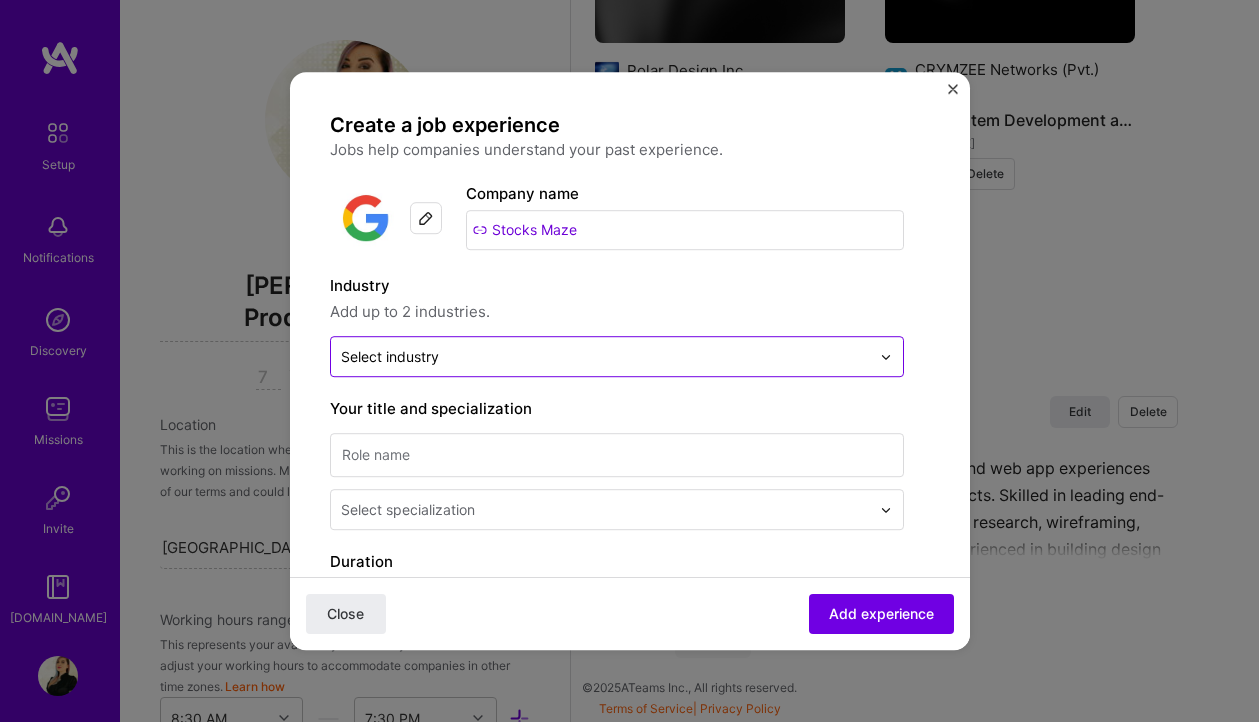 click on "Select industry 0" at bounding box center (617, 356) 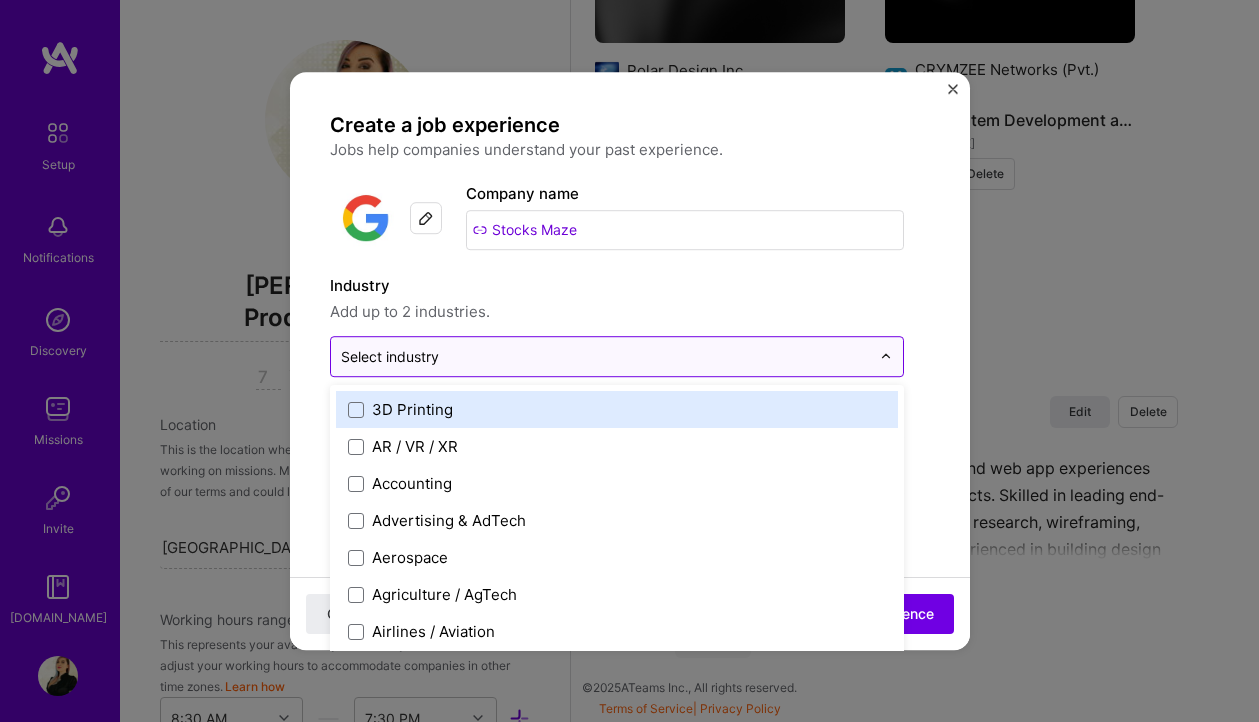 click on "Select industry 0" at bounding box center [617, 356] 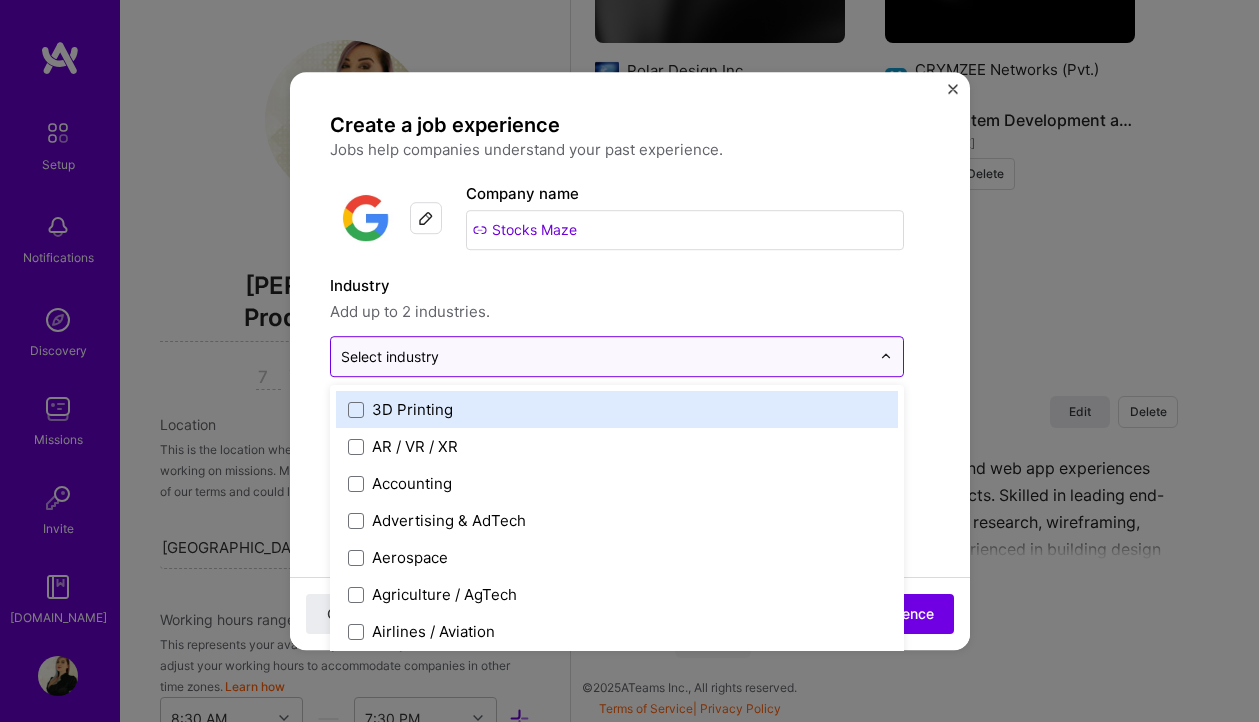 click at bounding box center [605, 356] 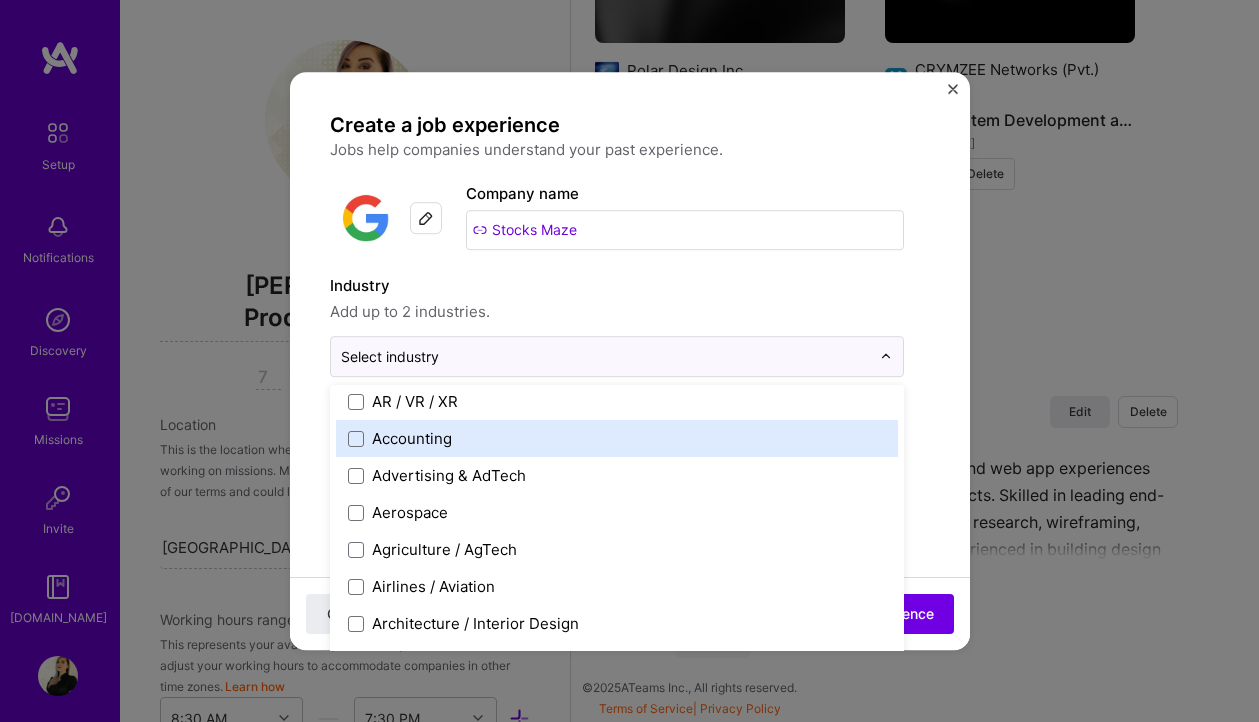 scroll, scrollTop: 57, scrollLeft: 0, axis: vertical 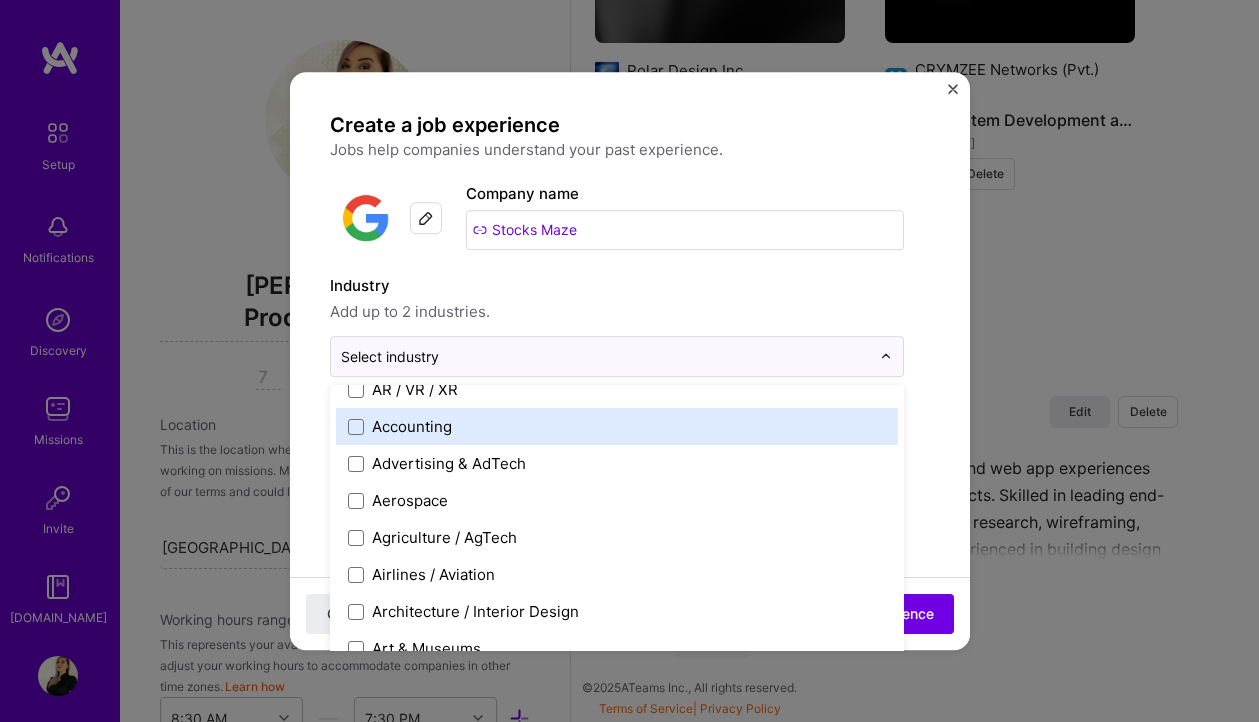 click on "Accounting" at bounding box center (617, 426) 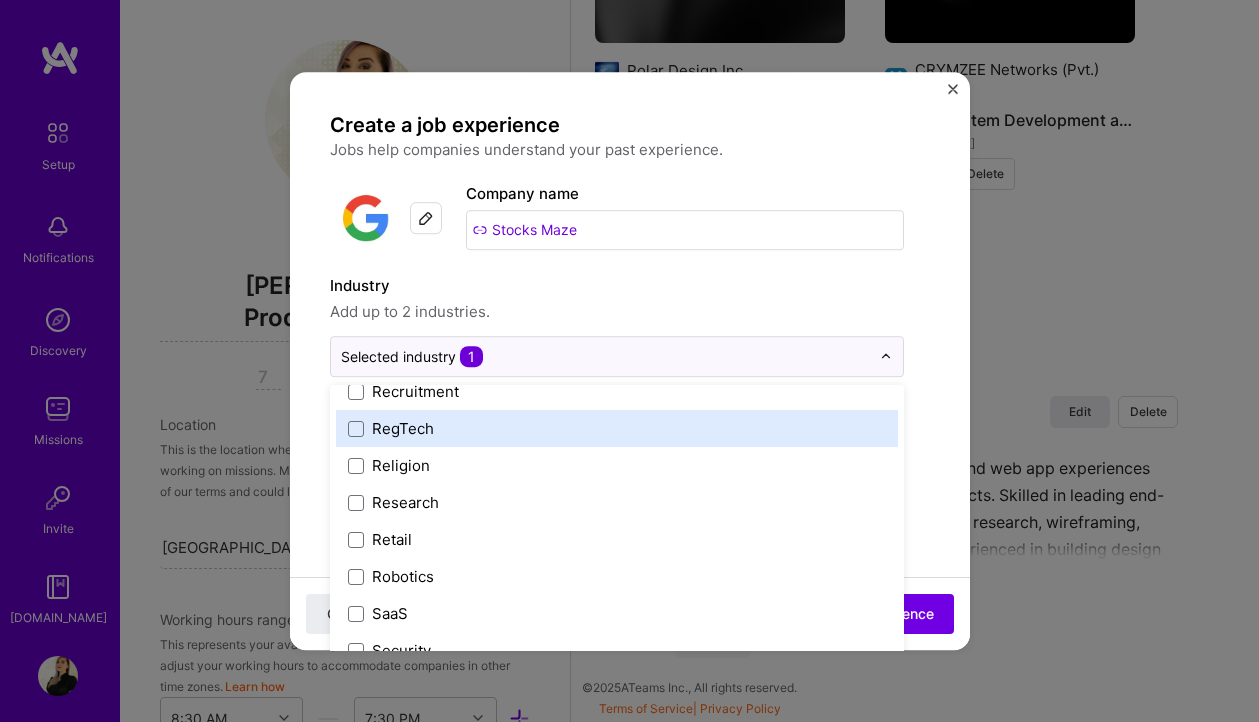scroll, scrollTop: 3791, scrollLeft: 0, axis: vertical 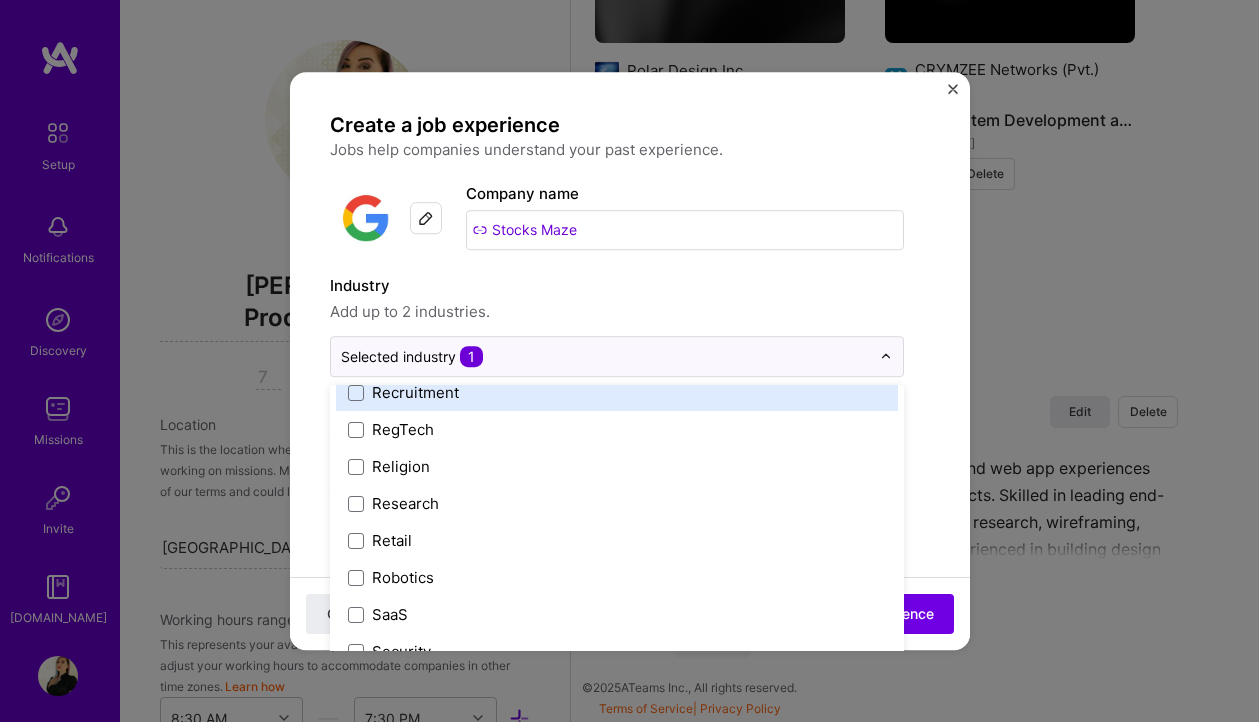 click on "Create a job experience Jobs help companies understand your past experience. Company logo Company name Stocks Maze
Industry Add up to 2 industries. option Accounting, selected. option Recruitment focused, 103 of 120. 120 results available. Use Up and Down to choose options, press Enter to select the currently focused option, press Escape to exit the menu, press Tab to select the option and exit the menu. Selected industry 1 3D Printing AR / VR / XR Accounting Advertising & AdTech Aerospace Agriculture / AgTech Airlines / Aviation Architecture / Interior Design Art & Museums Artifical Intelligence / Machine Learning Arts / Culture Augmented & Virtual Reality (AR/VR) Automotive Automotive & Self Driving Cars Aviation B2B B2B2C B2C BPA / RPA Banking Beauty Big Data BioTech Blockchain CMS CPG CRM Cannabis Charity & Nonprofit Circular Economy CivTech Climate Tech Cloud Services Coaching Community Tech Construction Consulting Consumer Electronics Crowdfunding Crypto Customer Success Cybersecurity DTC" at bounding box center (630, 714) 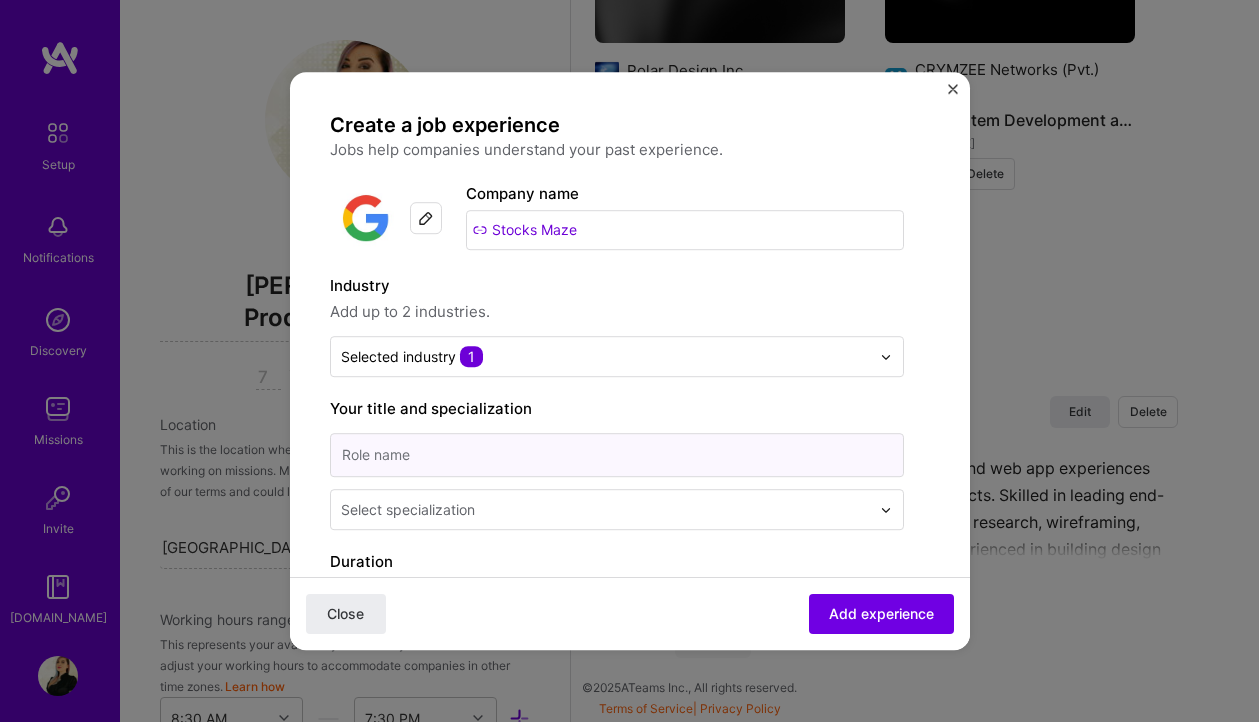 click at bounding box center [617, 455] 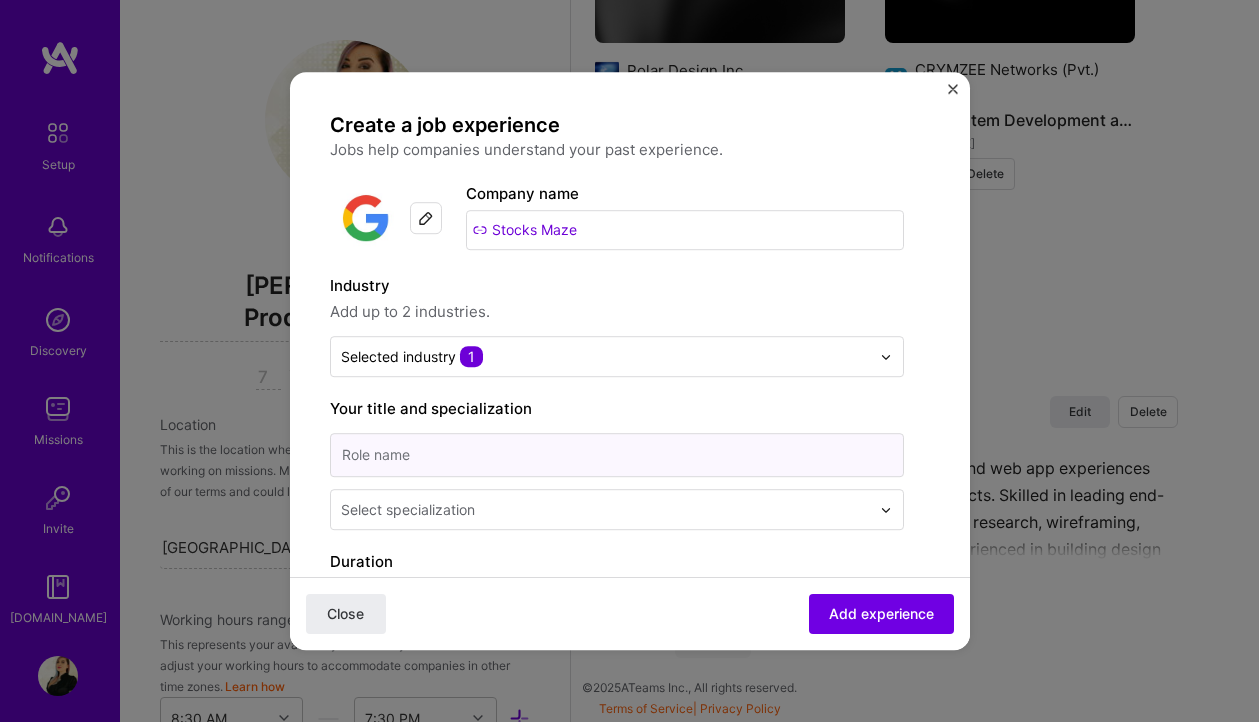 paste on "Senior Product Designer" 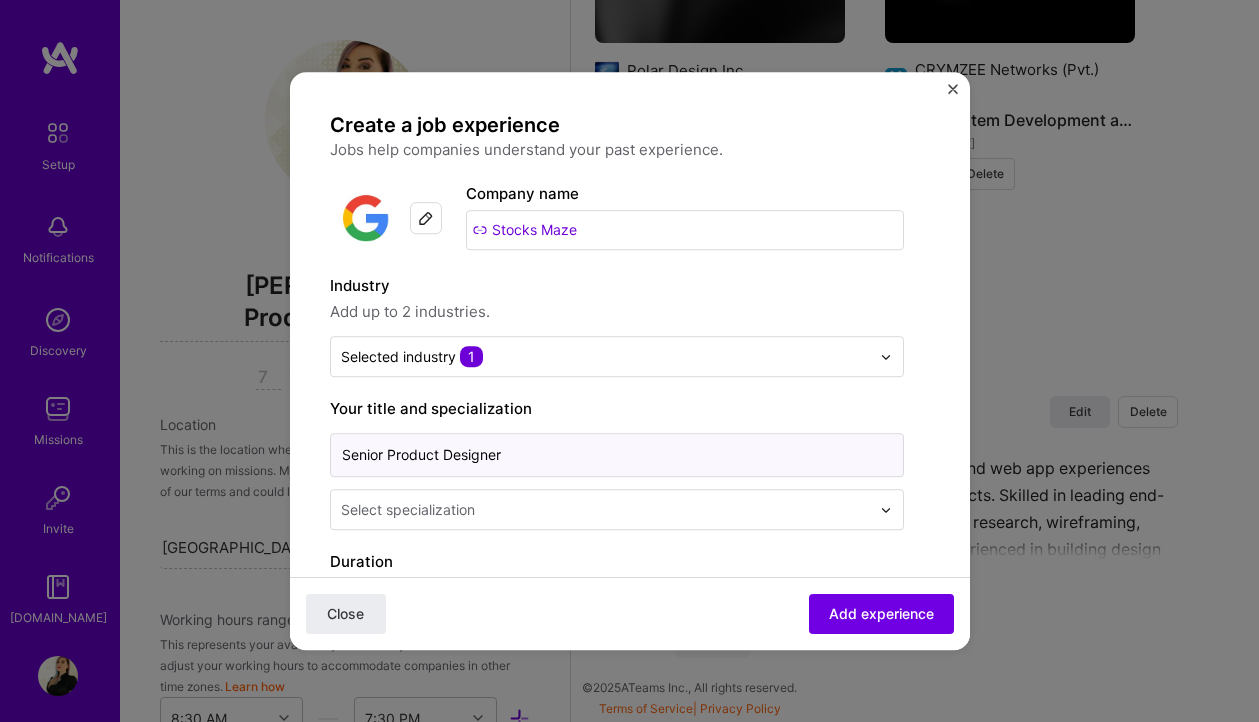 type on "Senior Product Designer" 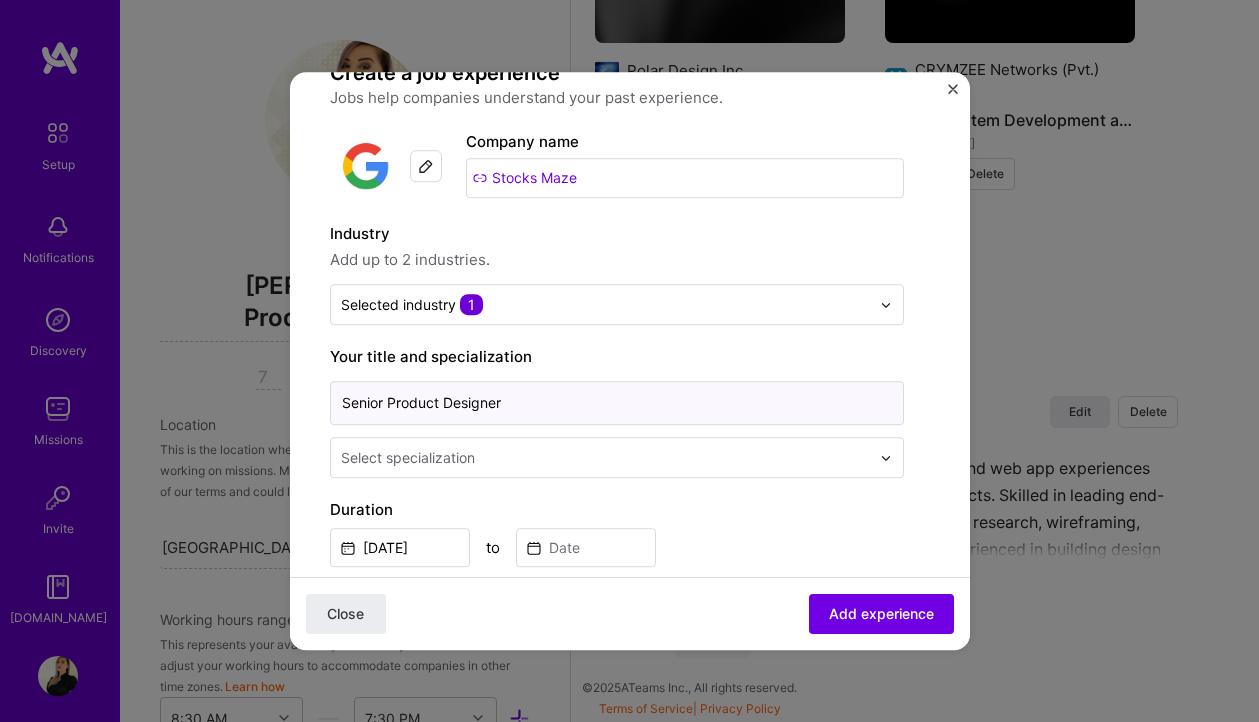 scroll, scrollTop: 68, scrollLeft: 0, axis: vertical 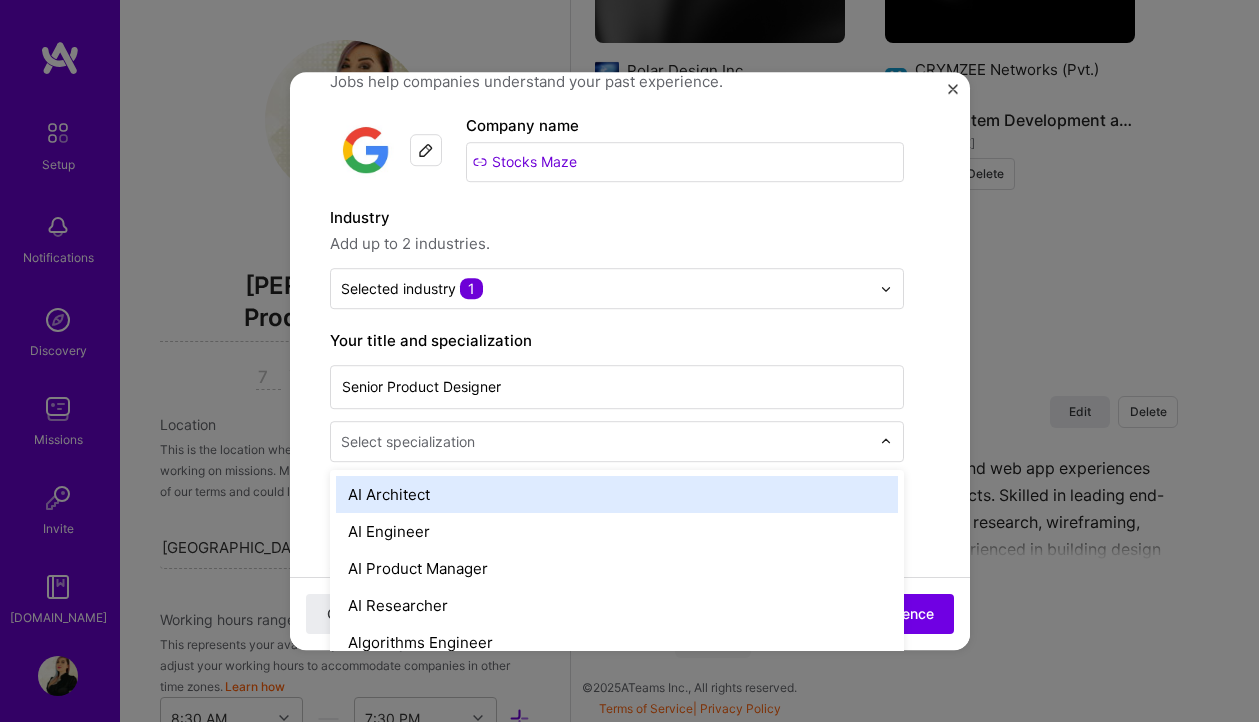 click on "Select specialization" at bounding box center (408, 441) 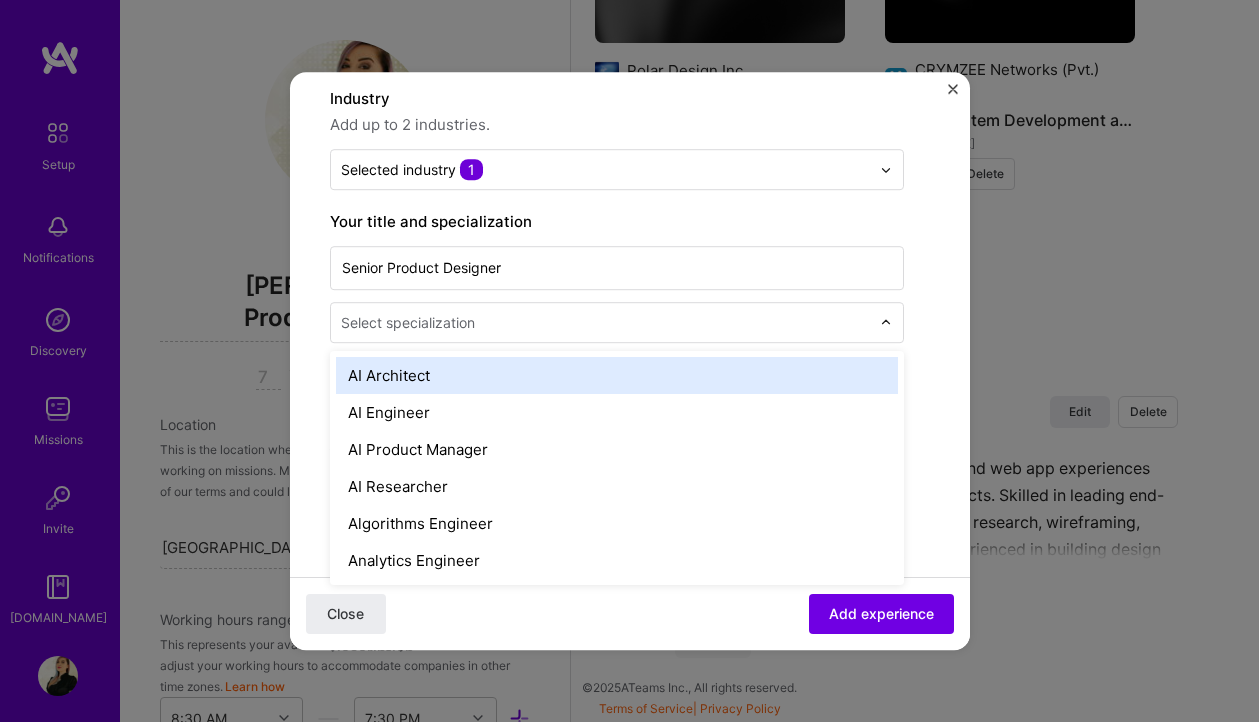 scroll, scrollTop: 192, scrollLeft: 0, axis: vertical 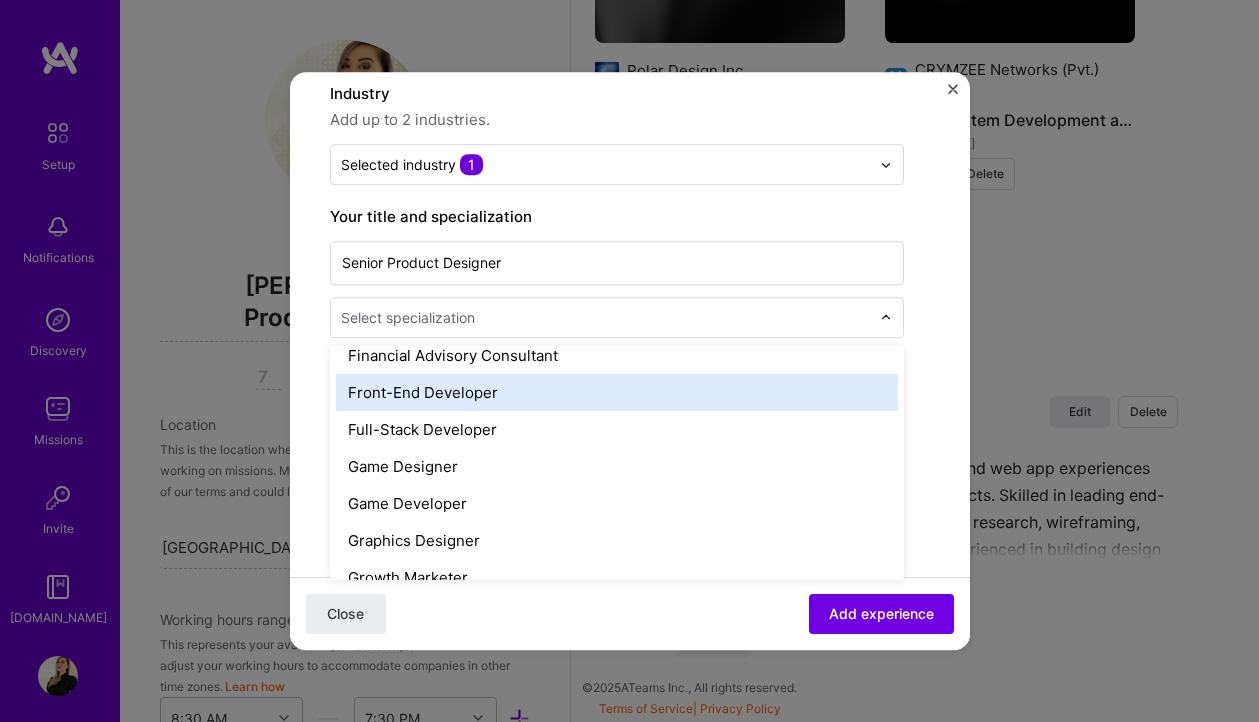 click on "Front-End Developer" at bounding box center (617, 392) 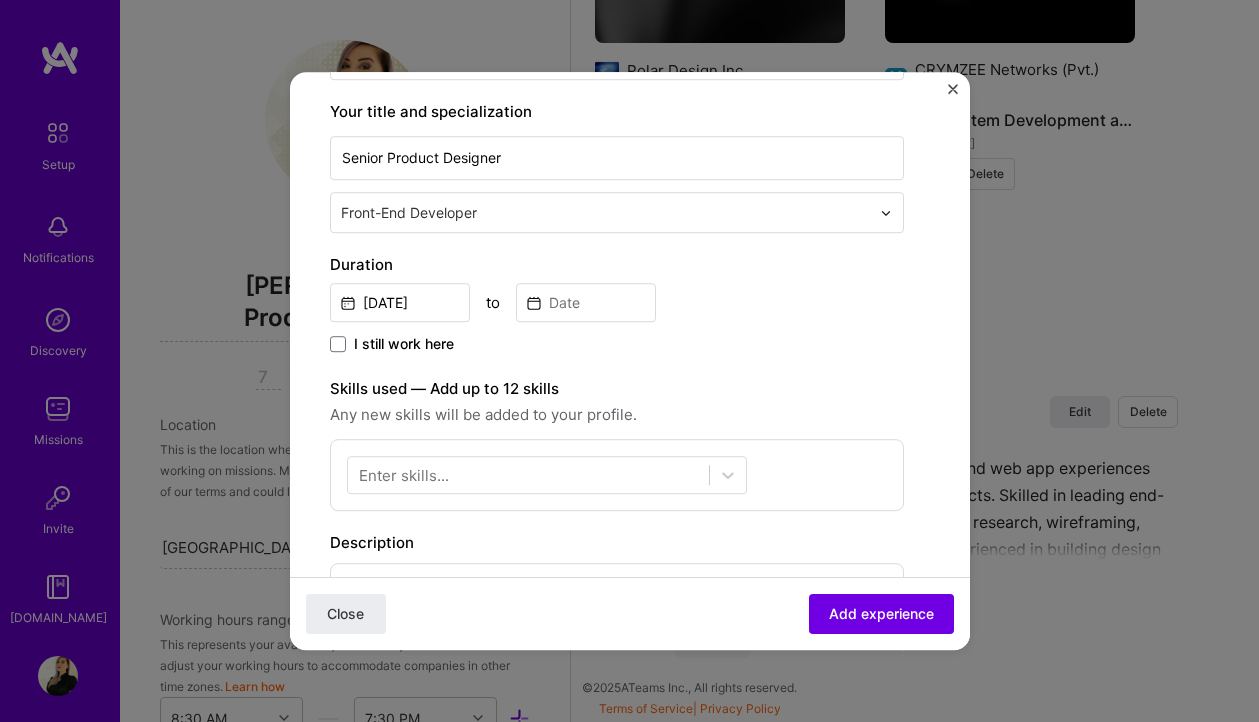 scroll, scrollTop: 328, scrollLeft: 0, axis: vertical 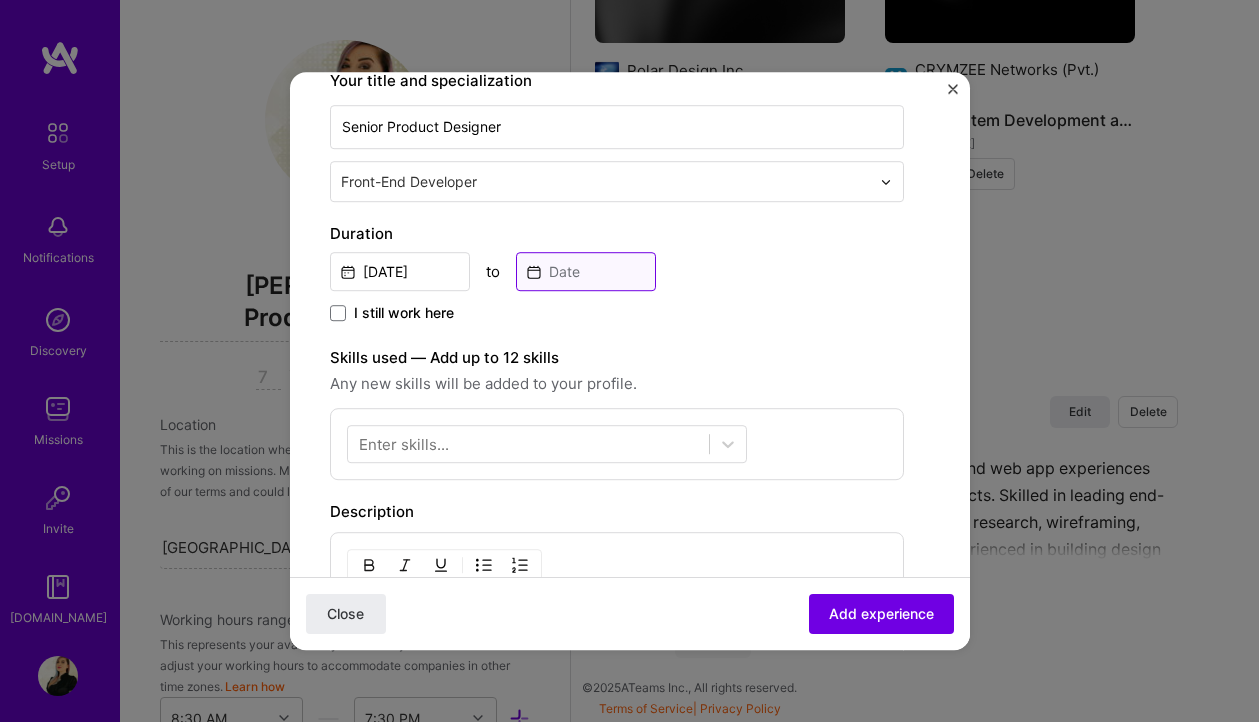 click at bounding box center (586, 271) 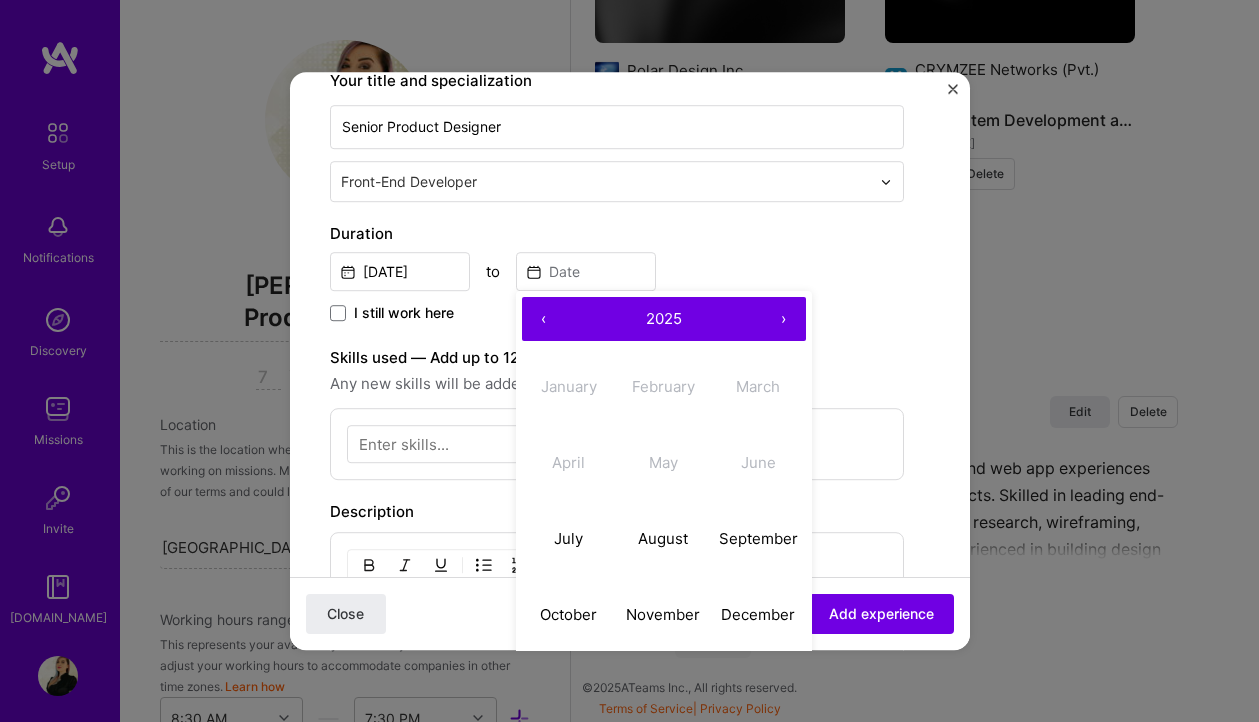 click on "2025" at bounding box center (664, 318) 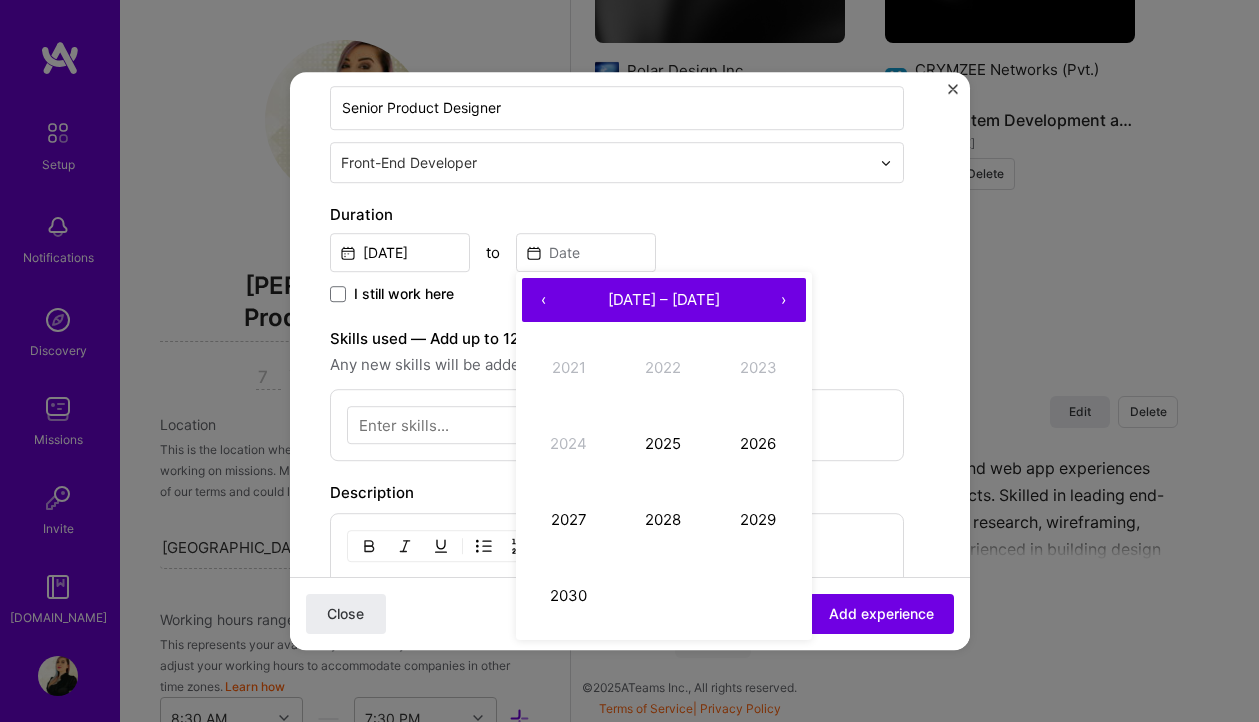 scroll, scrollTop: 351, scrollLeft: 0, axis: vertical 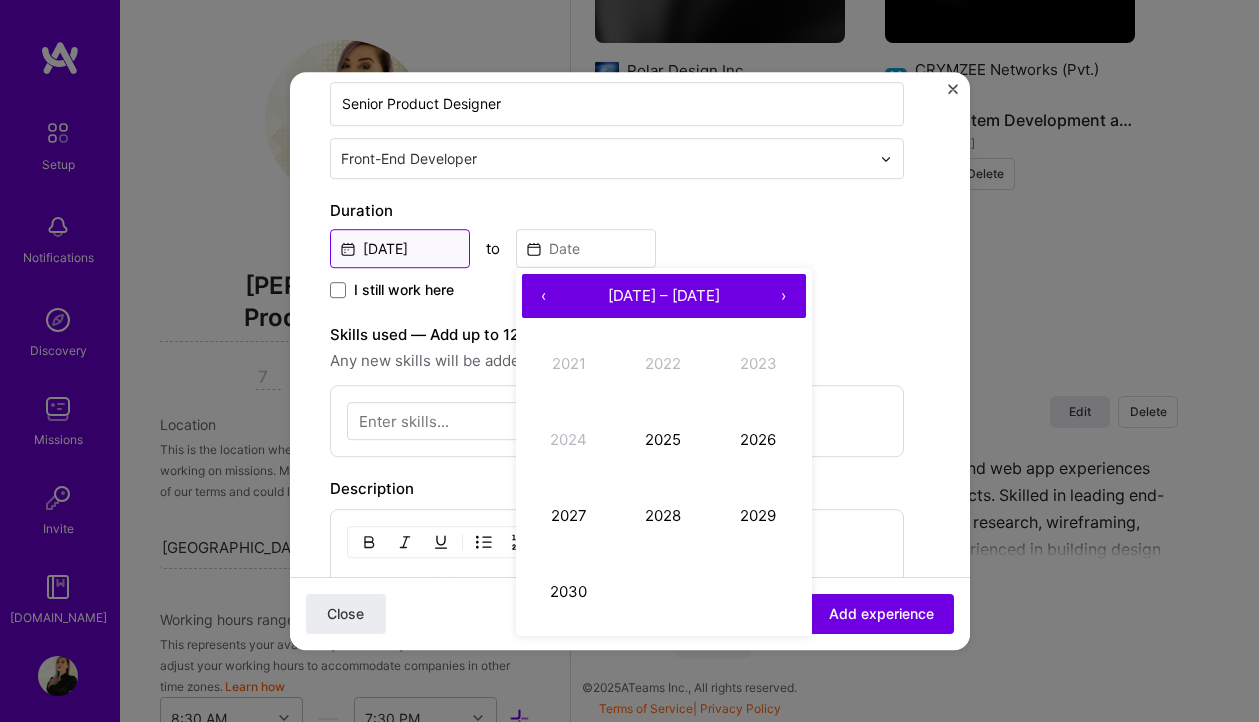 click on "[DATE]" at bounding box center (400, 248) 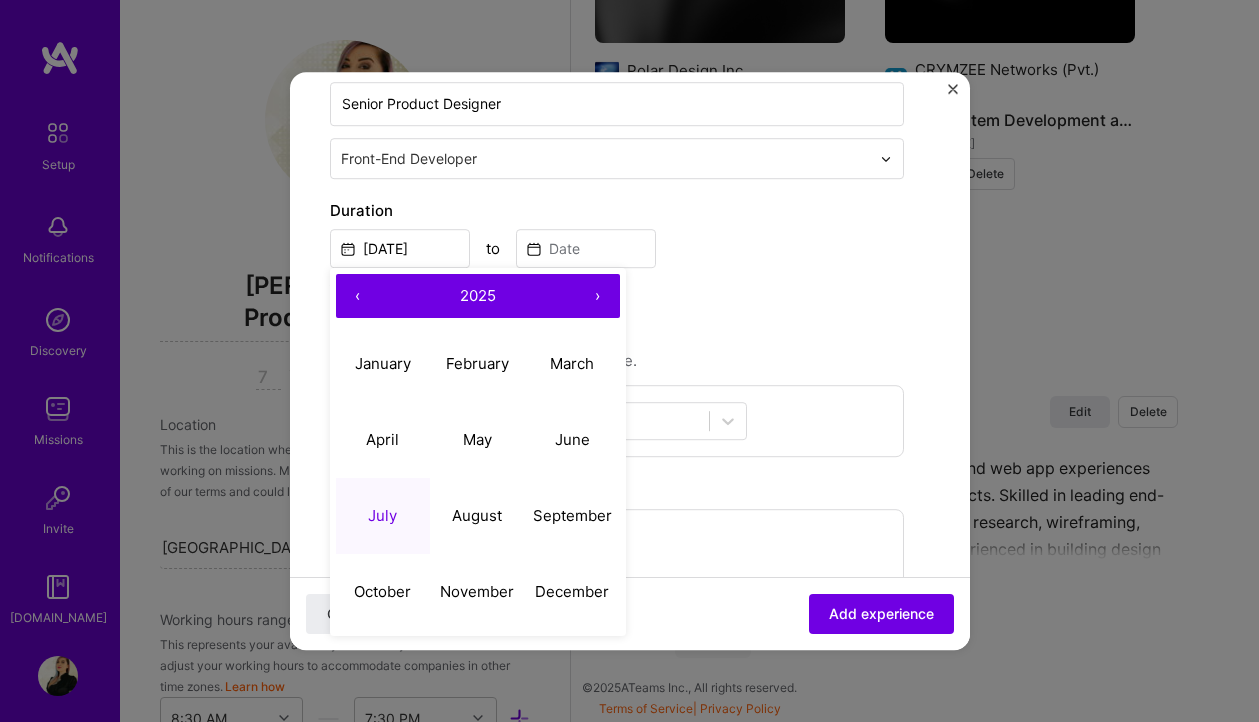 click on "‹" at bounding box center [358, 296] 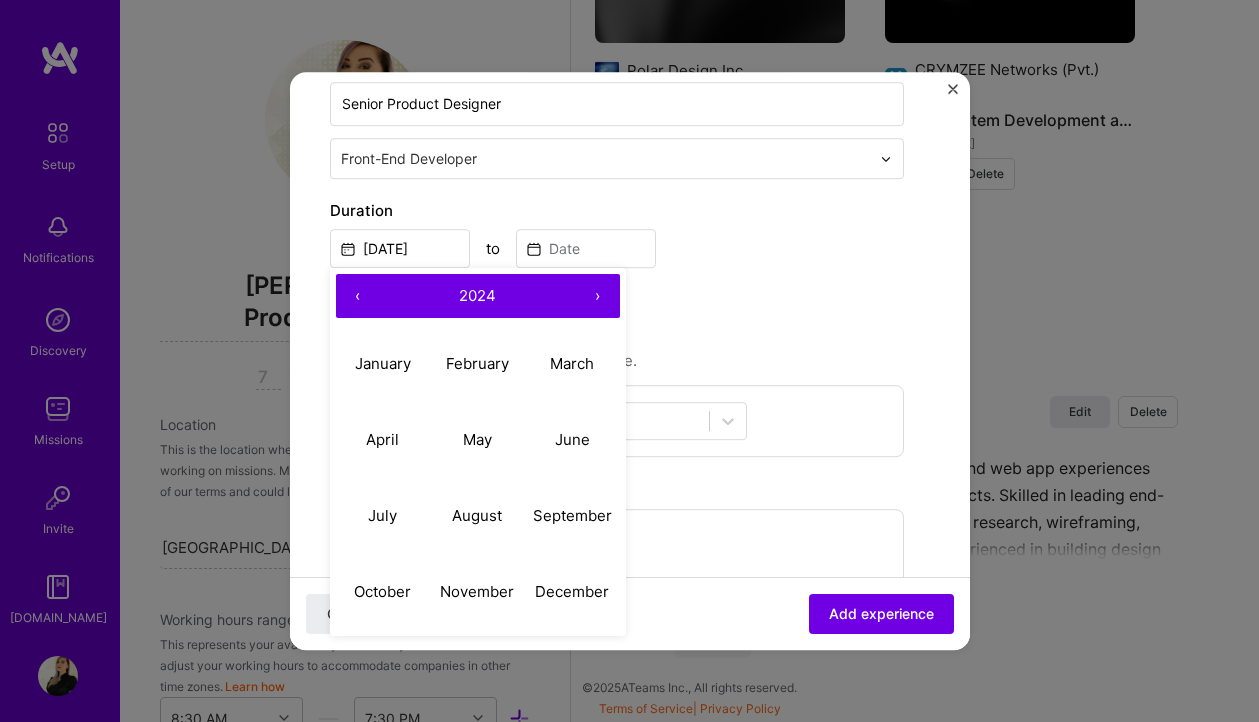 click on "‹" at bounding box center [358, 296] 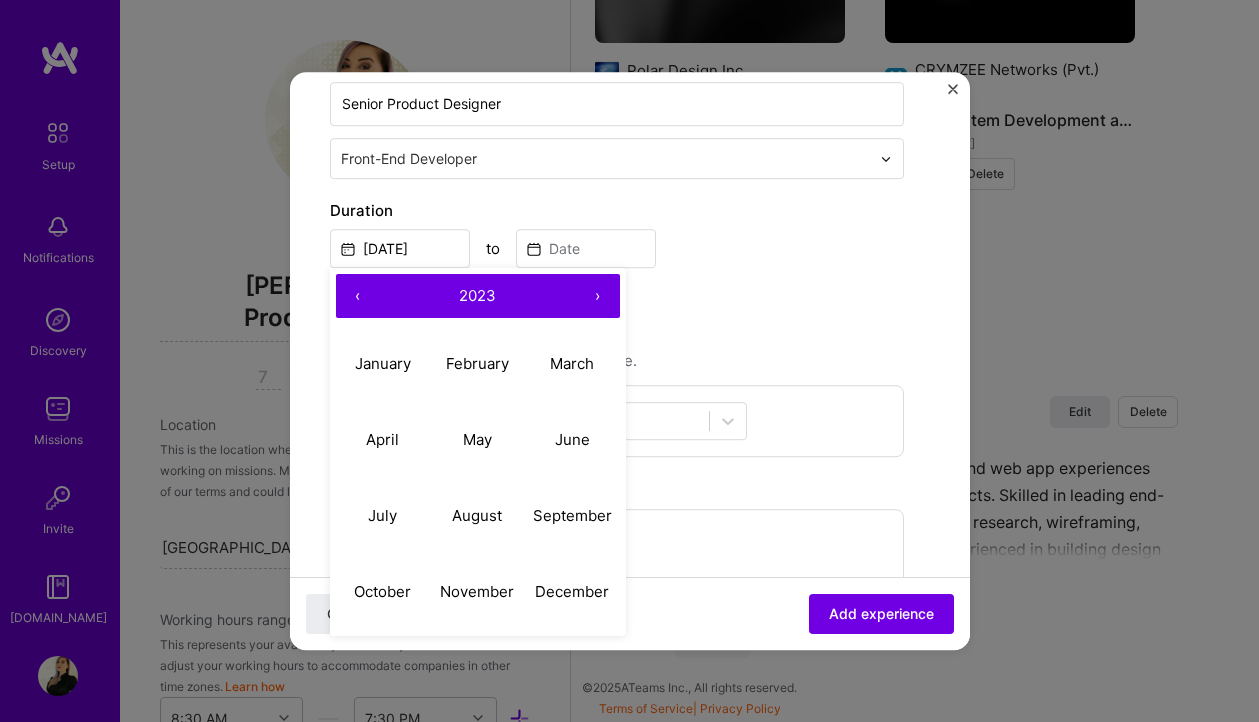 click on "‹" at bounding box center (358, 296) 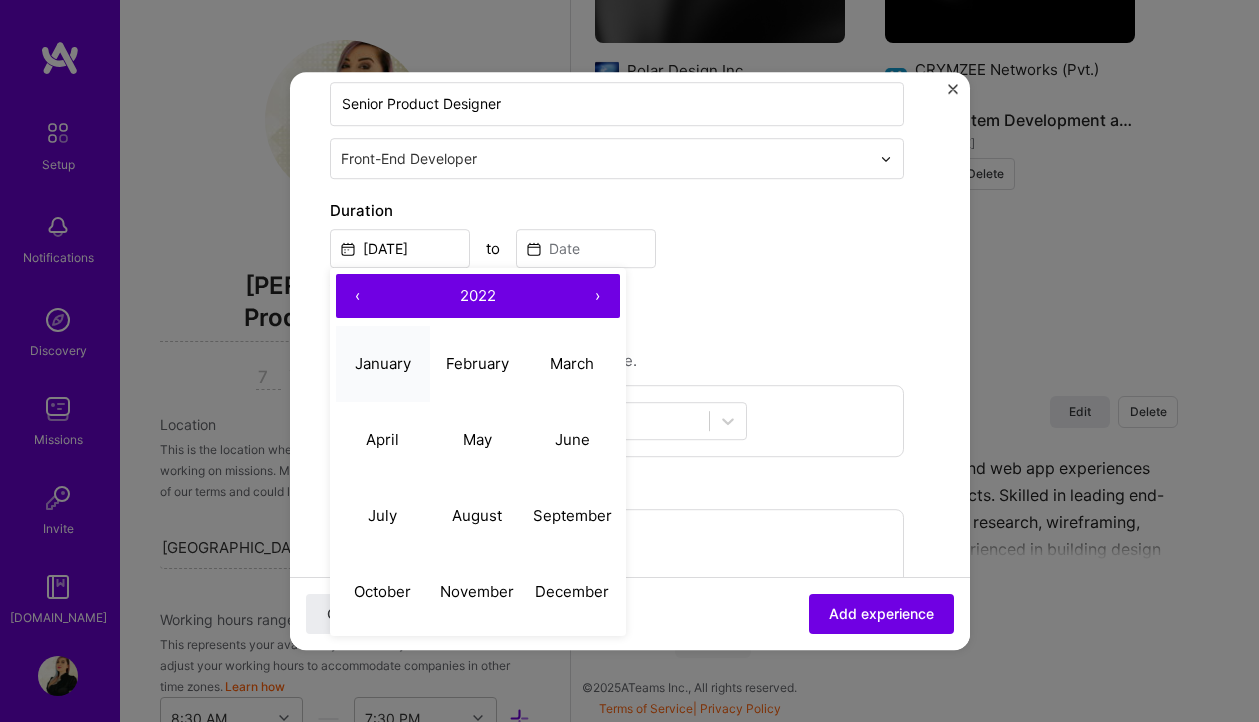 click on "January" at bounding box center (383, 363) 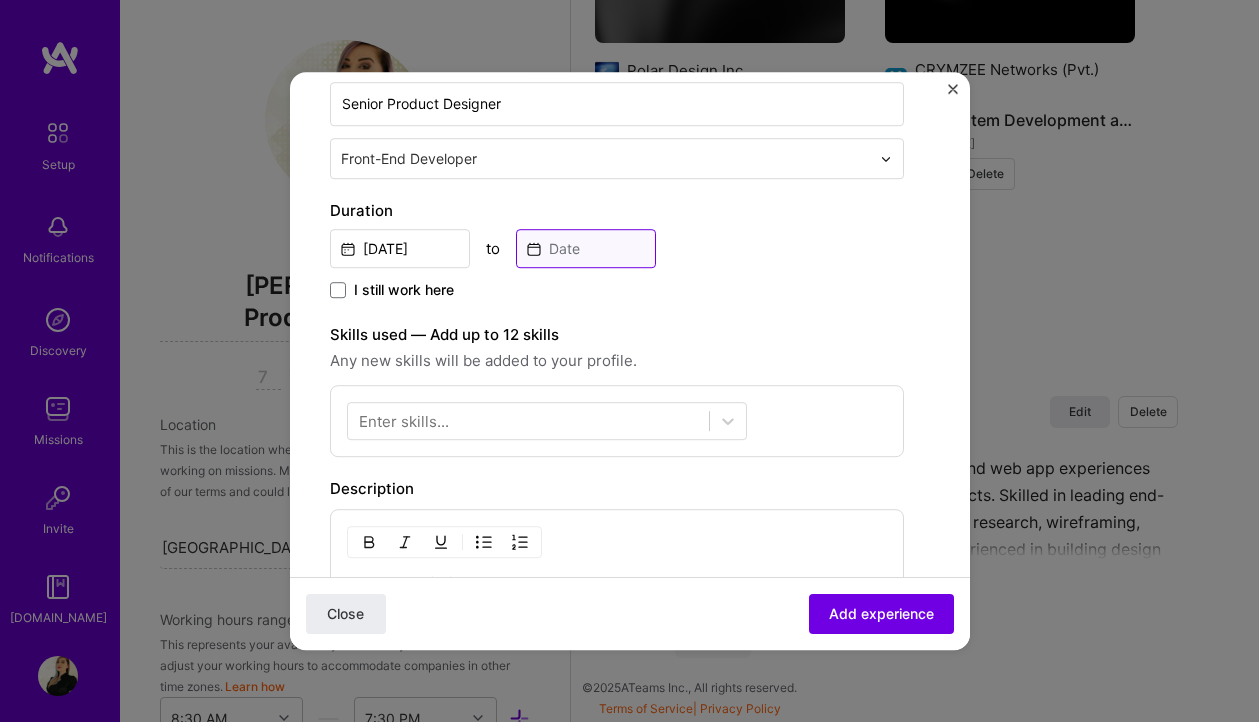 click at bounding box center (586, 248) 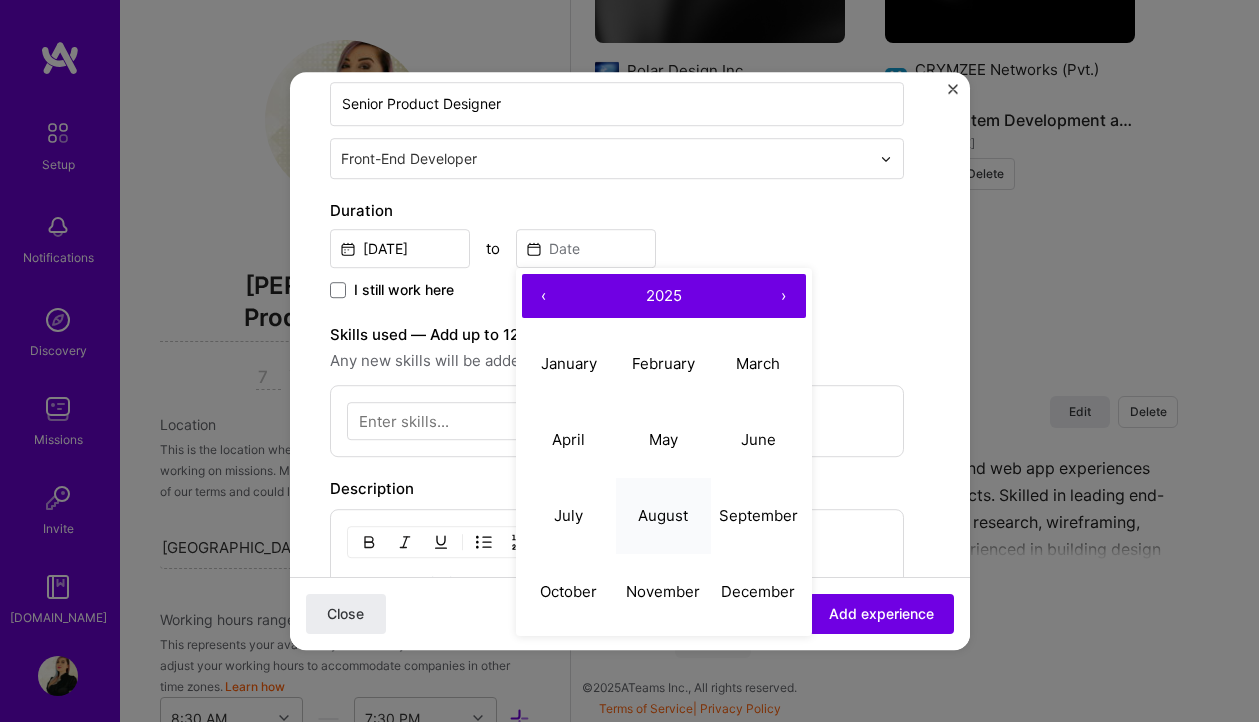 click on "August" at bounding box center [663, 516] 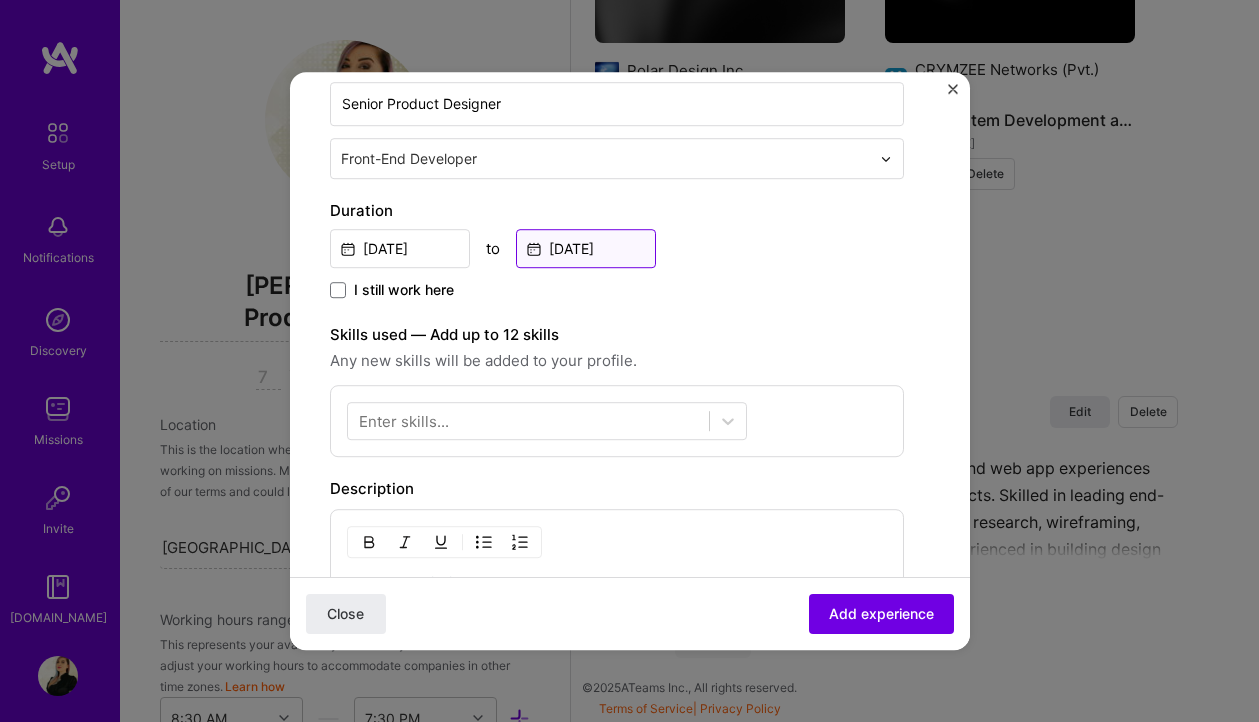 click on "[DATE]" at bounding box center [586, 248] 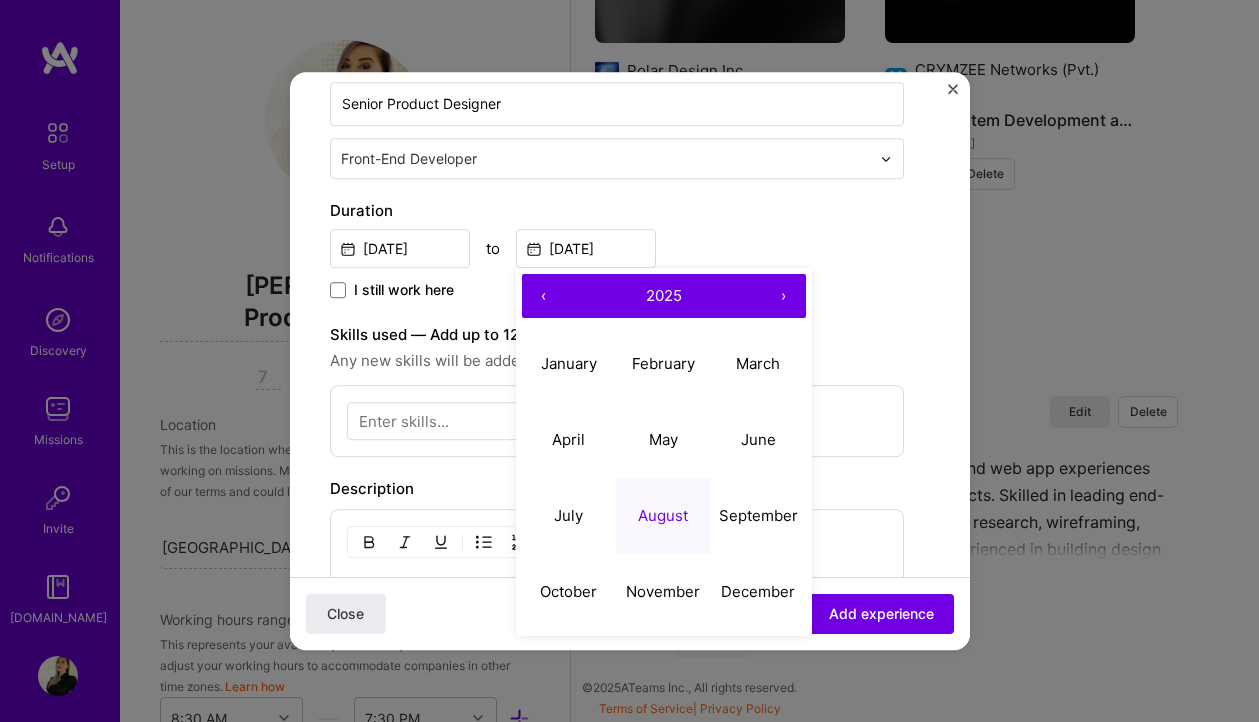 click on "‹" at bounding box center (544, 296) 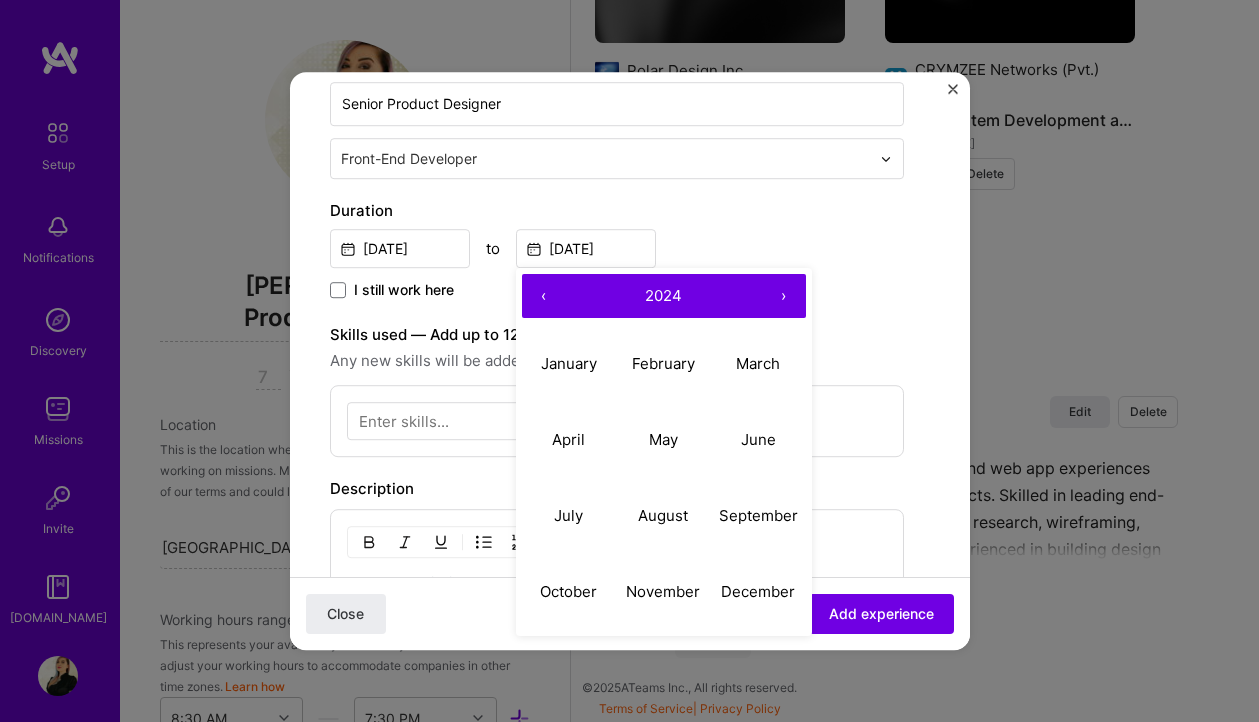 click on "‹" at bounding box center [544, 296] 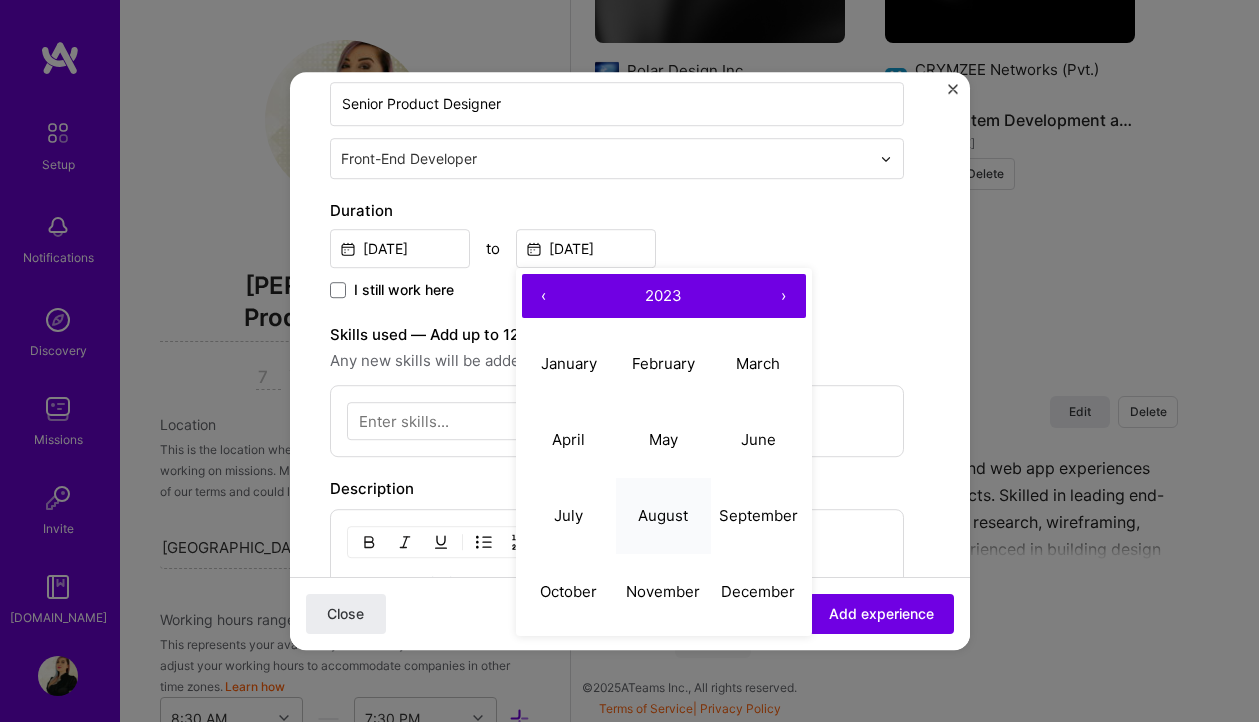 click on "August" at bounding box center [663, 516] 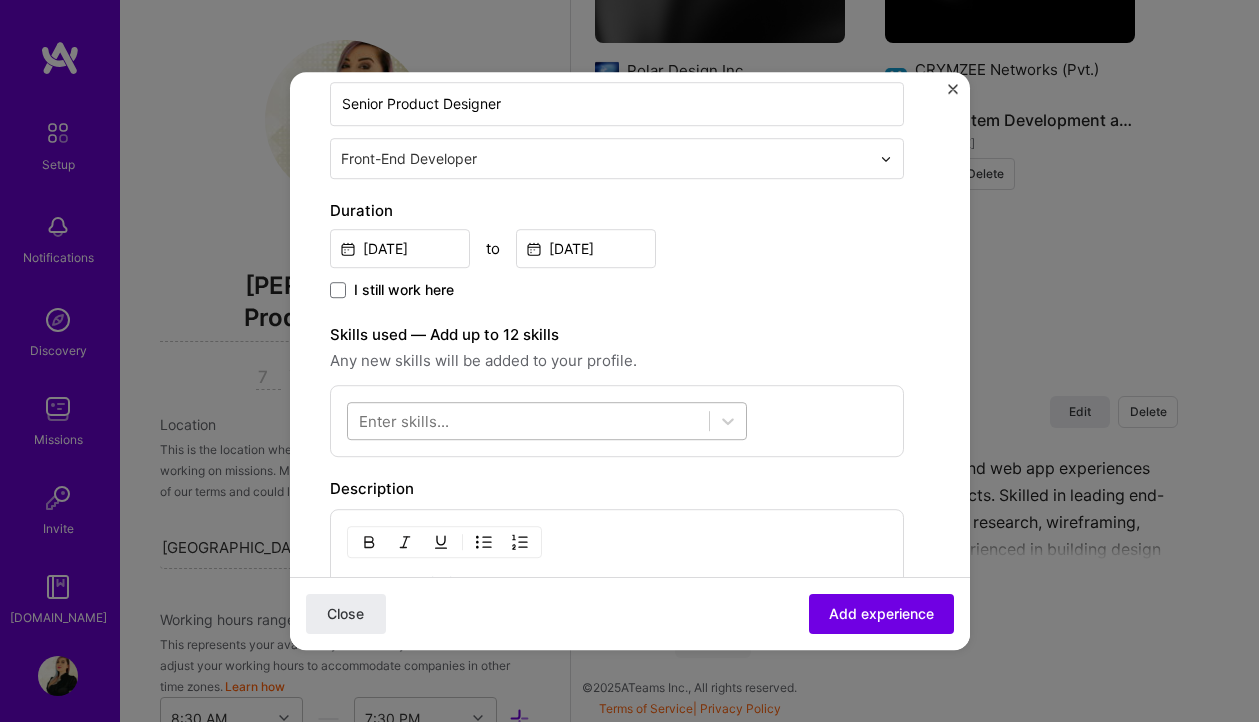 click at bounding box center (528, 421) 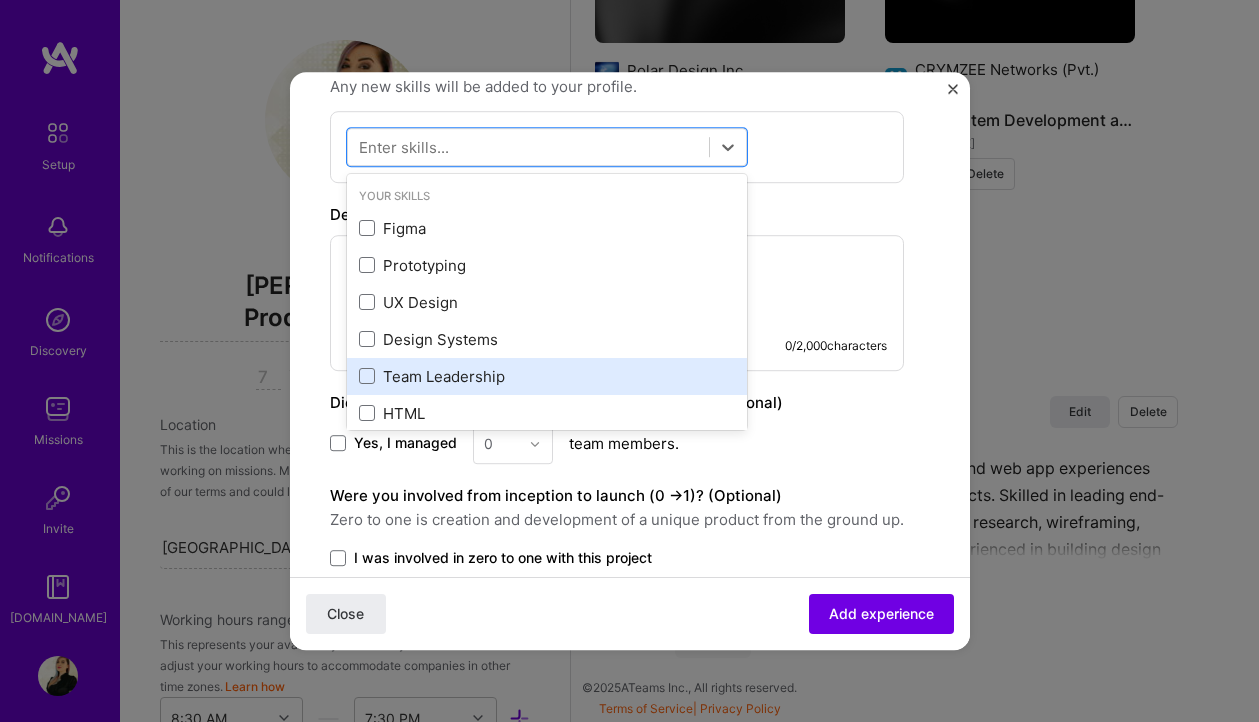 scroll, scrollTop: 627, scrollLeft: 0, axis: vertical 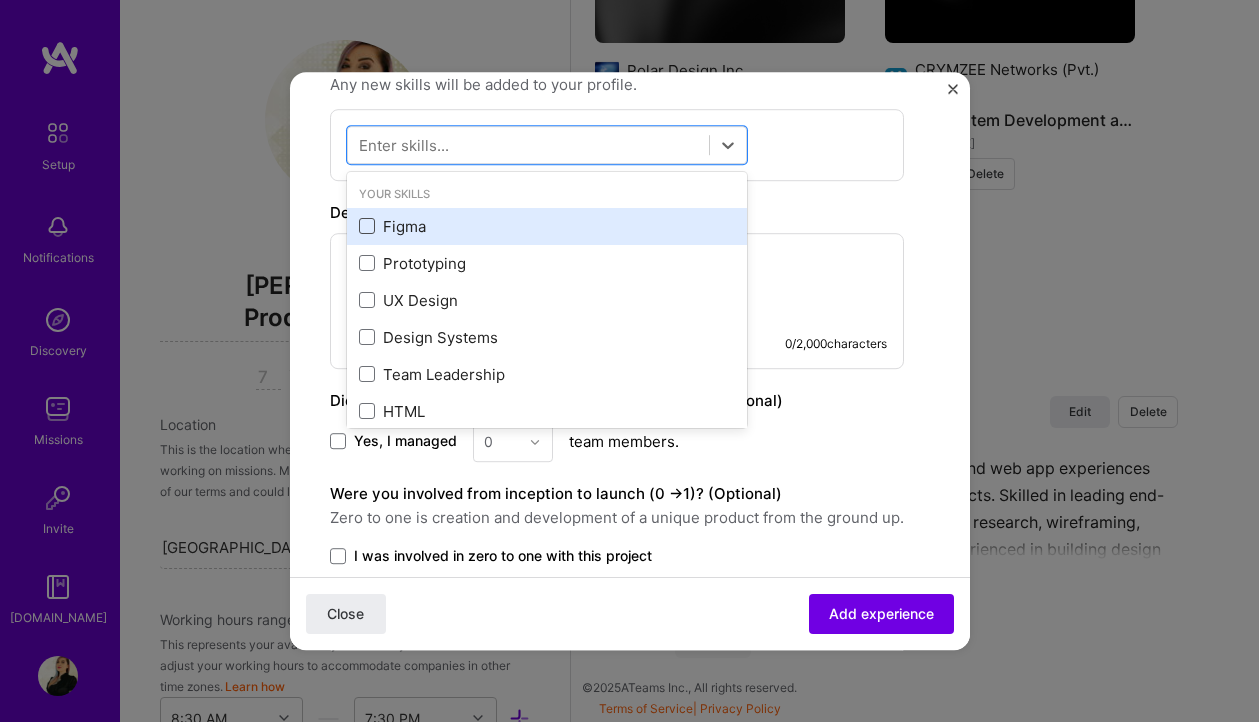 click at bounding box center (367, 227) 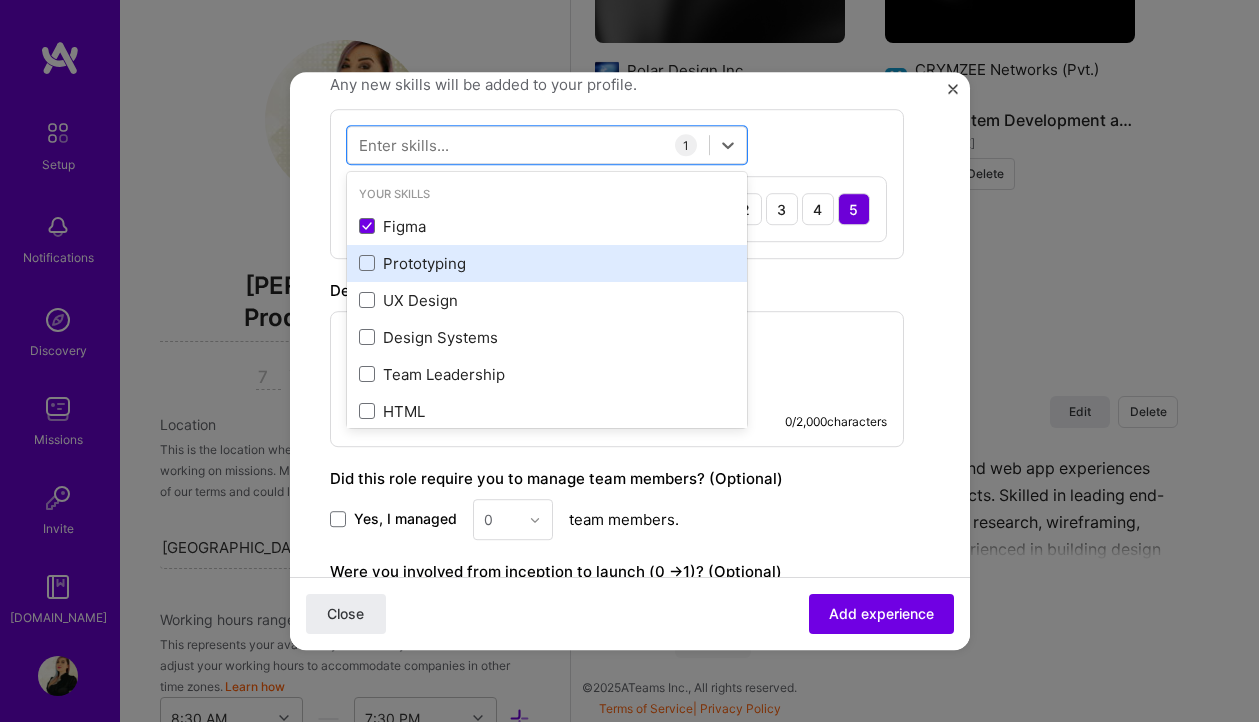 click on "Prototyping" at bounding box center (547, 263) 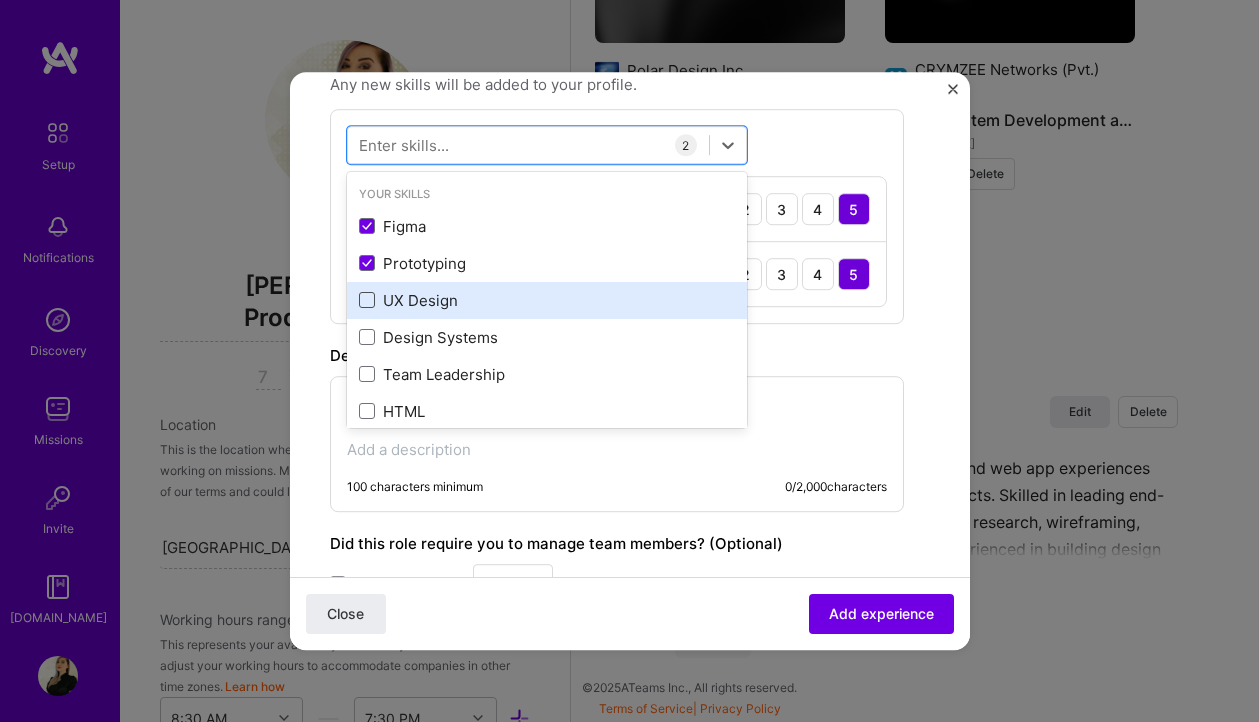 click at bounding box center [367, 301] 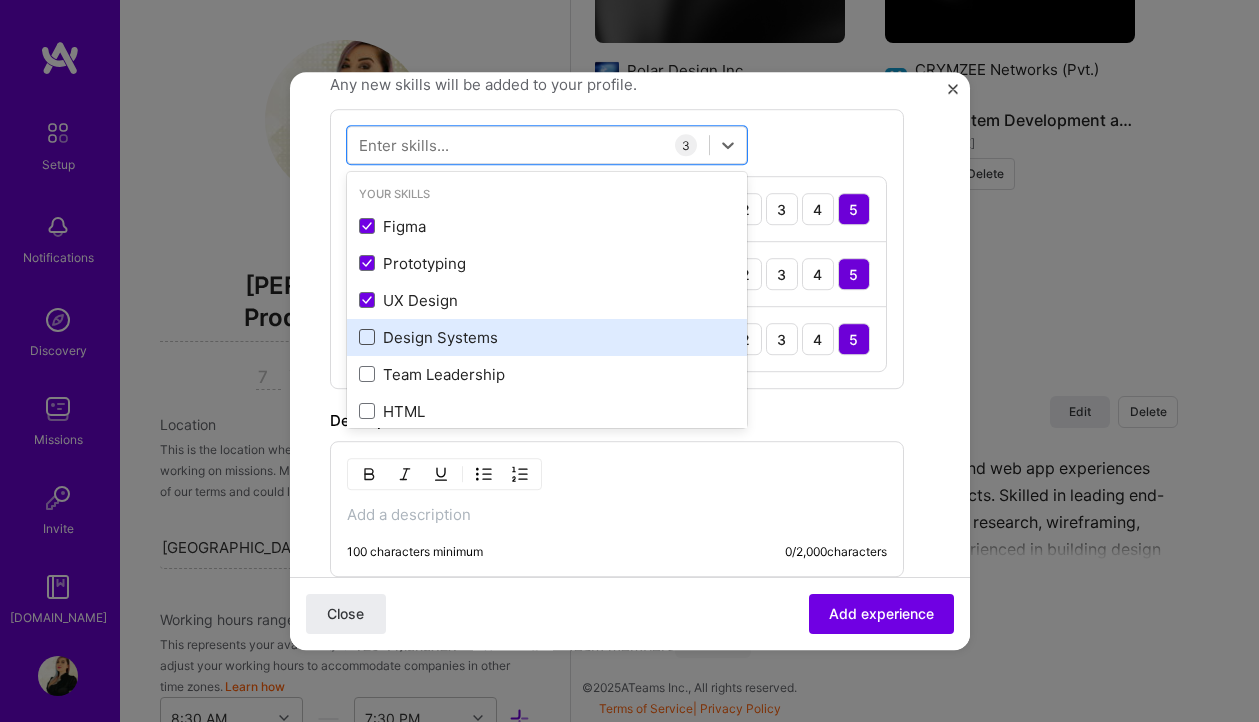 click at bounding box center (367, 338) 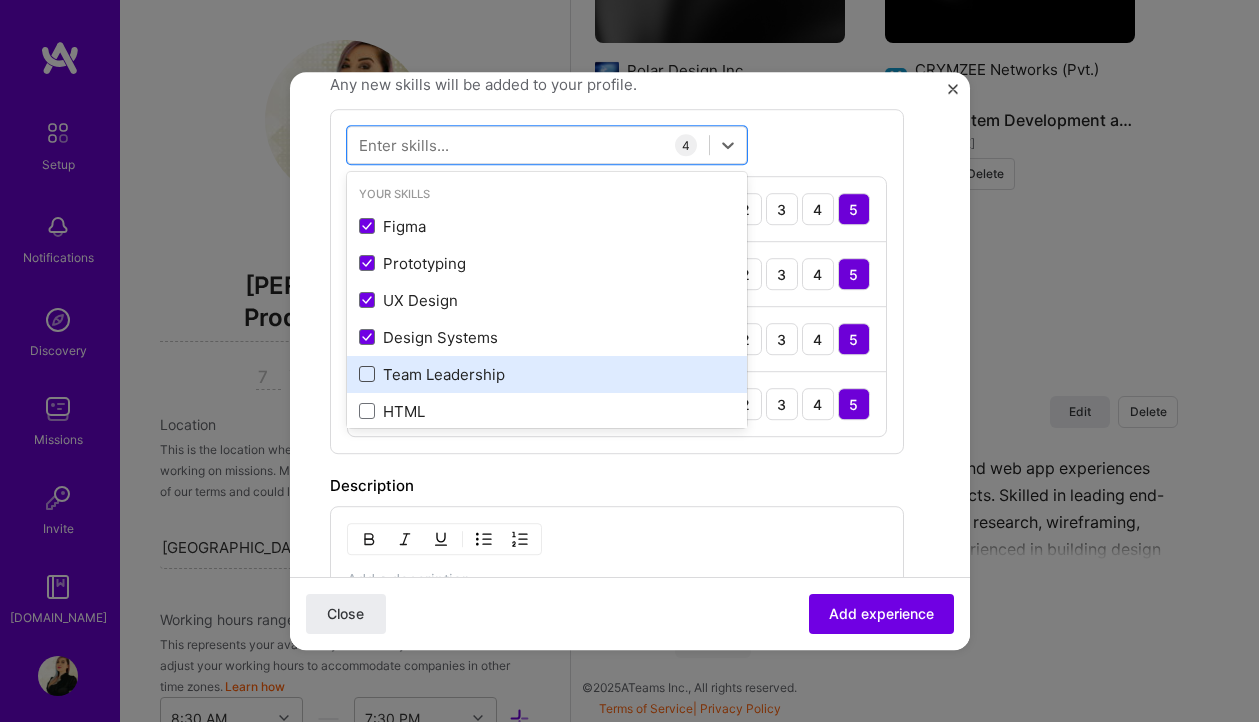 click at bounding box center (367, 375) 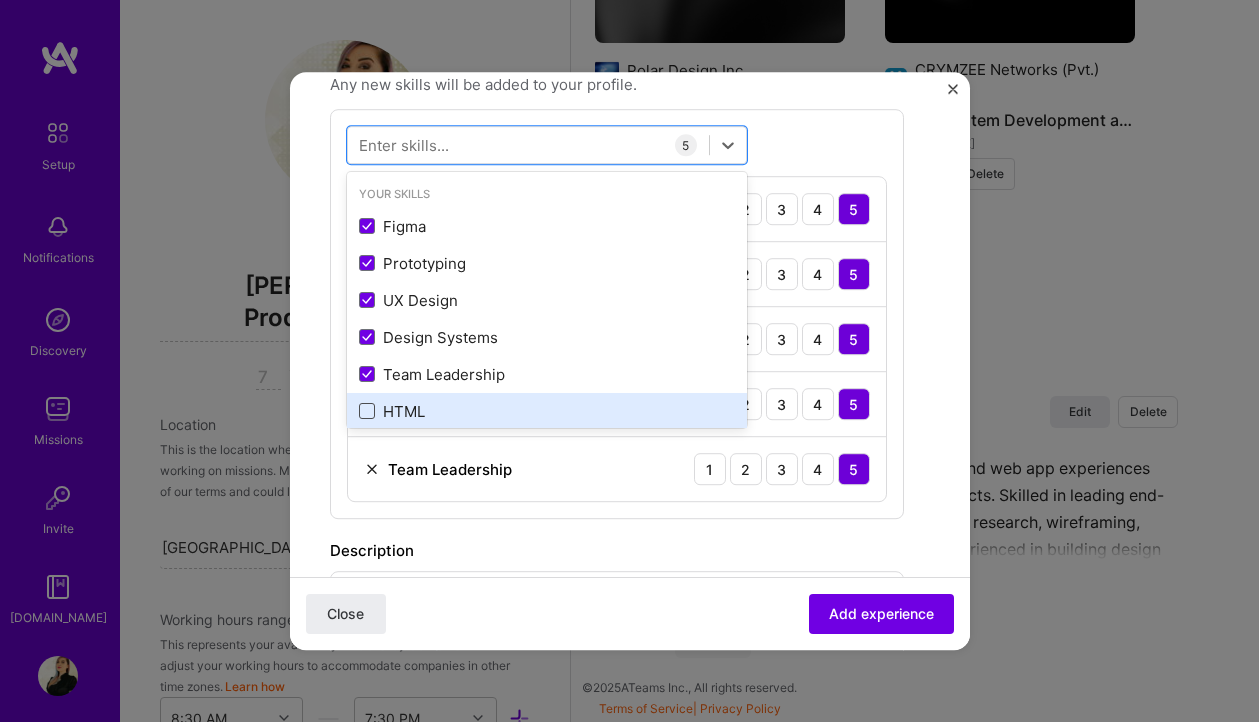 click at bounding box center [367, 412] 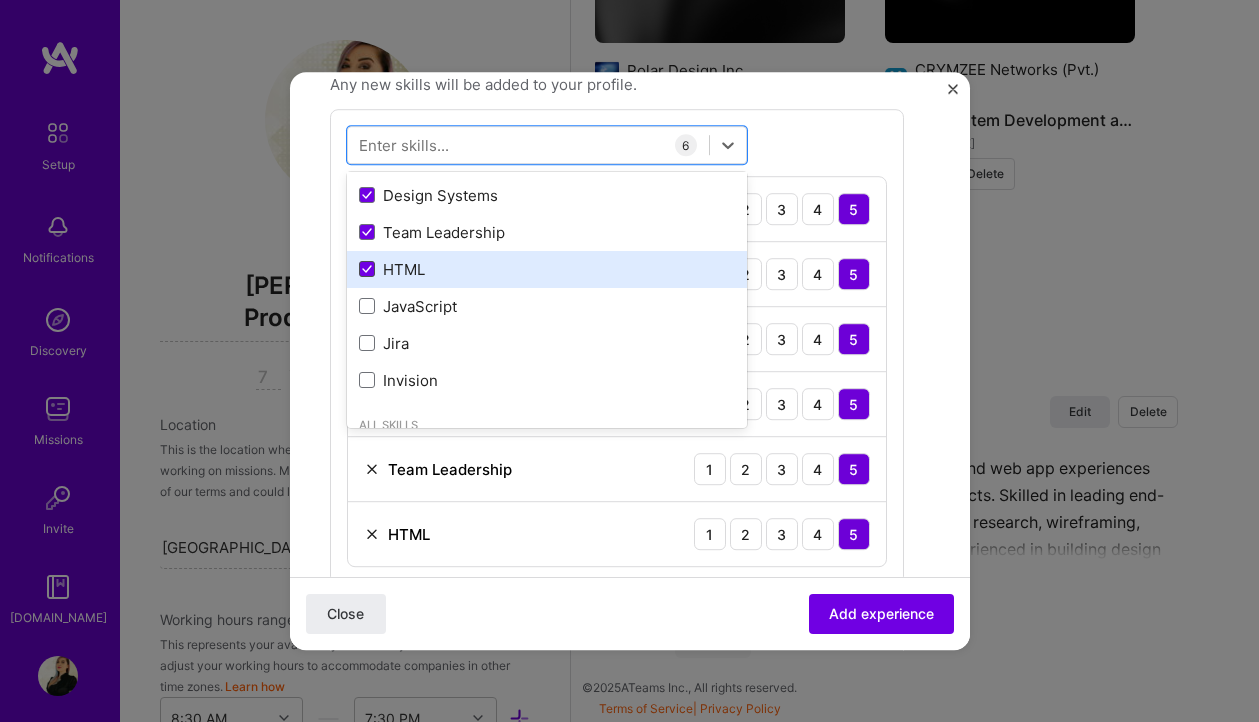 scroll, scrollTop: 242, scrollLeft: 0, axis: vertical 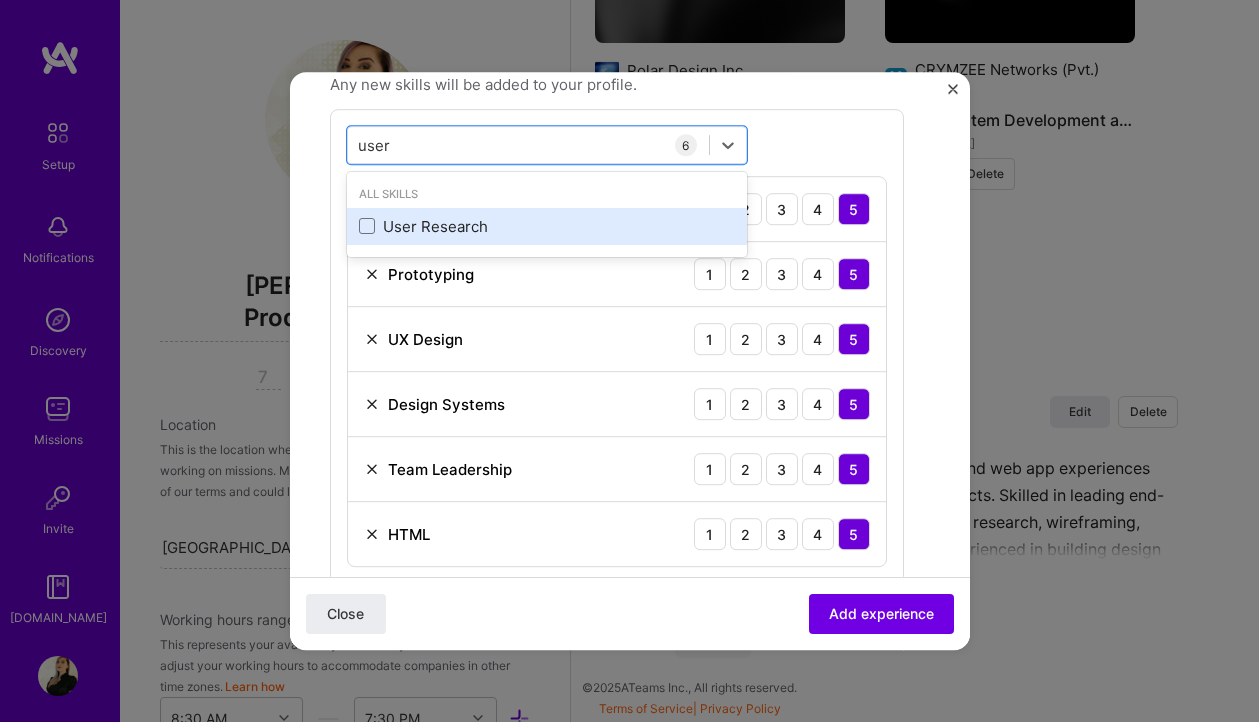 click on "User Research" at bounding box center (547, 226) 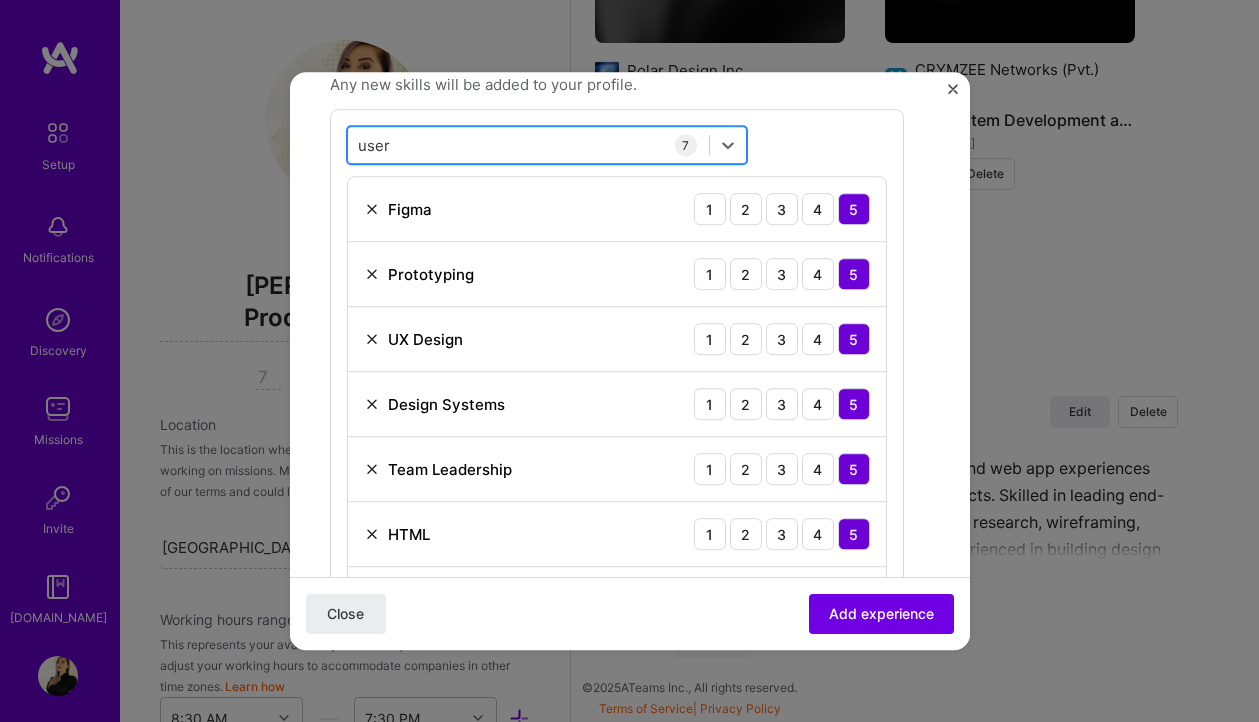 click on "user user" at bounding box center [528, 145] 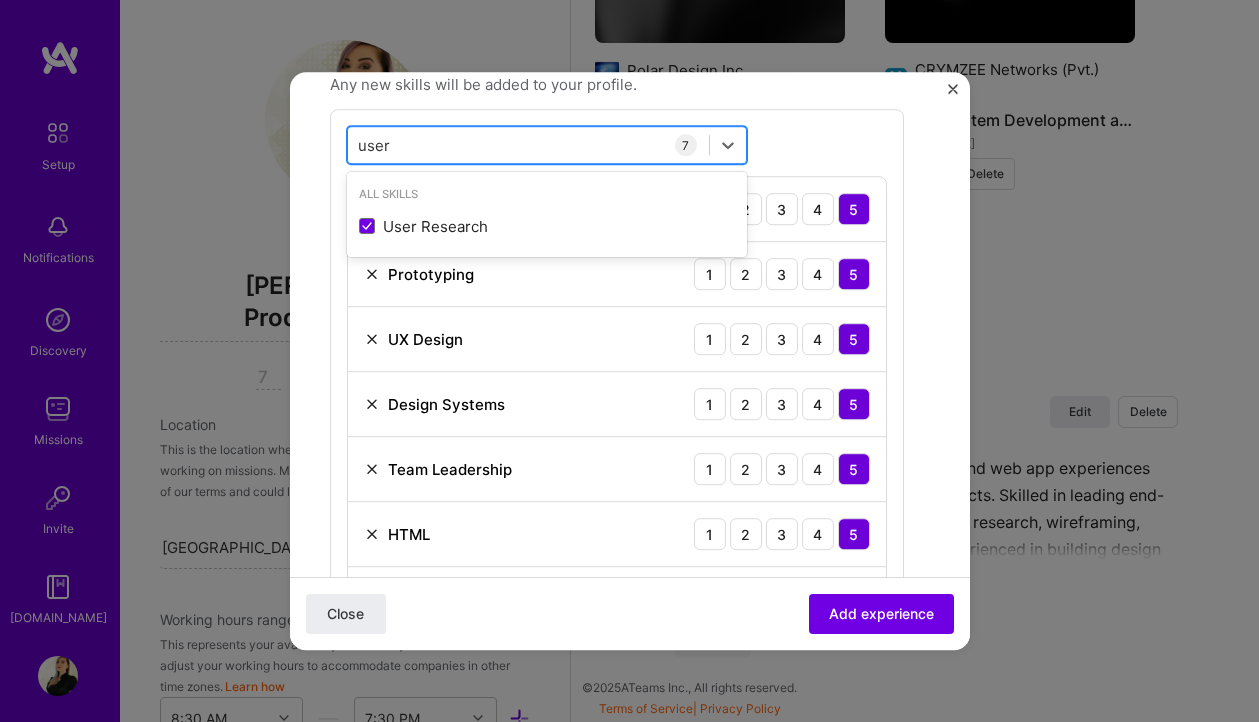 click on "user user" at bounding box center (528, 145) 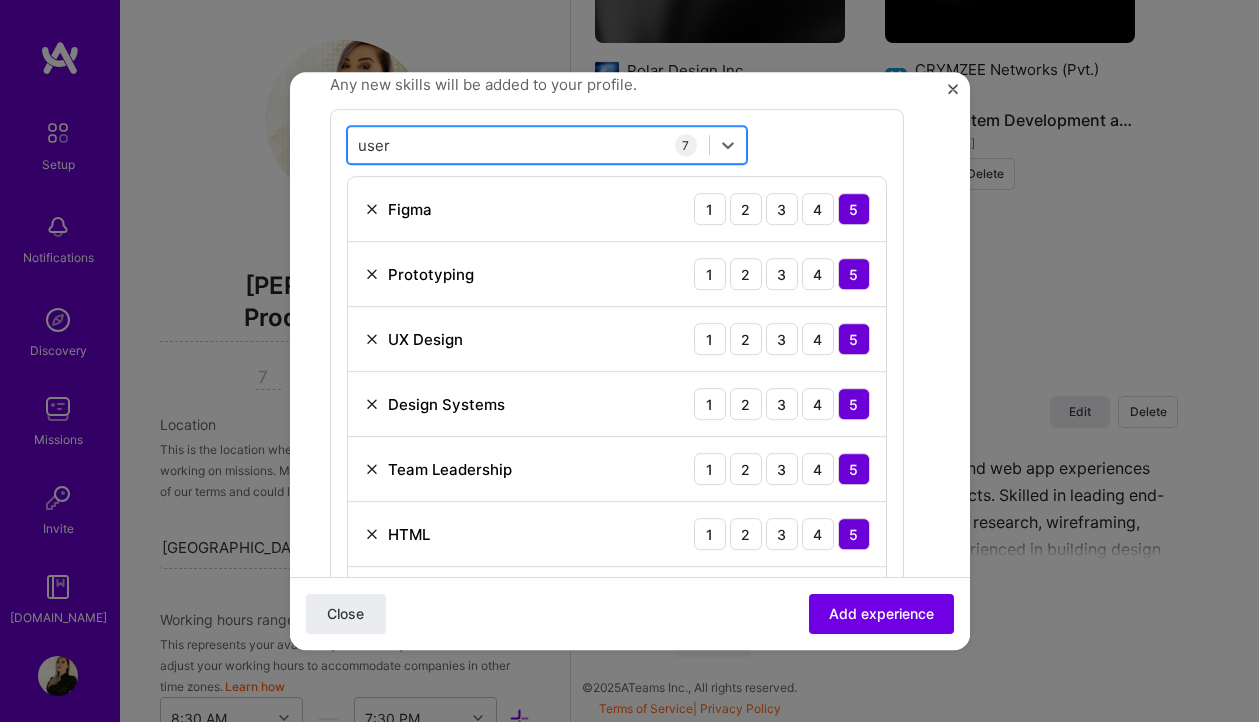 click on "user user" at bounding box center [528, 145] 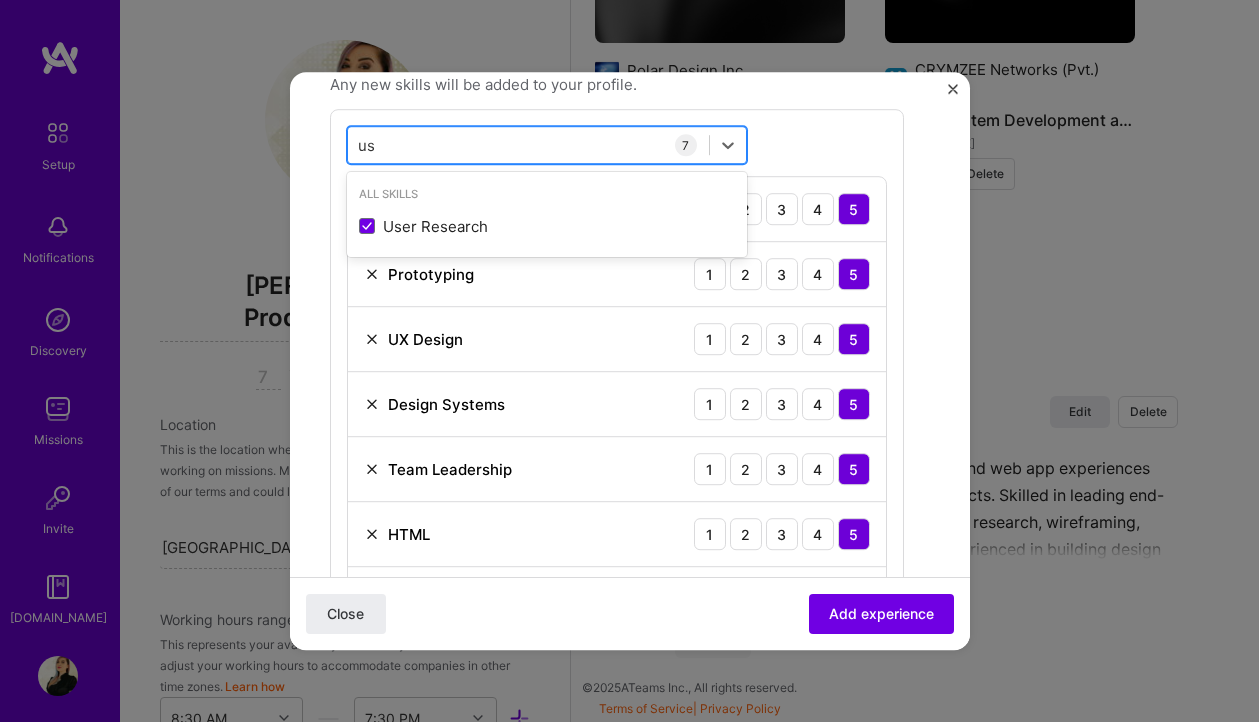 type on "u" 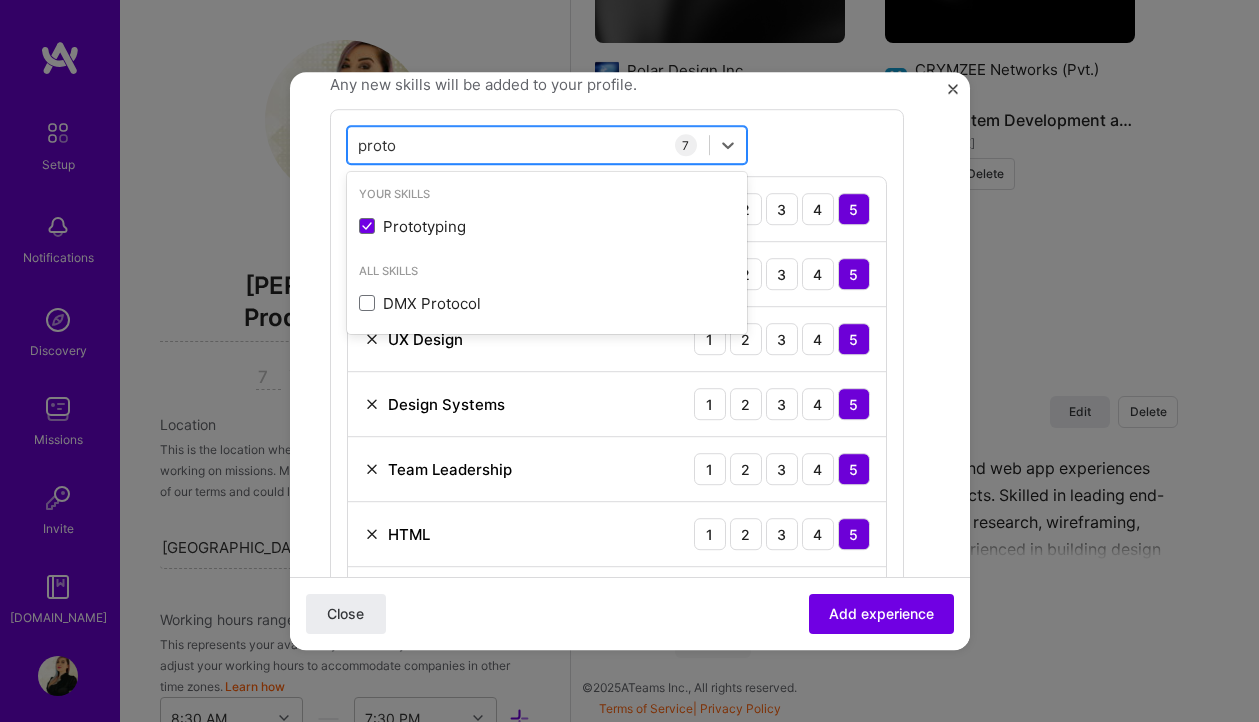 click on "proto" at bounding box center (378, 145) 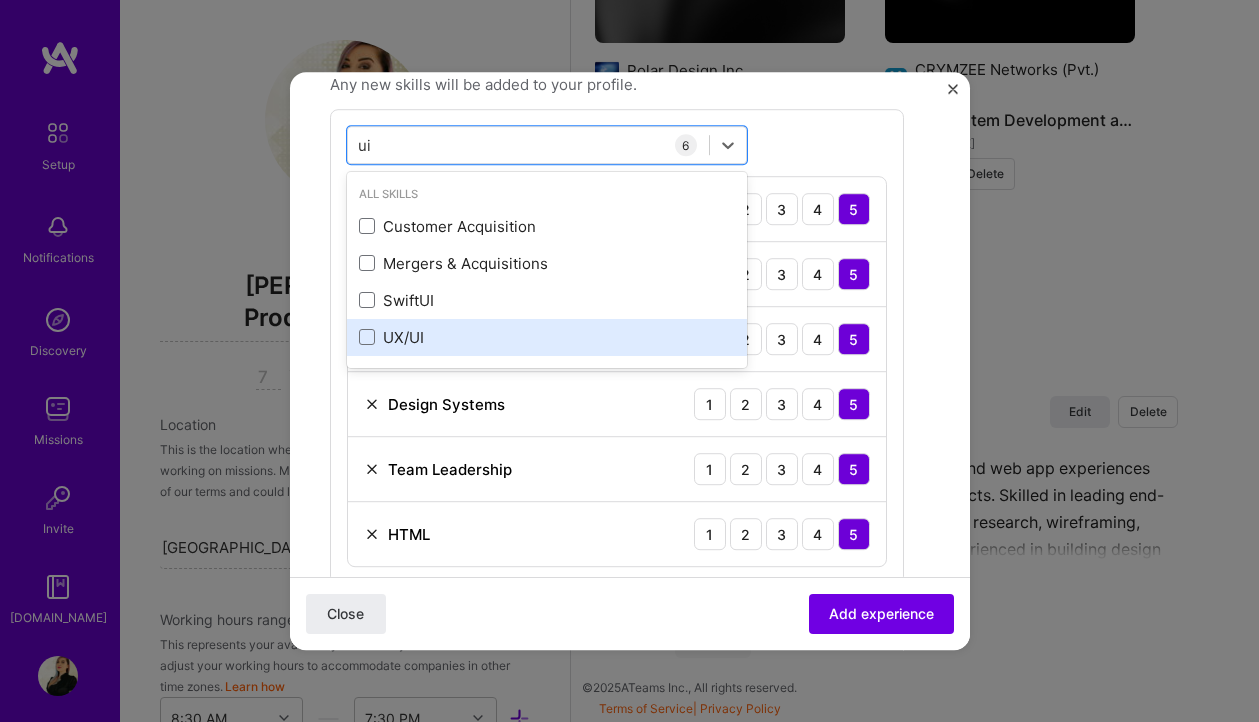 click on "UX/UI" at bounding box center (547, 337) 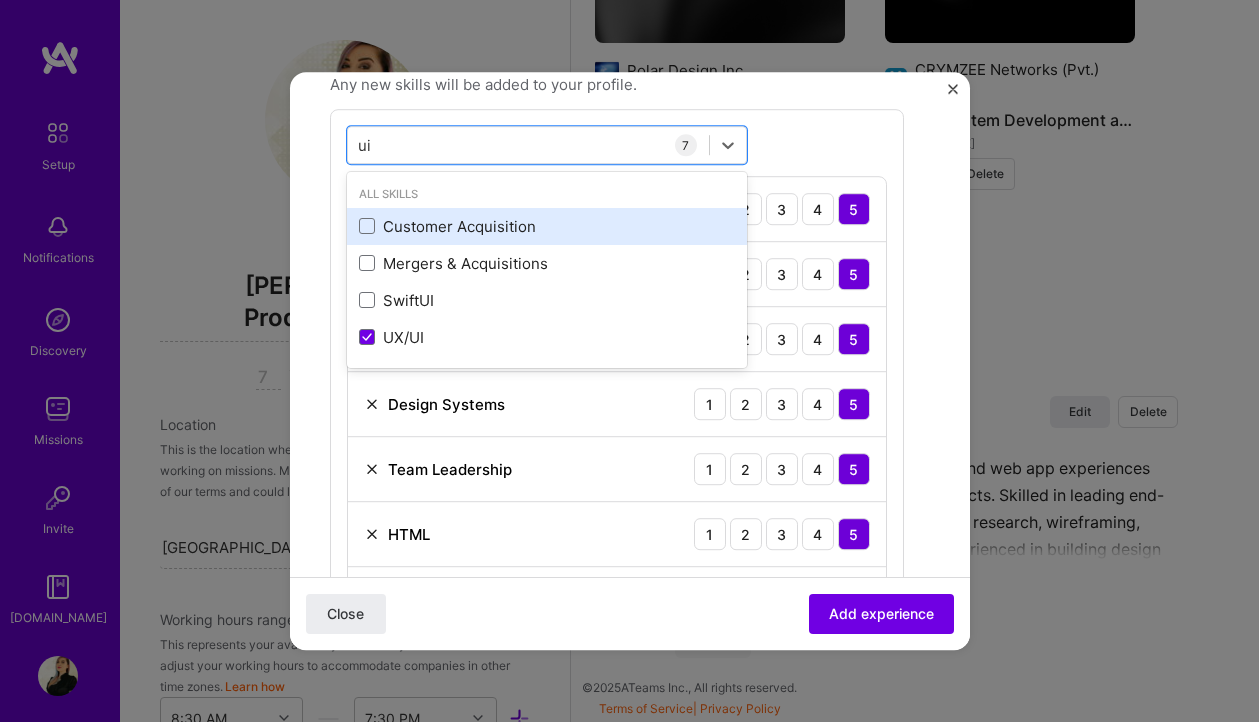 click on "Customer Acquisition" at bounding box center [547, 226] 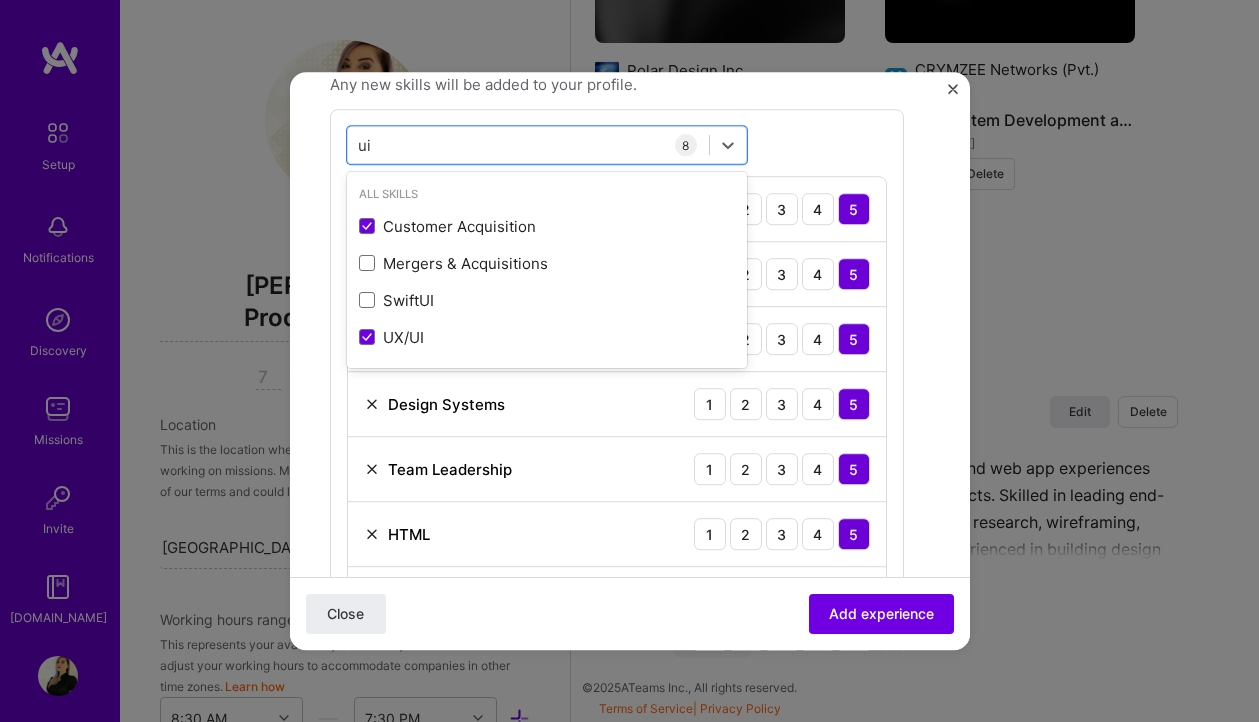 type on "ui" 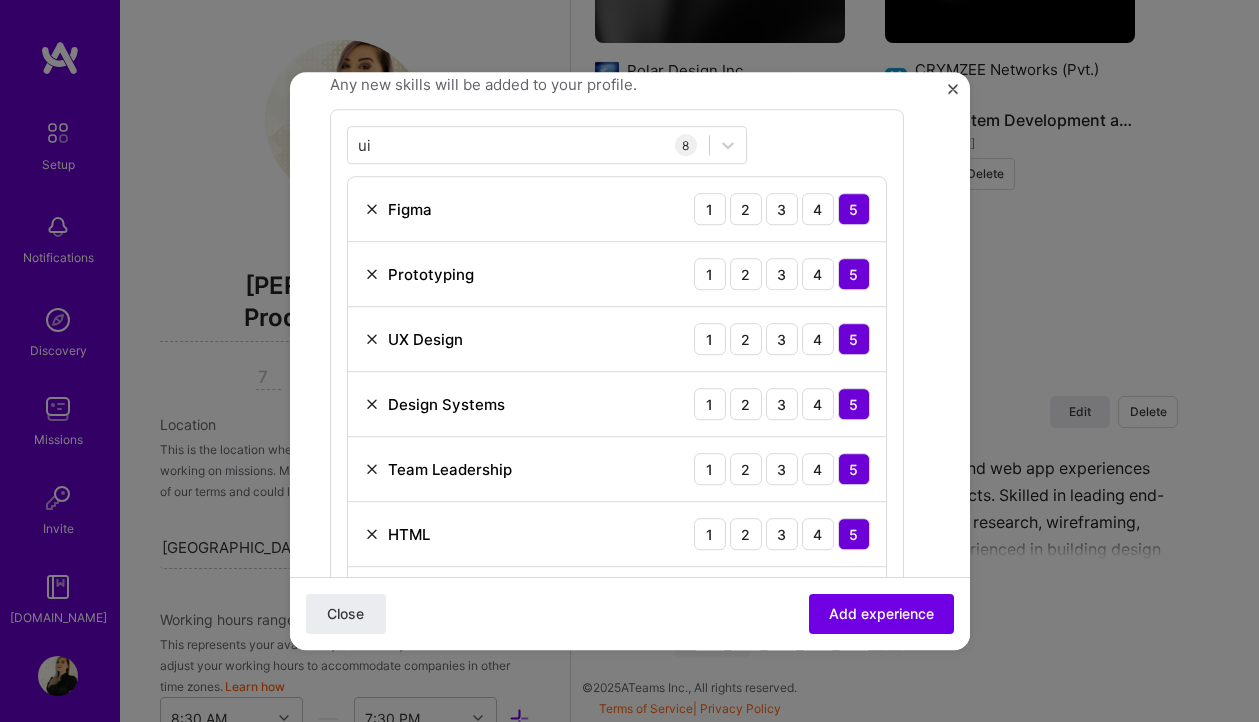 click on "Create a job experience Jobs help companies understand your past experience. Company logo Company name Stocks Maze
Industry Add up to 2 industries. Selected industry 1 Your title and specialization Senior Product Designer Front-End Developer Duration [DATE]
to [DATE]
I still work here Skills used — Add up to 12 skills Any new skills will be added to your profile. ui ui 8 Figma 1 2 3 4 5 Prototyping 1 2 3 4 5 UX Design 1 2 3 4 5 Design Systems 1 2 3 4 5 Team Leadership 1 2 3 4 5 HTML 1 2 3 4 5 UX/UI 1 2 3 4 5 Customer Acquisition 1 2 3 4 5 Description 100 characters minimum 0 / 2,000  characters Did this role require you to manage team members? (Optional) Yes, I managed 0 team members. Were you involved from inception to launch (0 - >  1)? (Optional) Zero to one is creation and development of a unique product from the ground up. I was involved in zero to one with this project" at bounding box center (630, 353) 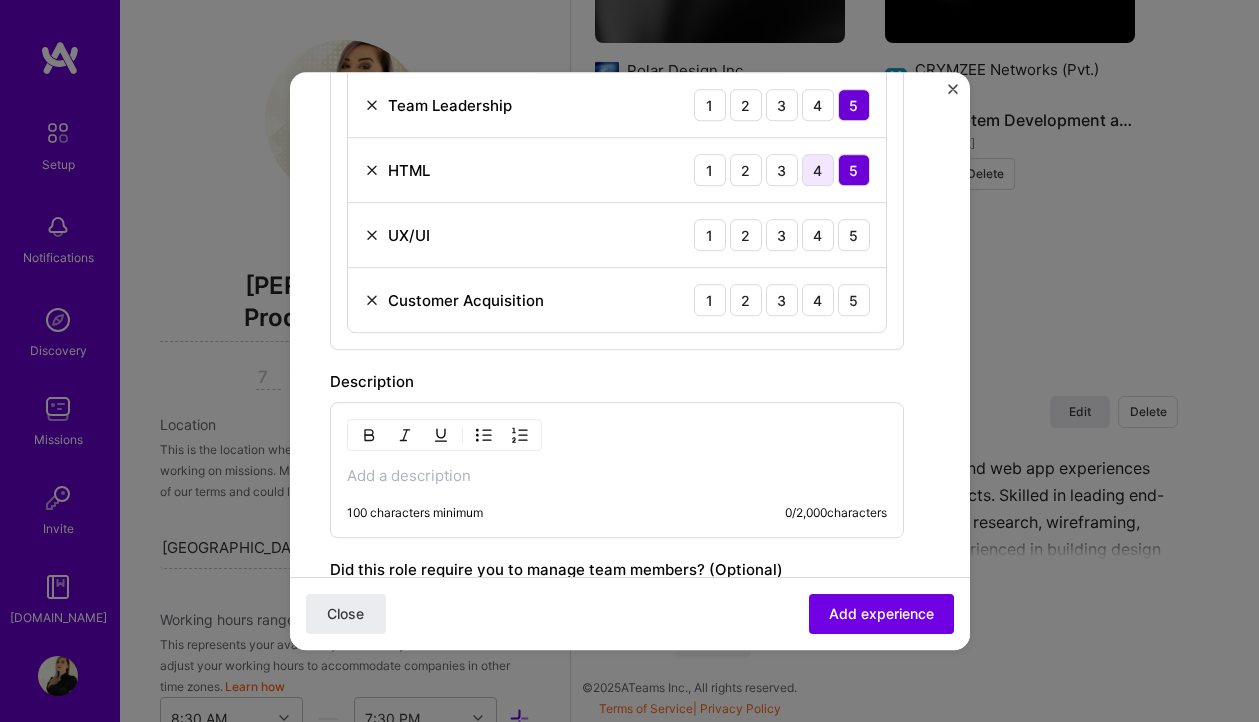 scroll, scrollTop: 905, scrollLeft: 0, axis: vertical 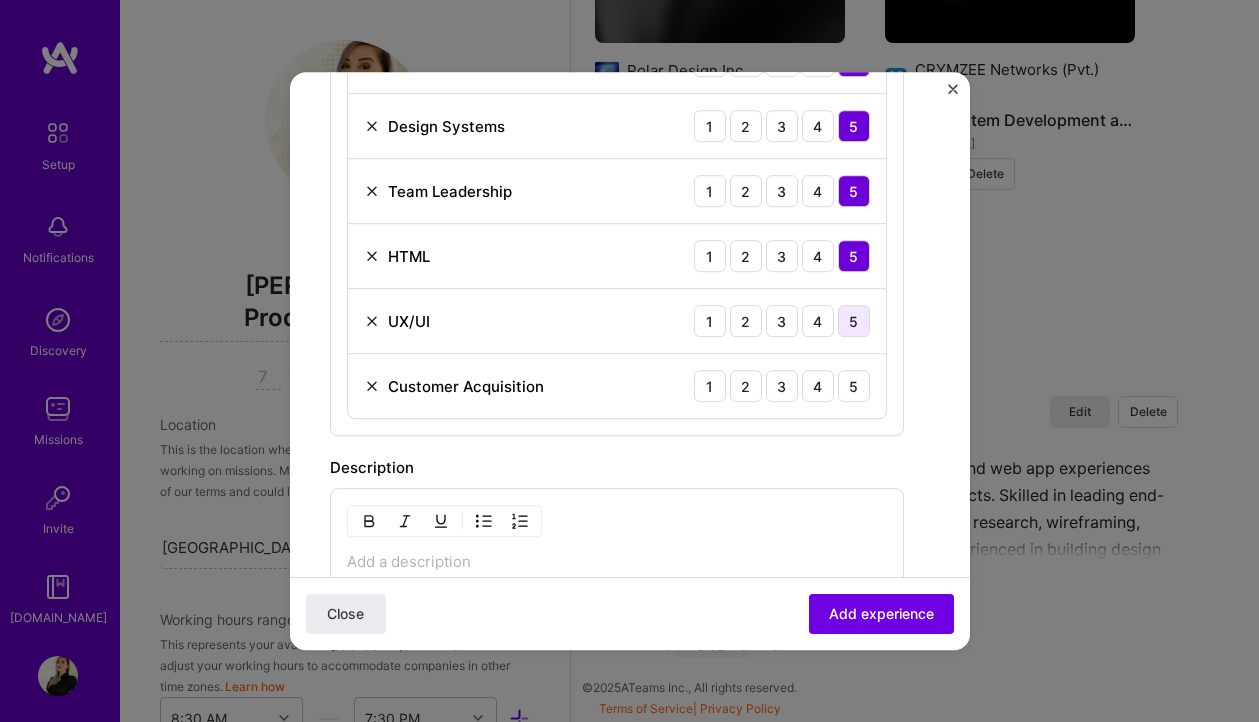 click on "5" at bounding box center [854, 321] 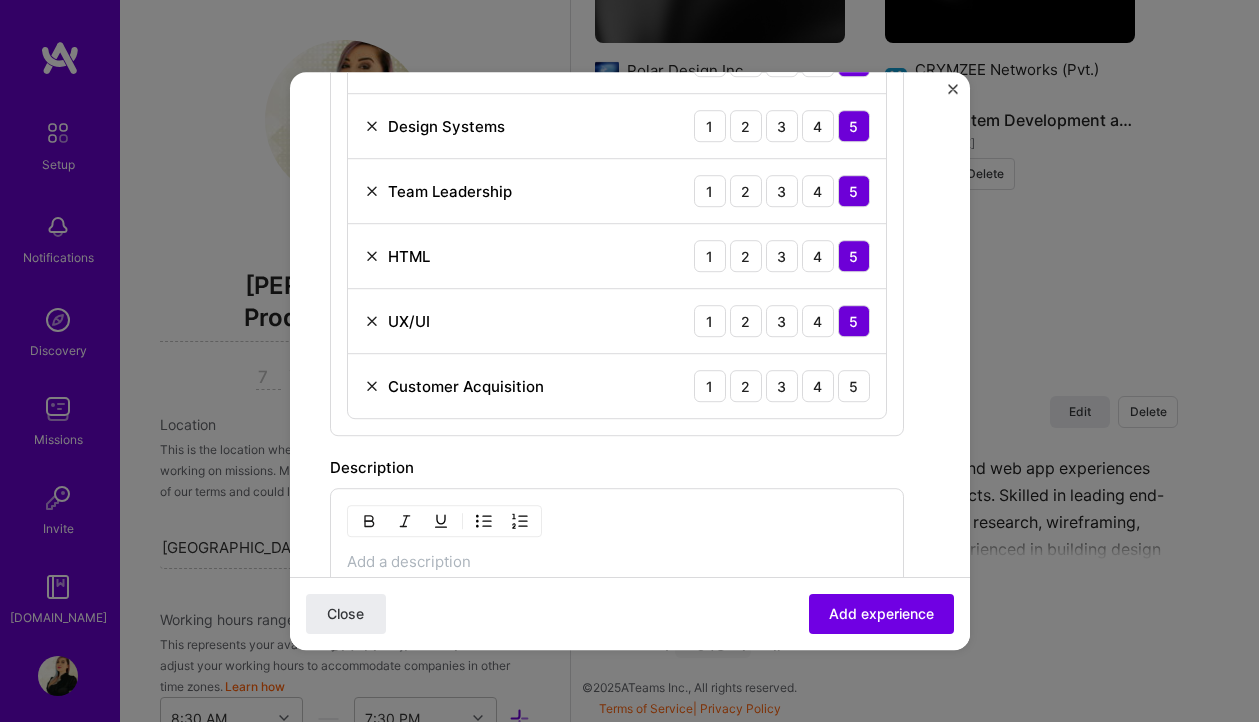 click on "Customer Acquisition 1 2 3 4 5" at bounding box center [617, 386] 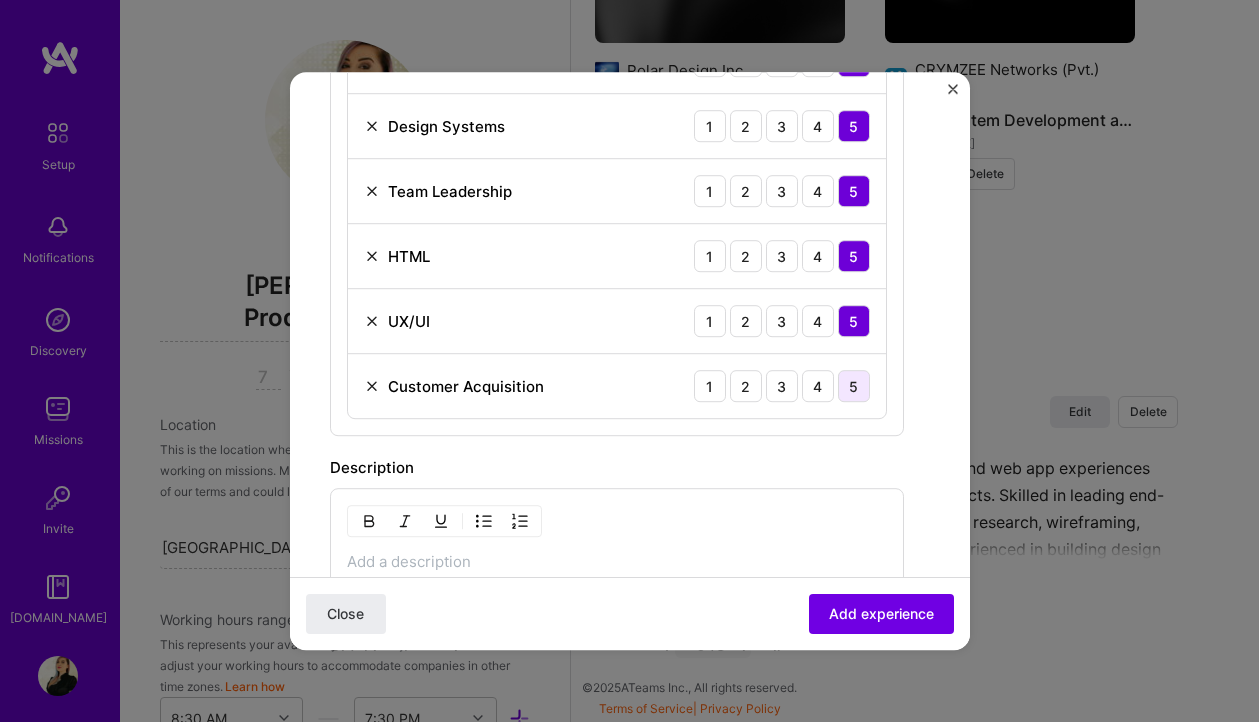 click on "5" at bounding box center (854, 386) 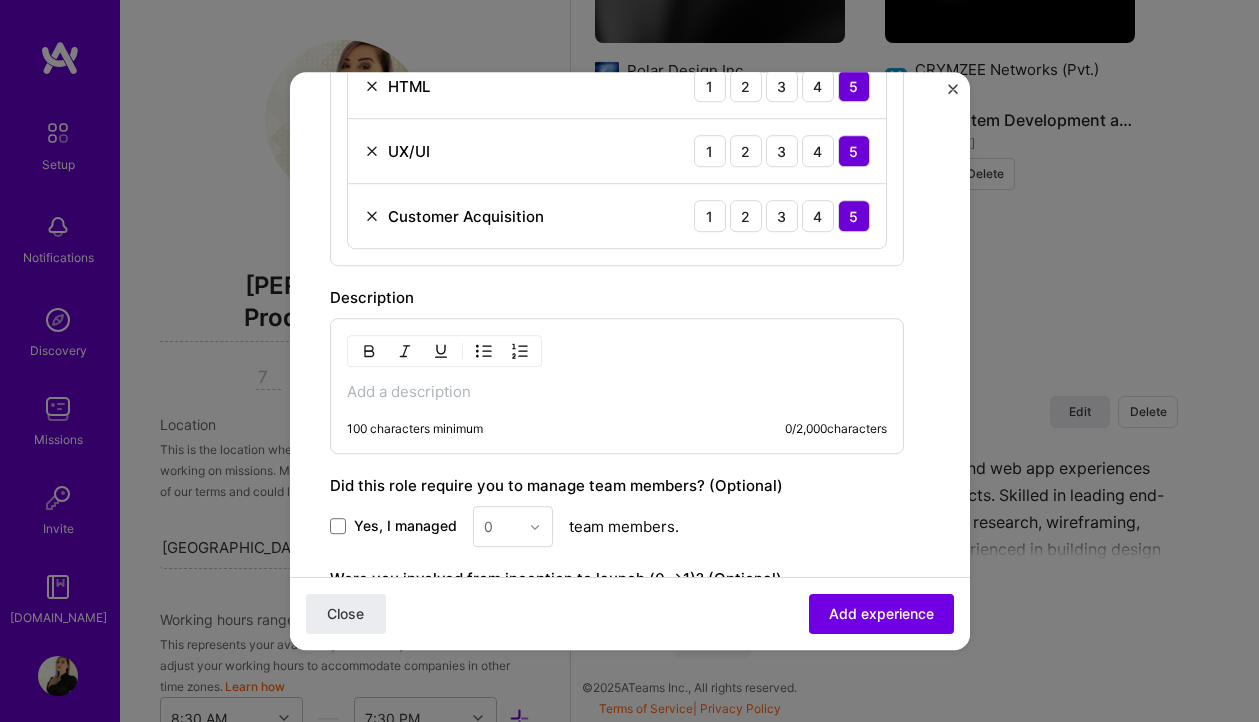 scroll, scrollTop: 1079, scrollLeft: 0, axis: vertical 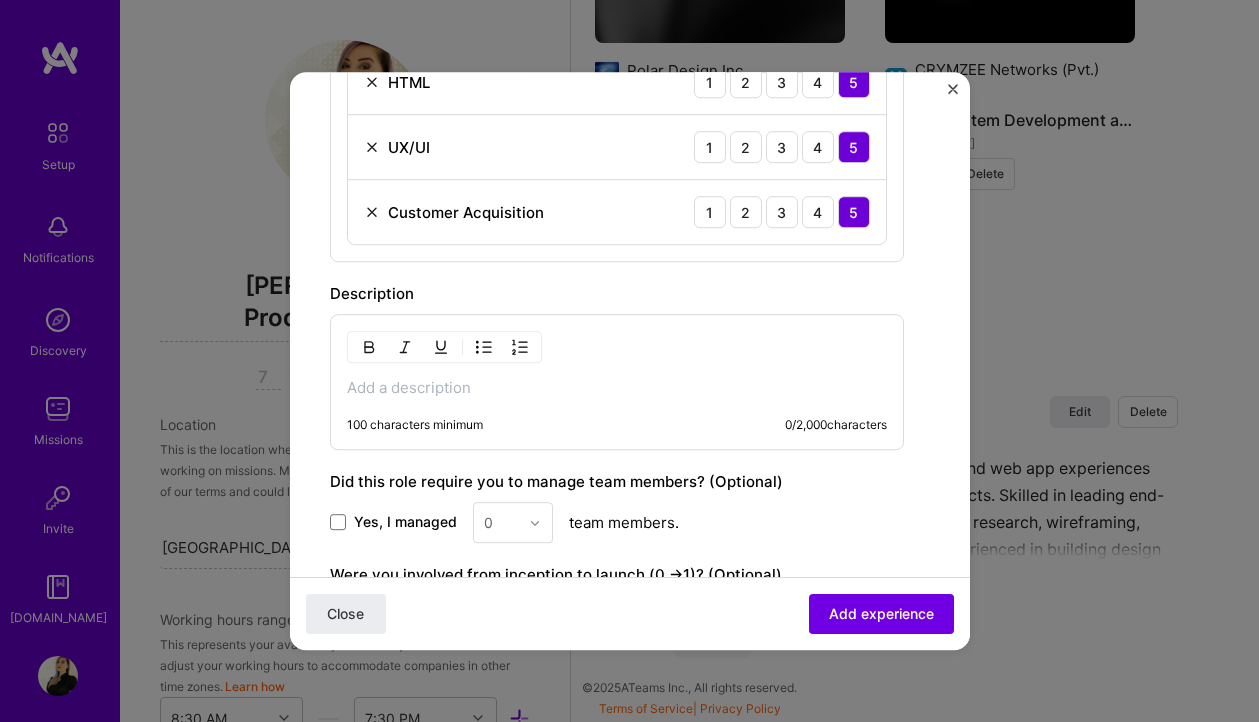 click at bounding box center [617, 388] 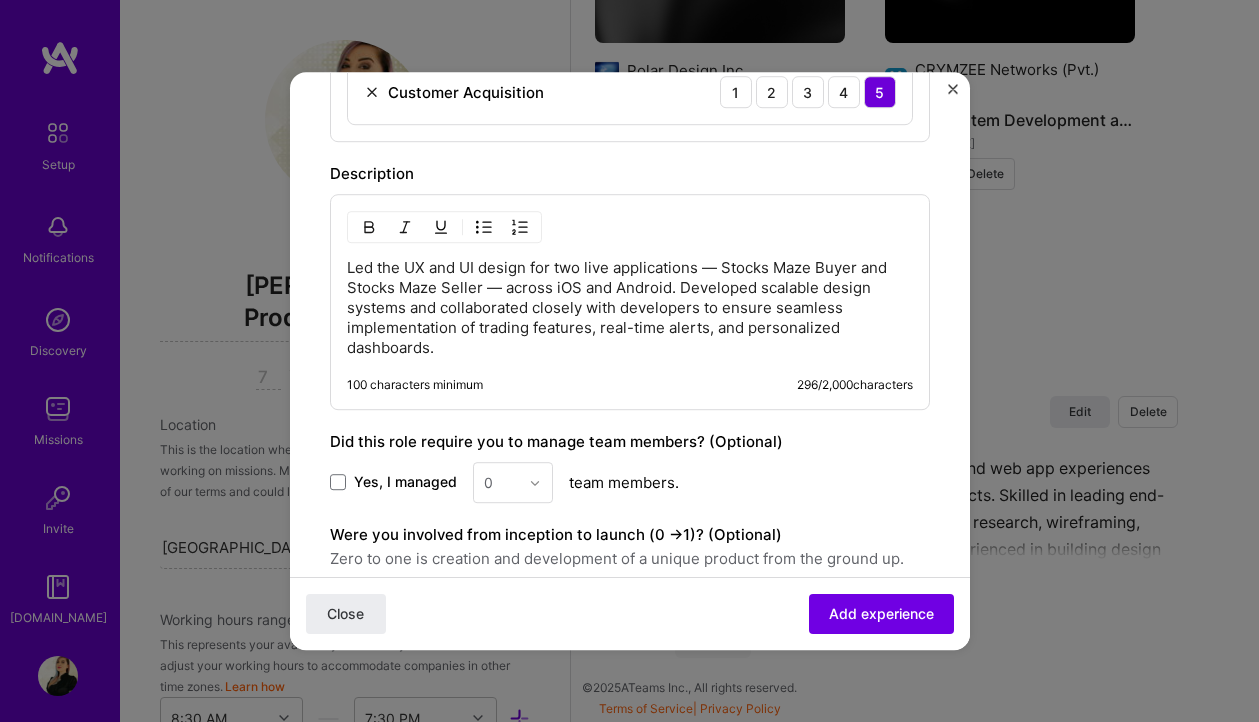 scroll, scrollTop: 1277, scrollLeft: 0, axis: vertical 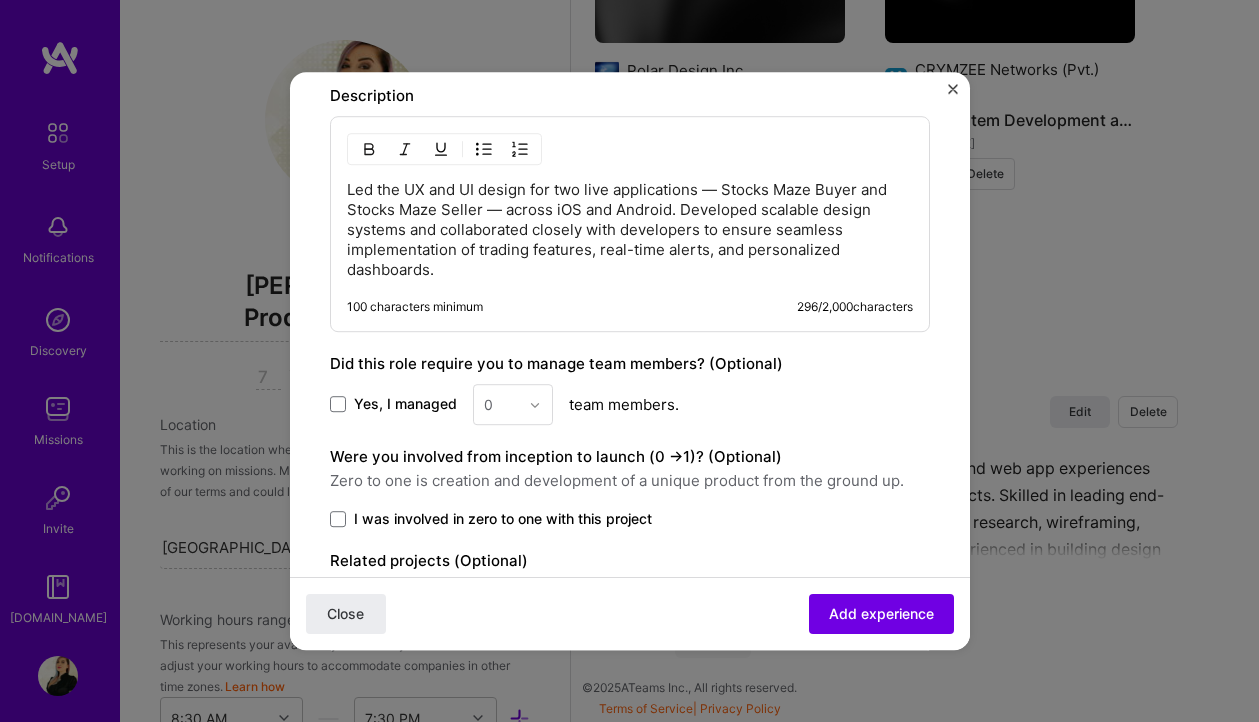 click on "Yes, I managed 0 team members." at bounding box center [630, 404] 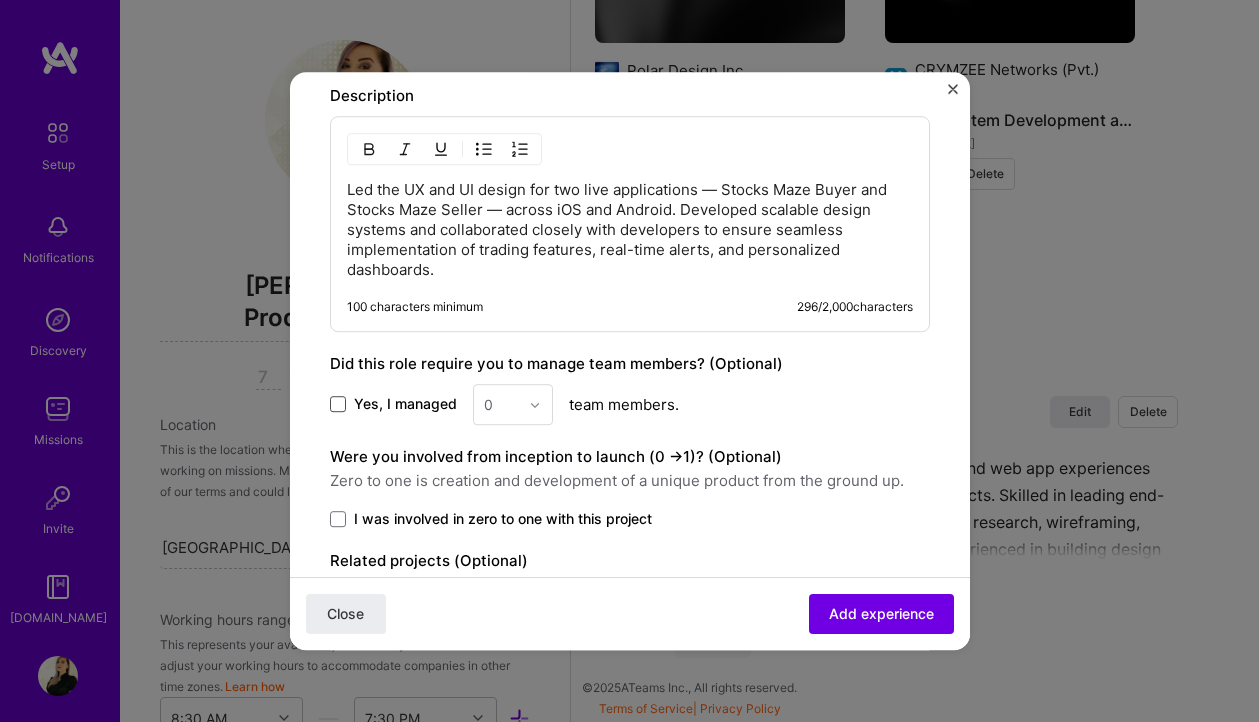 click at bounding box center [338, 405] 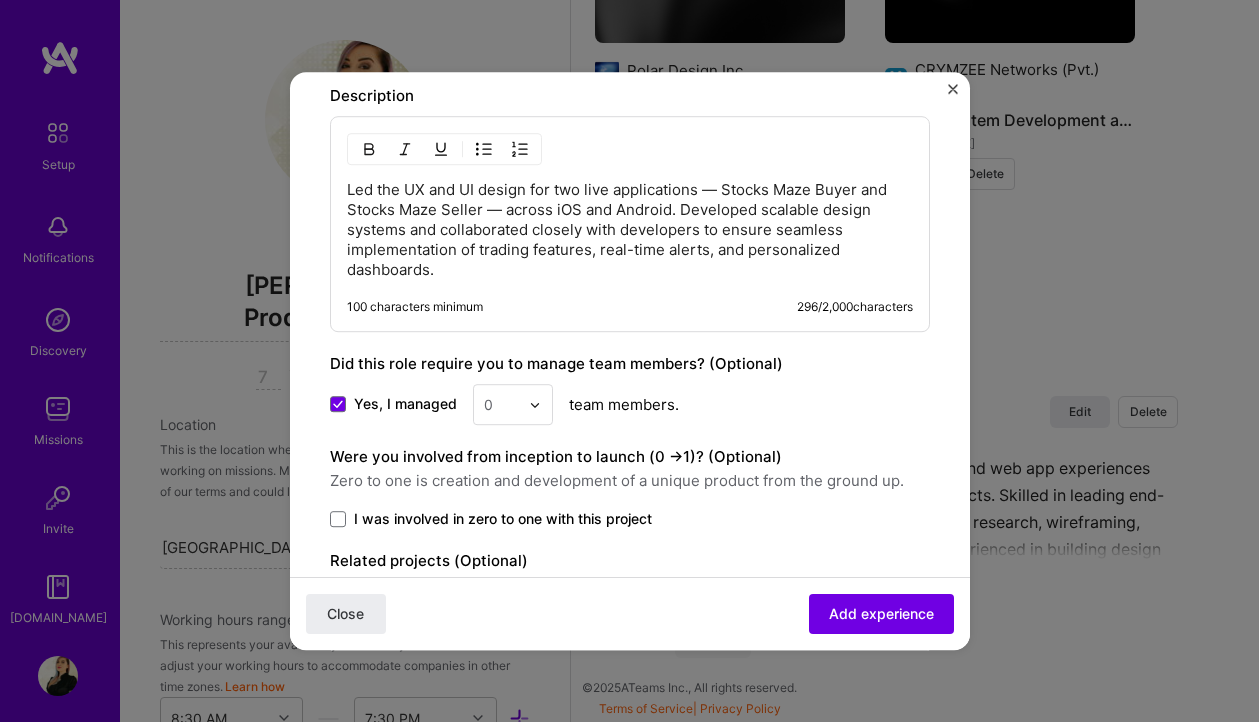 click at bounding box center [535, 405] 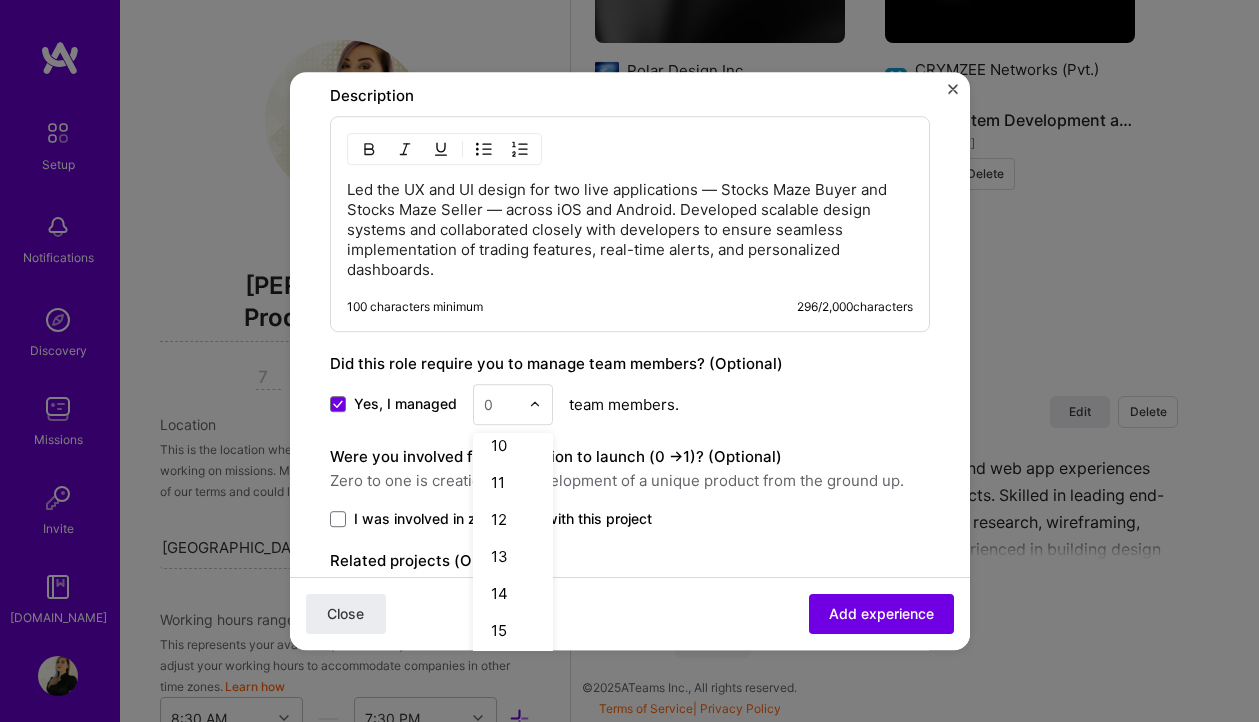 scroll, scrollTop: 392, scrollLeft: 0, axis: vertical 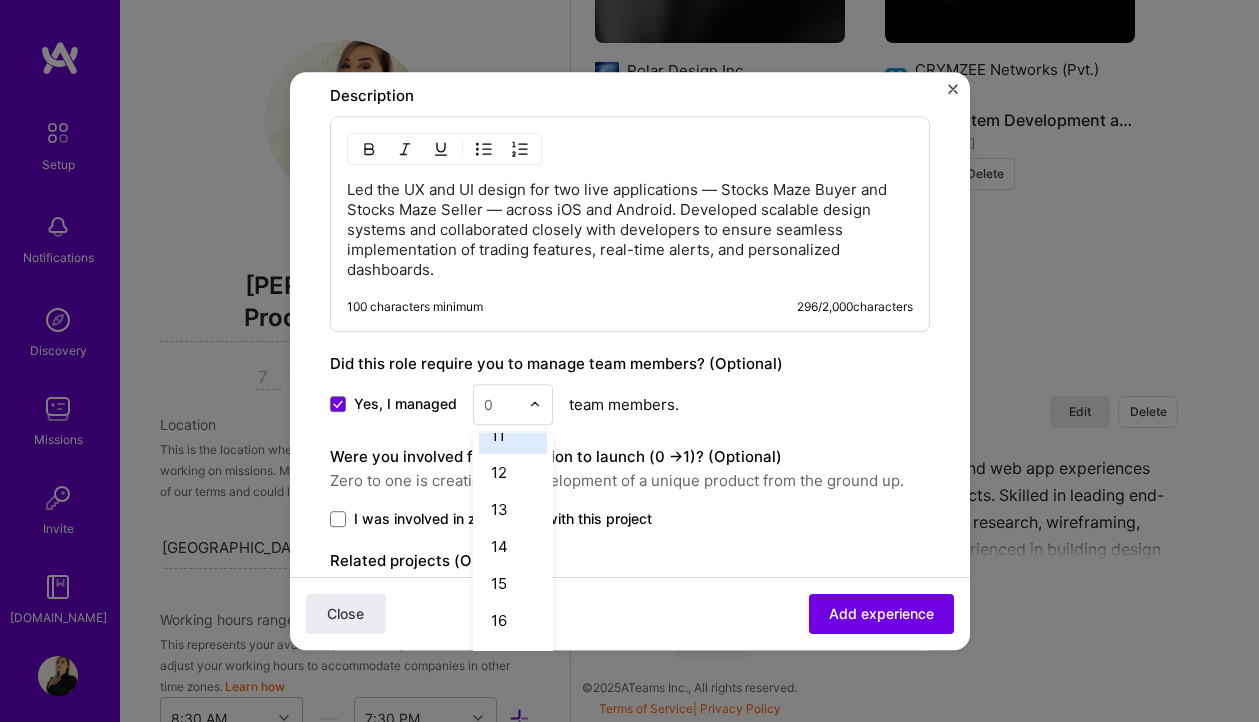 click on "11" at bounding box center (513, 435) 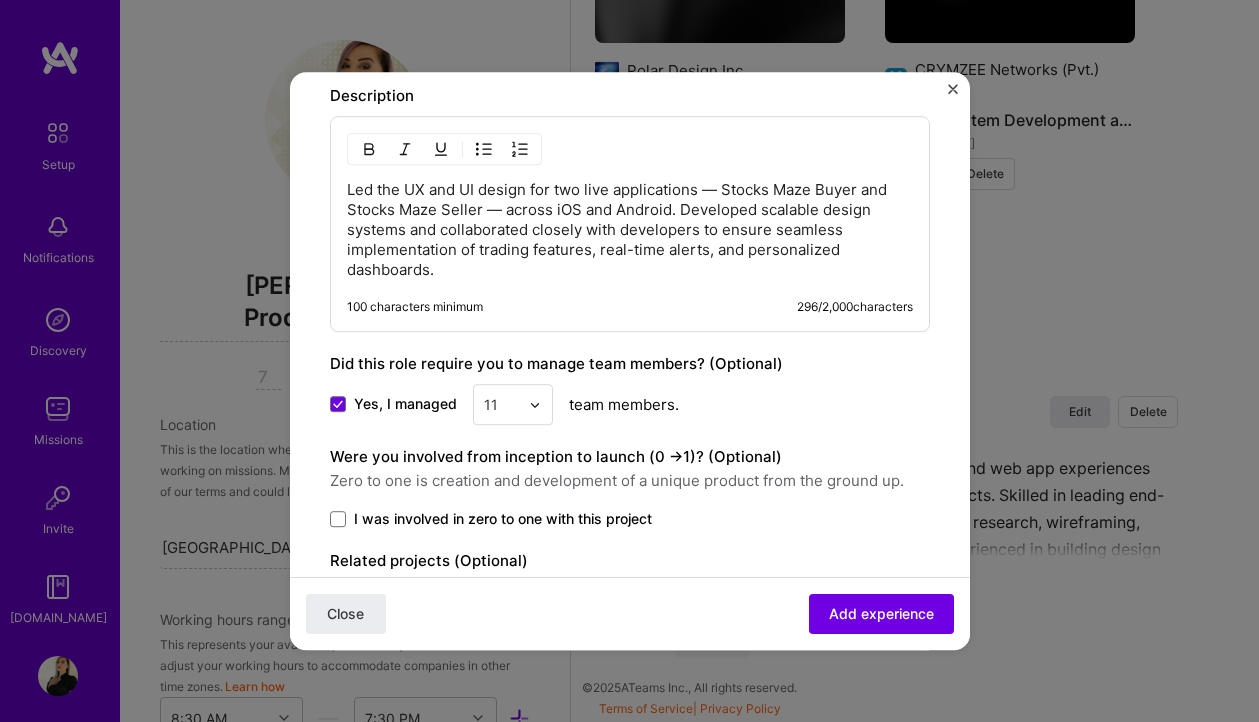 scroll, scrollTop: 1306, scrollLeft: 0, axis: vertical 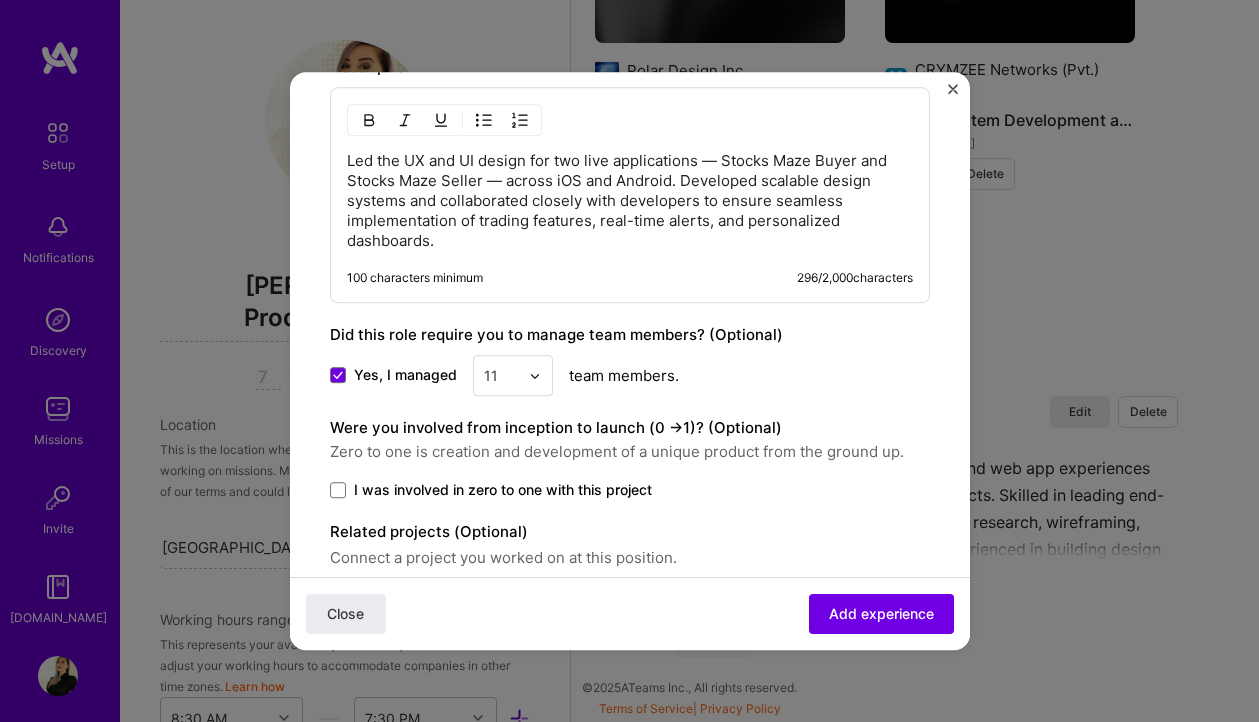 click on "I was involved in zero to one with this project" at bounding box center (503, 490) 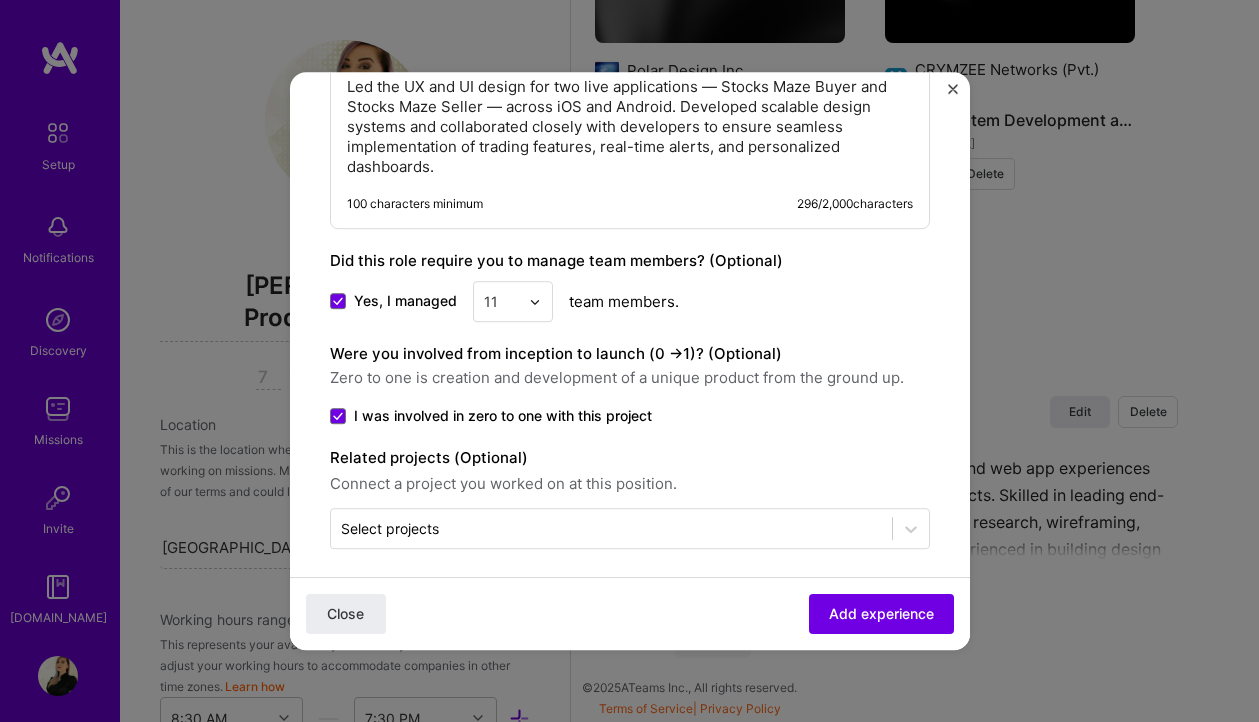 scroll, scrollTop: 1392, scrollLeft: 0, axis: vertical 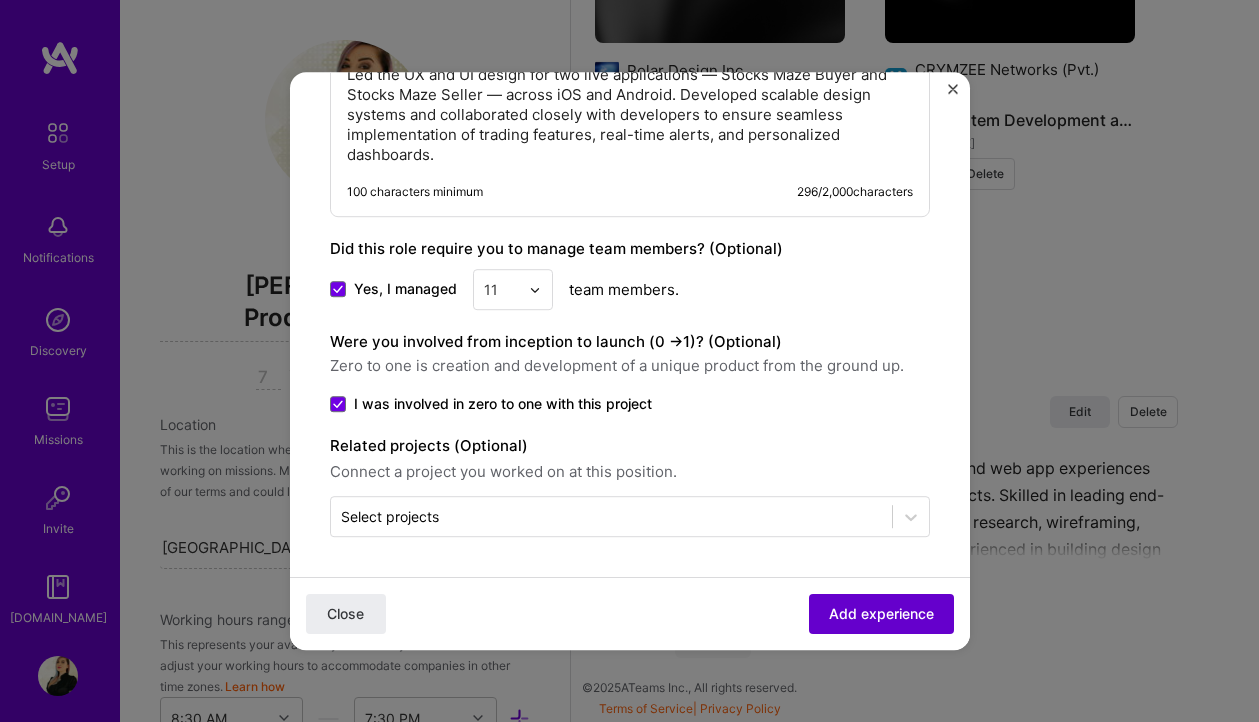 click on "Add experience" at bounding box center (881, 614) 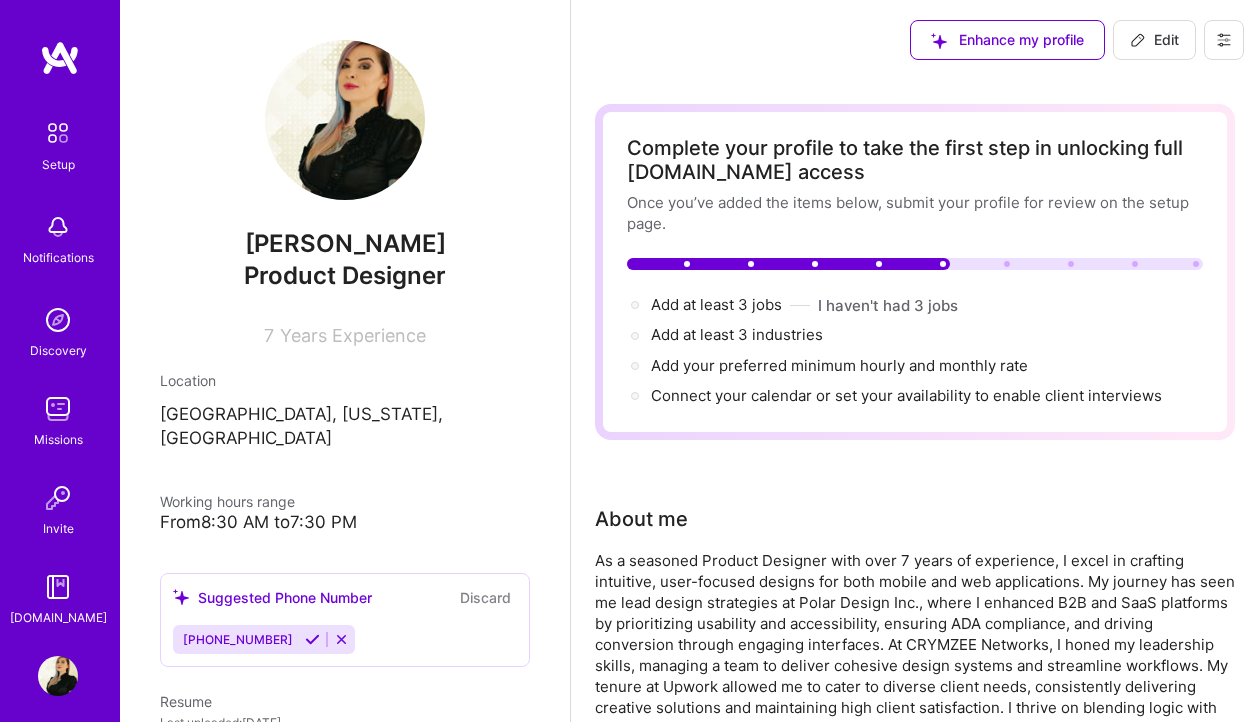 scroll, scrollTop: 0, scrollLeft: 0, axis: both 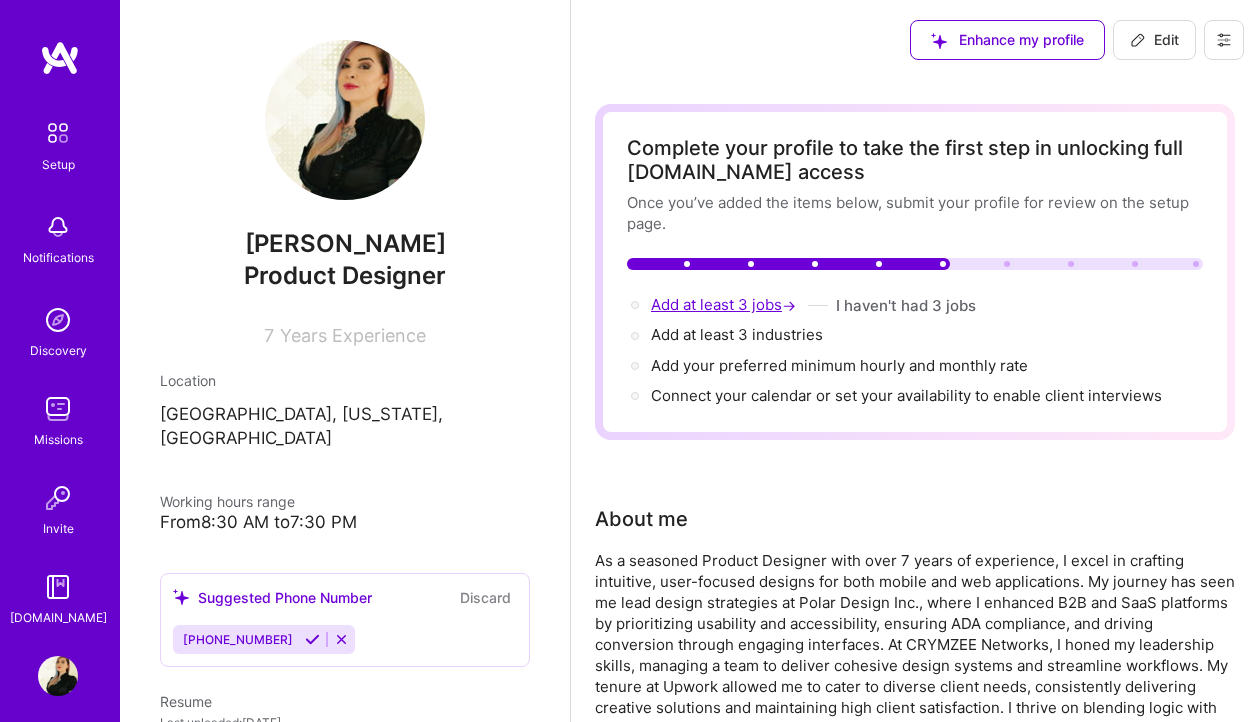 click on "Add at least 3 jobs  →" at bounding box center [725, 304] 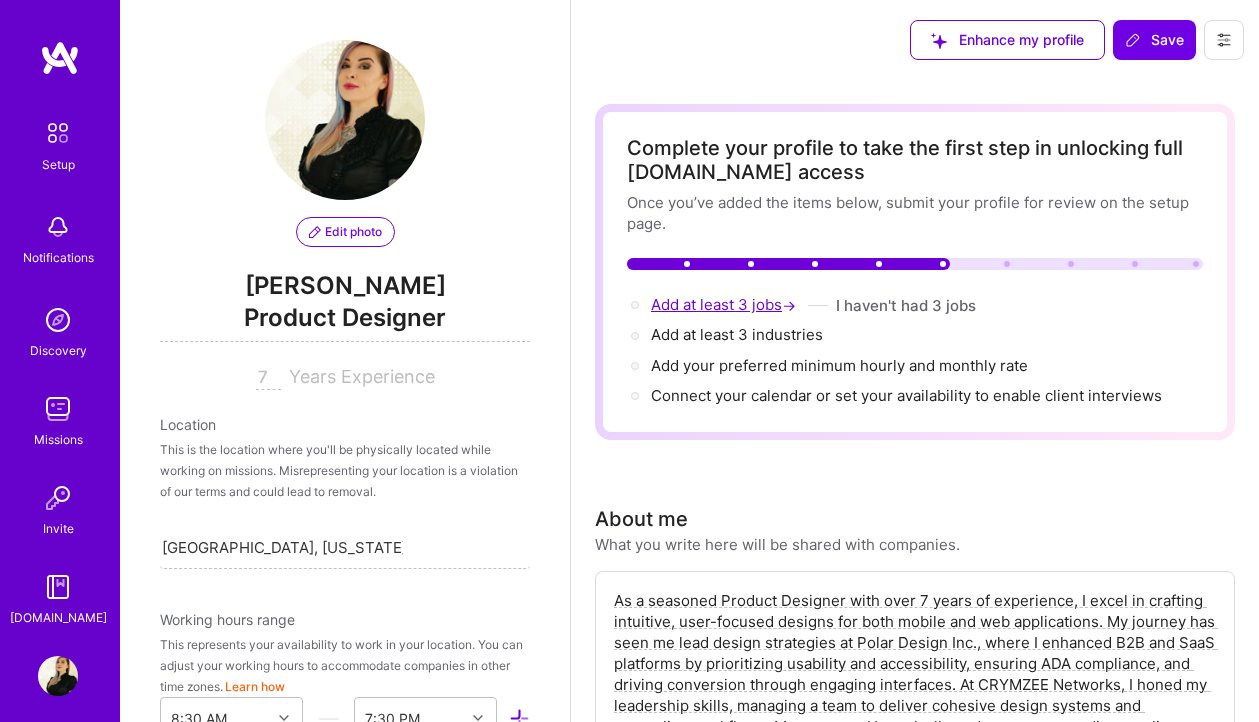 scroll, scrollTop: 2, scrollLeft: 0, axis: vertical 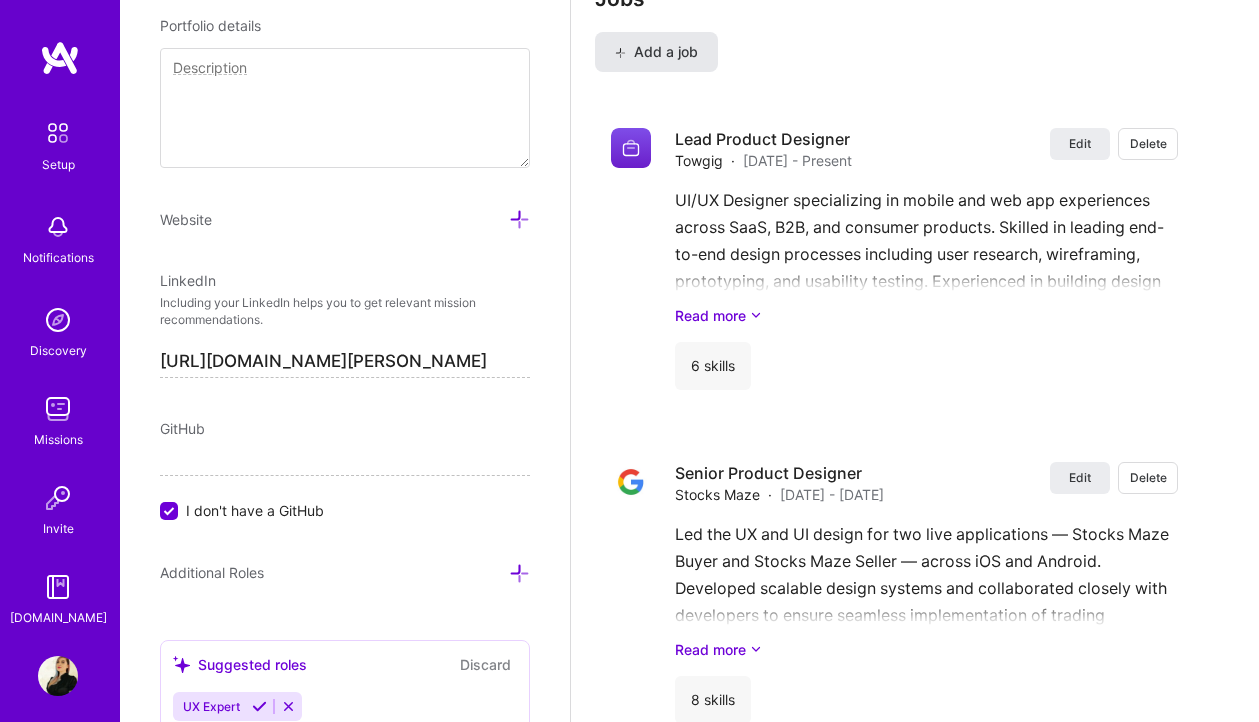 click on "Add a job" at bounding box center (656, 52) 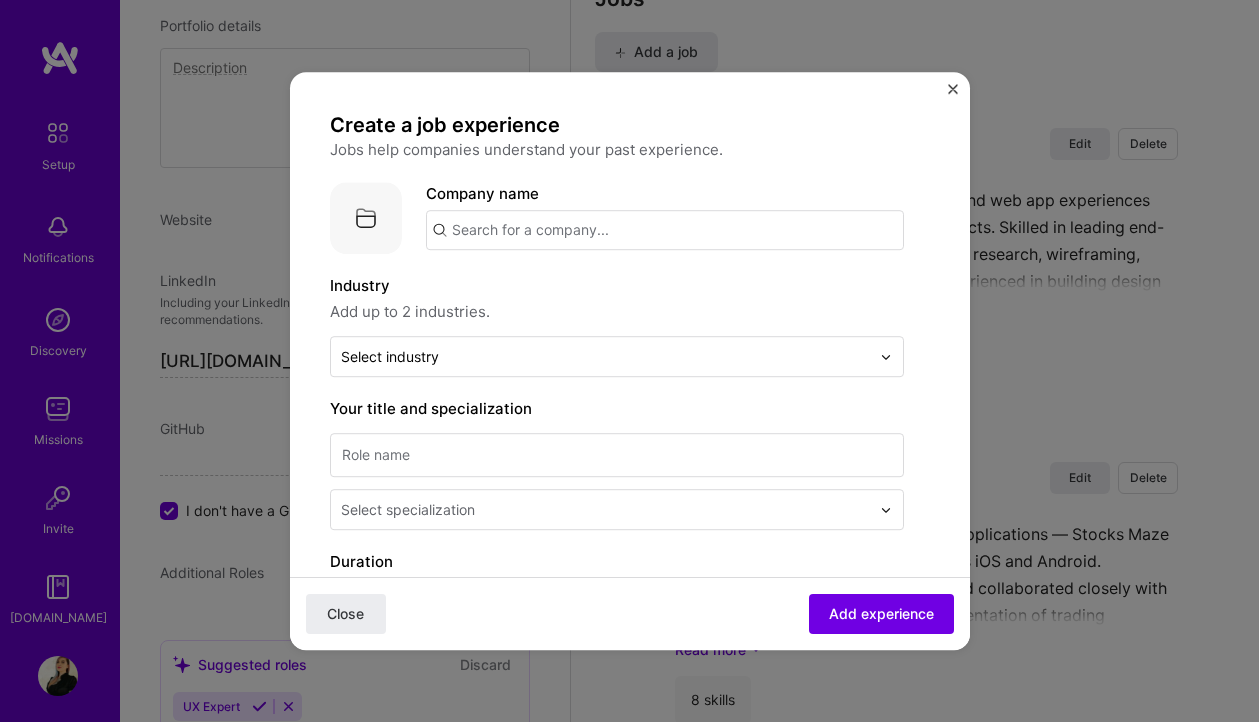 click on "Company name" at bounding box center (665, 216) 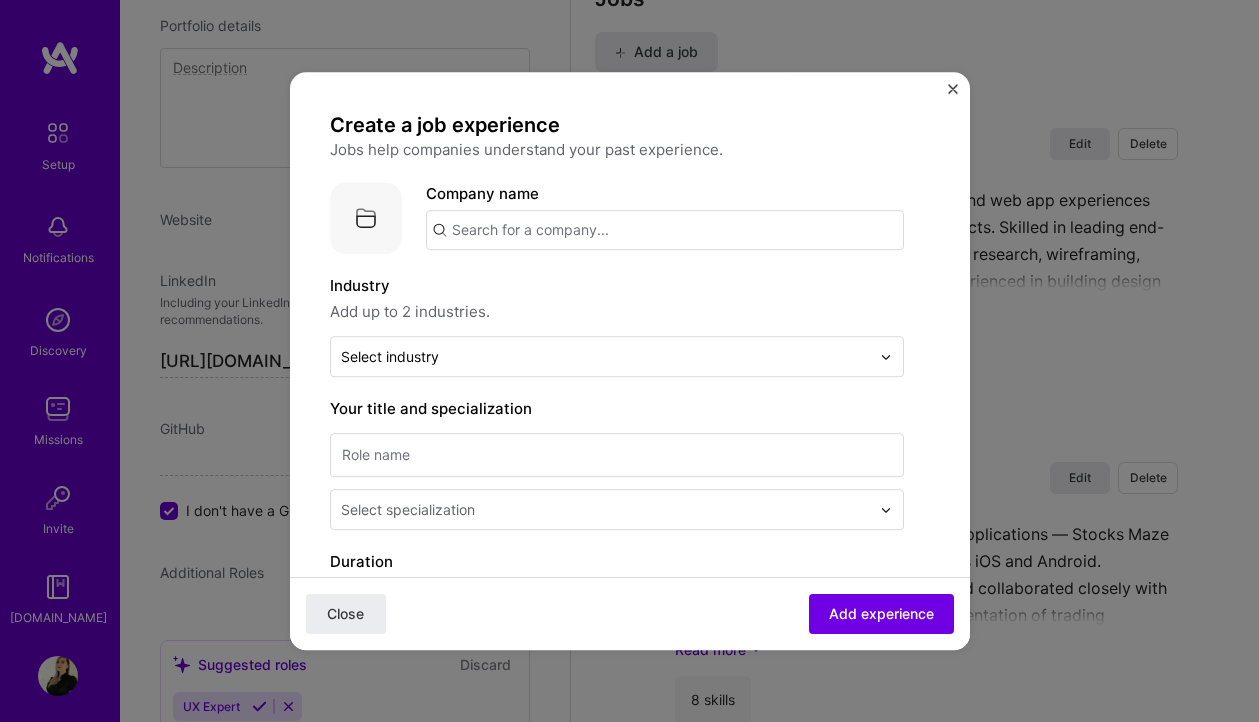 click at bounding box center (665, 230) 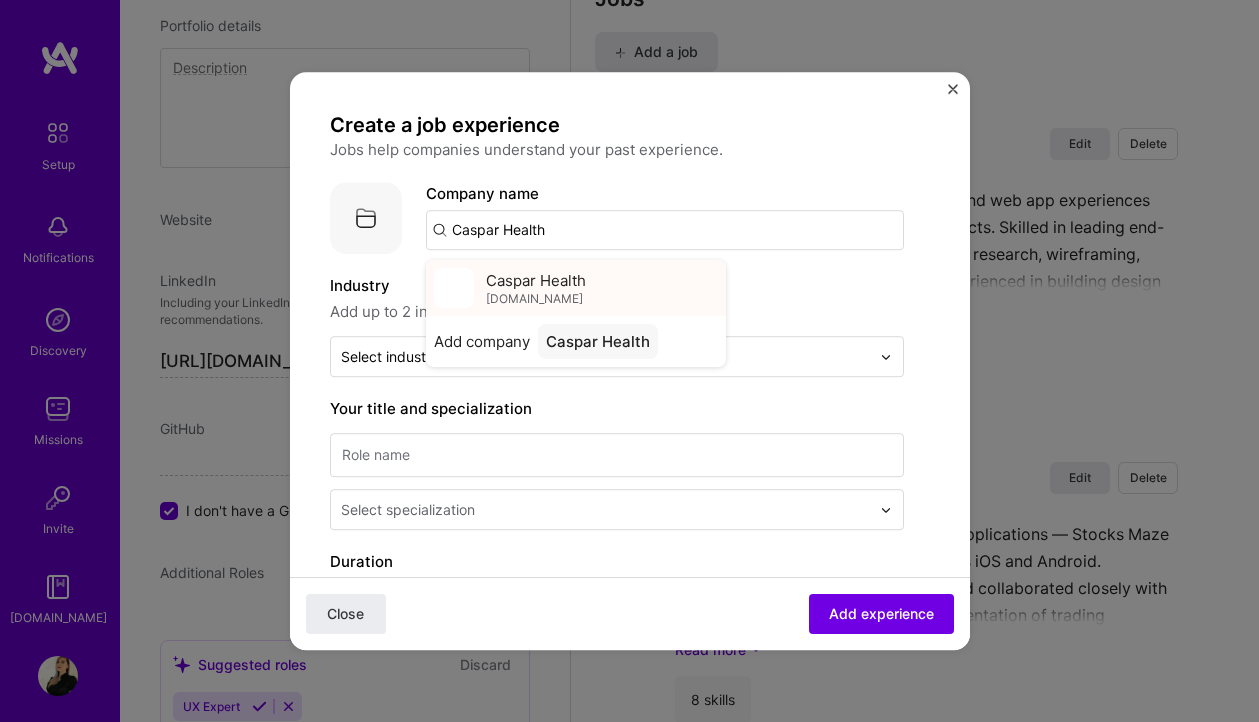 type on "Caspar Health" 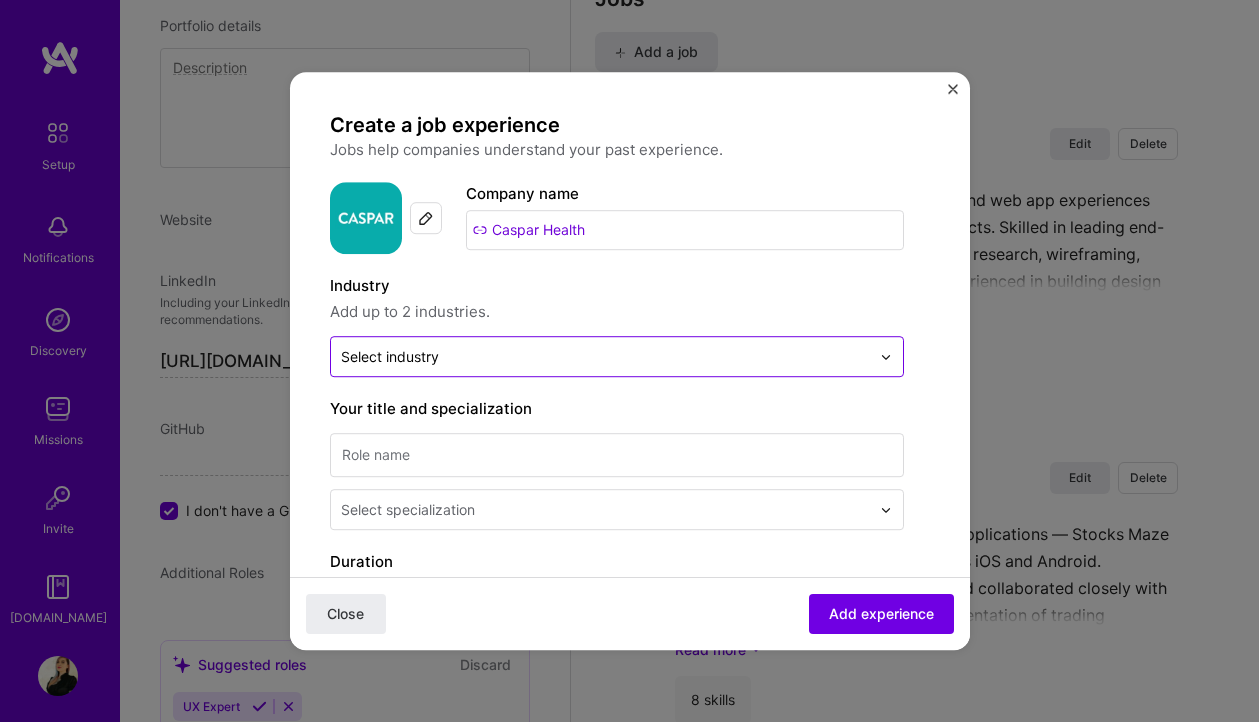 click at bounding box center (605, 356) 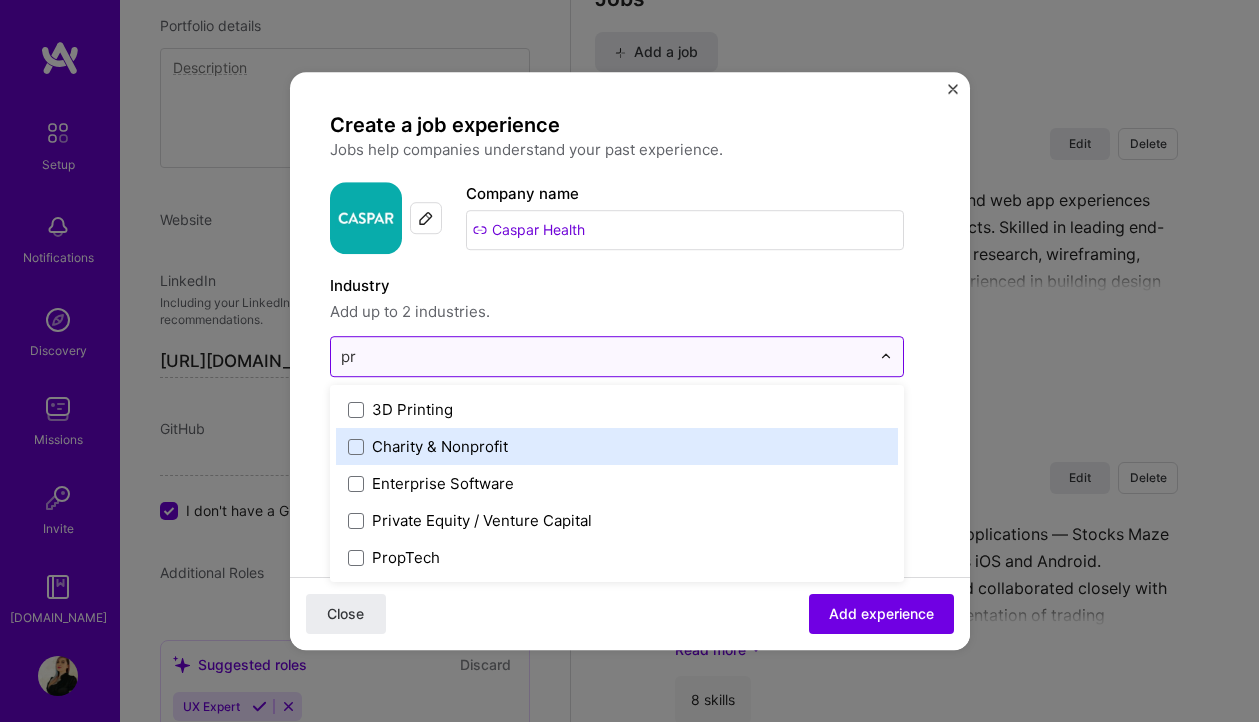 type on "p" 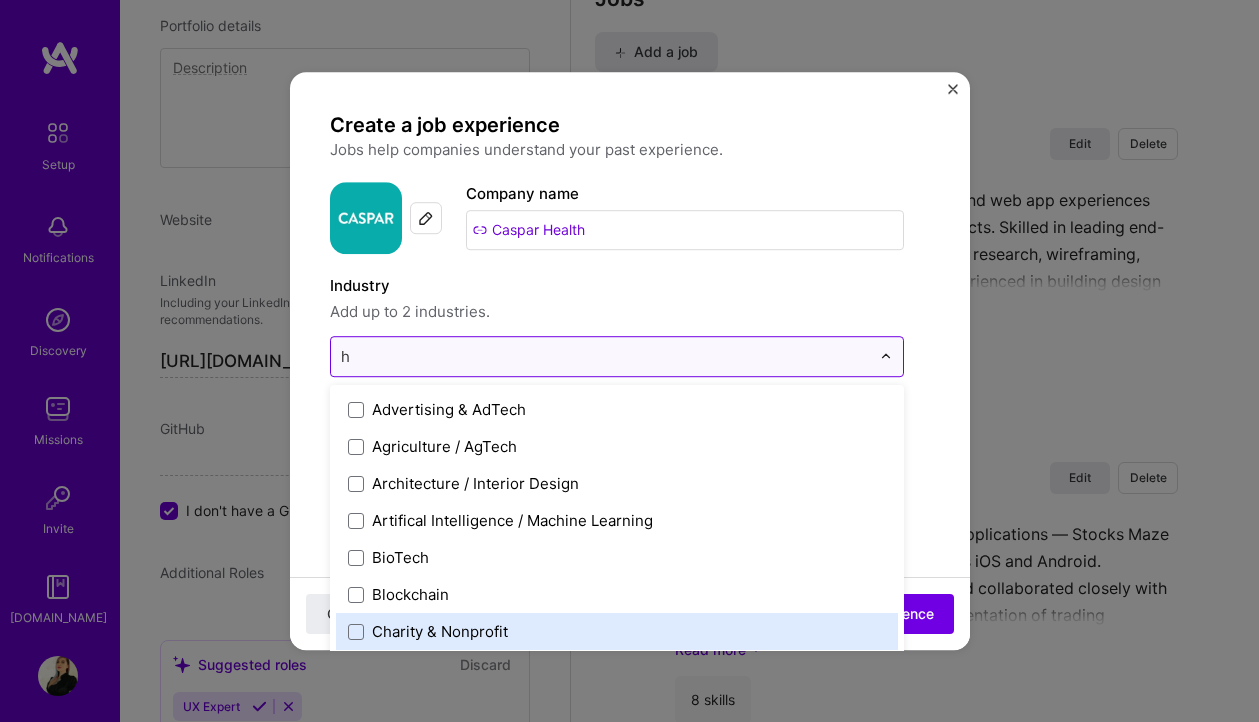 type on "he" 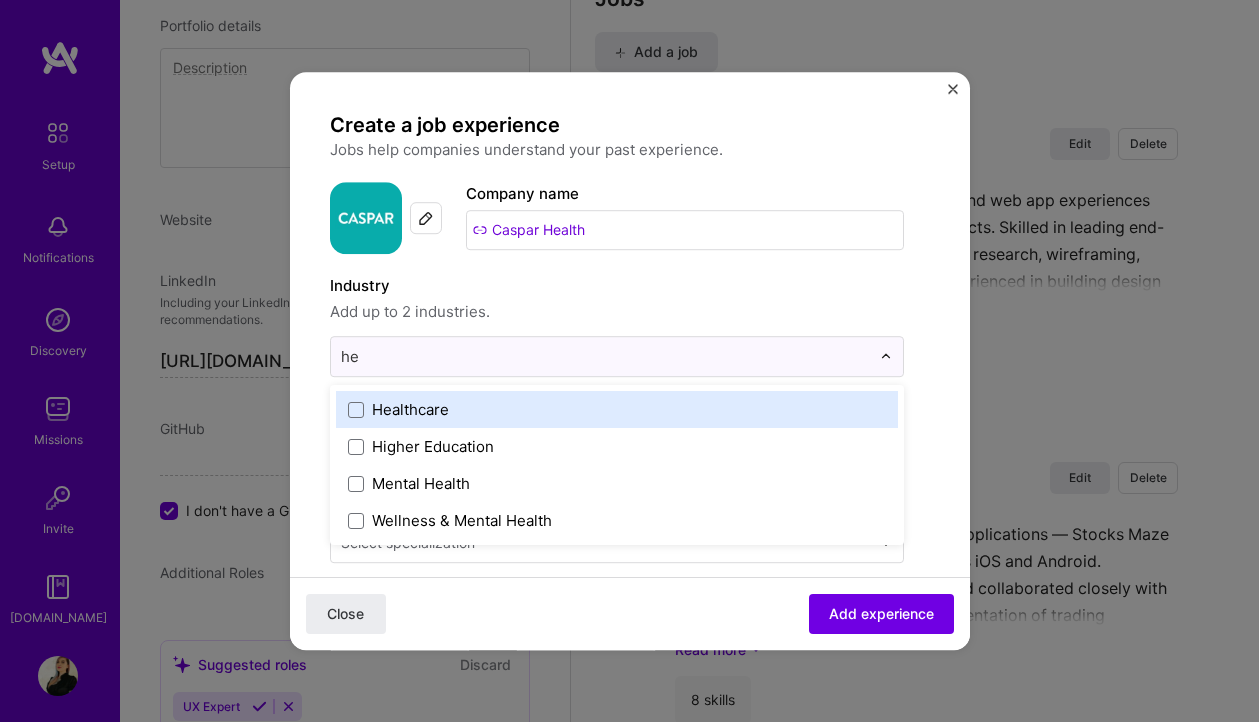 click on "Healthcare" at bounding box center [617, 409] 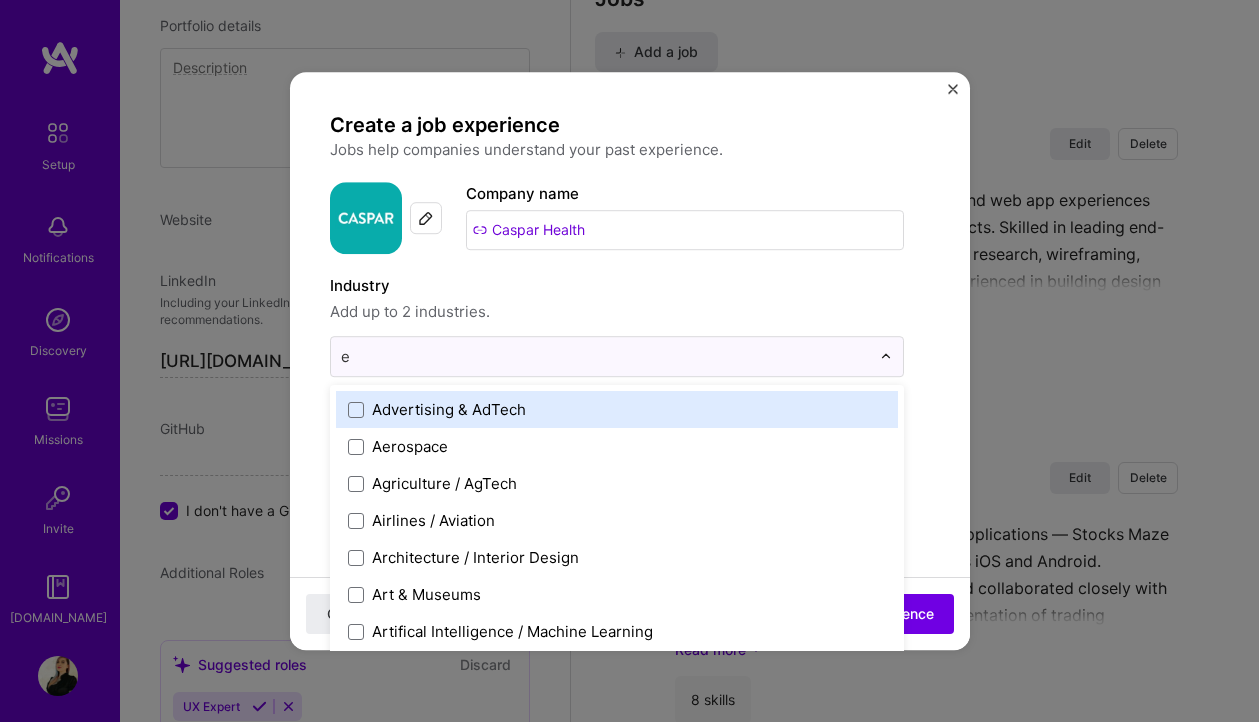 type on "ed" 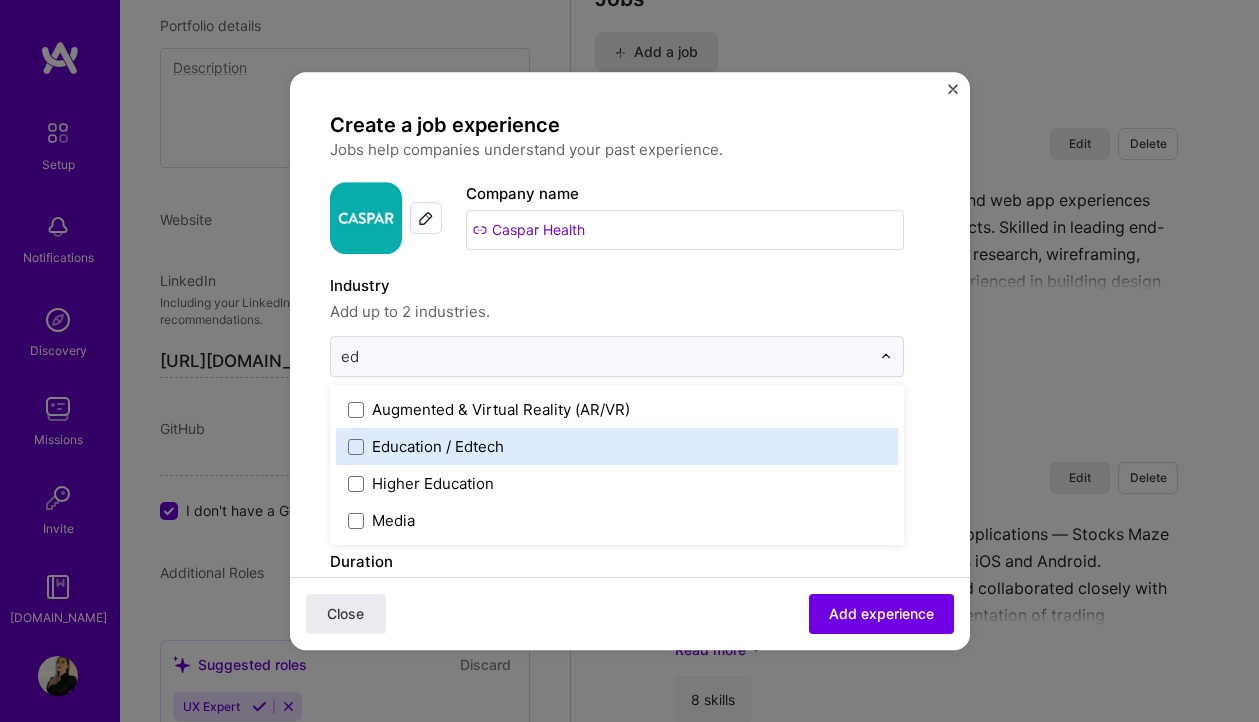 click on "Education / Edtech" at bounding box center (438, 446) 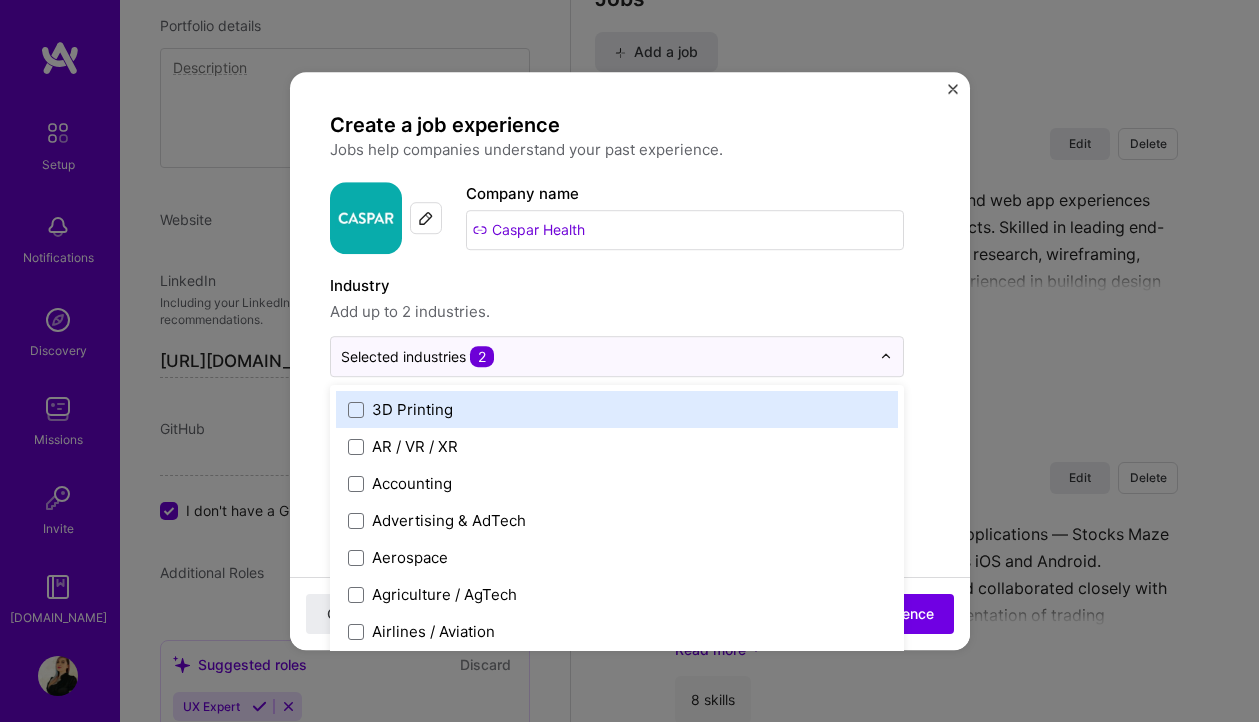click on "Add up to 2 industries." at bounding box center [617, 312] 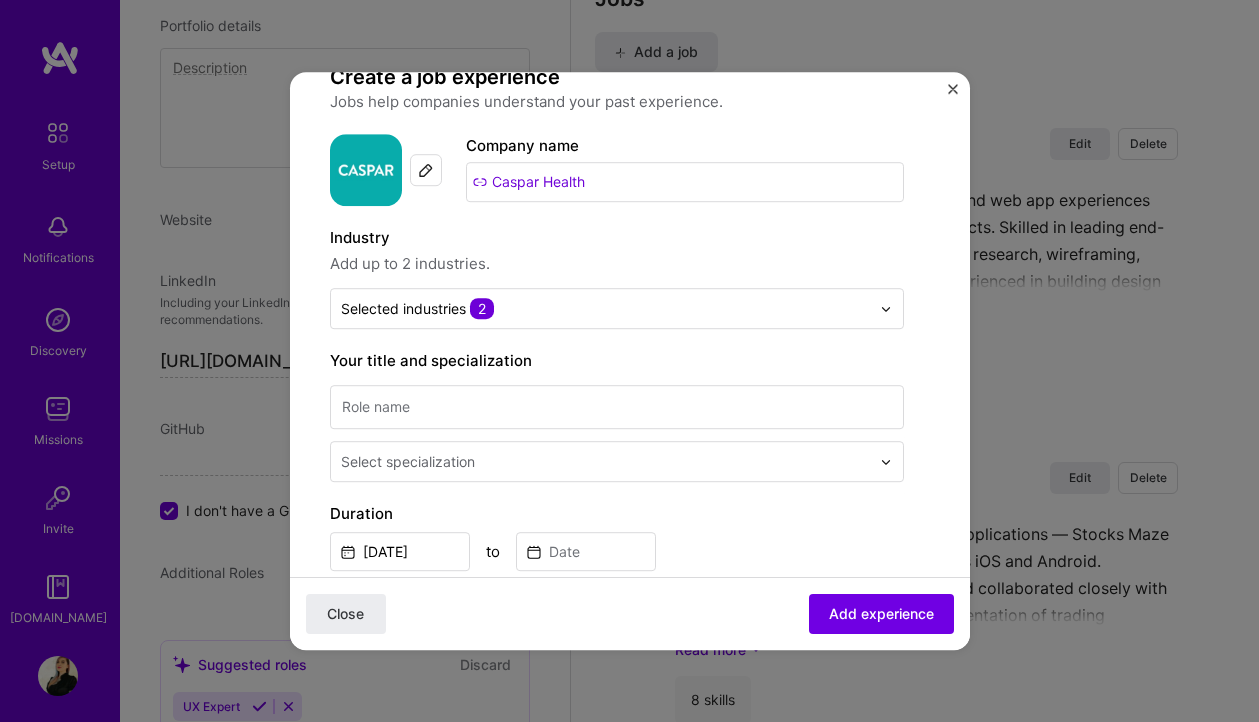 scroll, scrollTop: 138, scrollLeft: 0, axis: vertical 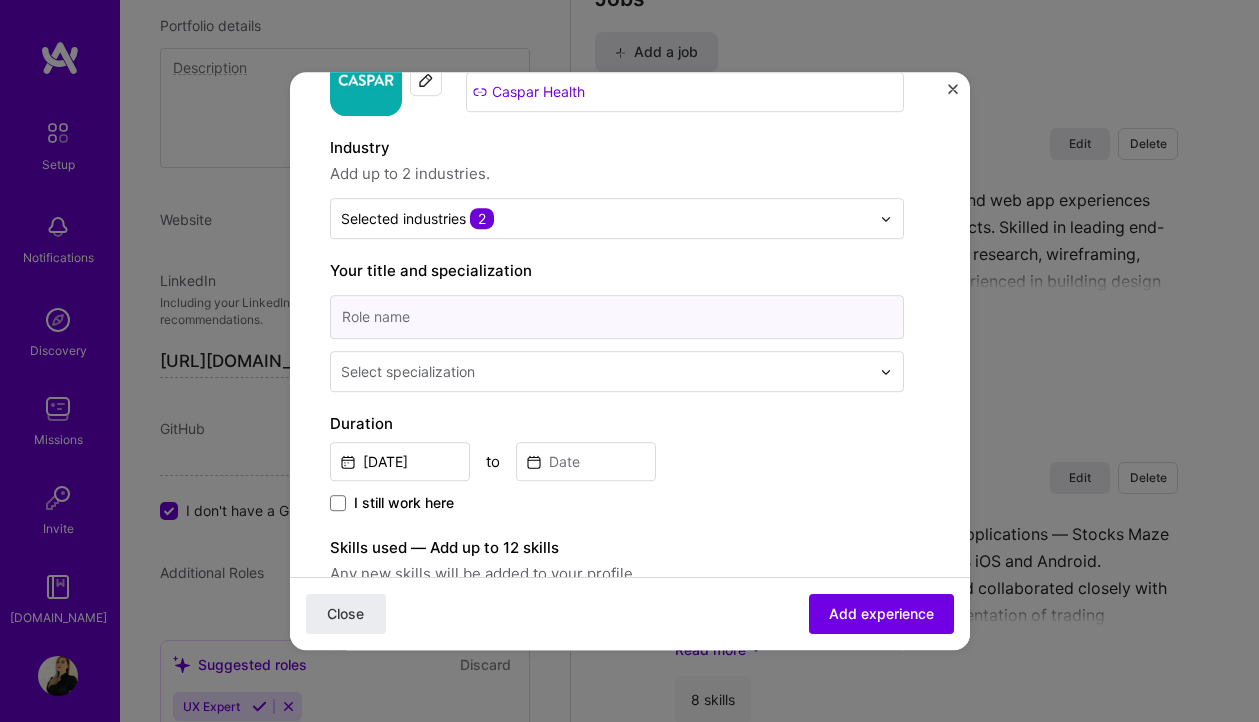 click at bounding box center [617, 317] 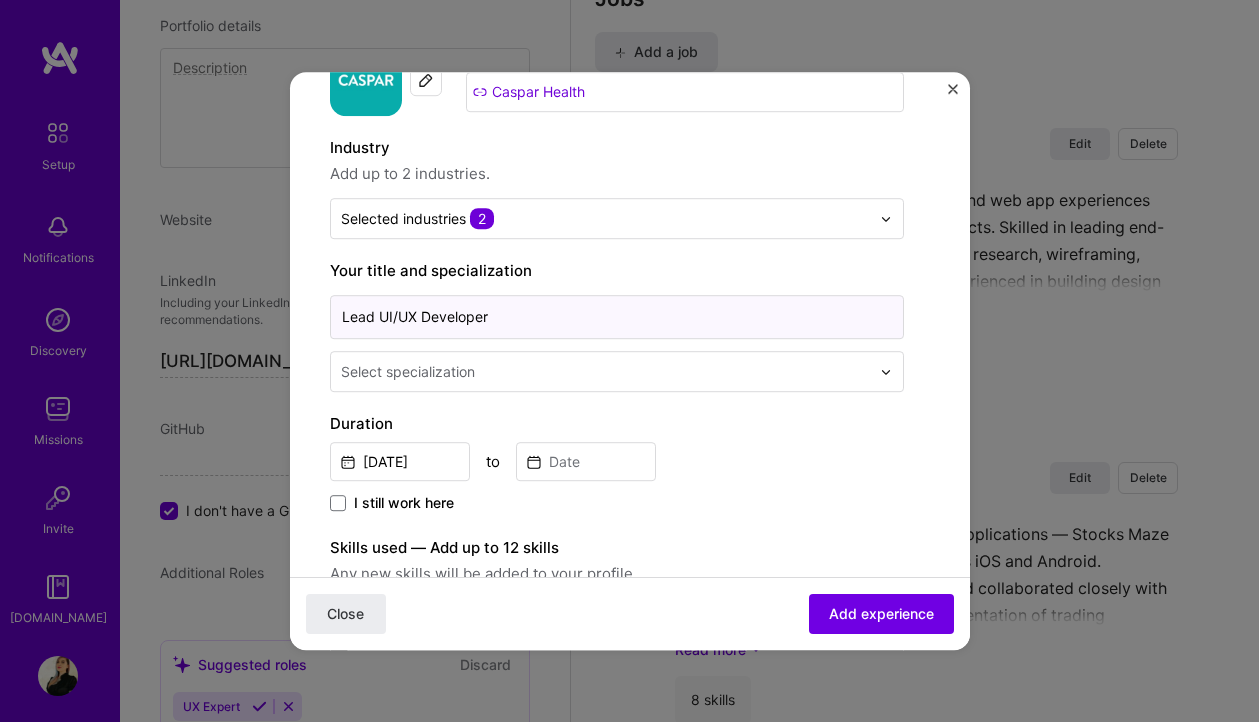 type on "Lead UI/UX Developer" 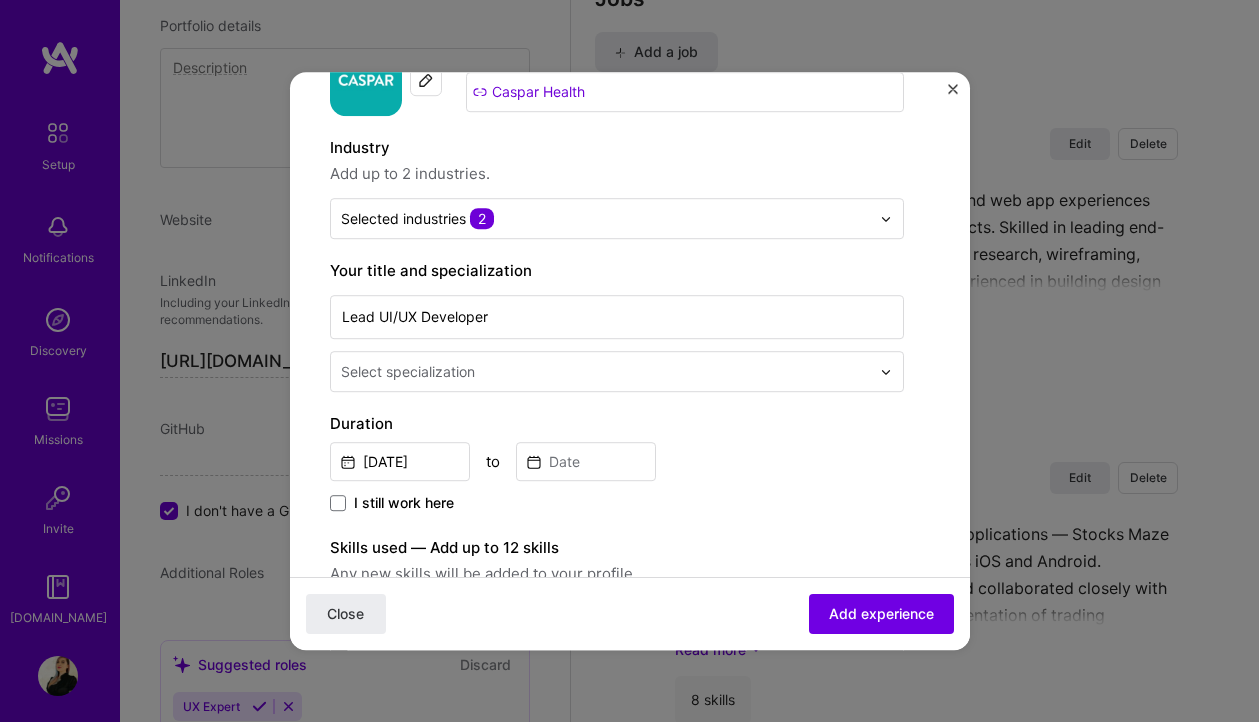 click at bounding box center [607, 371] 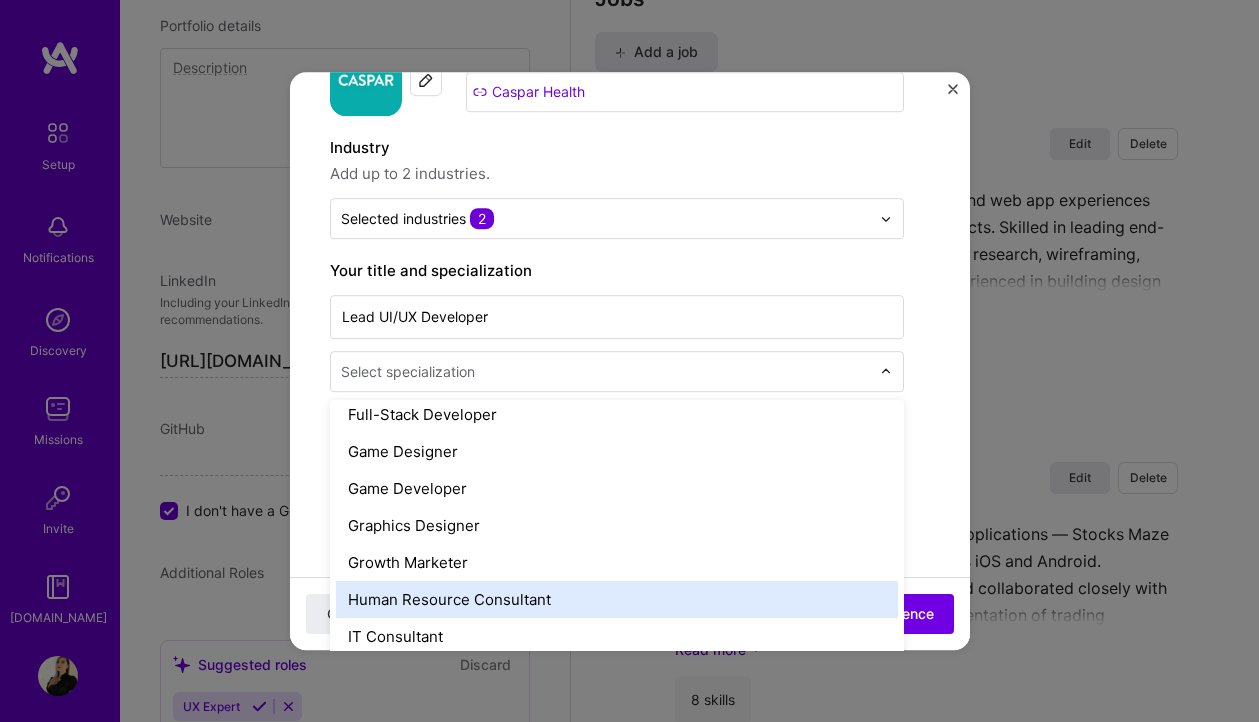 scroll, scrollTop: 1173, scrollLeft: 0, axis: vertical 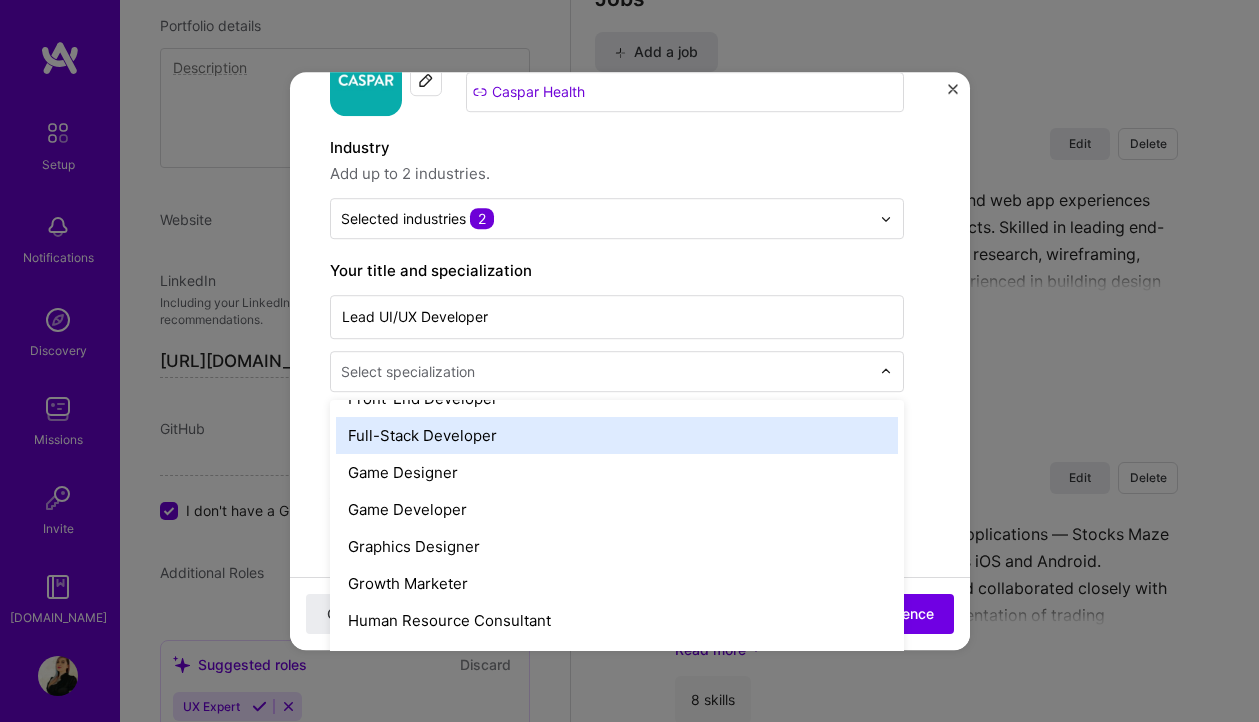 click on "Full-Stack Developer" at bounding box center (617, 435) 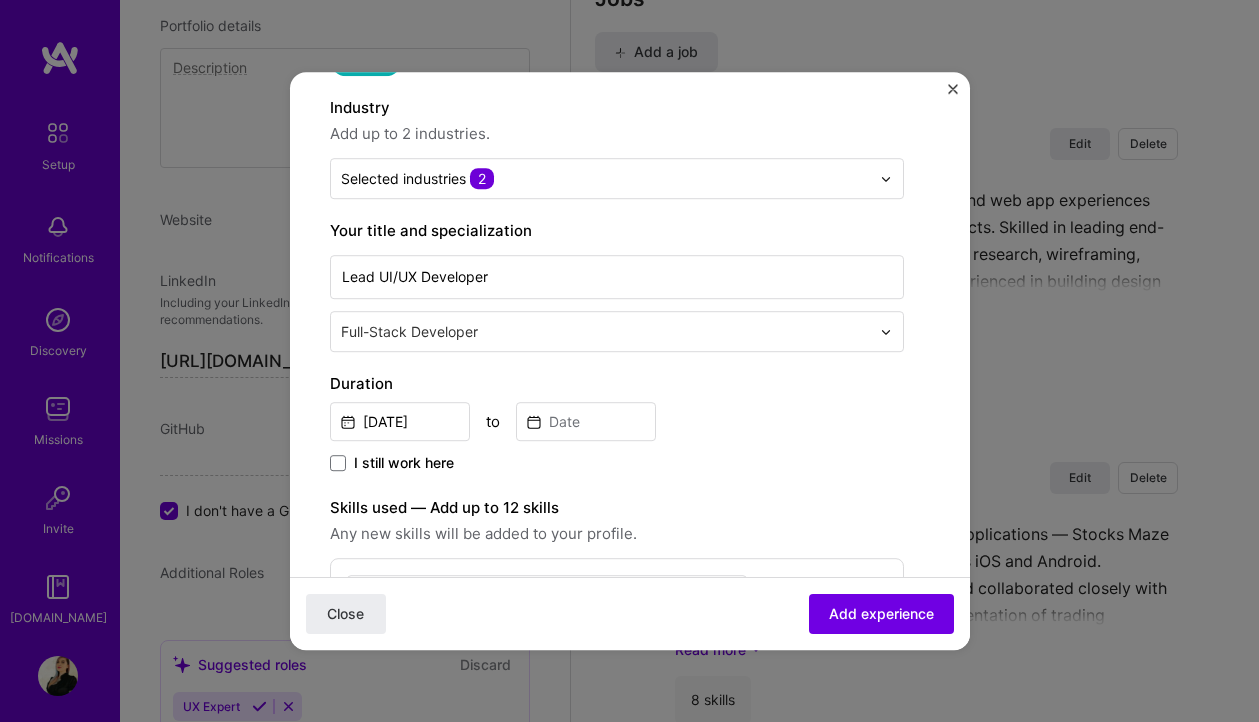 scroll, scrollTop: 199, scrollLeft: 0, axis: vertical 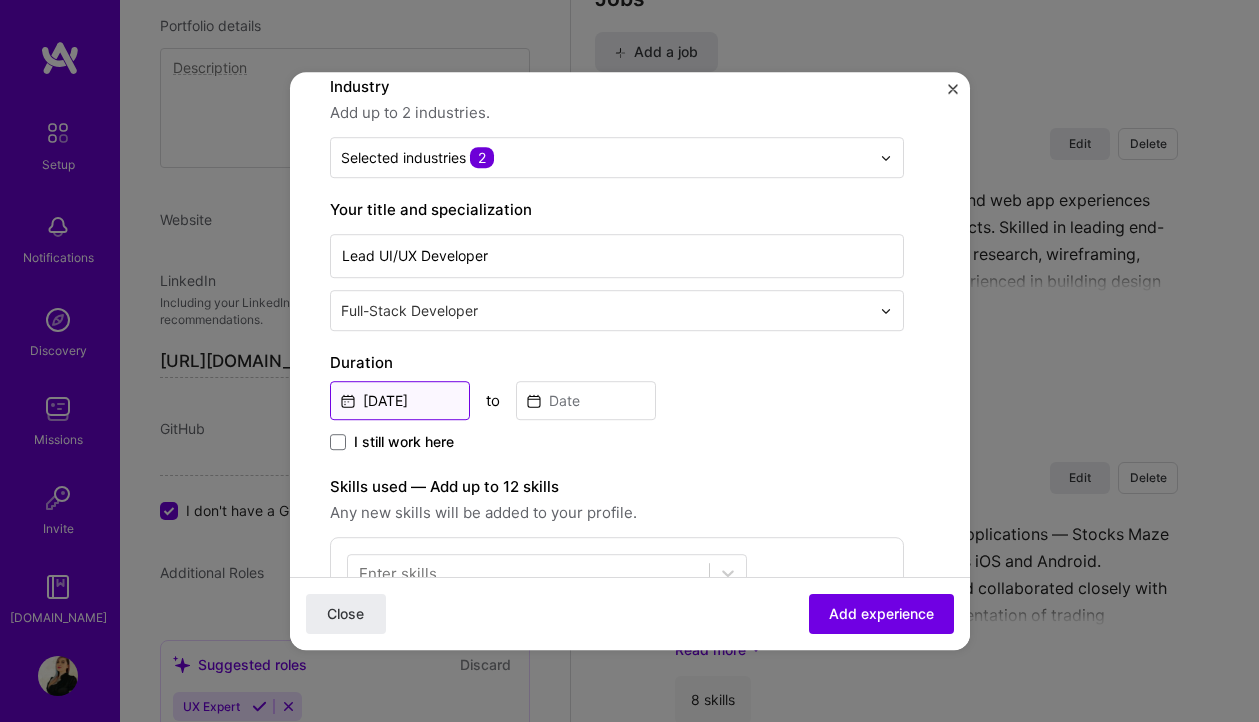 click on "[DATE]" at bounding box center (400, 400) 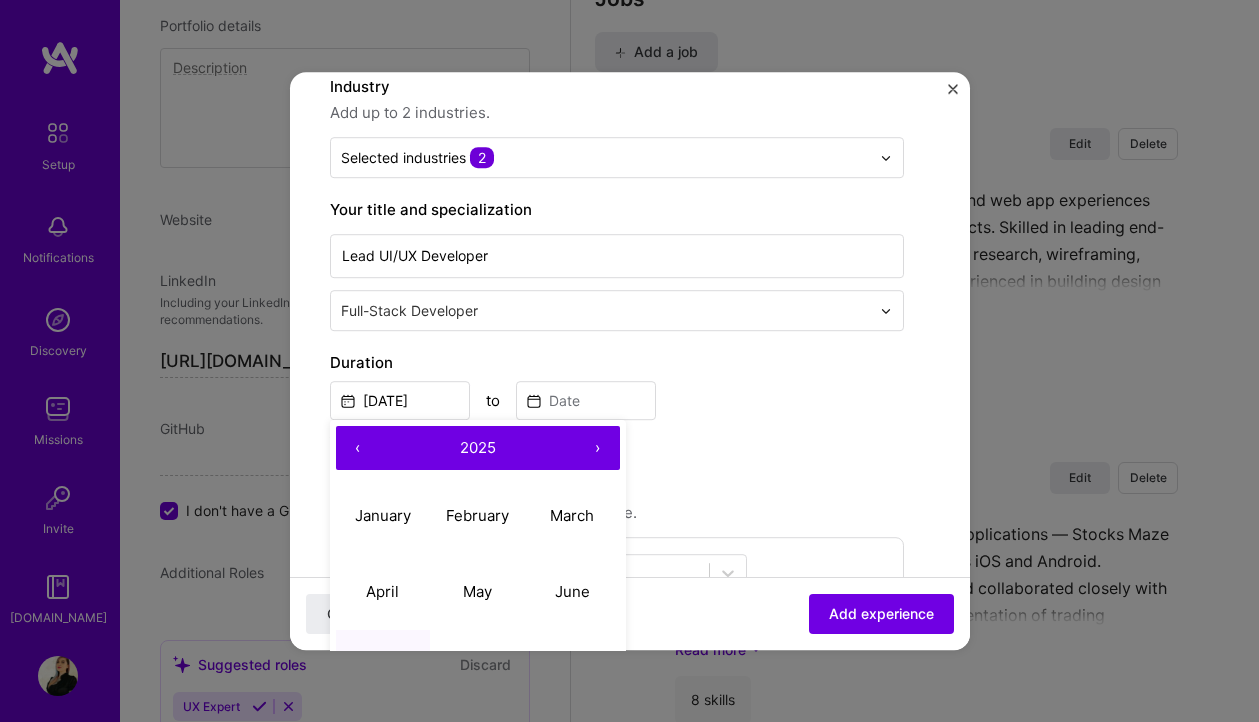 click on "‹" at bounding box center [358, 448] 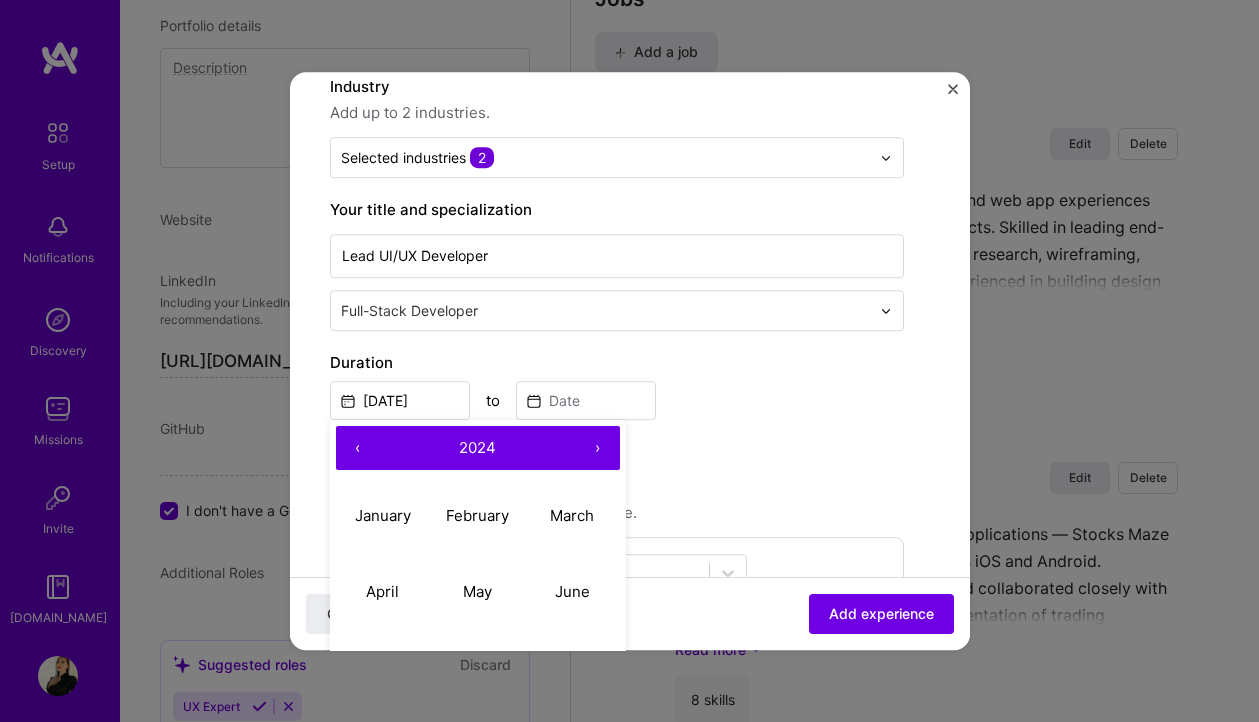 click on "‹" at bounding box center (358, 448) 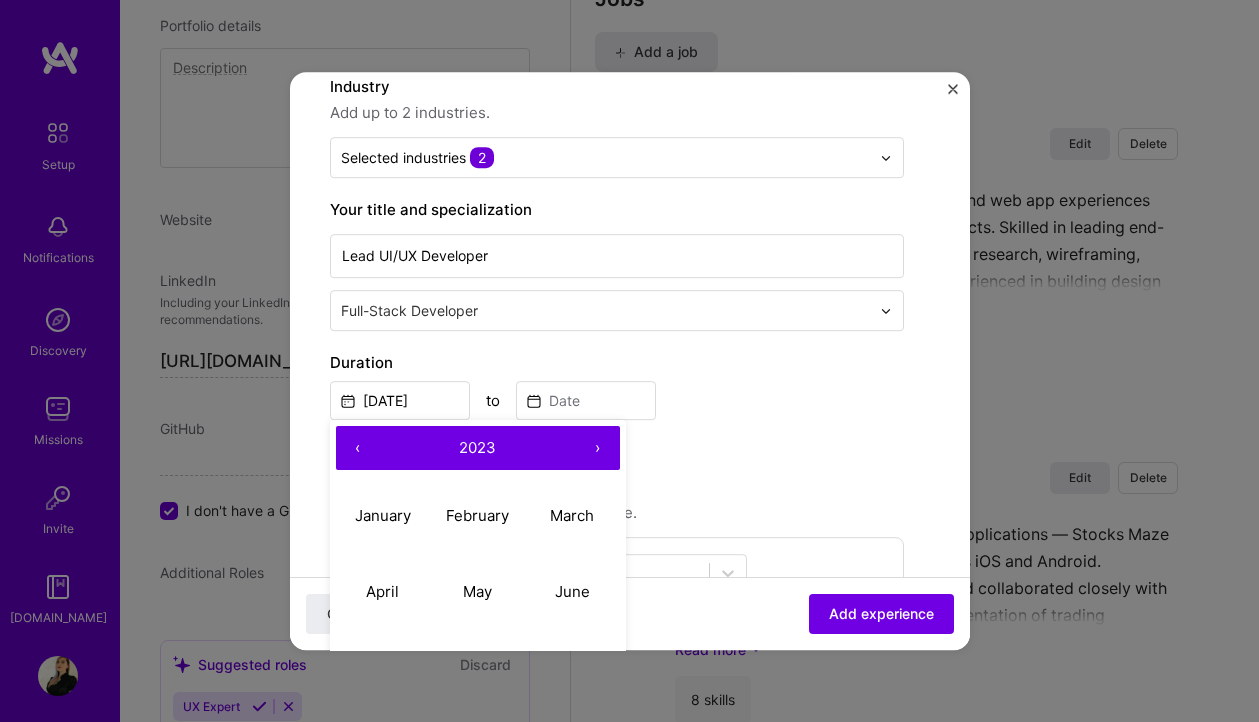 click on "‹" at bounding box center (358, 448) 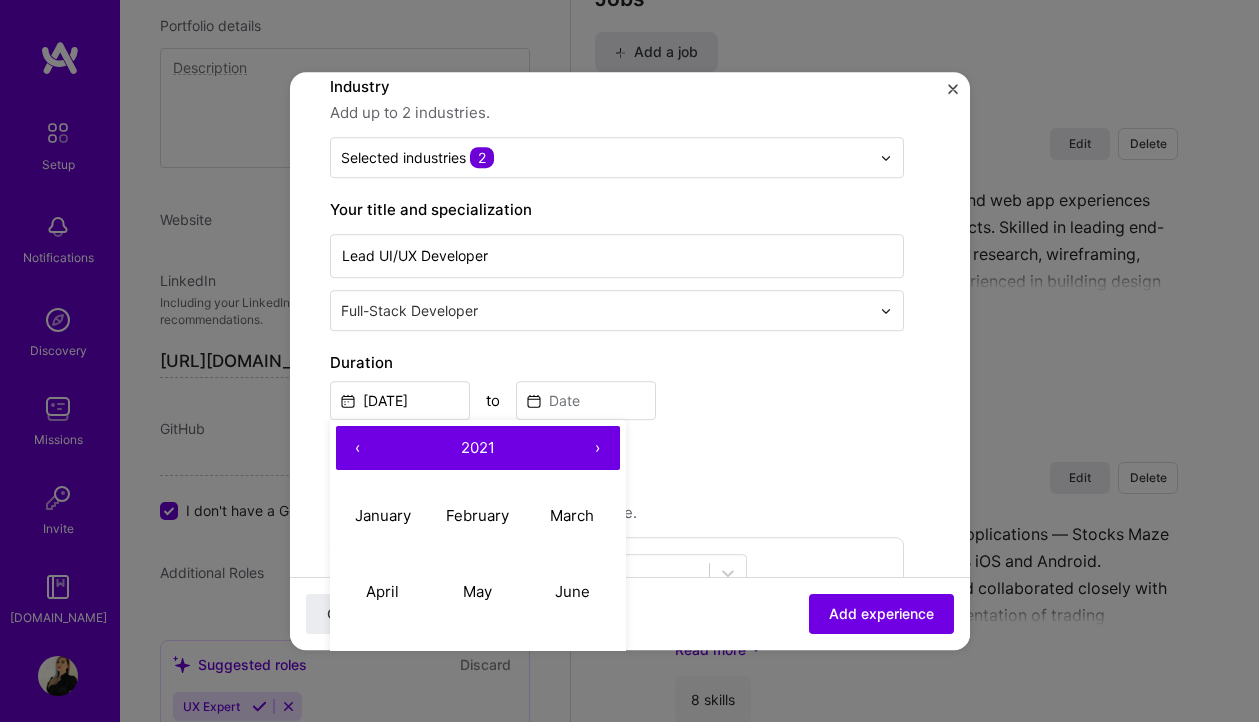 click on "‹" at bounding box center (358, 448) 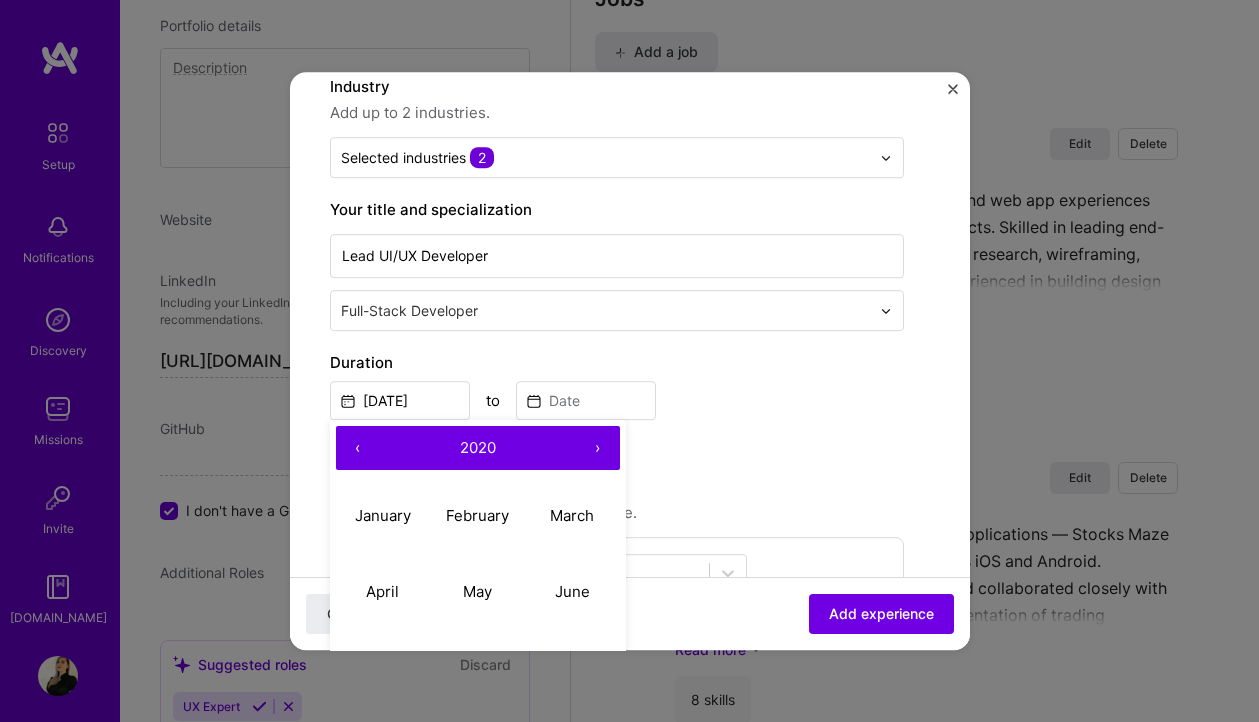 click on "‹" at bounding box center [358, 448] 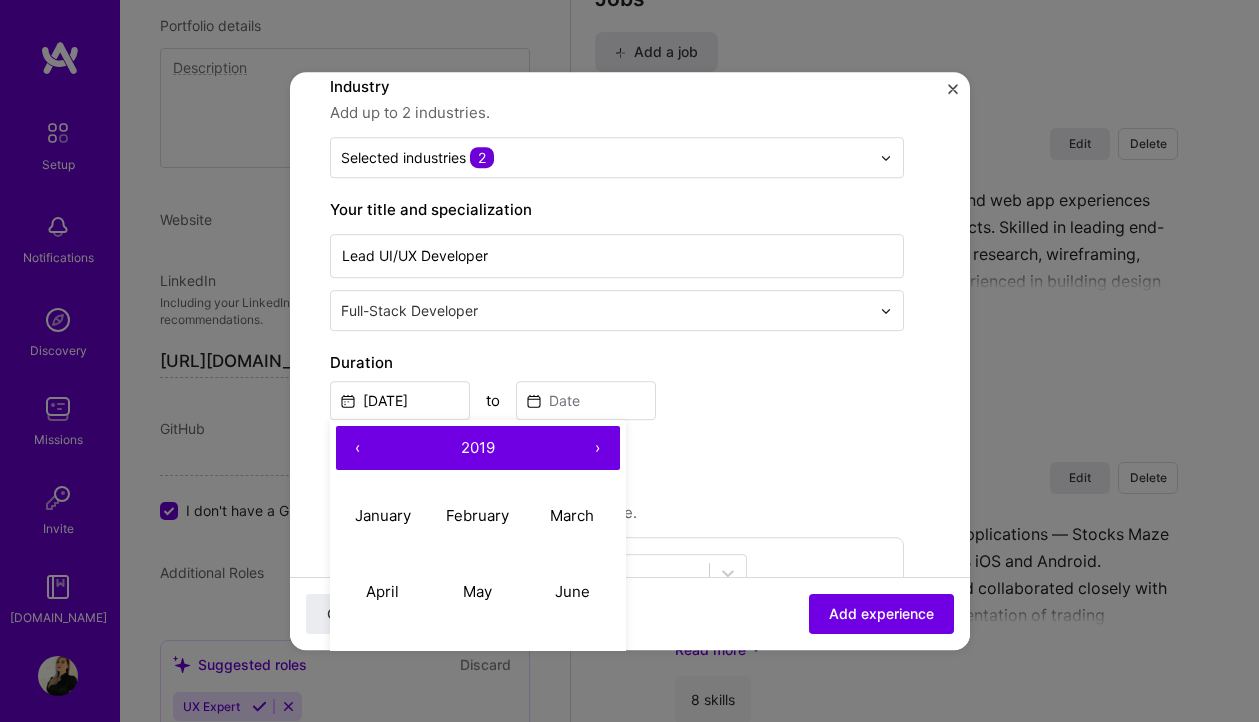 click on "›" at bounding box center (598, 448) 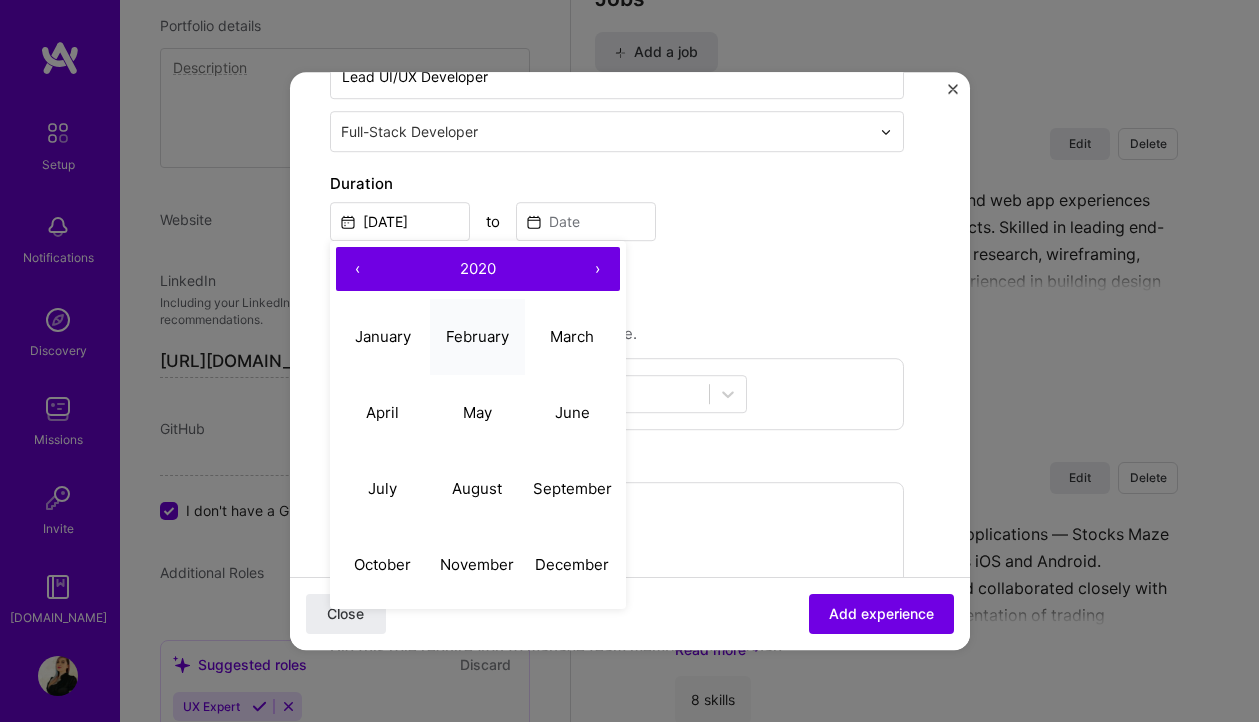 scroll, scrollTop: 382, scrollLeft: 0, axis: vertical 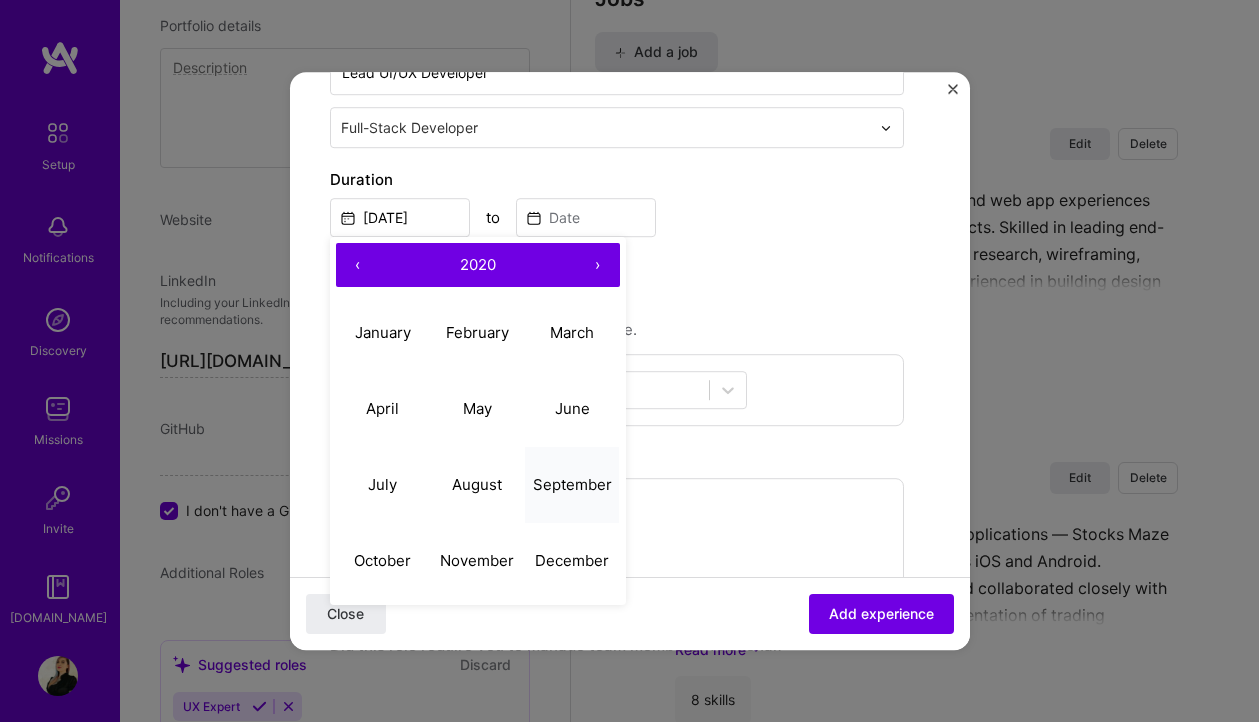 click on "September" at bounding box center (572, 484) 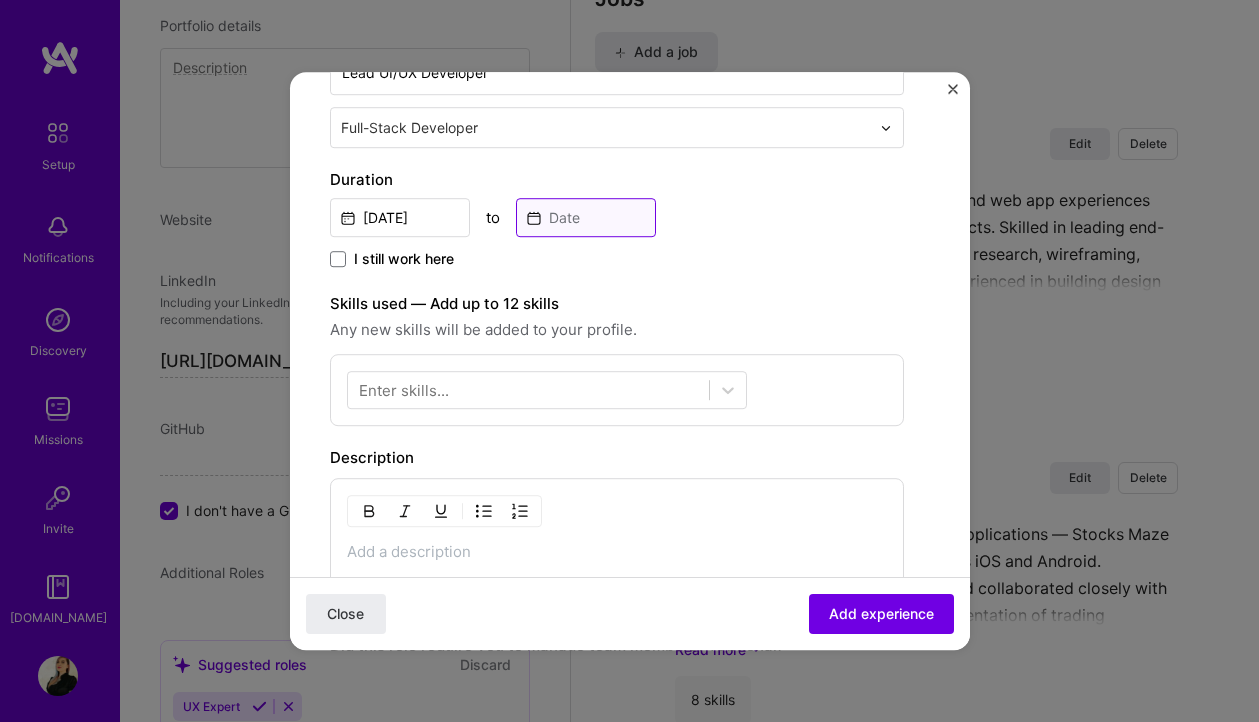 click at bounding box center (586, 217) 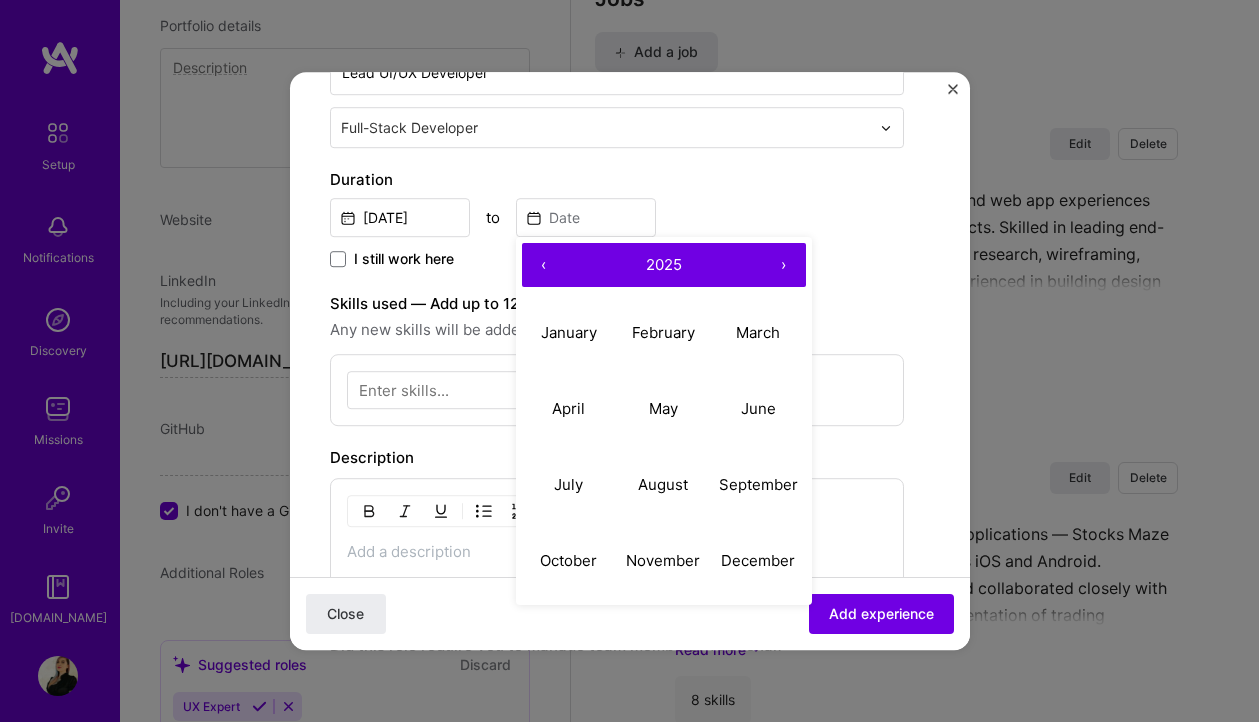 click on "‹" at bounding box center [544, 265] 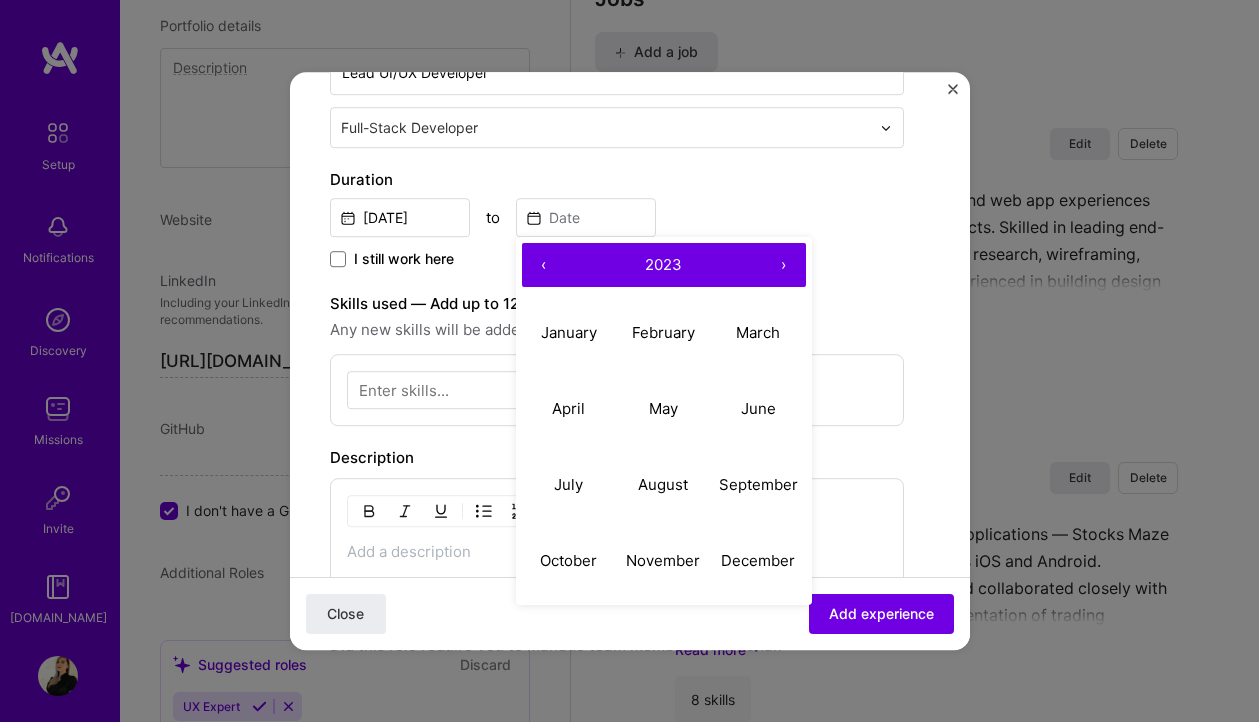 click on "‹" at bounding box center (544, 265) 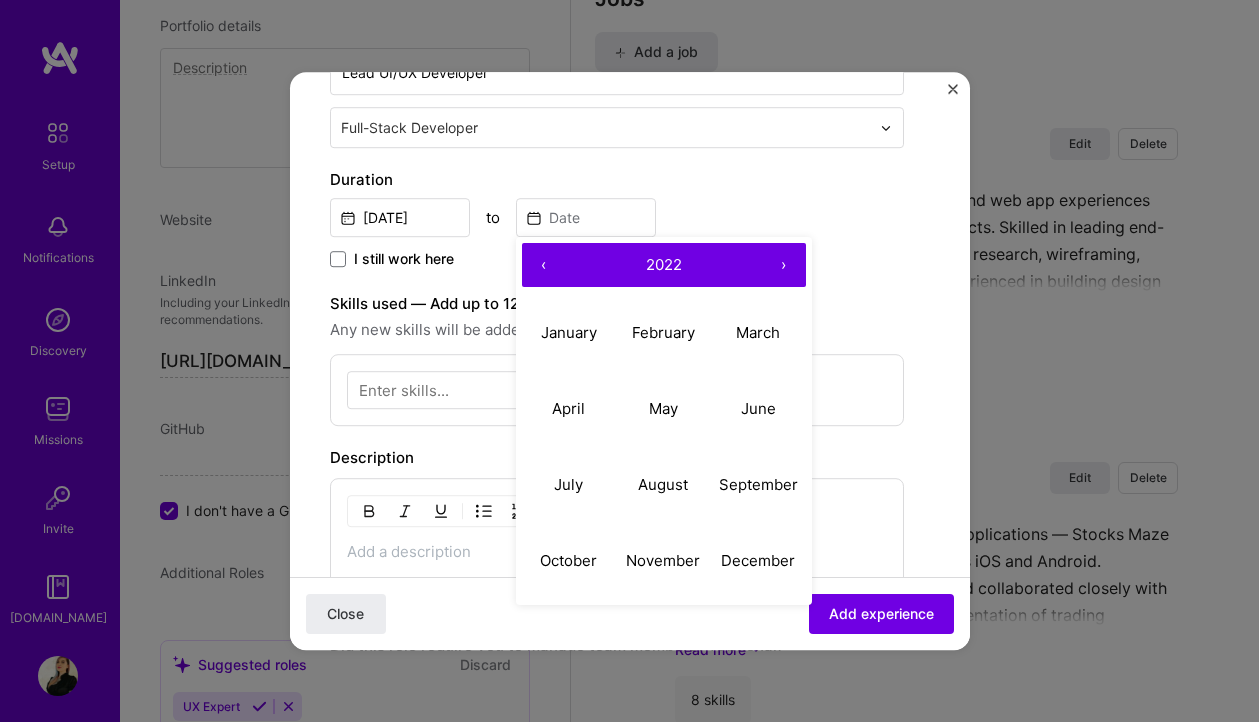 click on "‹" at bounding box center (544, 265) 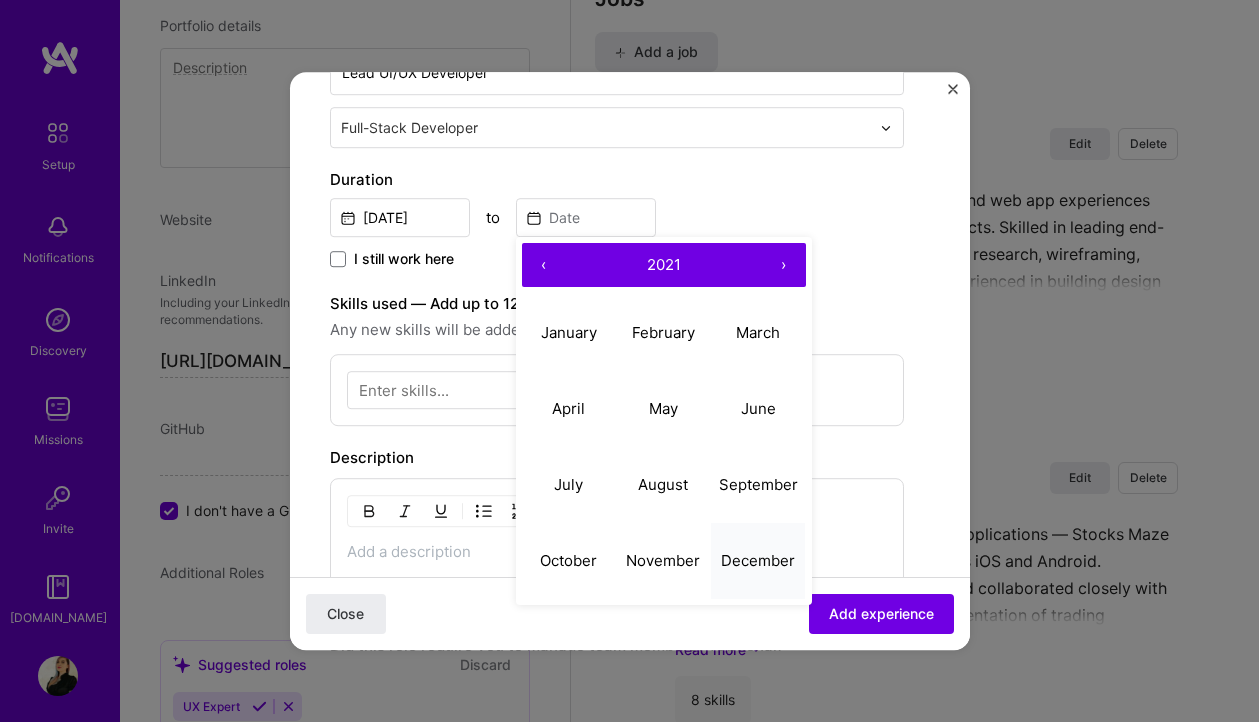 click on "December" at bounding box center [758, 561] 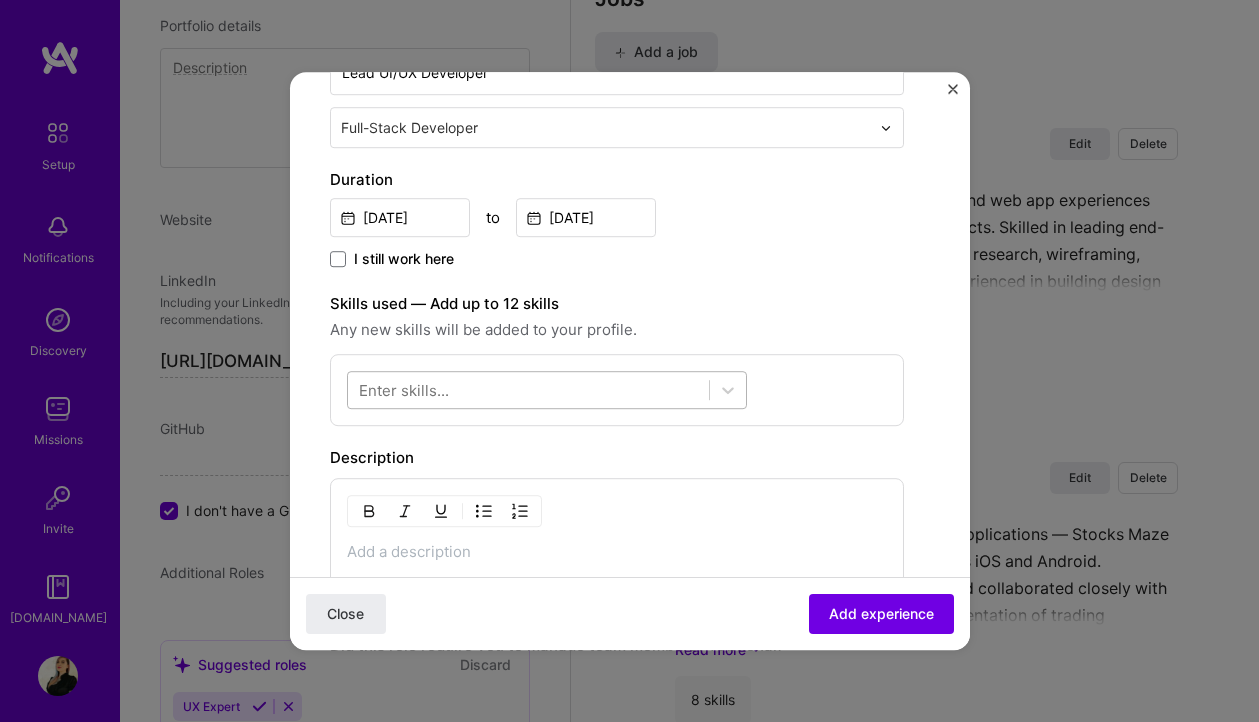click at bounding box center (528, 390) 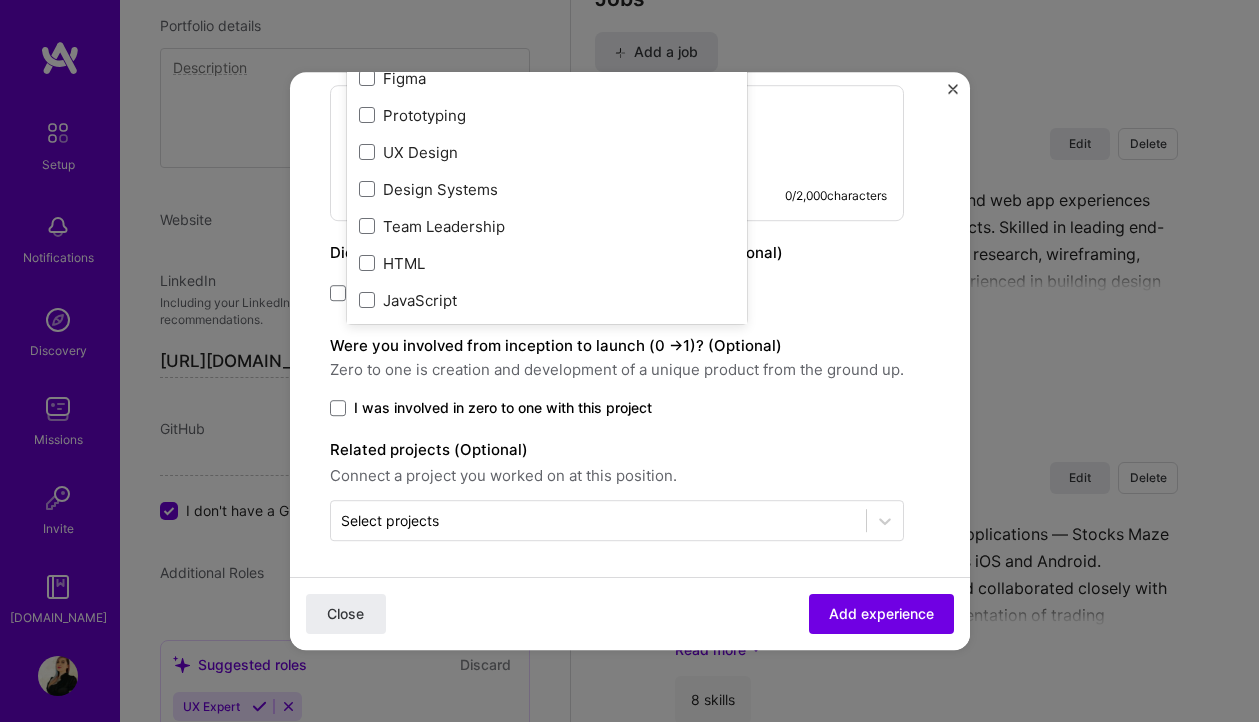scroll, scrollTop: 779, scrollLeft: 0, axis: vertical 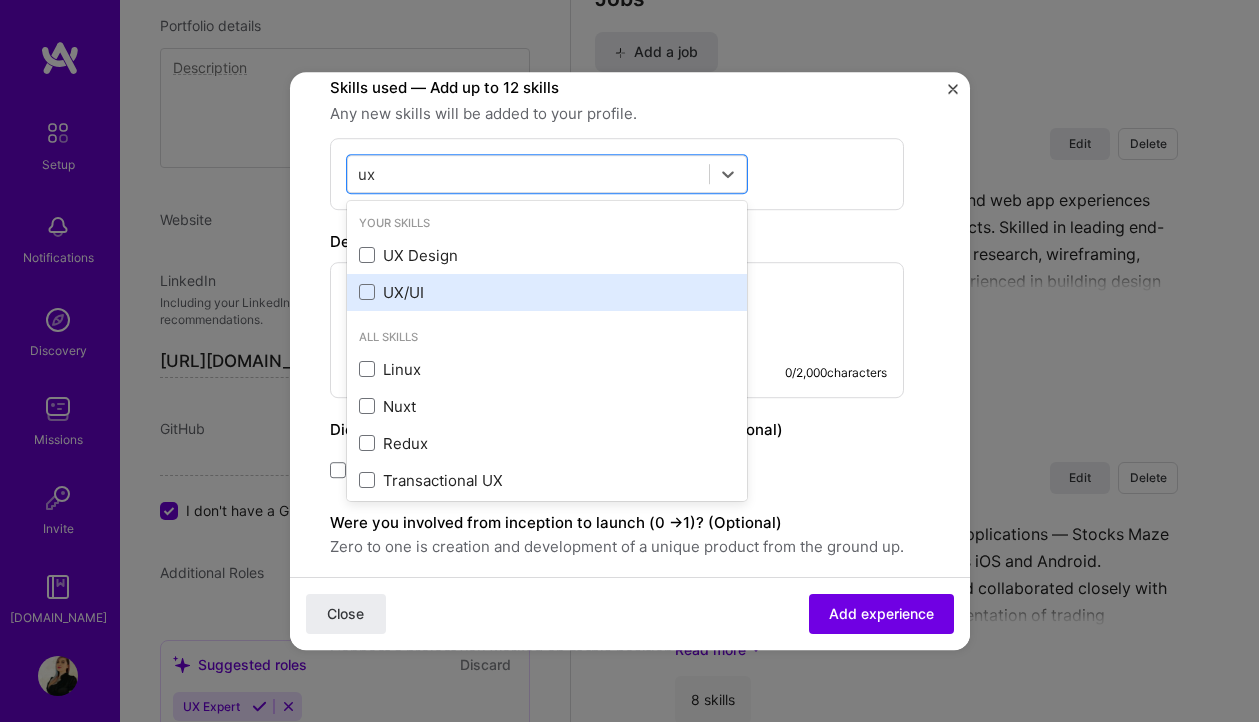 click on "UX/UI" at bounding box center (547, 292) 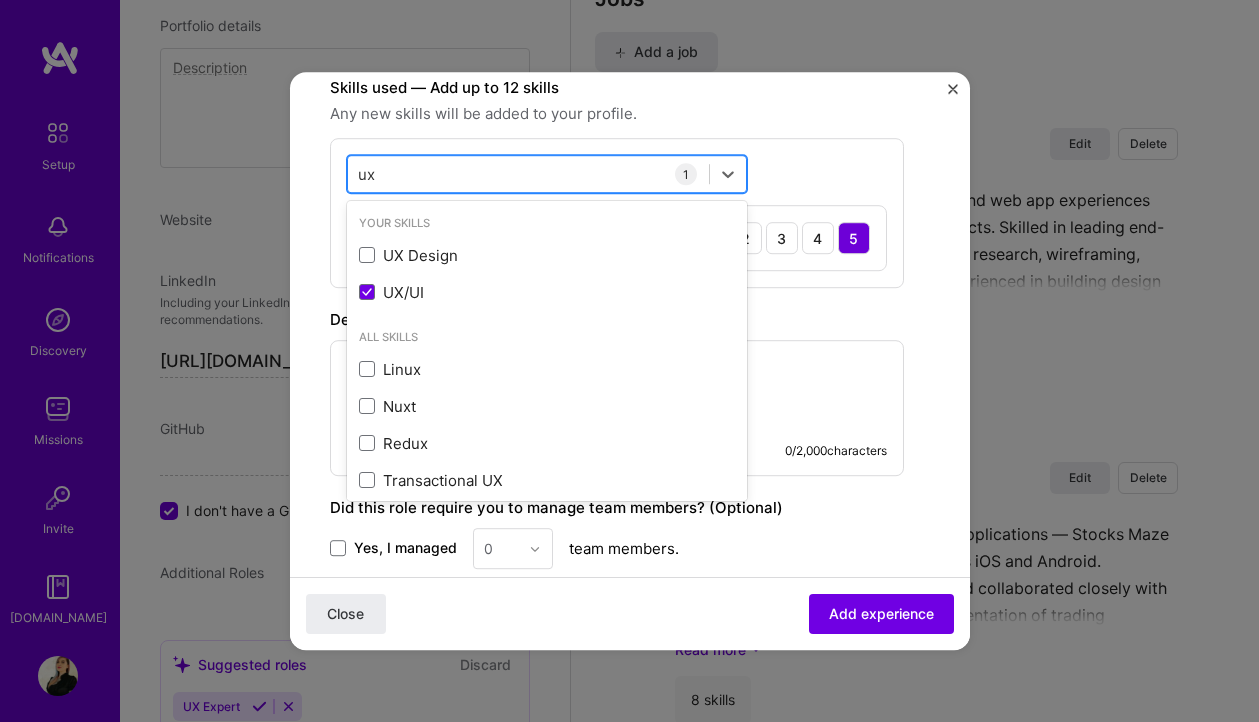 type on "u" 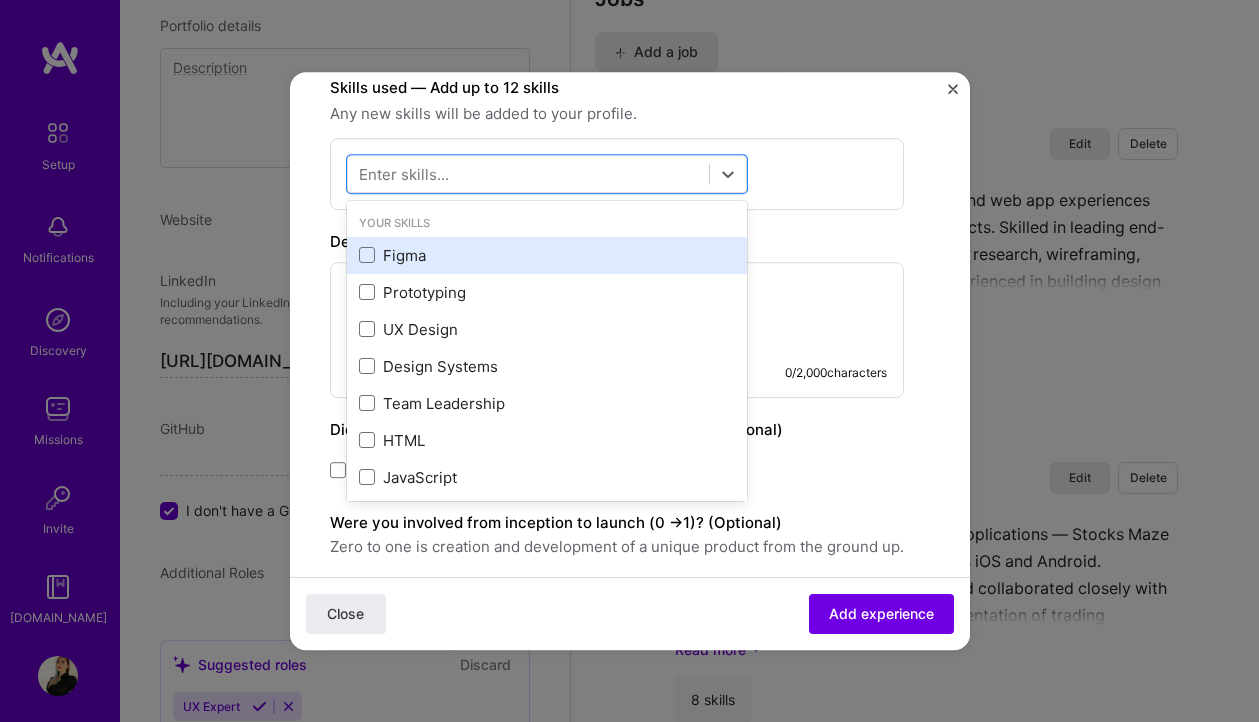 click on "Figma" at bounding box center (547, 255) 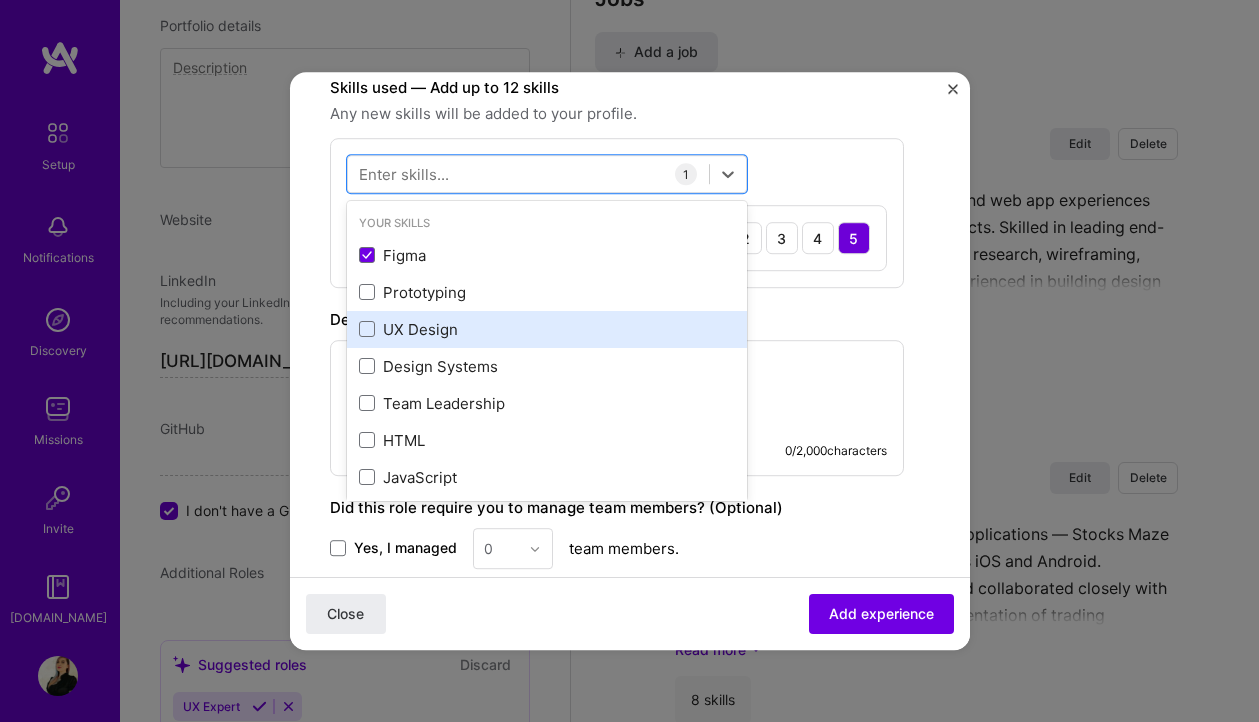 click on "UX Design" at bounding box center [547, 329] 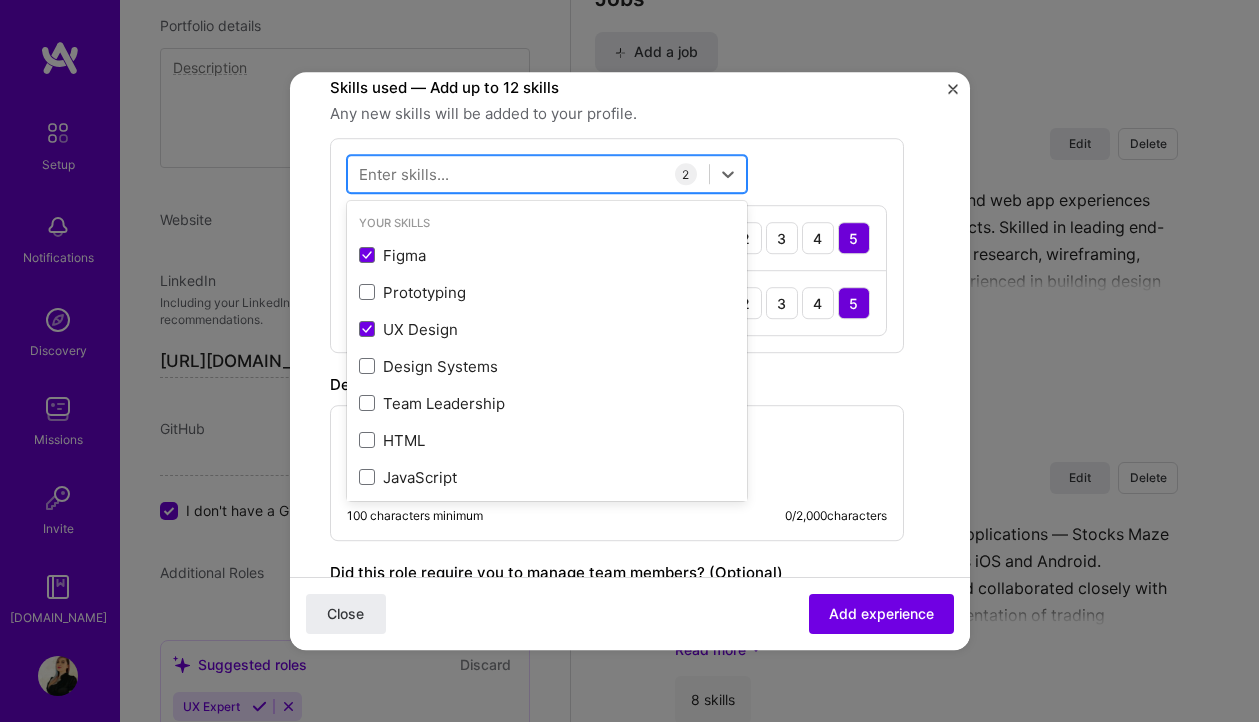 click at bounding box center (528, 174) 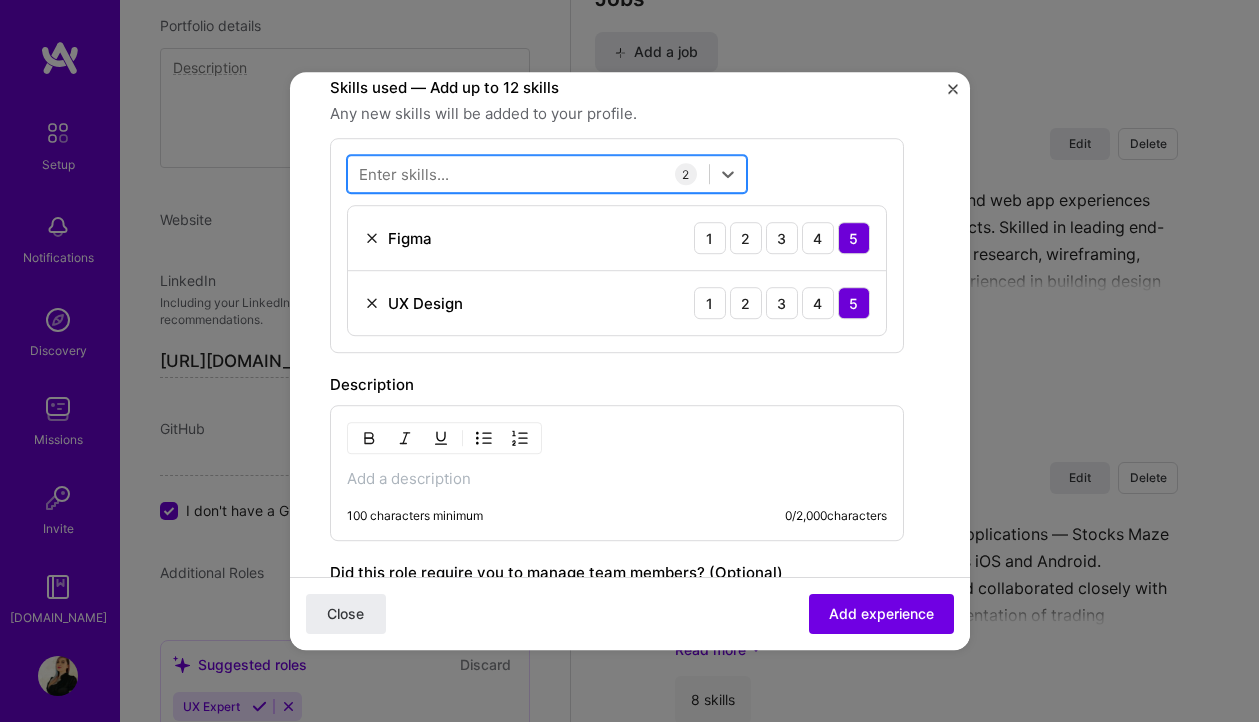 click at bounding box center [528, 174] 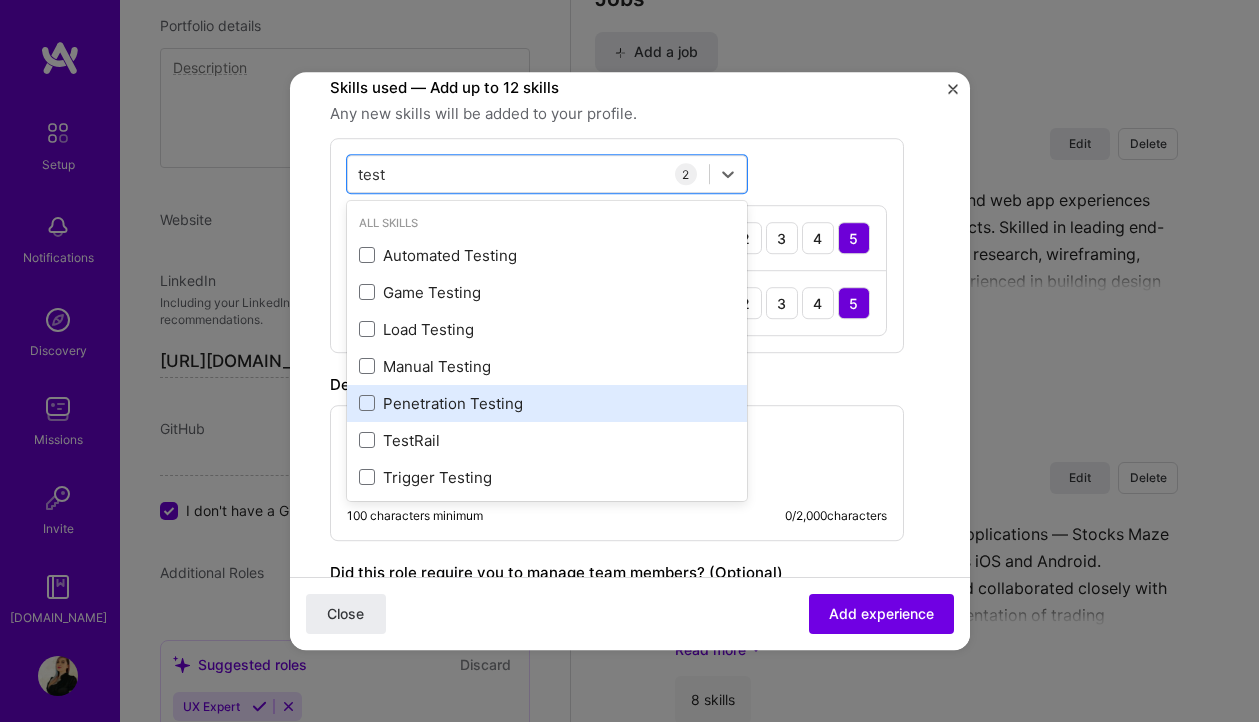 scroll, scrollTop: 7, scrollLeft: 0, axis: vertical 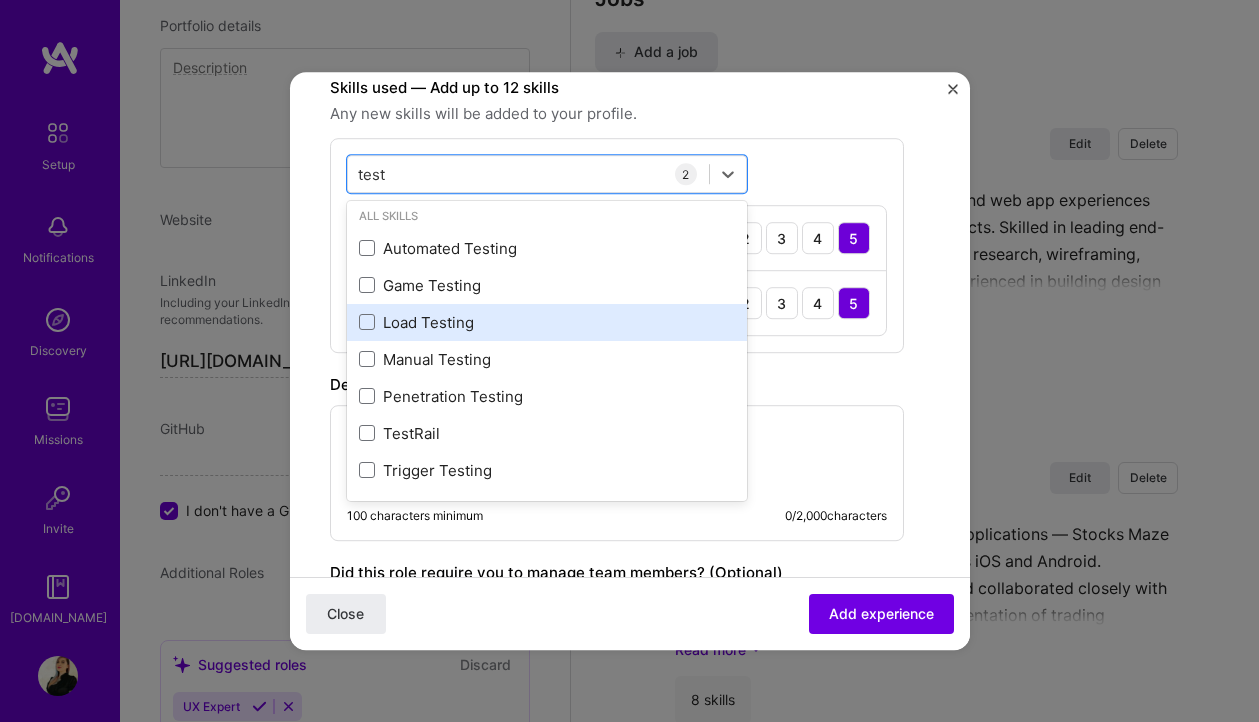 click on "Load Testing" at bounding box center [547, 322] 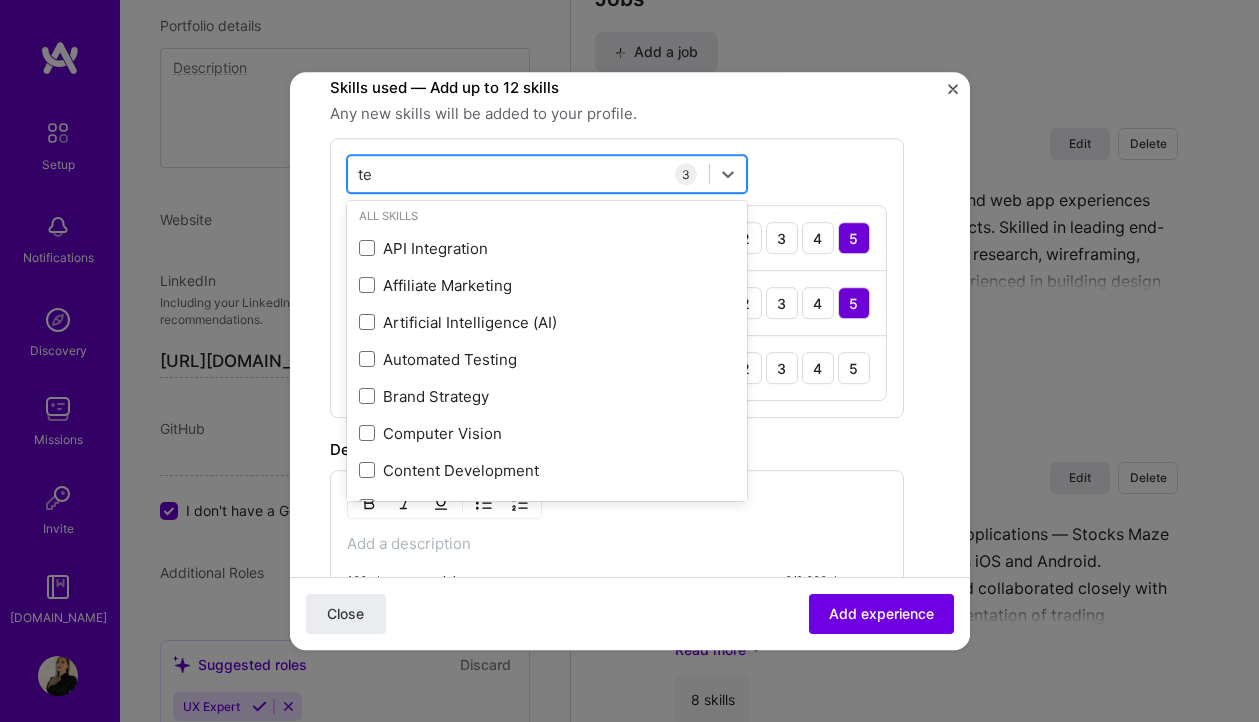 type on "t" 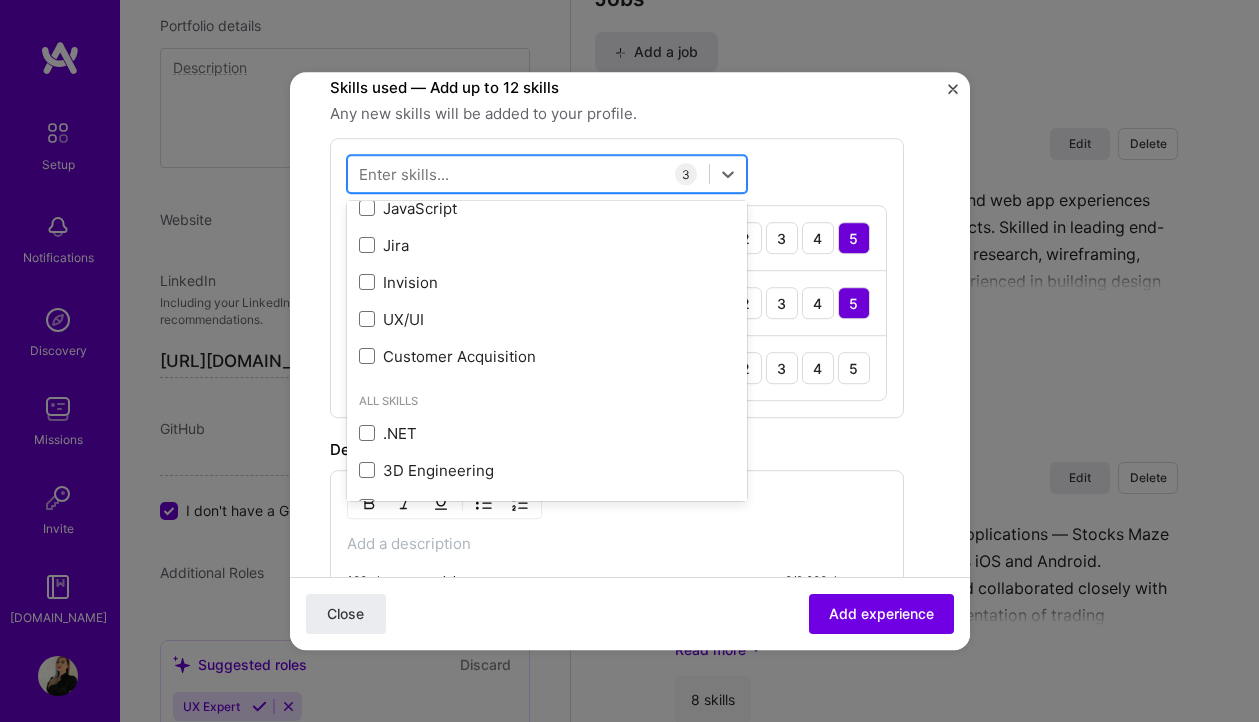 scroll, scrollTop: 454, scrollLeft: 0, axis: vertical 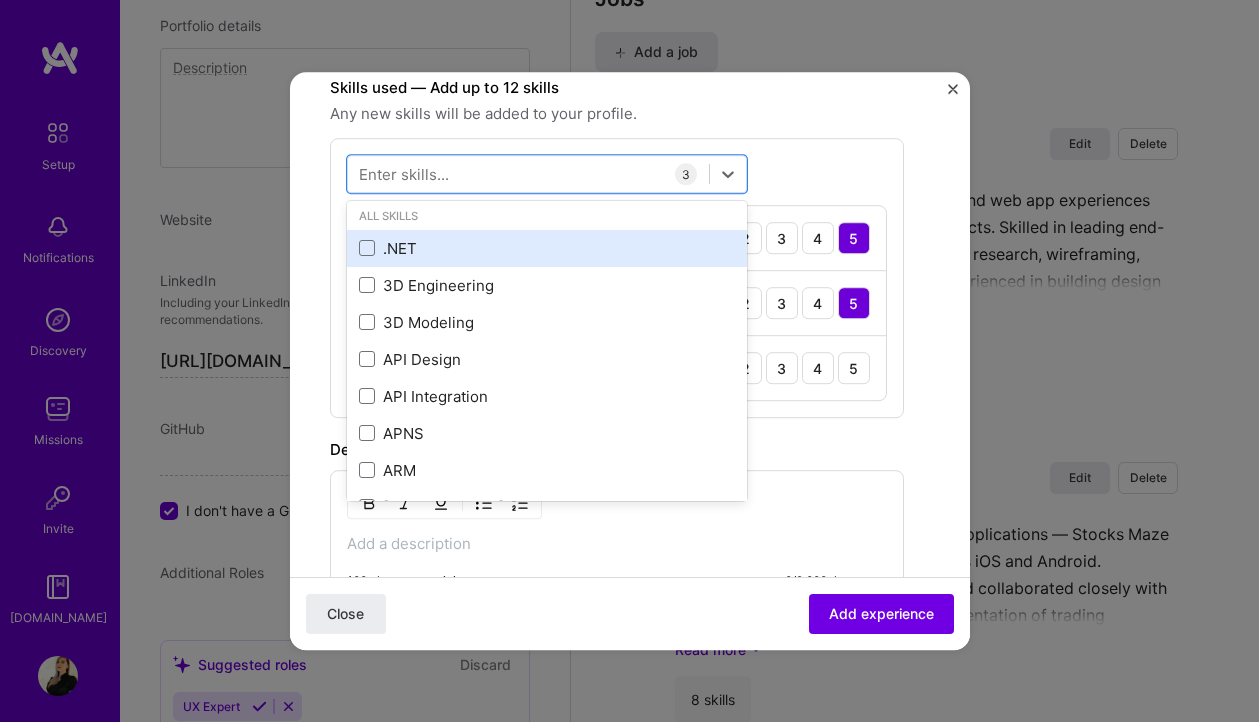 click on ".NET" at bounding box center [547, 248] 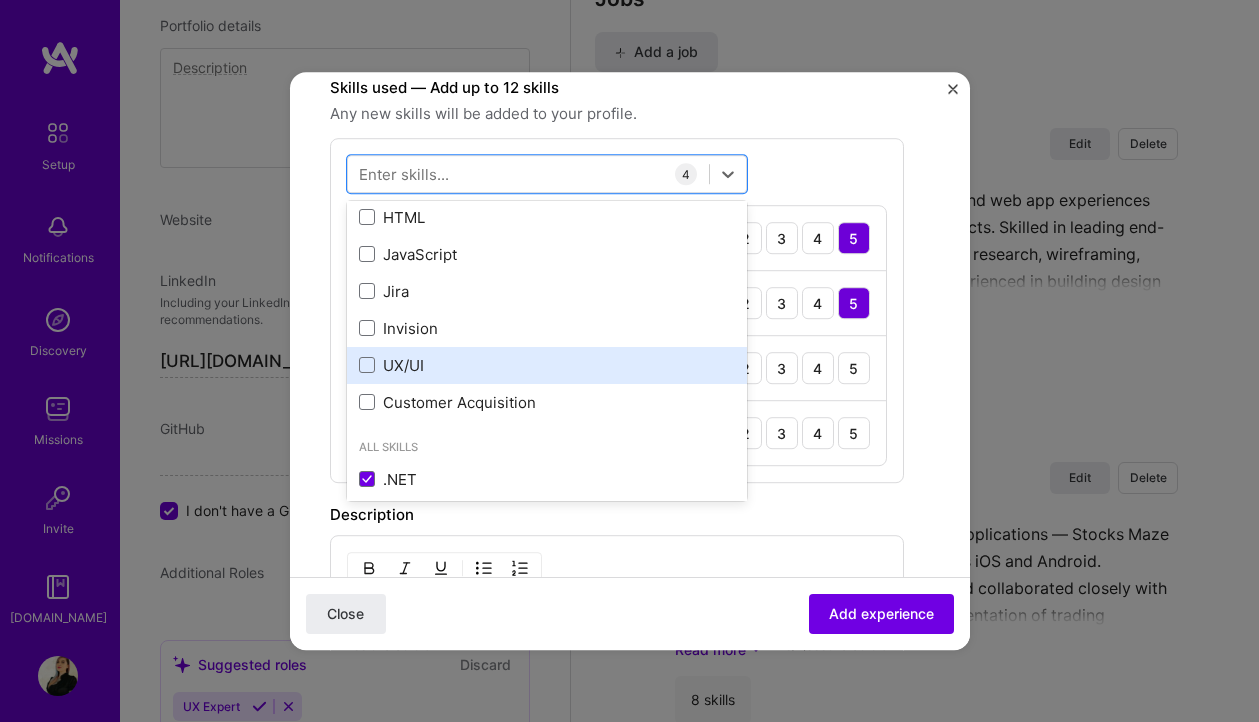 scroll, scrollTop: 0, scrollLeft: 0, axis: both 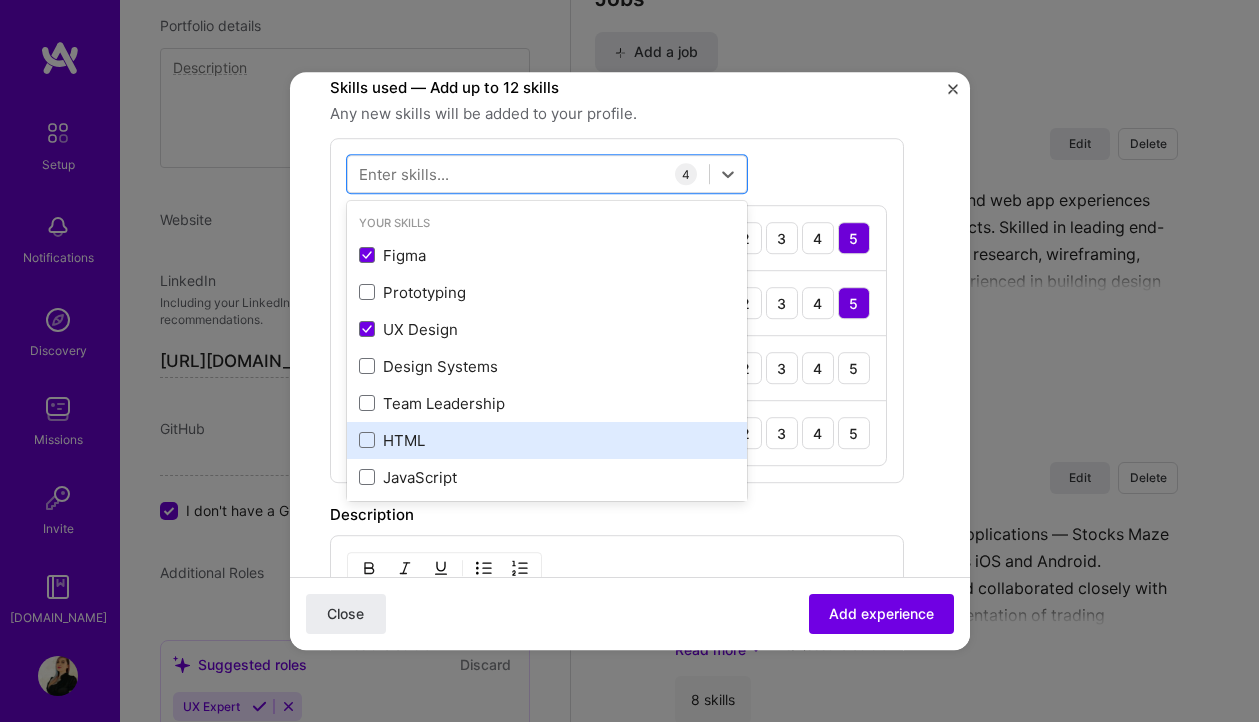 click on "HTML" at bounding box center [547, 440] 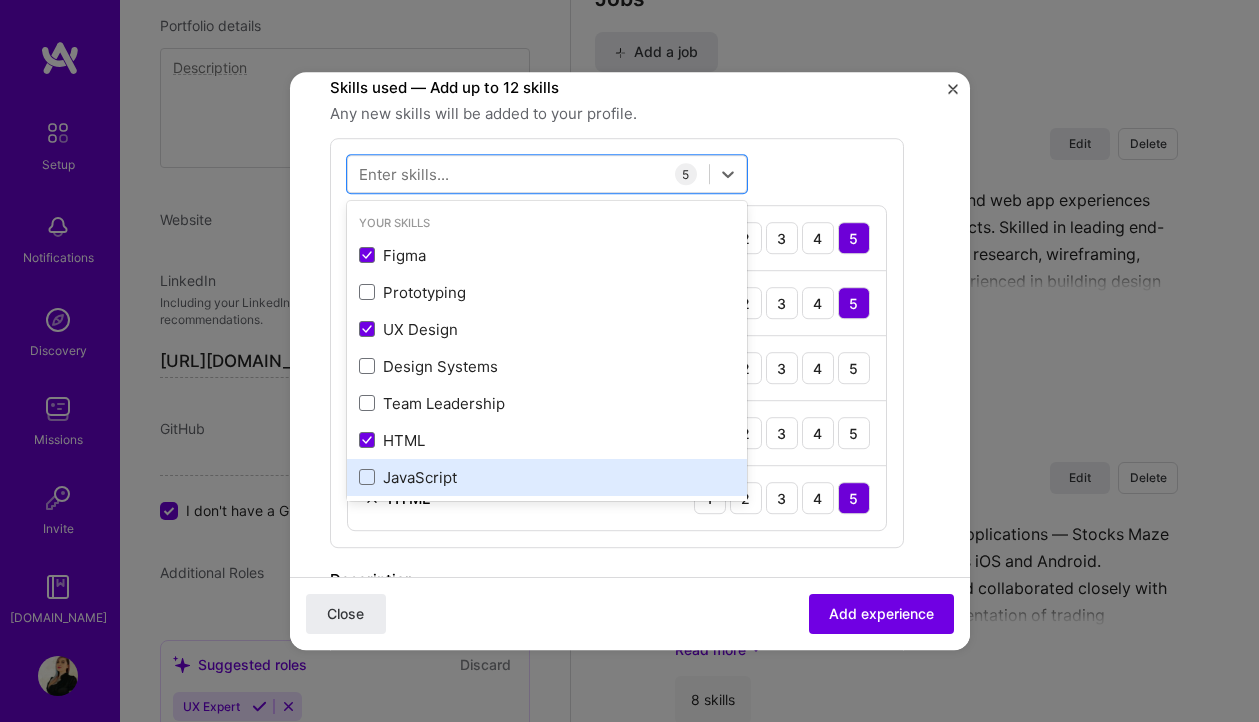 click on "JavaScript" at bounding box center [547, 477] 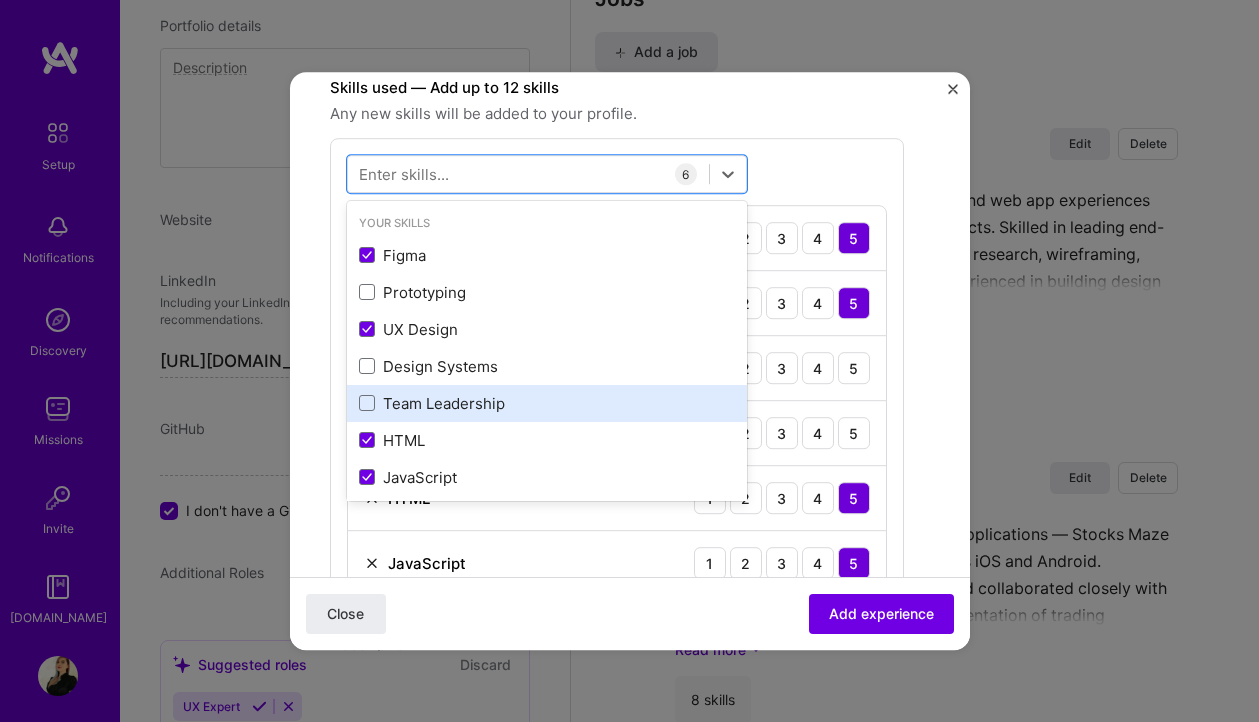 click on "Team Leadership" at bounding box center (547, 403) 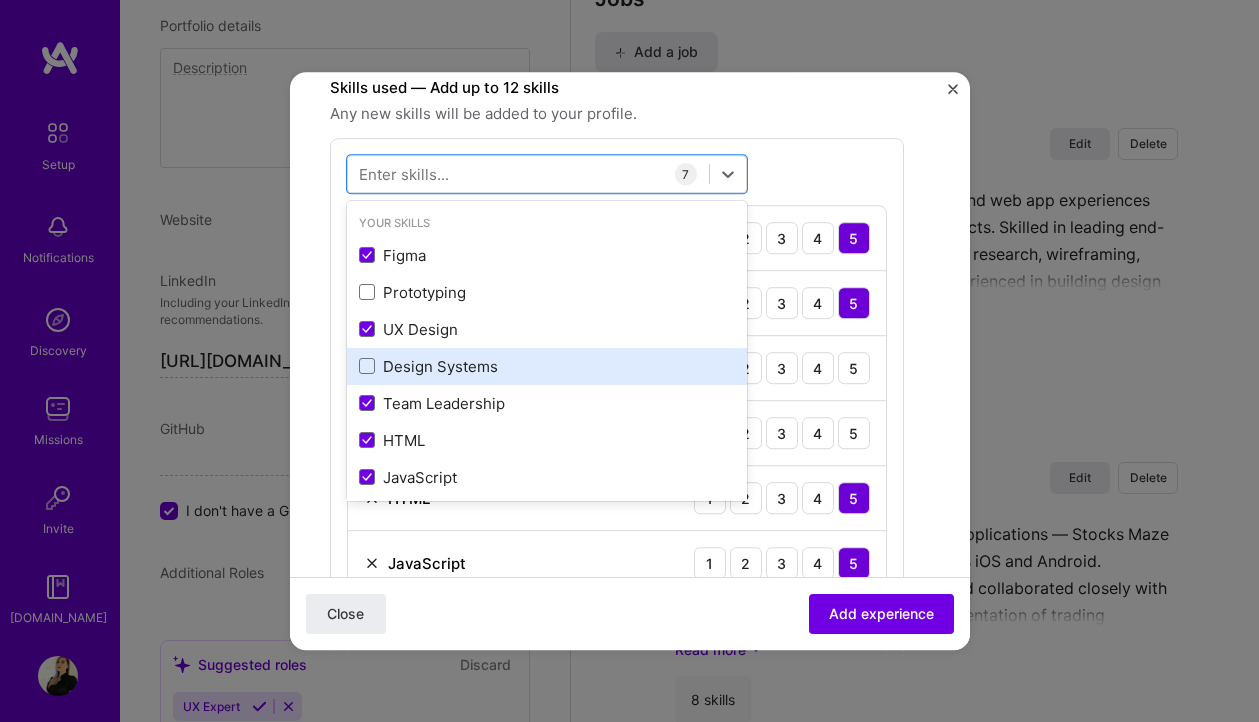 click on "Design Systems" at bounding box center (547, 366) 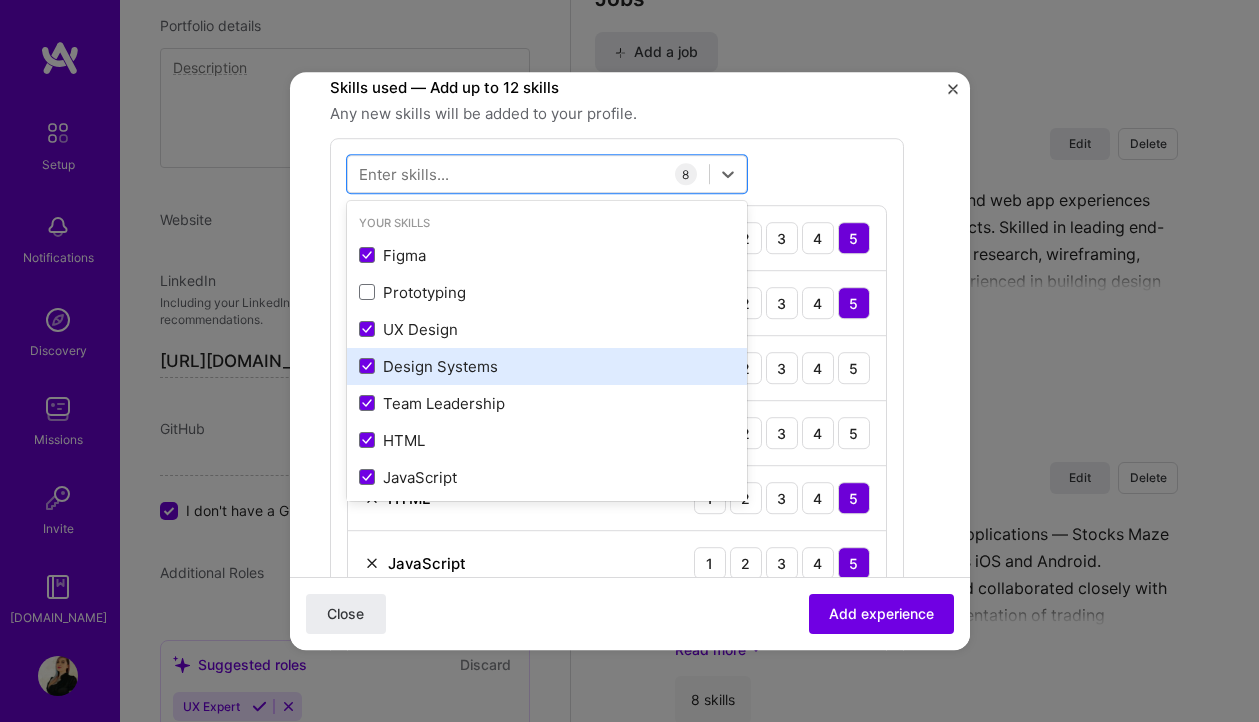 scroll, scrollTop: 42, scrollLeft: 0, axis: vertical 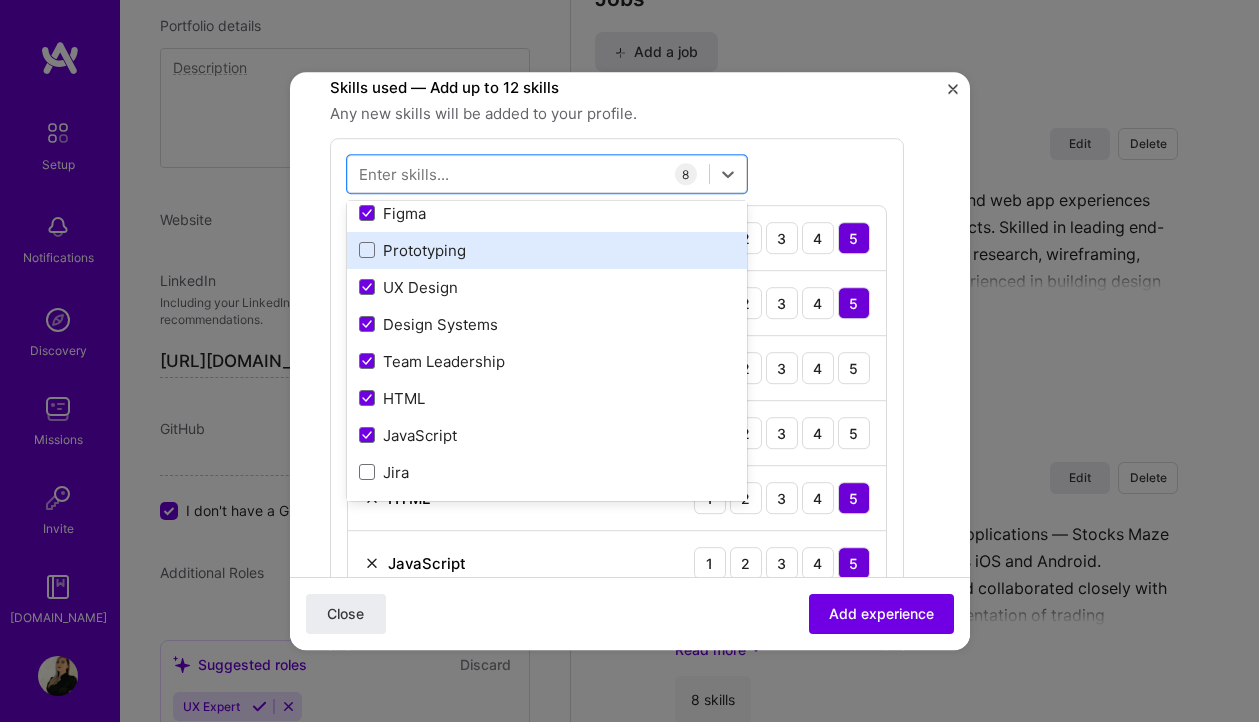 click on "Prototyping" at bounding box center [547, 250] 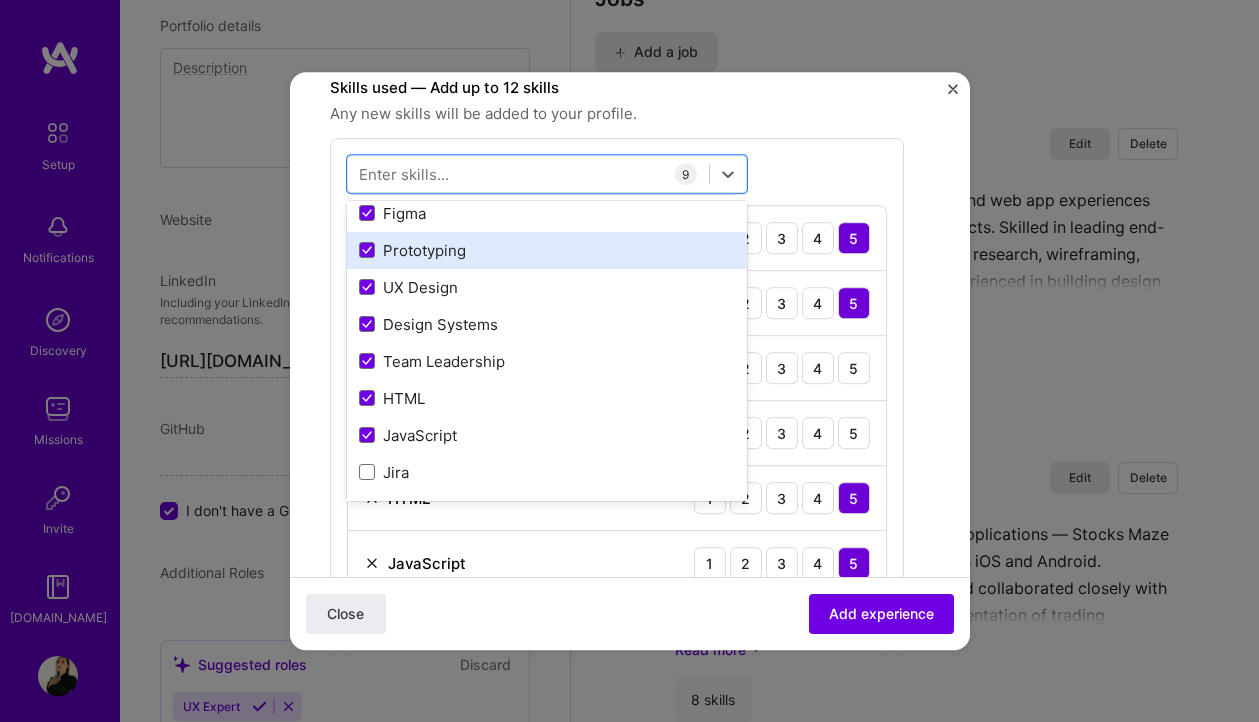 scroll, scrollTop: 228, scrollLeft: 0, axis: vertical 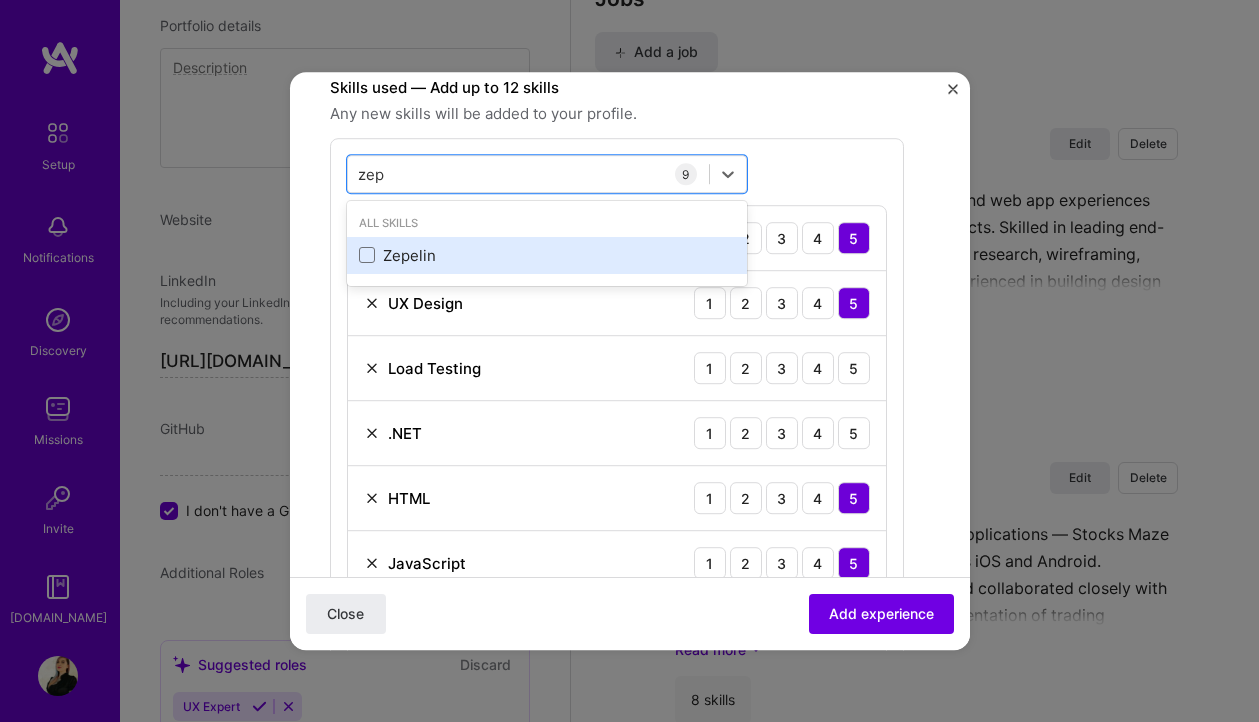 click on "Zepelin" at bounding box center (547, 255) 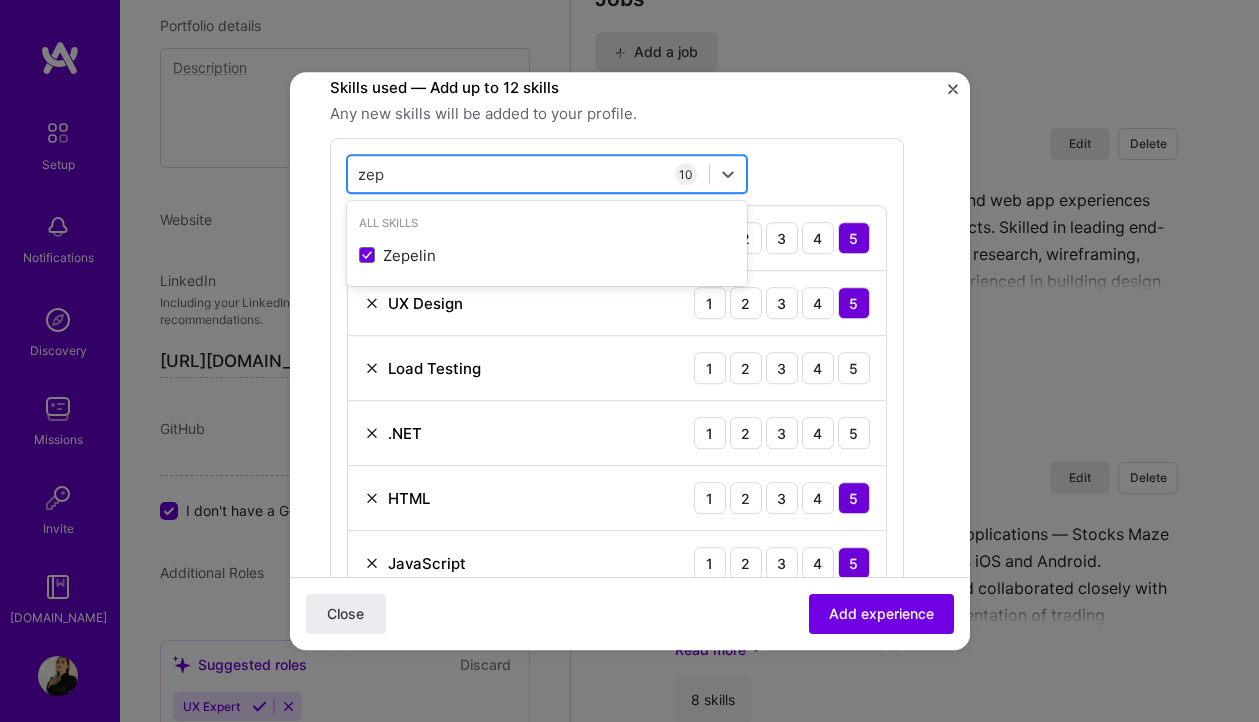 click on "zep zep" at bounding box center (528, 174) 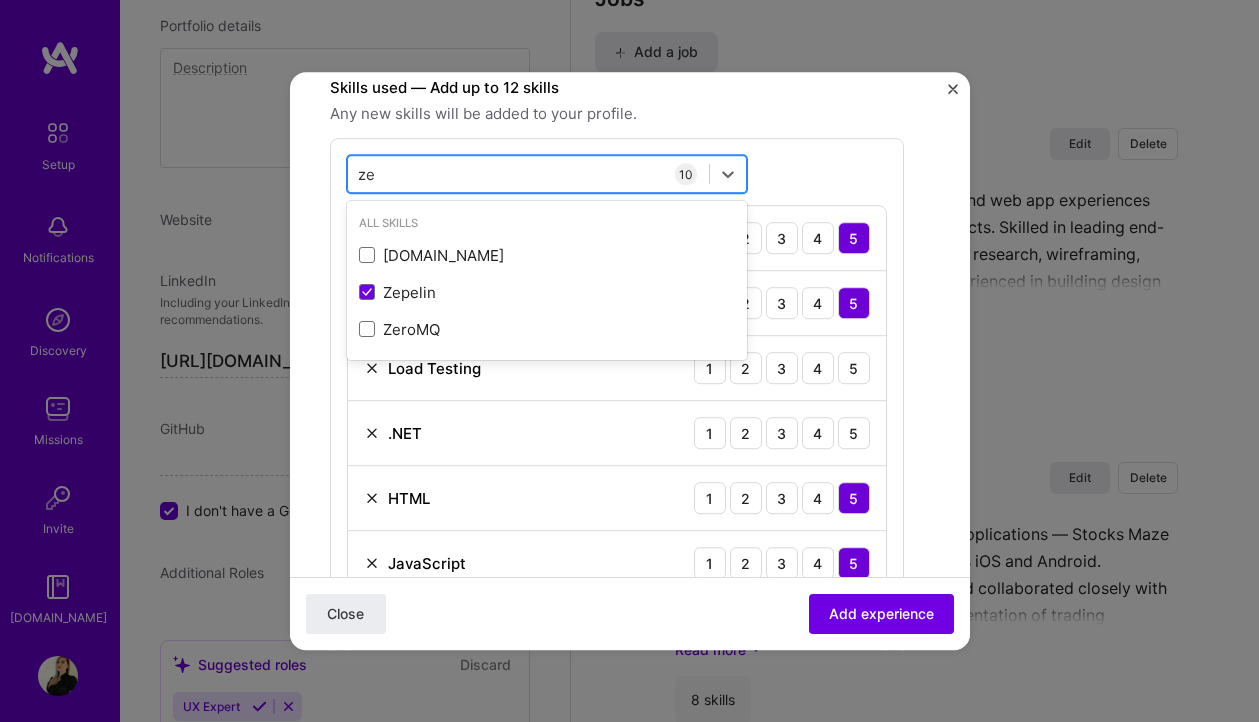 type on "z" 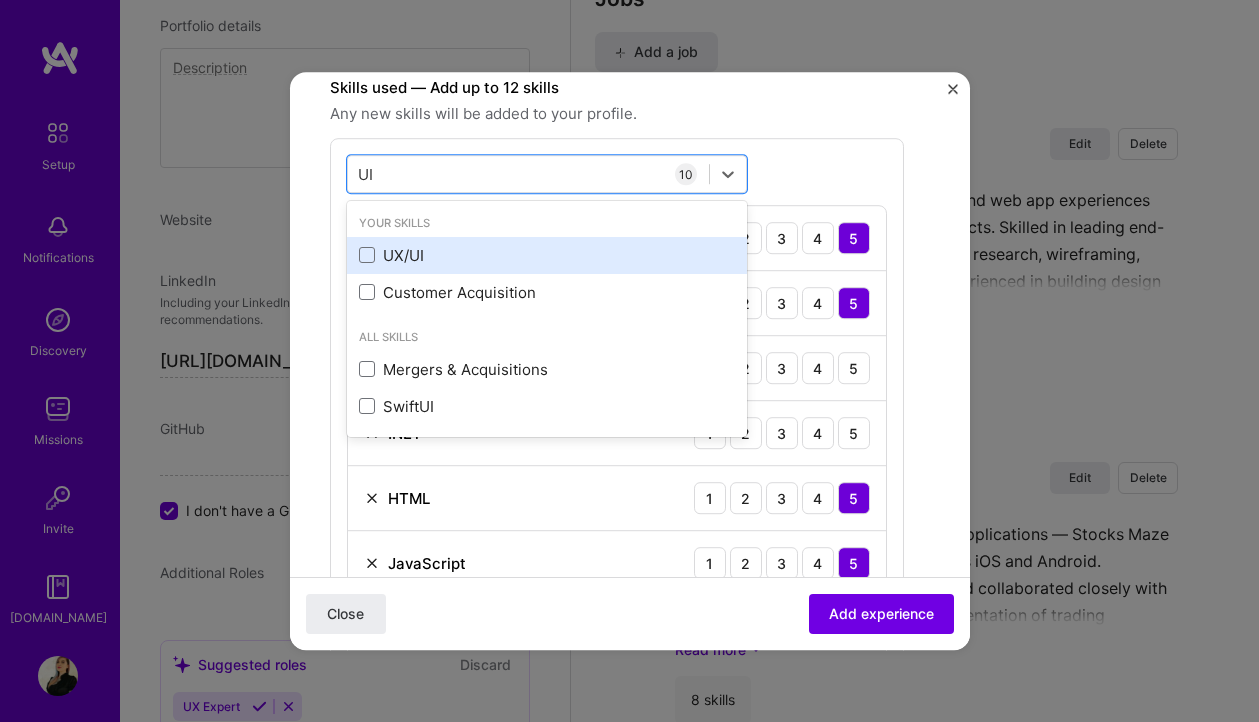 click on "UX/UI" at bounding box center [547, 255] 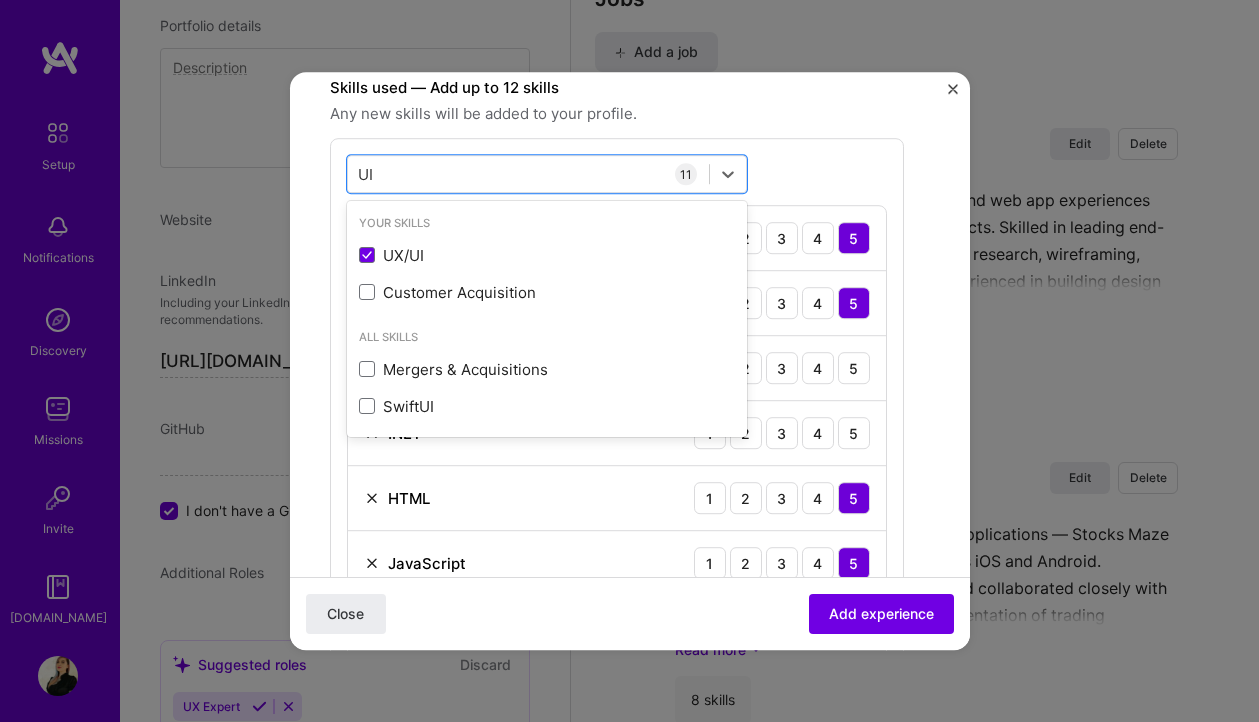 click on "option UX/UI, selected. option UX/UI selected, 0 of 2. 4 results available for search term UI. Use Up and Down to choose options, press Enter to select the currently focused option, press Escape to exit the menu, press Tab to select the option and exit the menu. UI UI Your Skills UX/UI Customer Acquisition All Skills Mergers & Acquisitions SwiftUI 11 Figma 1 2 3 4 5 UX Design 1 2 3 4 5 Load Testing 1 2 3 4 5 .NET 1 2 3 4 5 HTML 1 2 3 4 5 JavaScript 1 2 3 4 5 Team Leadership 1 2 3 4 5 Design Systems 1 2 3 4 5 Prototyping 1 2 3 4 5 Zepelin 1 2 3 4 5 UX/UI 1 2 3 4 5" at bounding box center (617, 538) 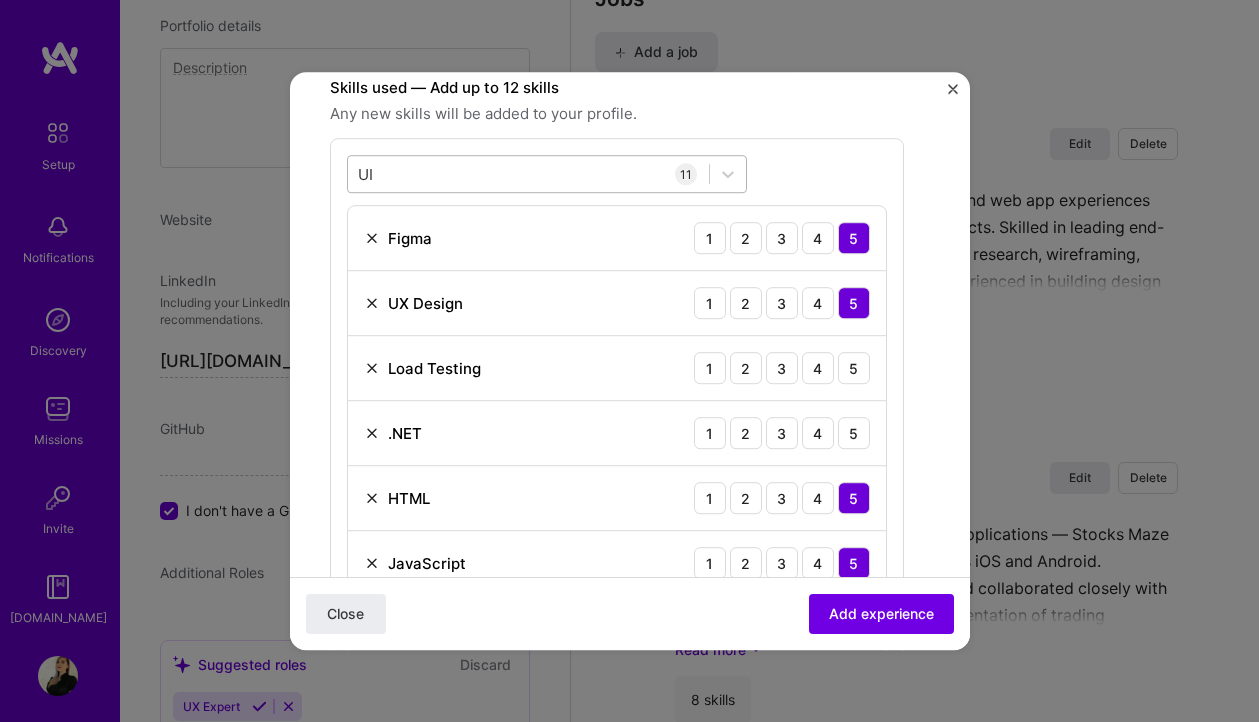 click on "UI UI" at bounding box center (528, 174) 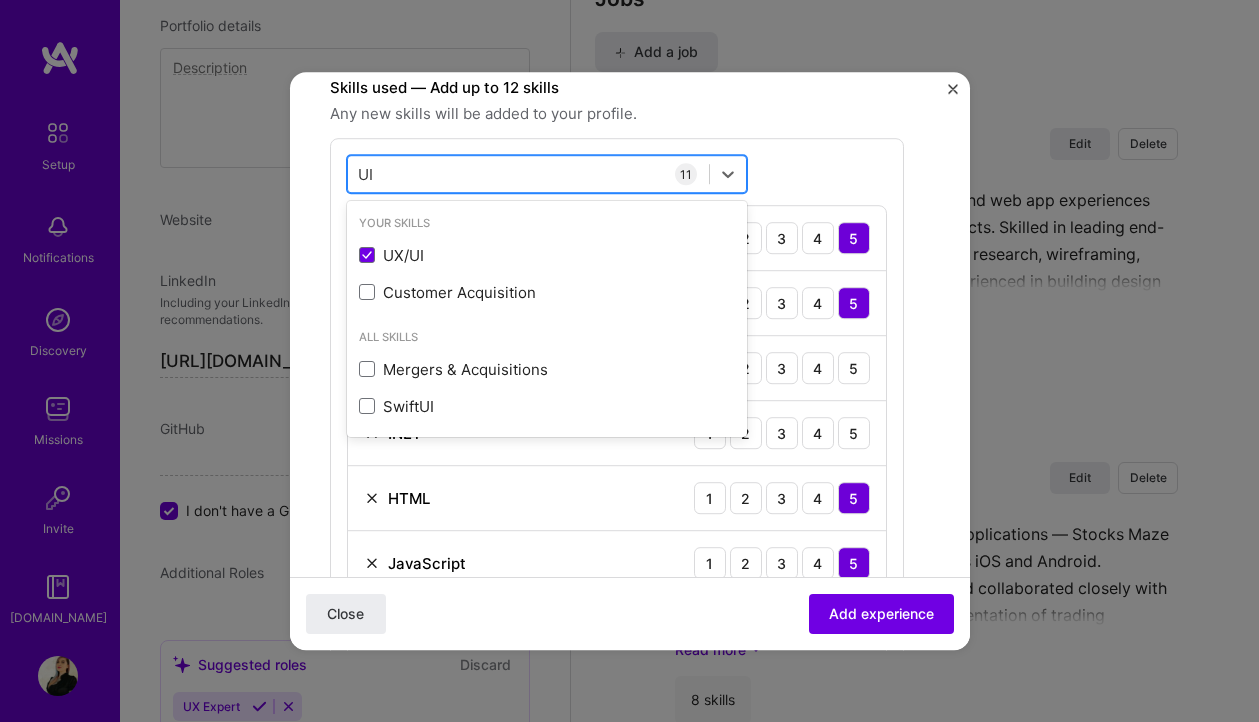 type on "U" 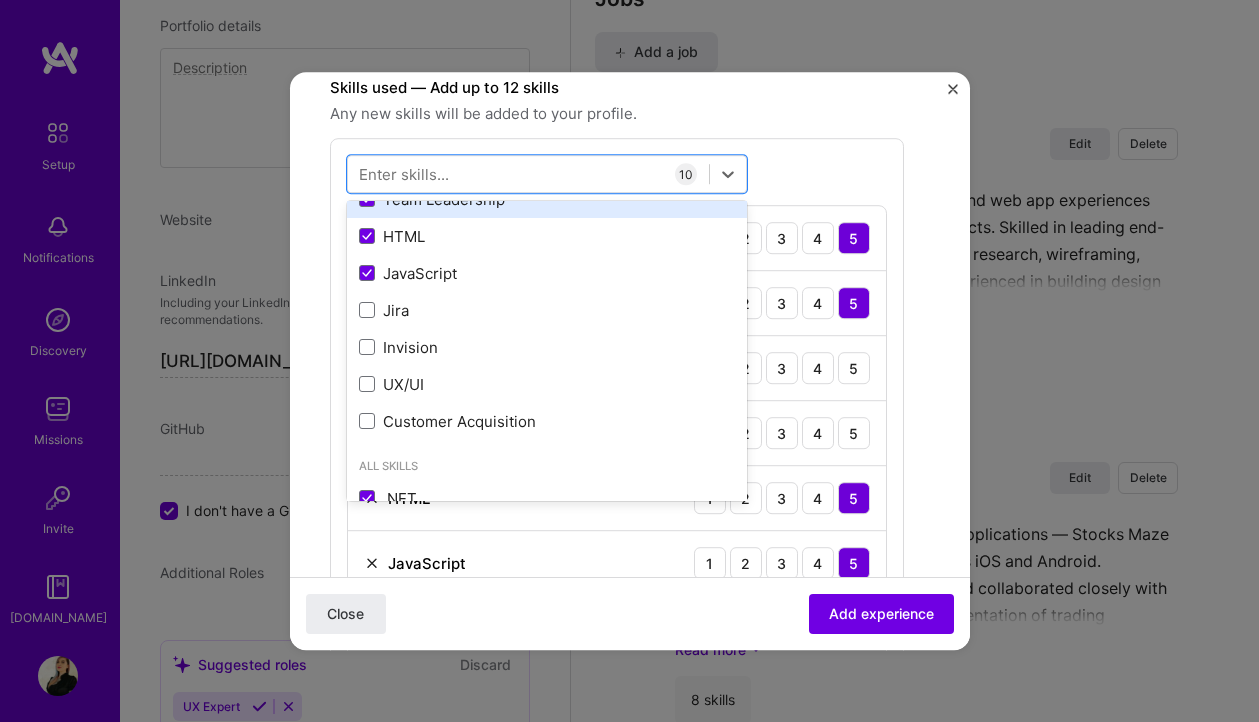 scroll, scrollTop: 324, scrollLeft: 0, axis: vertical 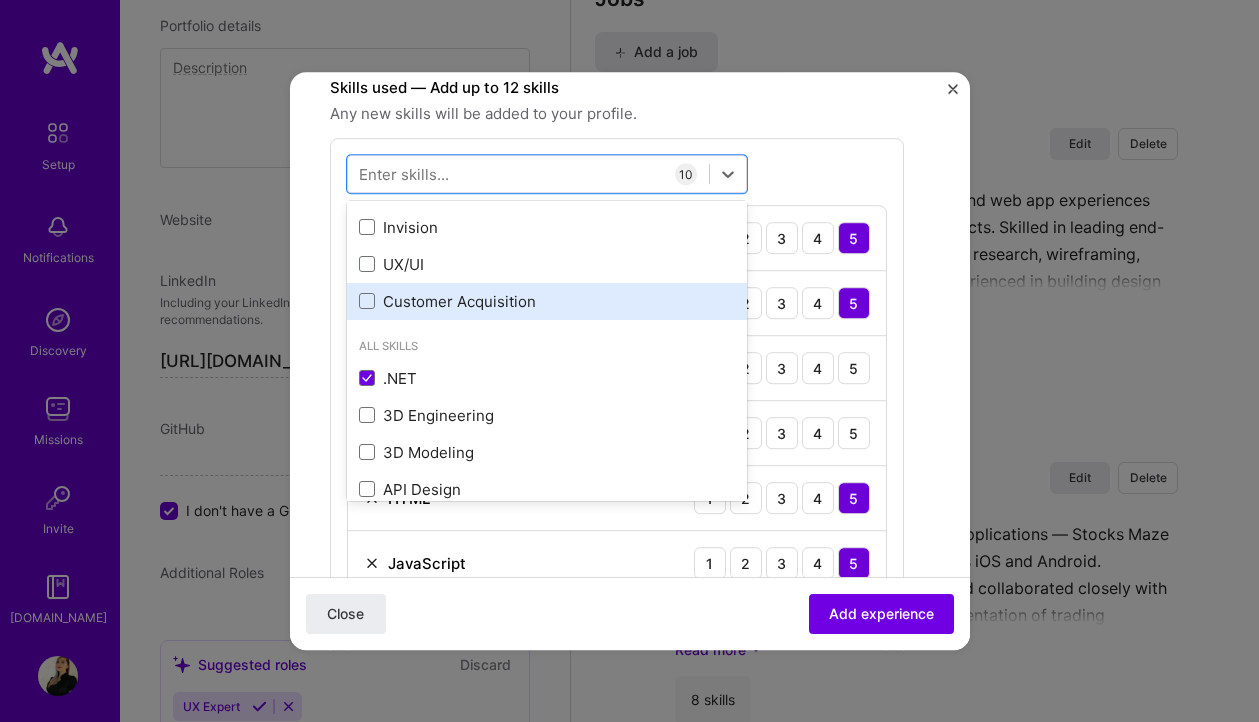 click on "Customer Acquisition" at bounding box center [547, 301] 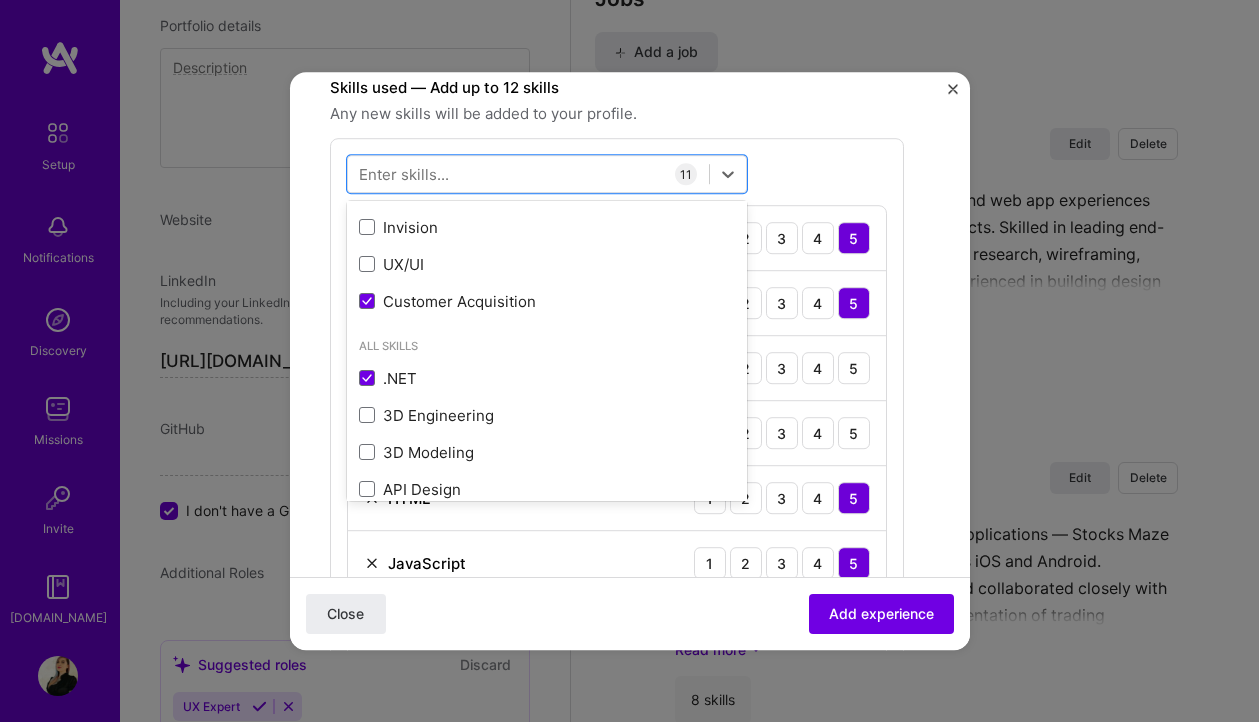 type 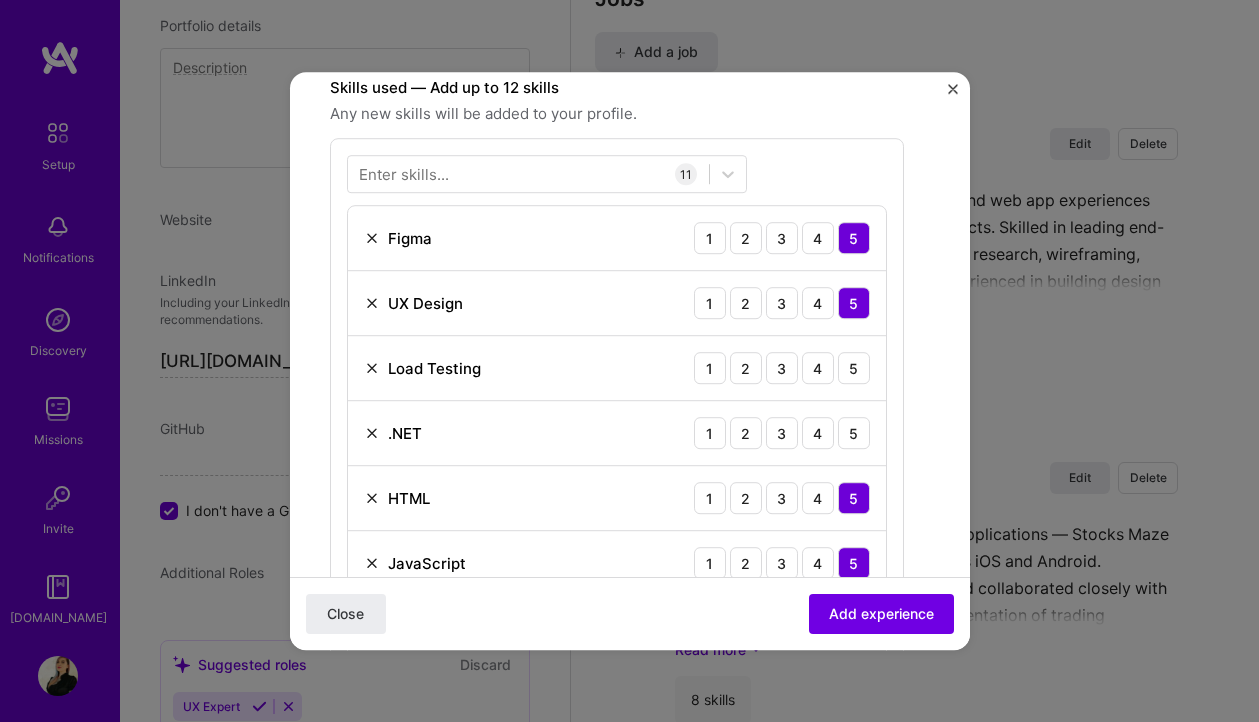 click on ".NET 1 2 3 4 5" at bounding box center (617, 433) 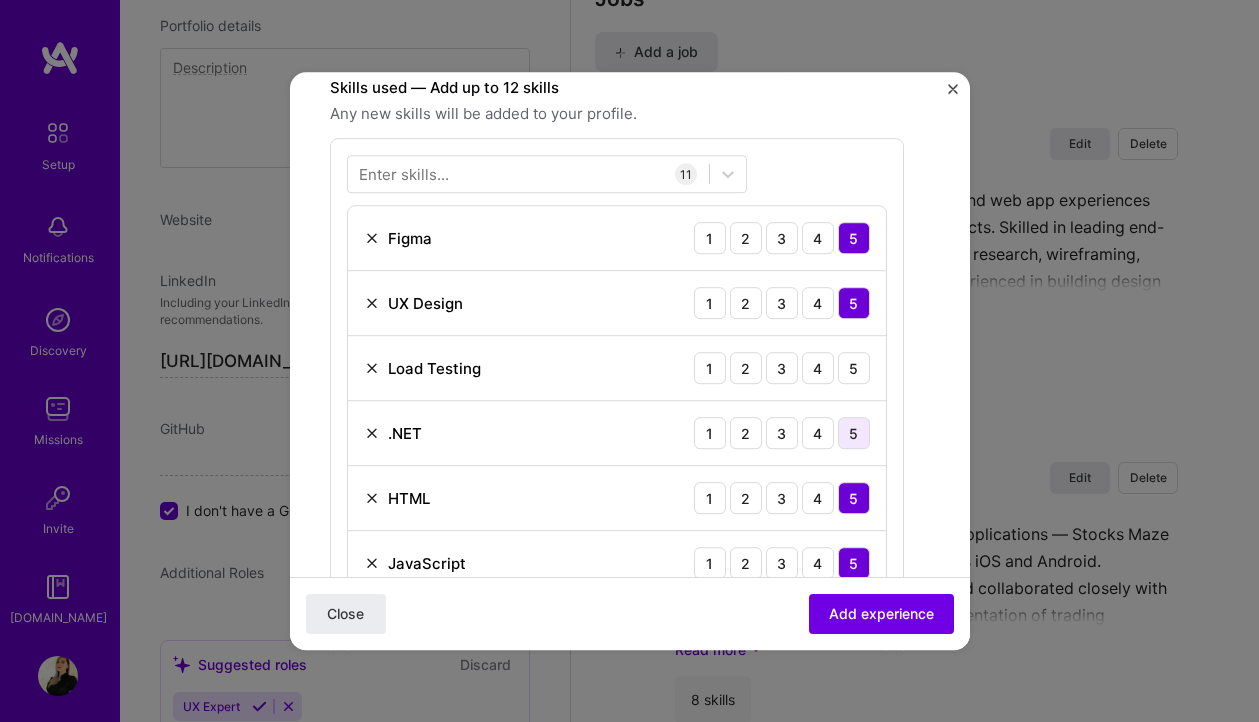 click on "5" at bounding box center (854, 433) 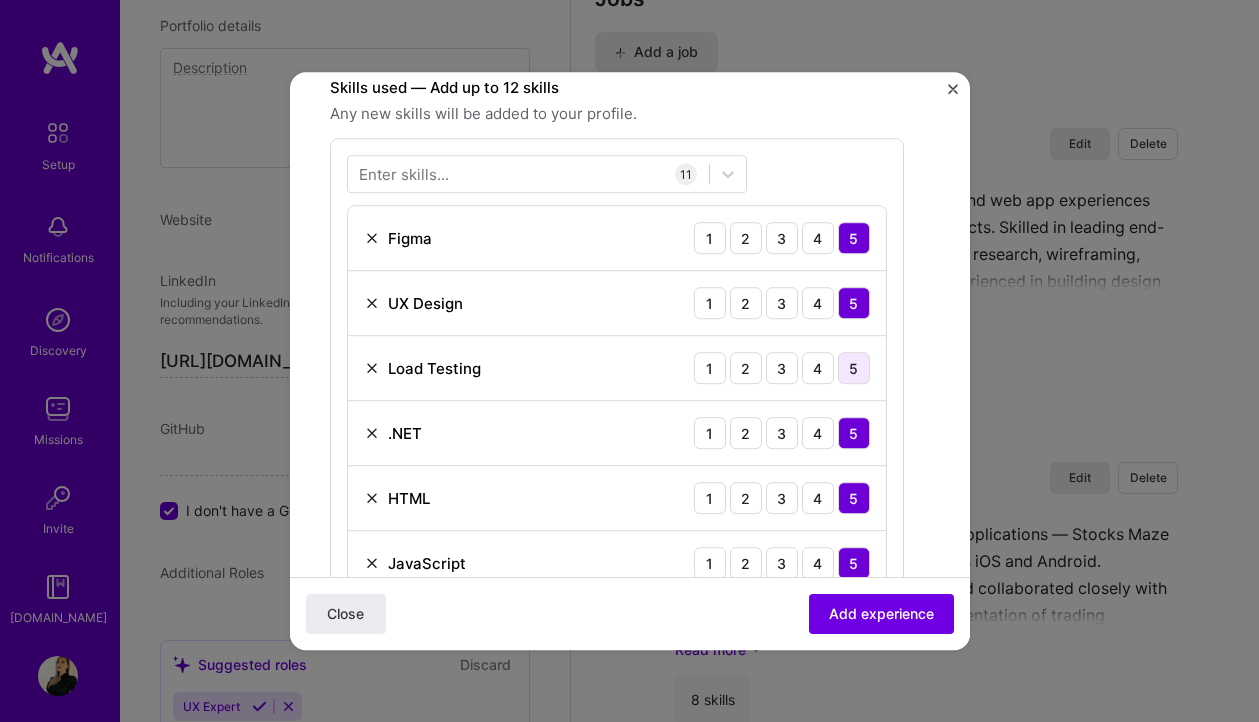 click on "5" at bounding box center [854, 368] 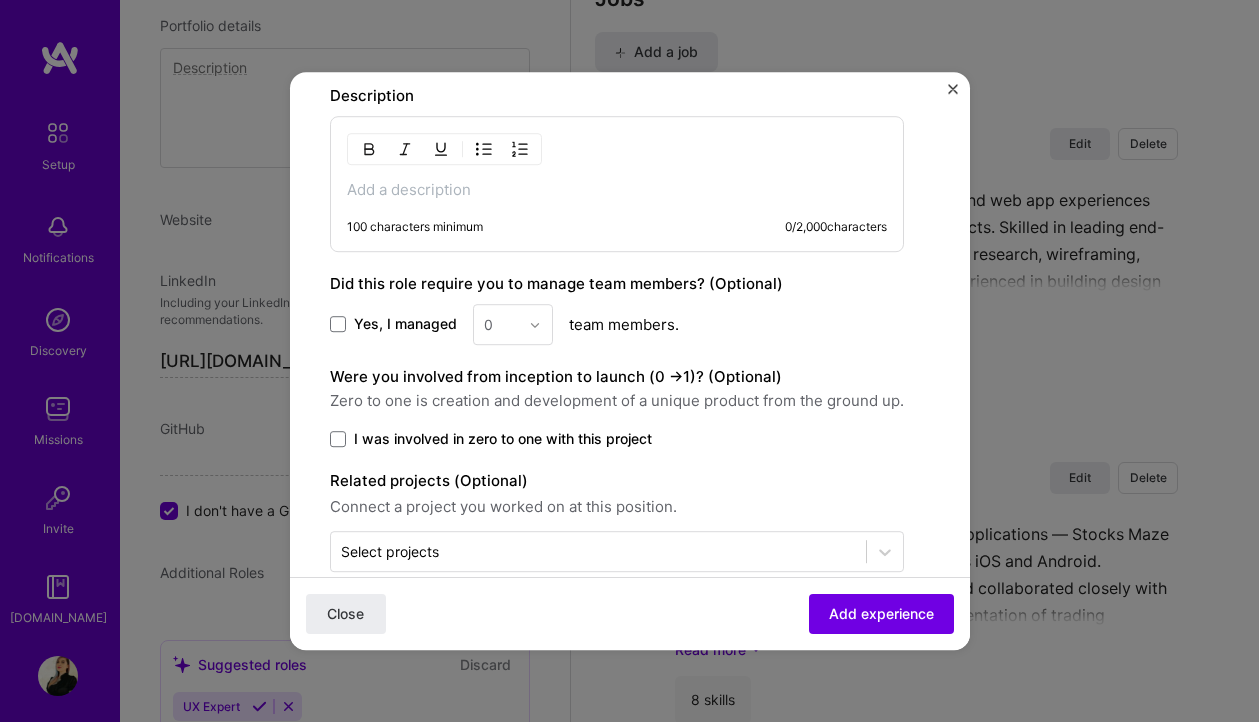 scroll, scrollTop: 1475, scrollLeft: 0, axis: vertical 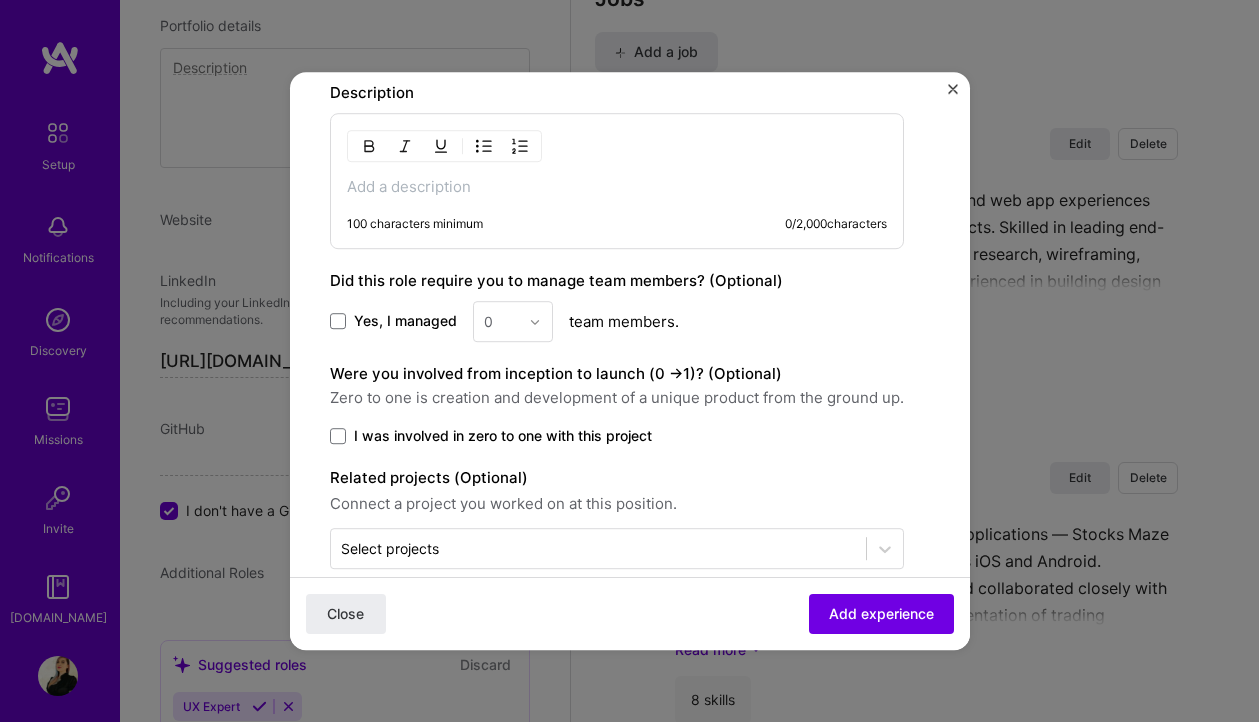 click on "100 characters minimum 0 / 2,000  characters" at bounding box center [617, 181] 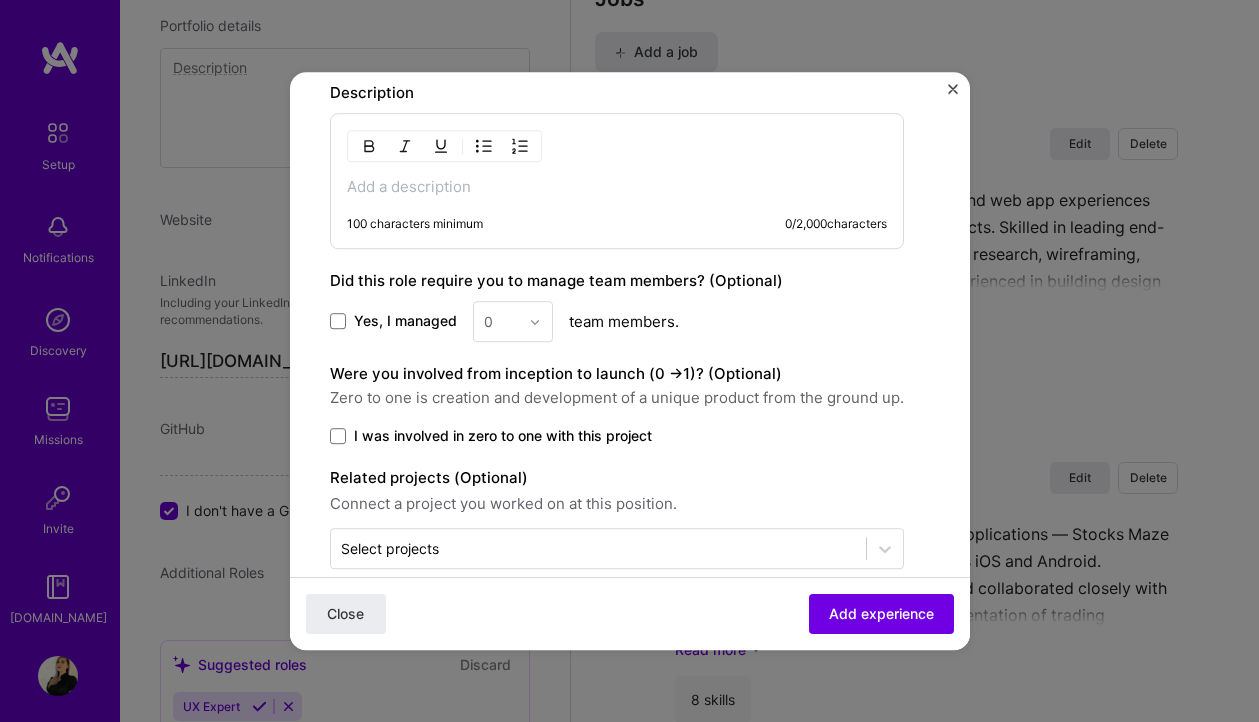 click at bounding box center (617, 187) 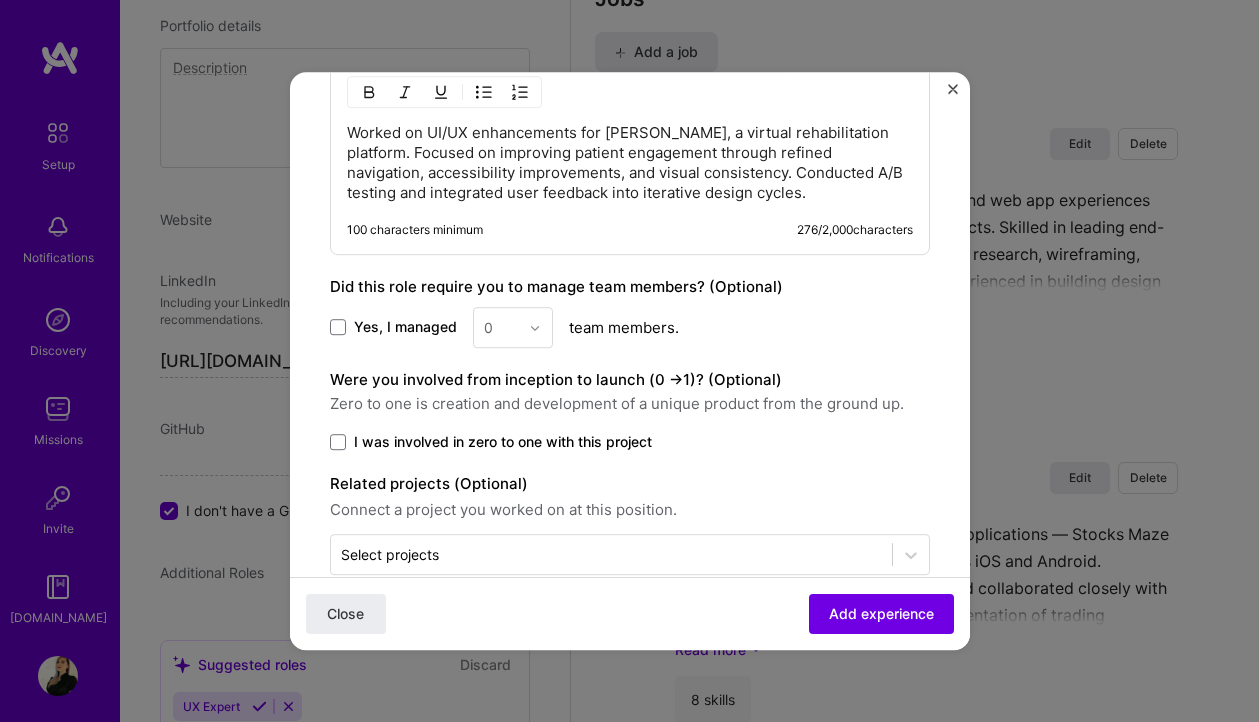 scroll, scrollTop: 1567, scrollLeft: 0, axis: vertical 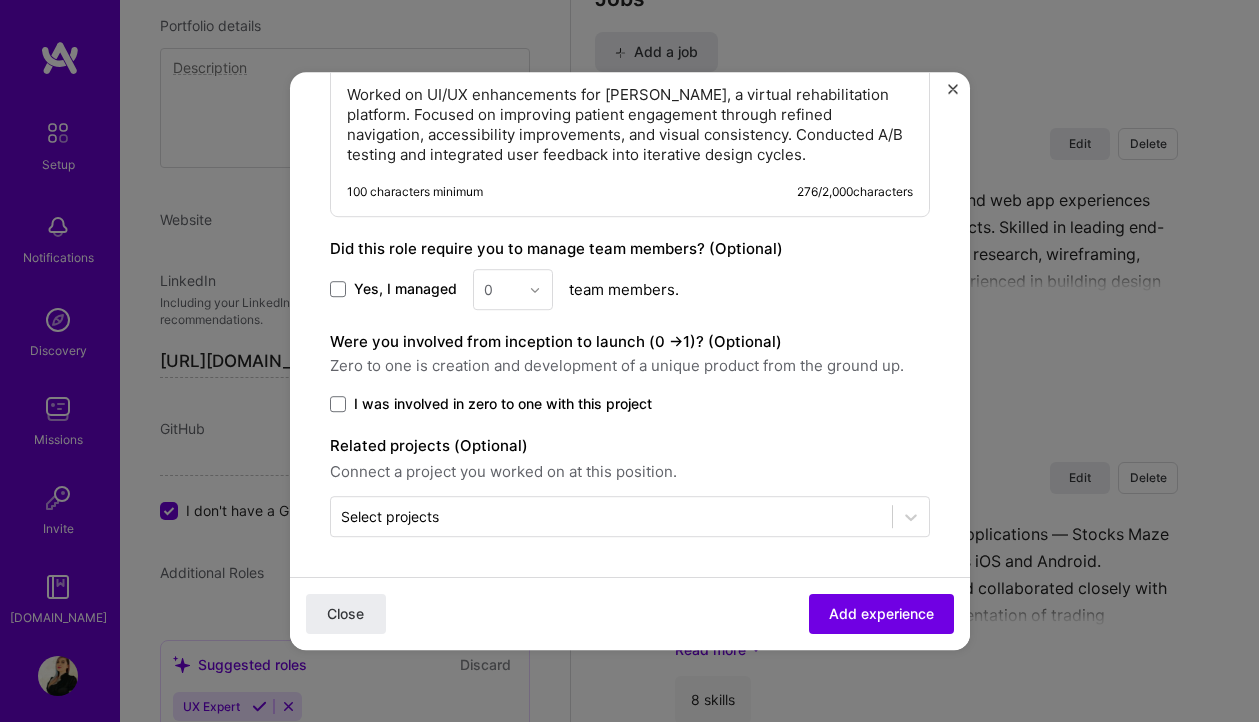 click on "Yes, I managed" at bounding box center [405, 290] 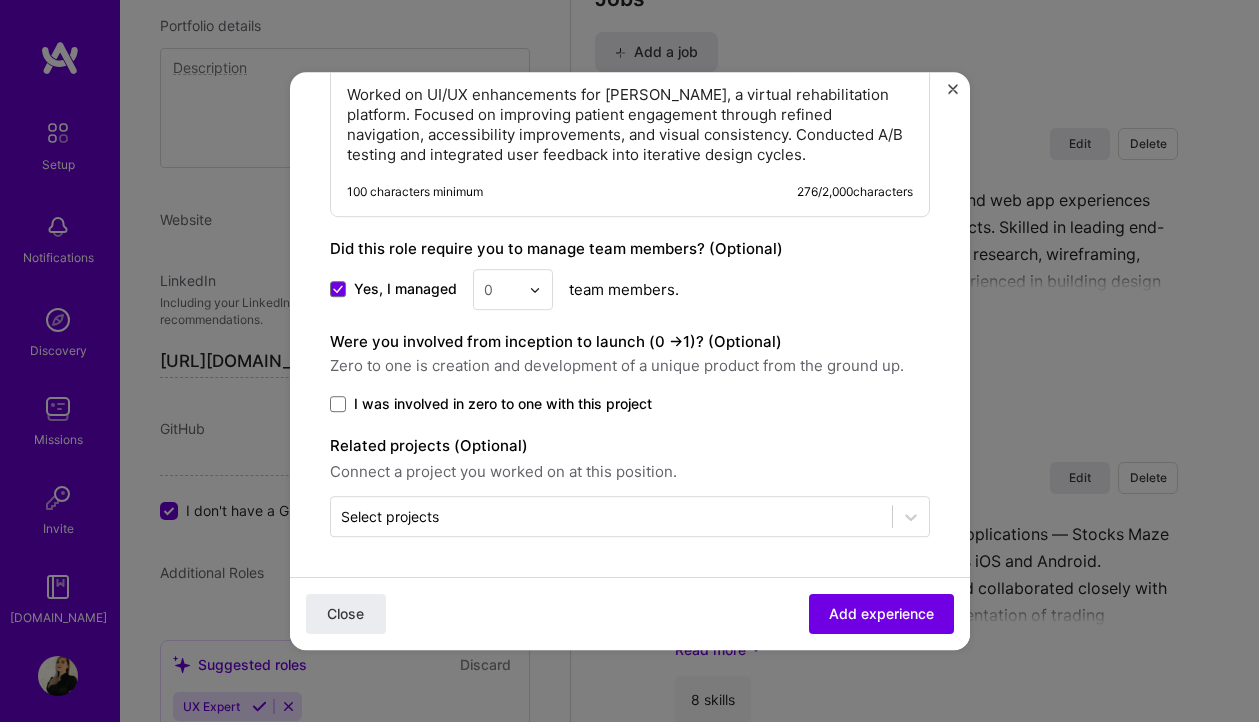 click at bounding box center [535, 290] 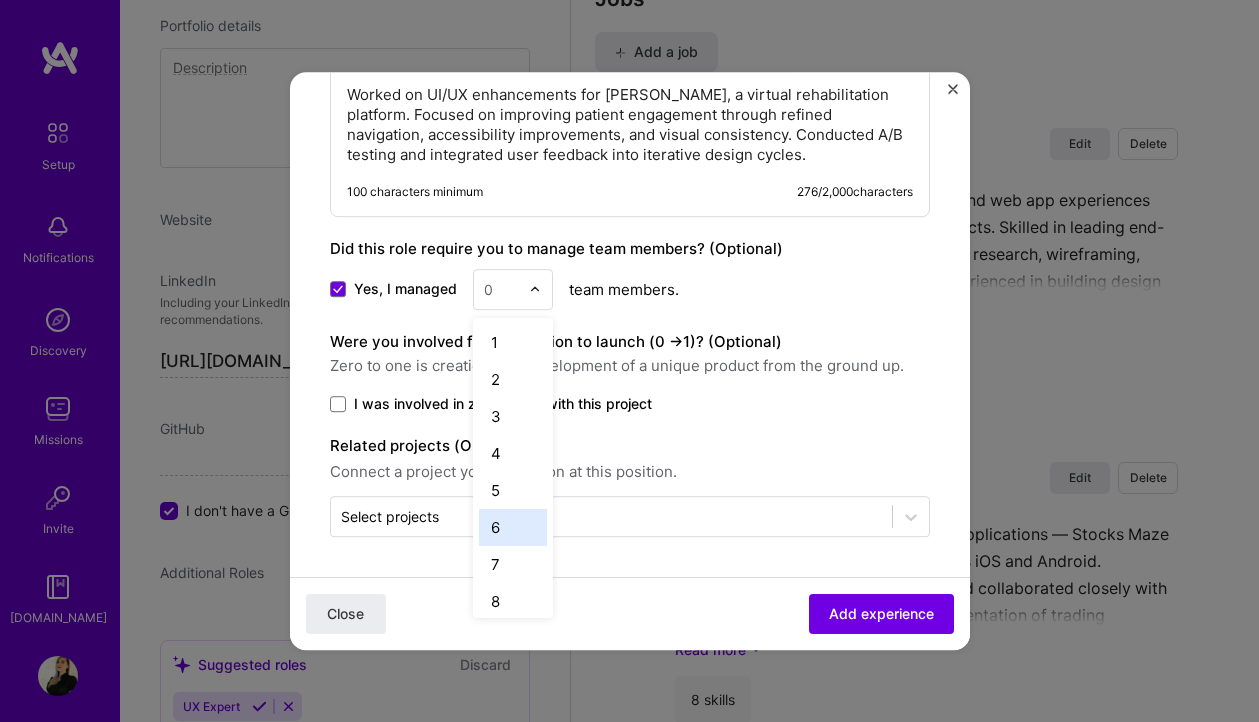 click on "6" at bounding box center (513, 527) 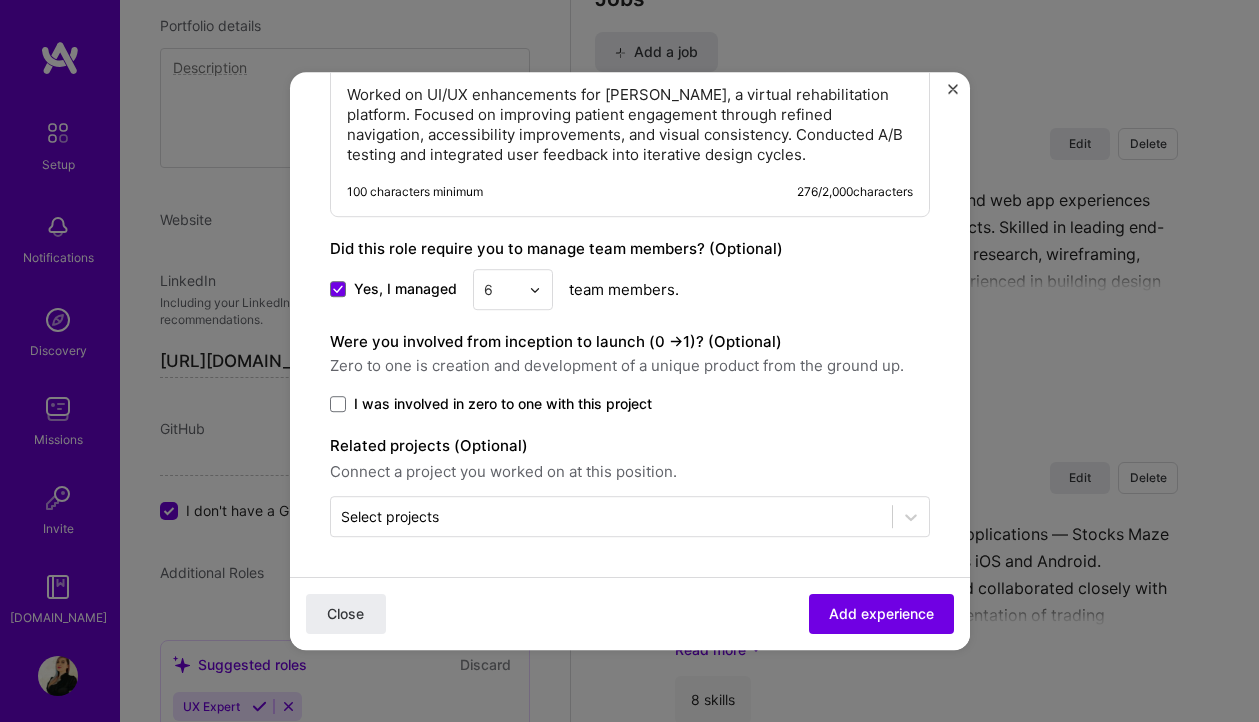 click on "I was involved in zero to one with this project" at bounding box center (503, 404) 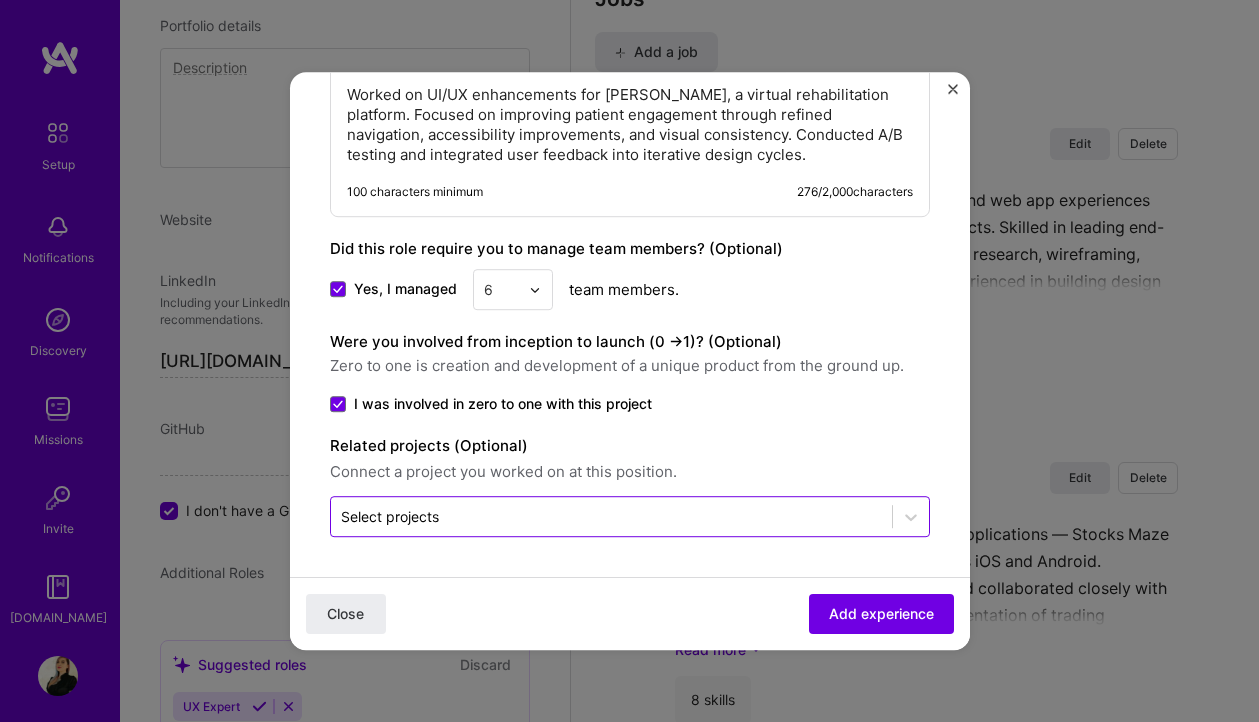 click at bounding box center (611, 516) 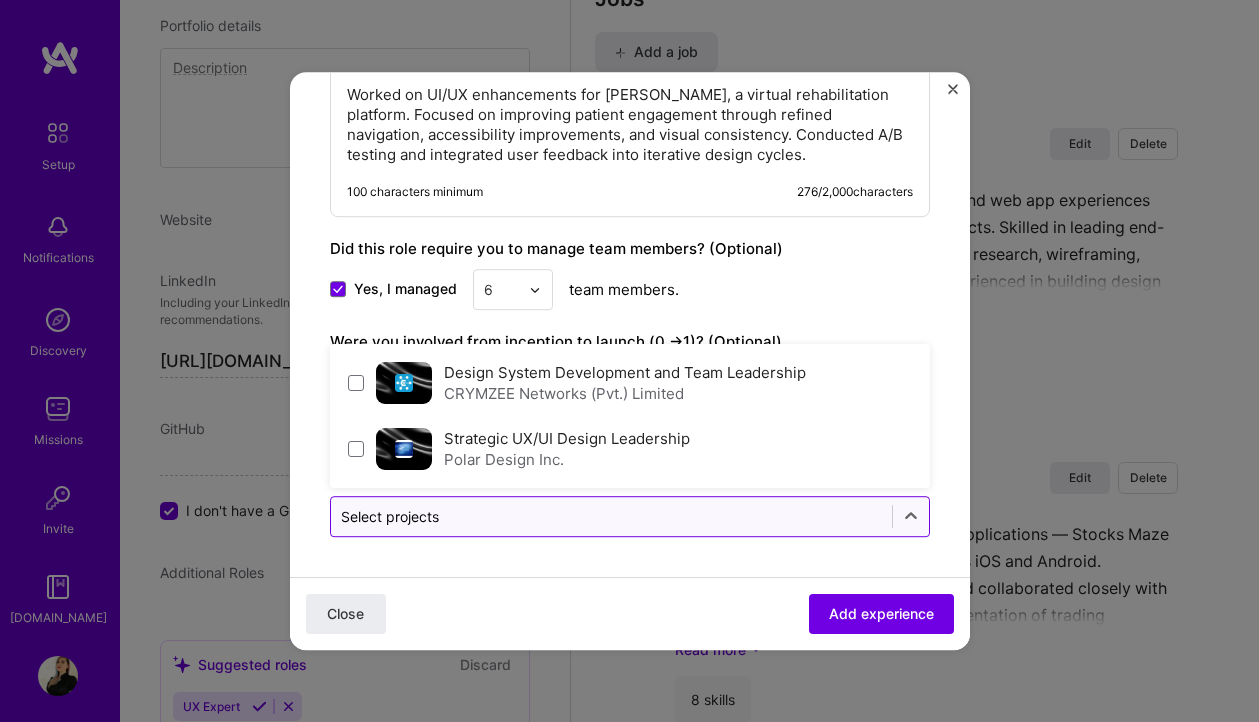 click at bounding box center (611, 516) 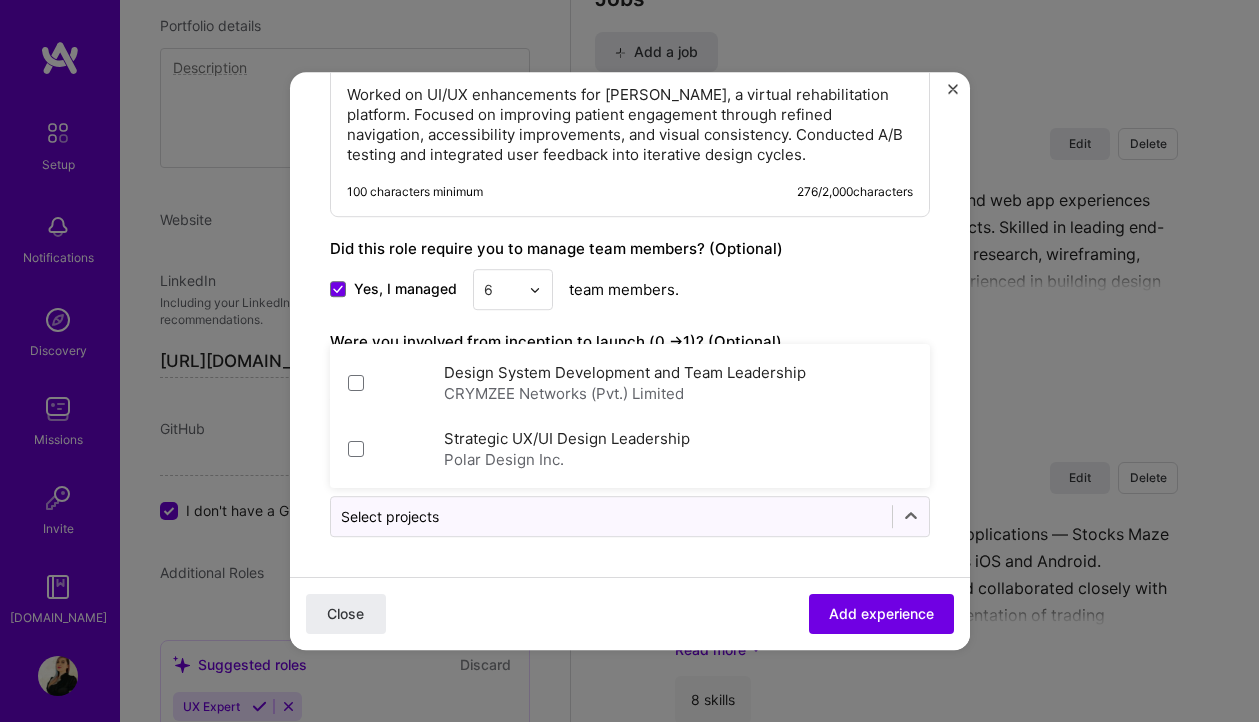 click on "Create a job experience Jobs help companies understand your past experience. Company logo Company name Caspar Health
Industry Add up to 2 industries. Selected industries 2 Your title and specialization Lead UI/UX Developer Full-Stack Developer Duration [DATE]
to [DATE]
I still work here Skills used — Add up to 12 skills Any new skills will be added to your profile. Enter skills... 11 Figma 1 2 3 4 5 UX Design 1 2 3 4 5 Load Testing 1 2 3 4 5 .NET 1 2 3 4 5 HTML 1 2 3 4 5 JavaScript 1 2 3 4 5 Team Leadership 1 2 3 4 5 Design Systems 1 2 3 4 5 Prototyping 1 2 3 4 5 Zepelin 1 2 3 4 5 Customer Acquisition 1 2 3 4 5 Description 100 characters minimum 276 / 2,000  characters Did this role require you to manage team members? (Optional) Yes, I managed 6 team members. Were you involved from inception to launch (0 - >  1)? (Optional) I was involved in zero to one with this project Select projects" at bounding box center (630, -403) 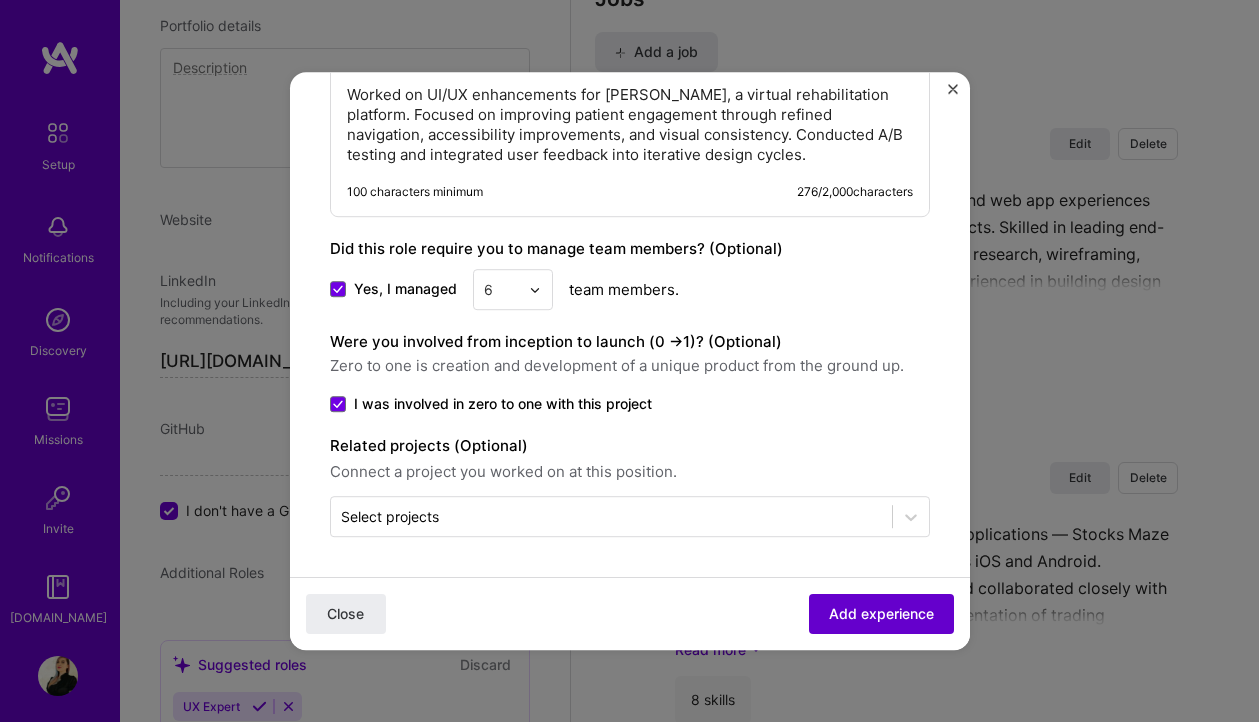 click on "Add experience" at bounding box center [881, 614] 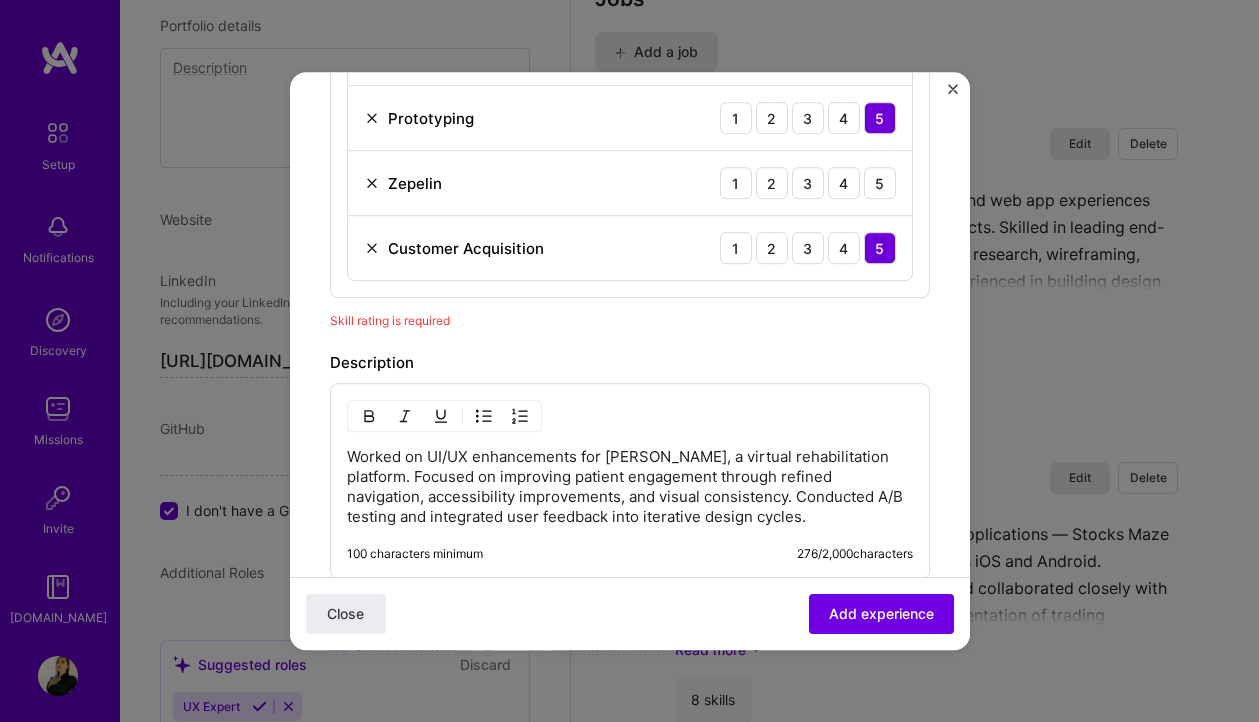 scroll, scrollTop: 1243, scrollLeft: 0, axis: vertical 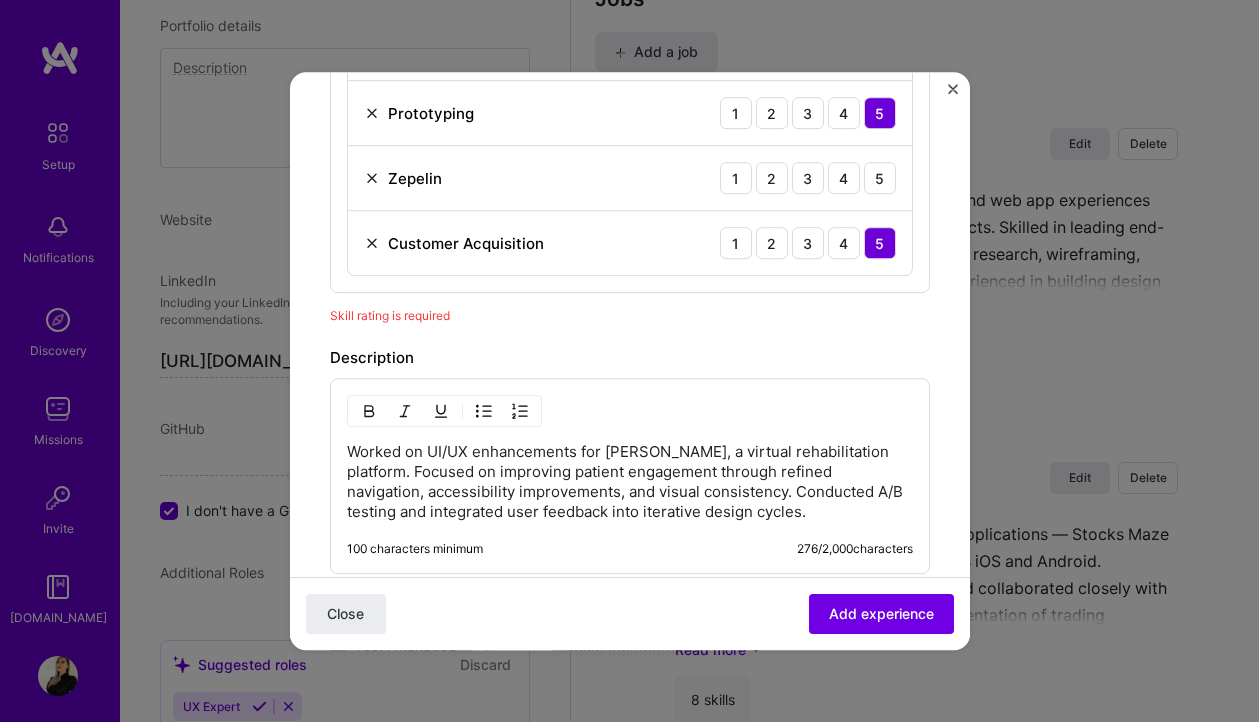click on "1 2 3 4 5" at bounding box center (808, 178) 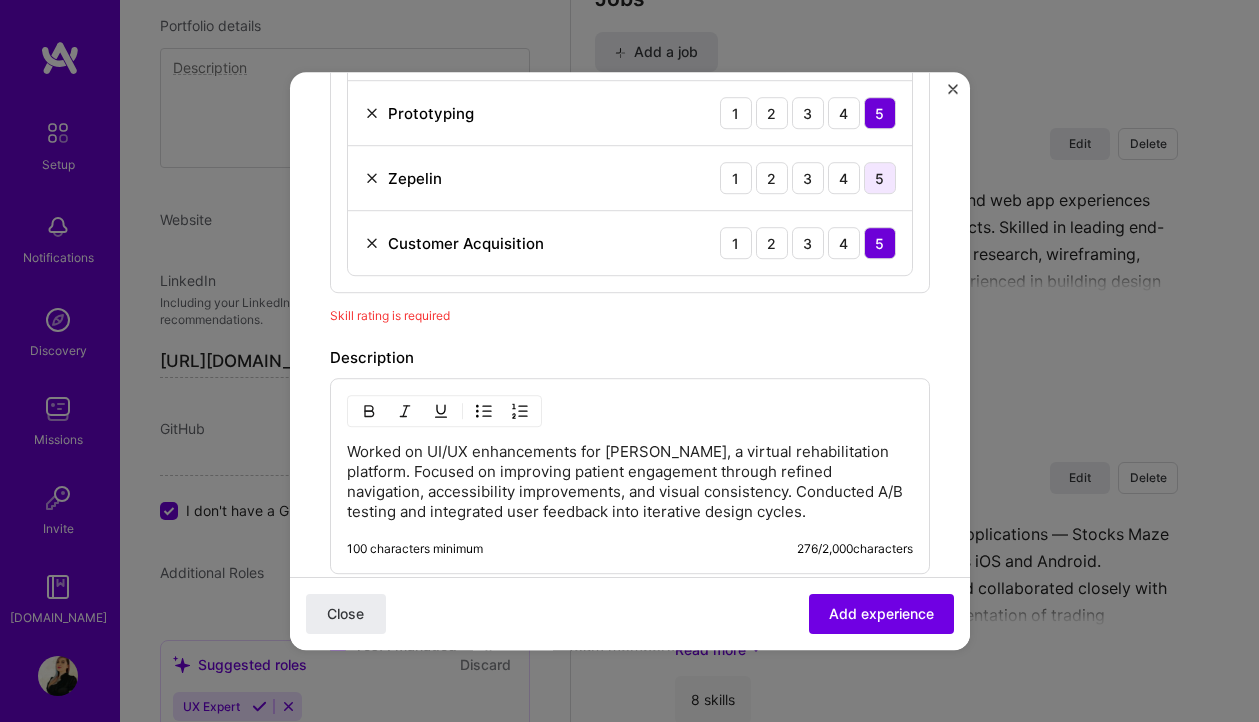 click on "5" at bounding box center [880, 178] 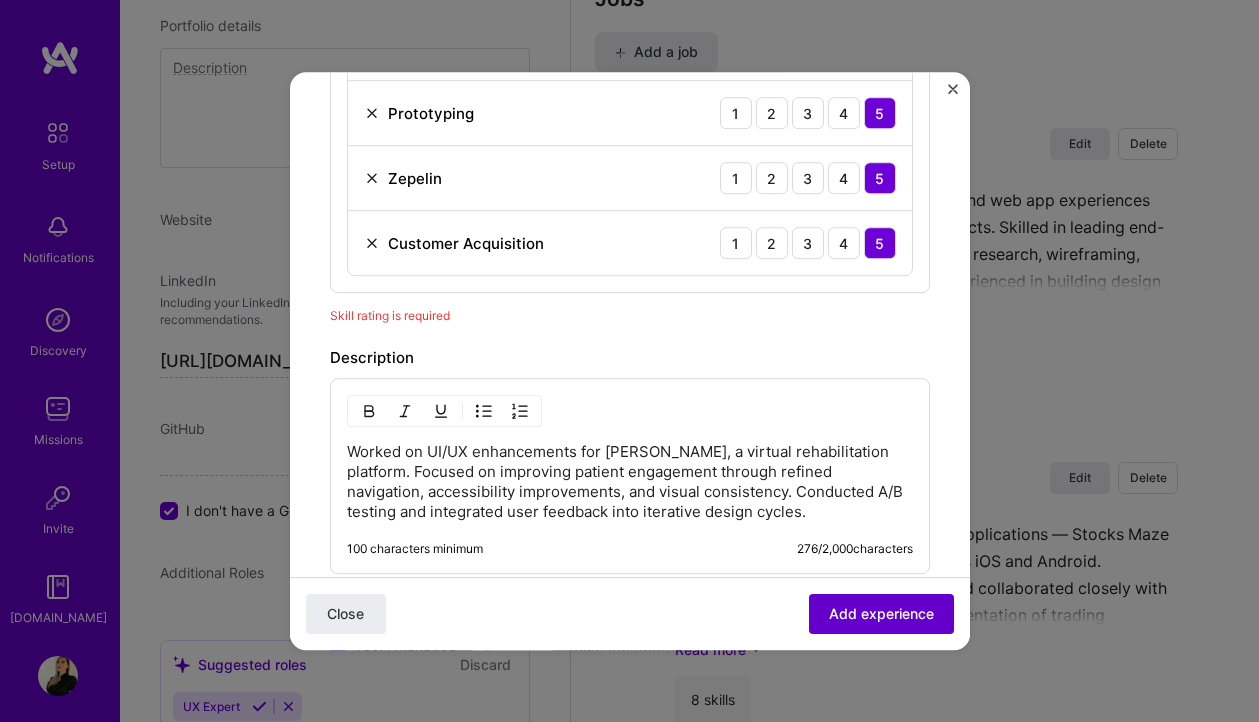 click on "Add experience" at bounding box center [881, 614] 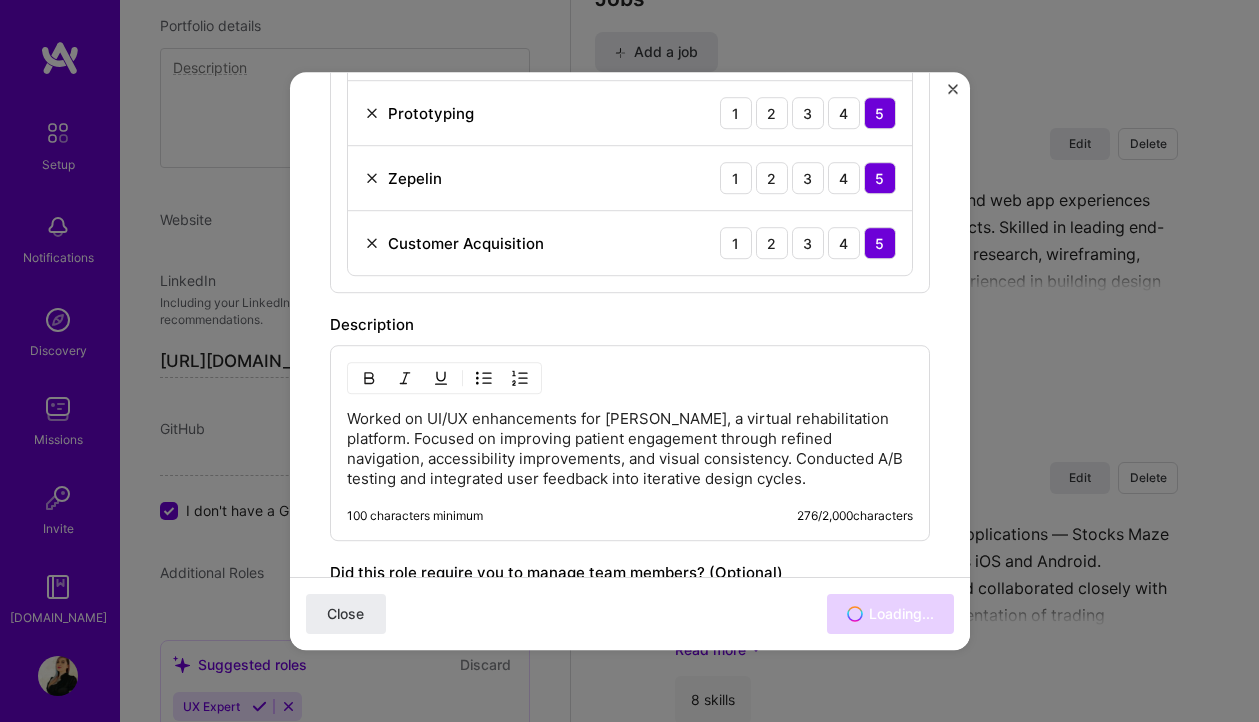 scroll, scrollTop: 1567, scrollLeft: 0, axis: vertical 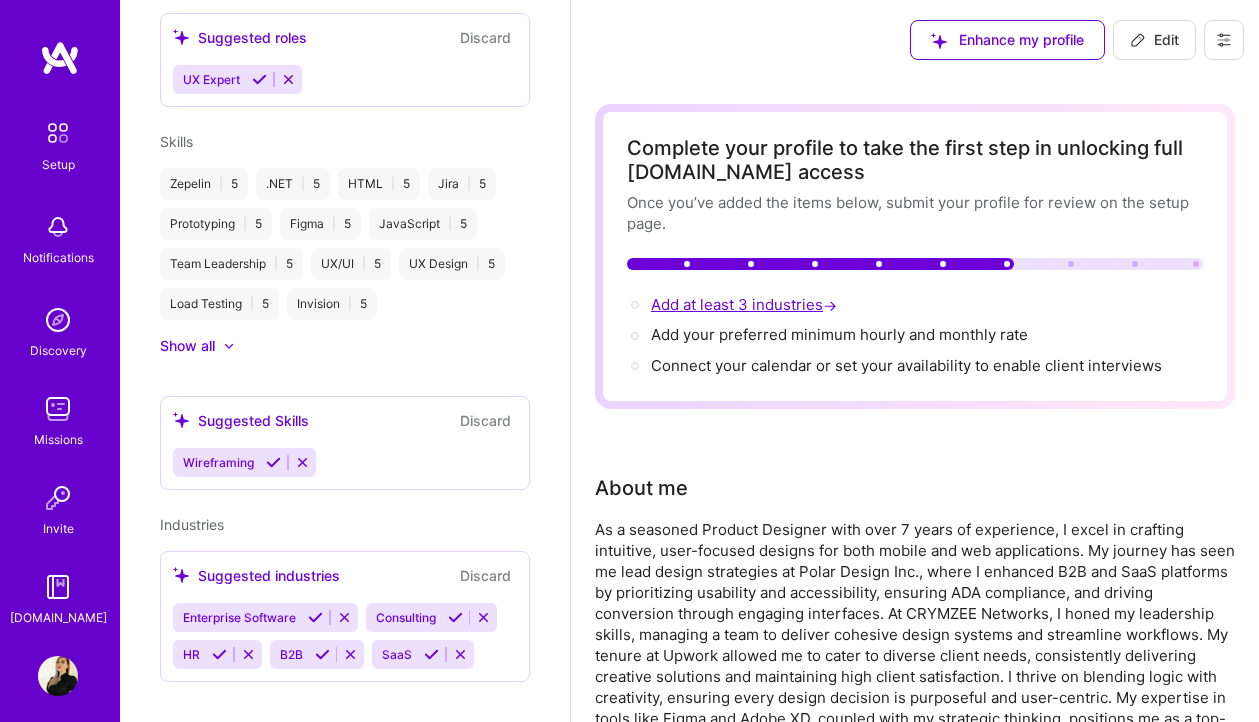 click on "Add at least 3 industries  →" at bounding box center [746, 304] 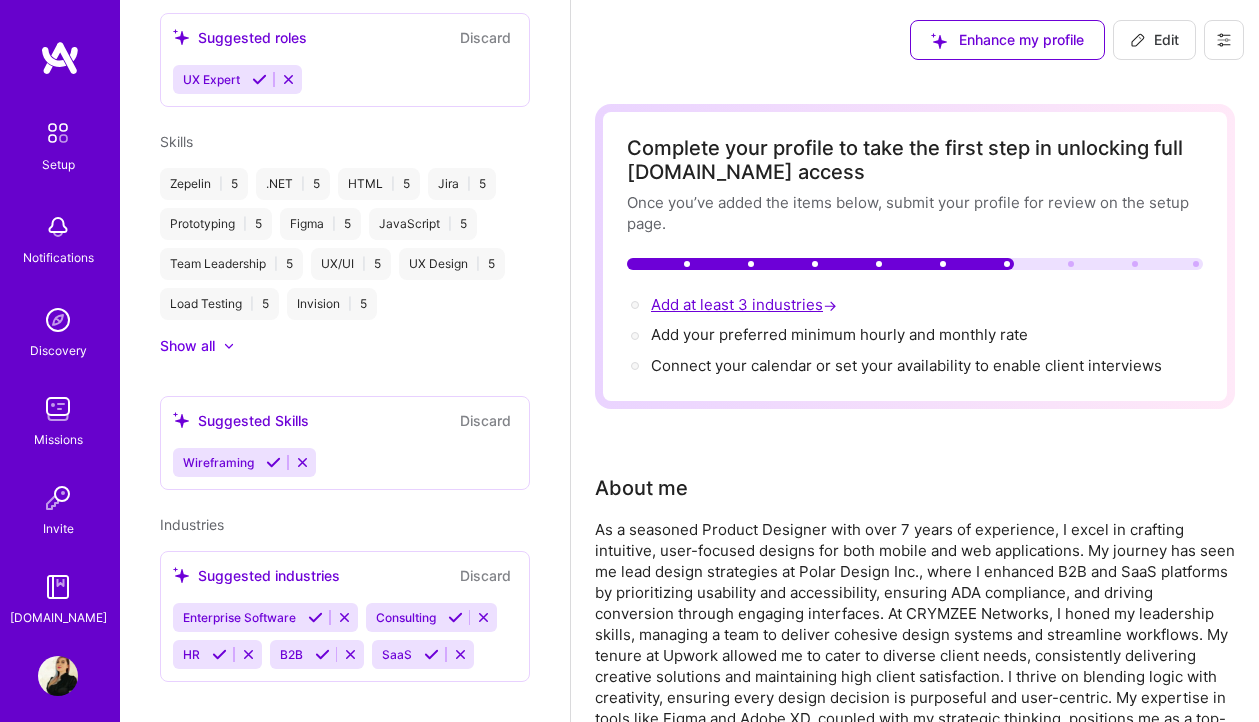 select on "US" 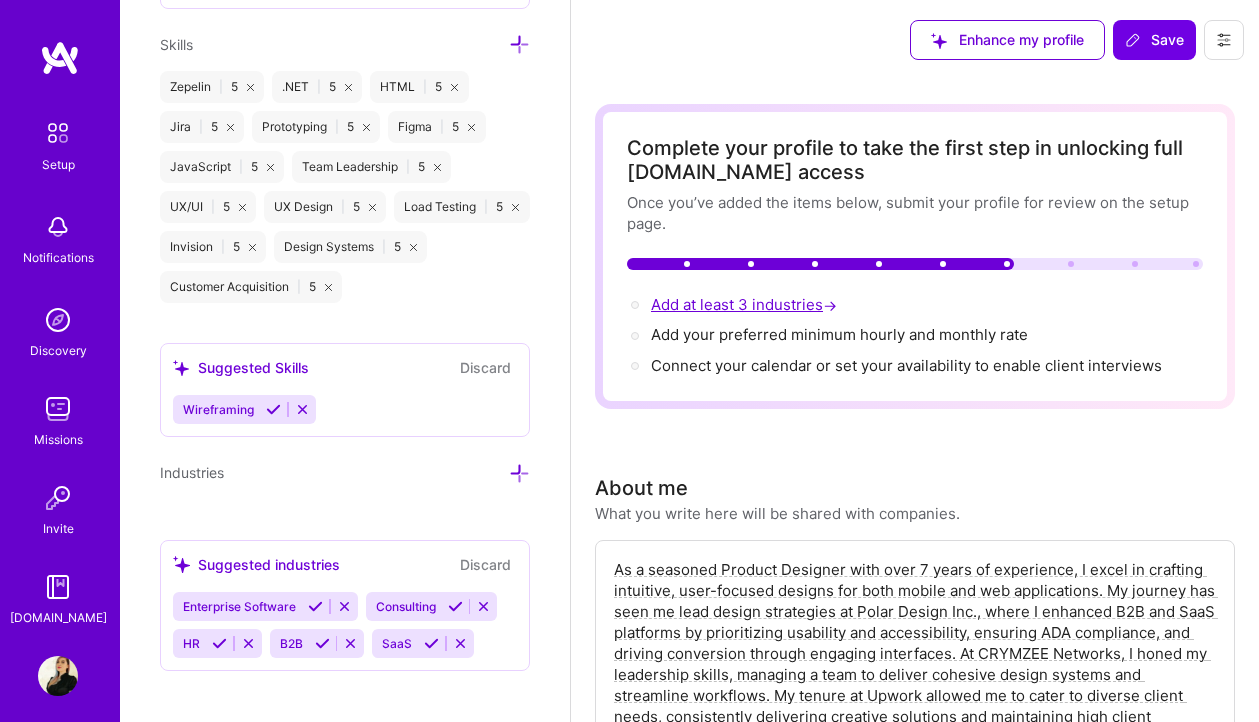 scroll, scrollTop: 2017, scrollLeft: 0, axis: vertical 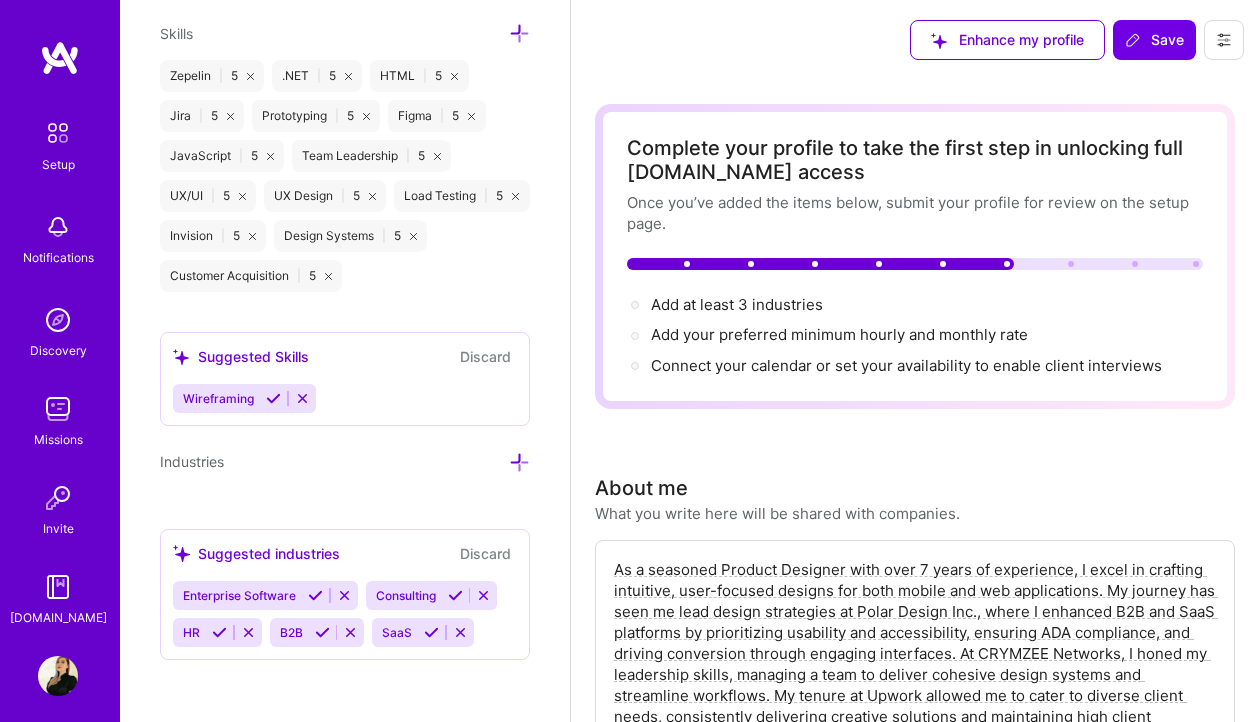 click at bounding box center [519, 462] 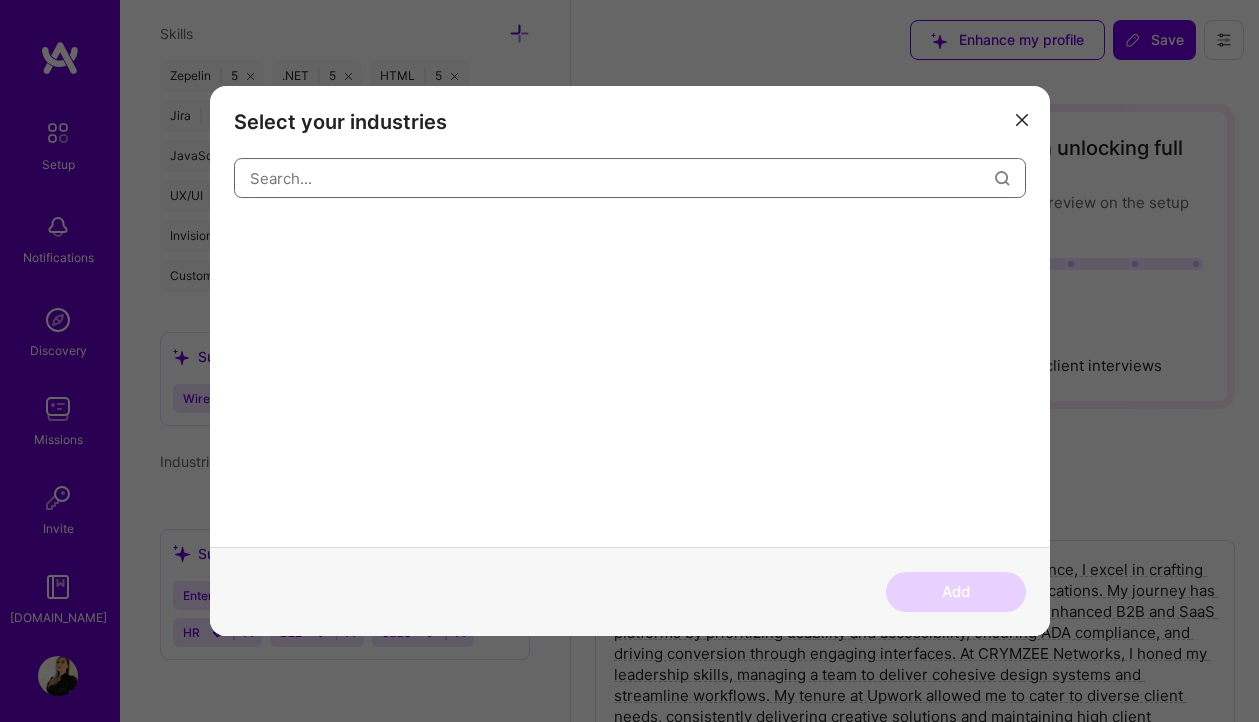 click at bounding box center [622, 178] 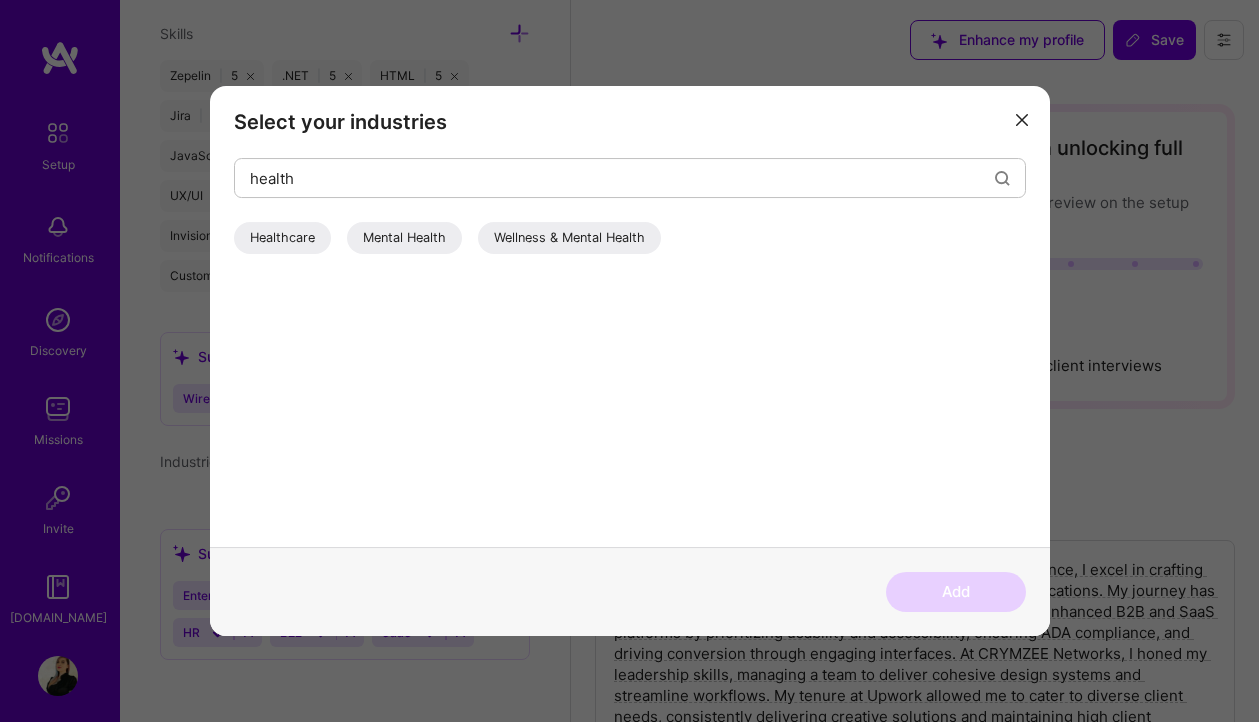 click on "Healthcare" at bounding box center [282, 238] 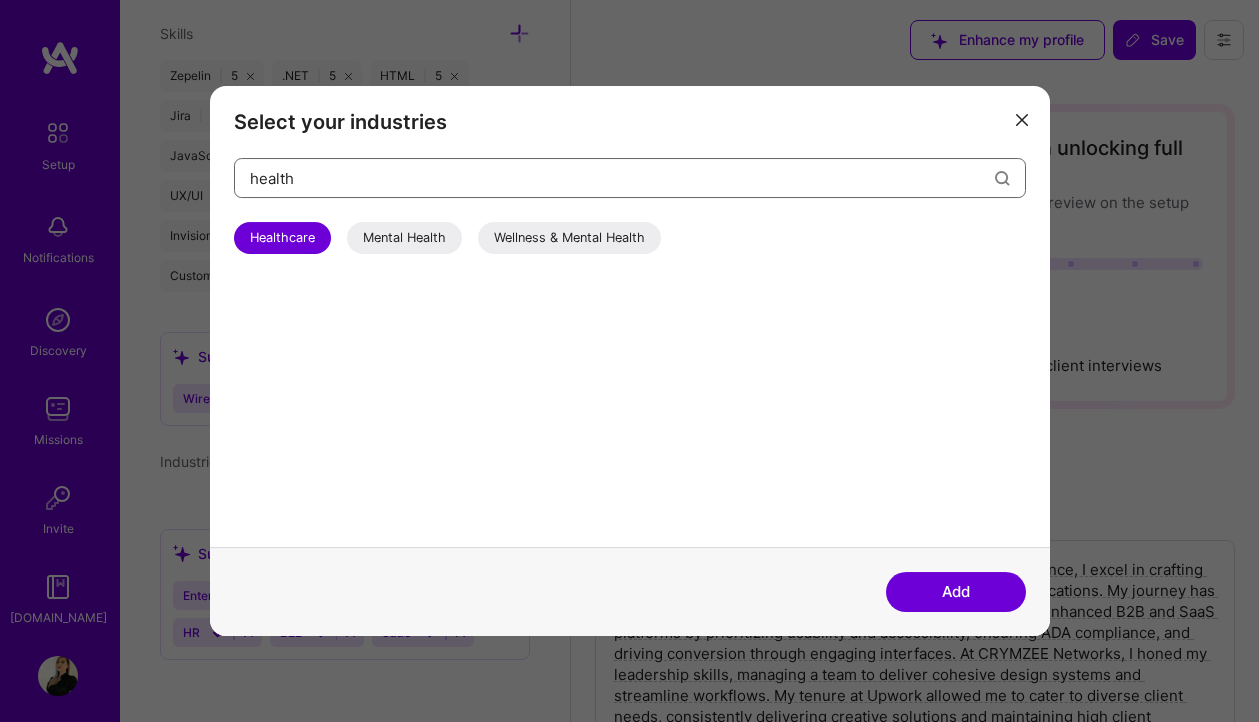 click on "health" at bounding box center [622, 178] 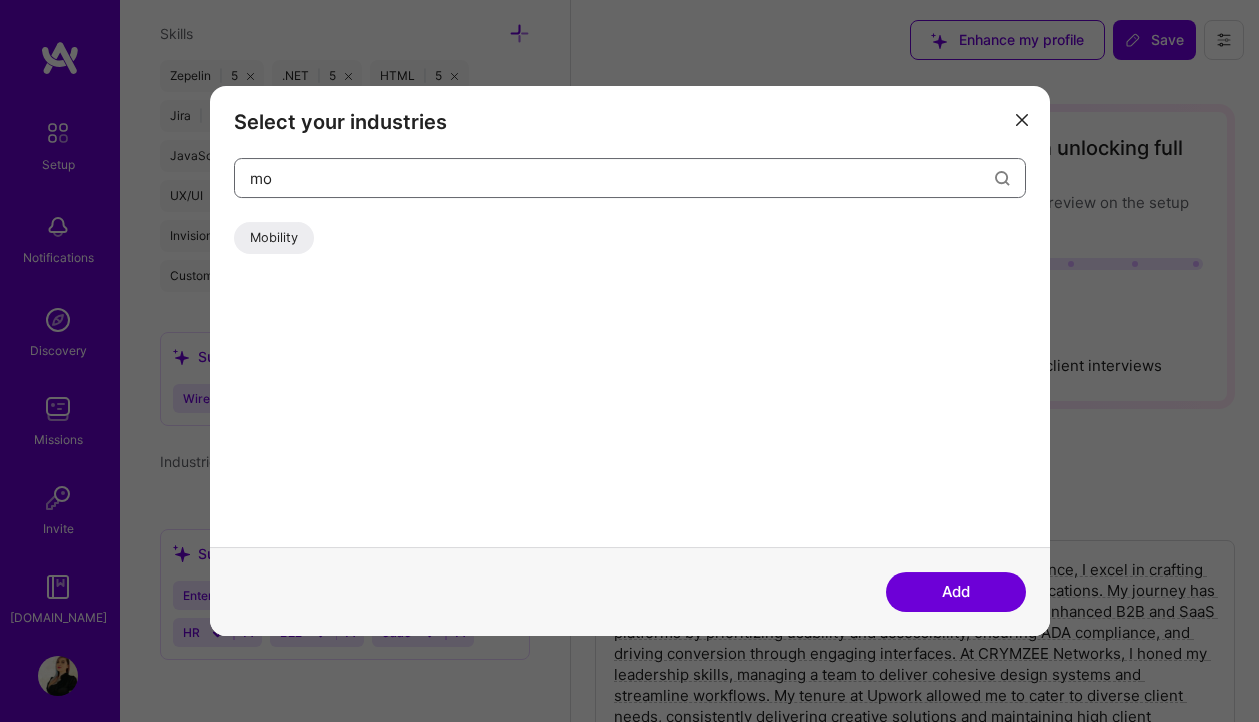 type on "m" 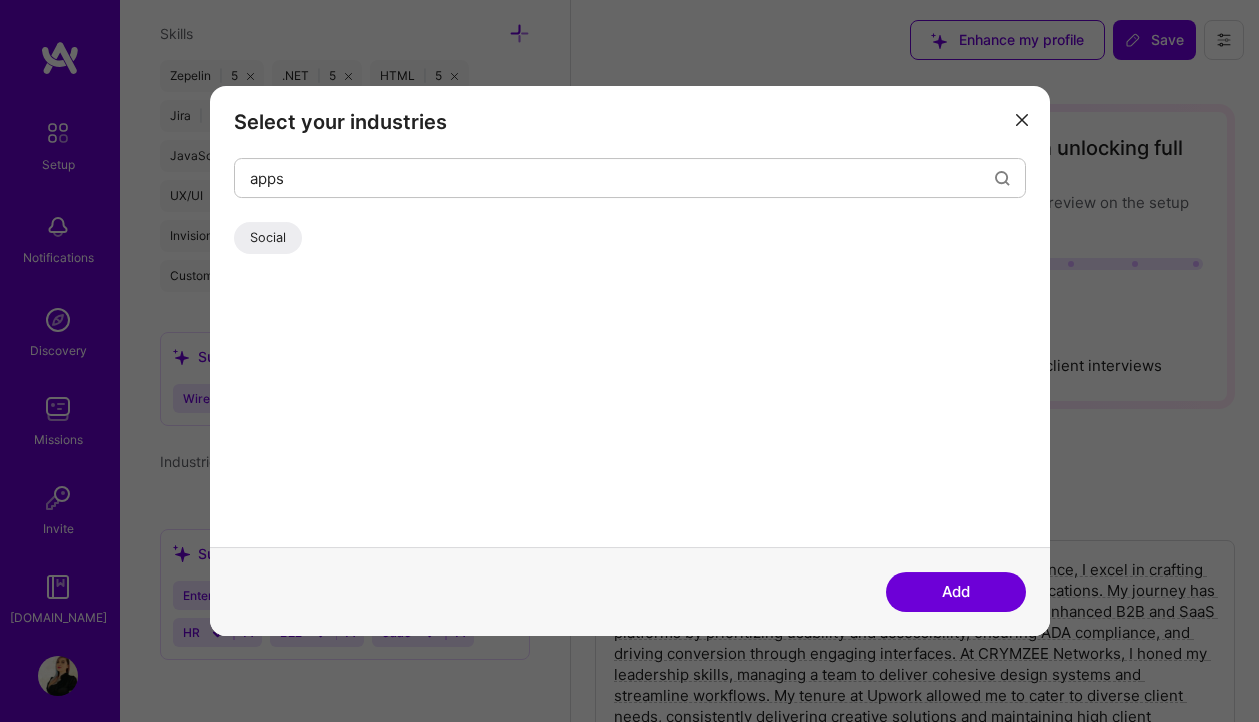 click on "Social" at bounding box center [268, 238] 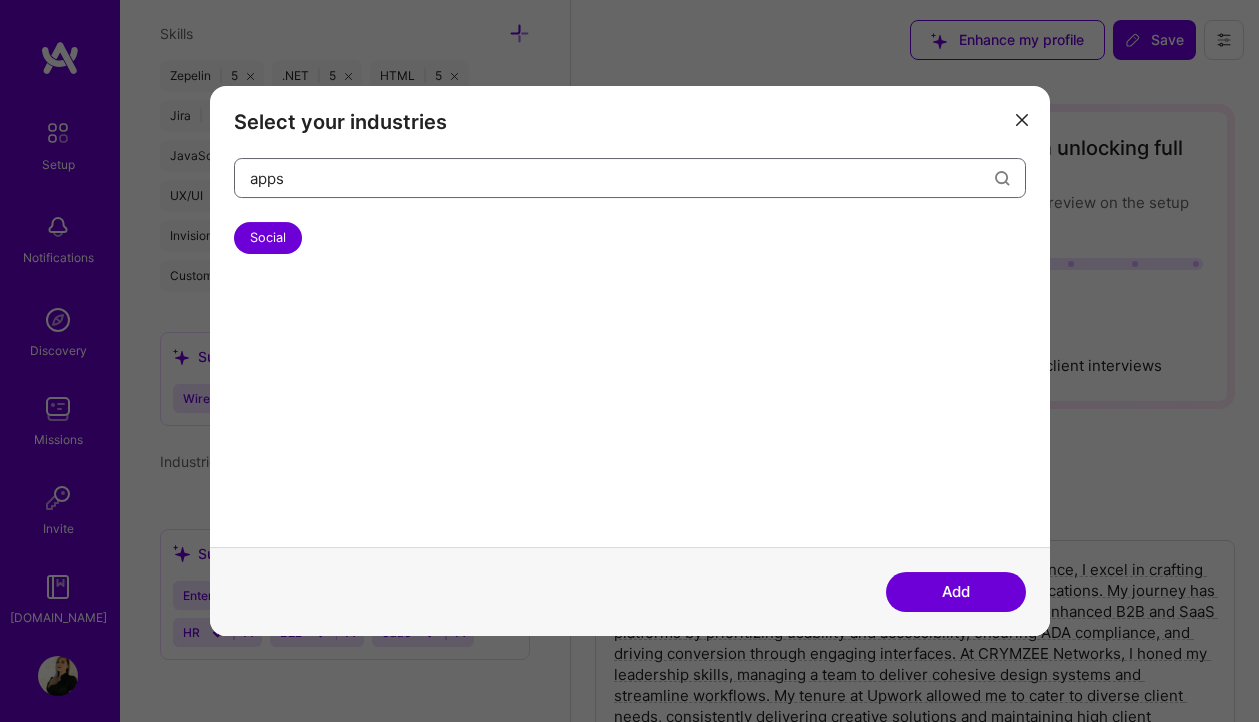 click on "apps" at bounding box center (622, 178) 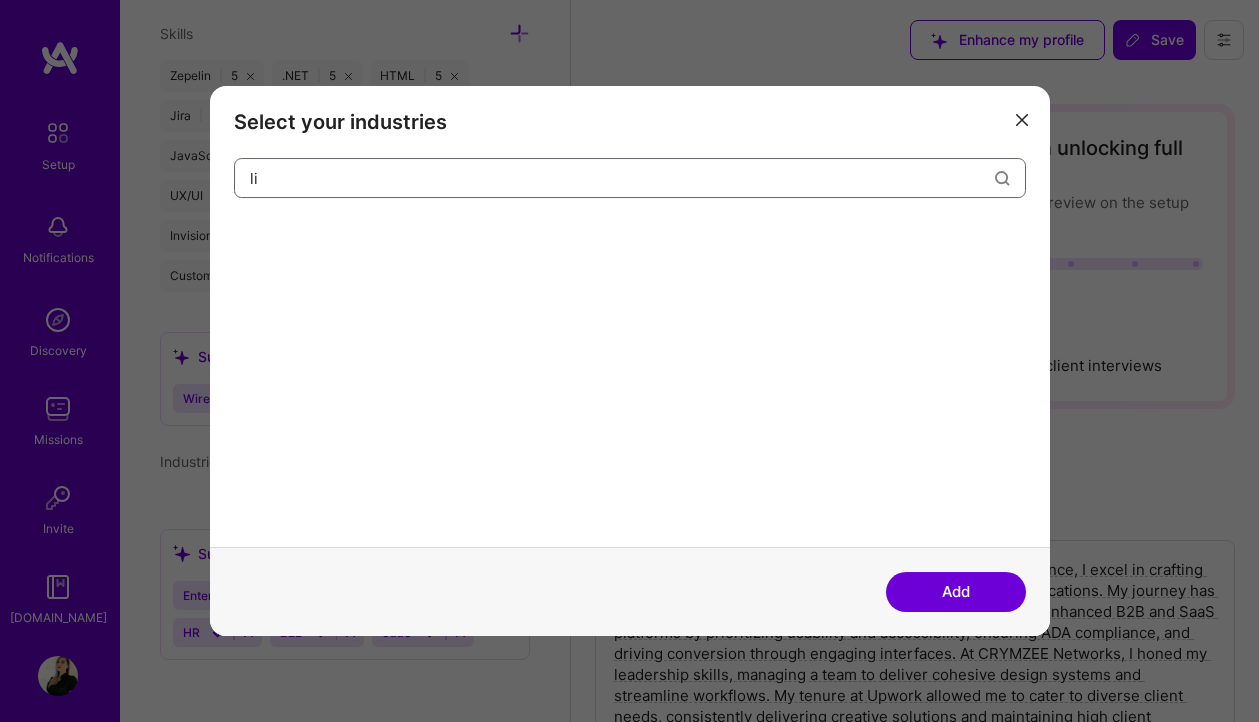 type on "l" 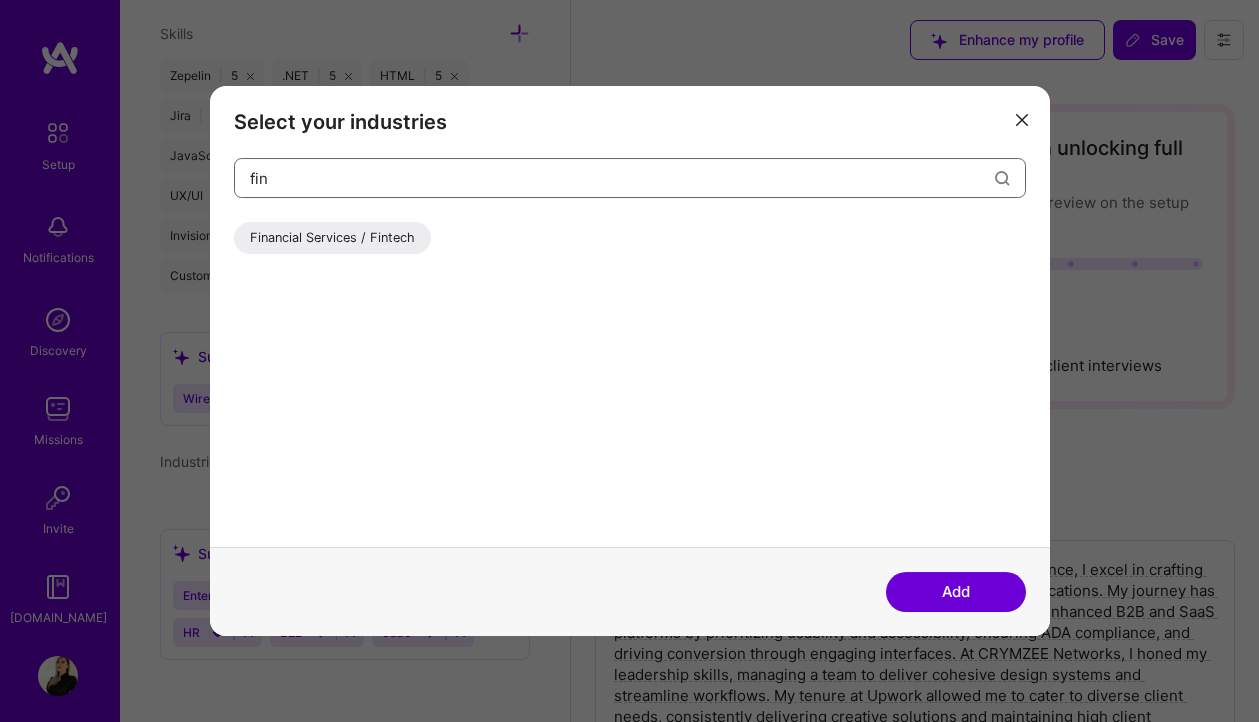 type on "fin" 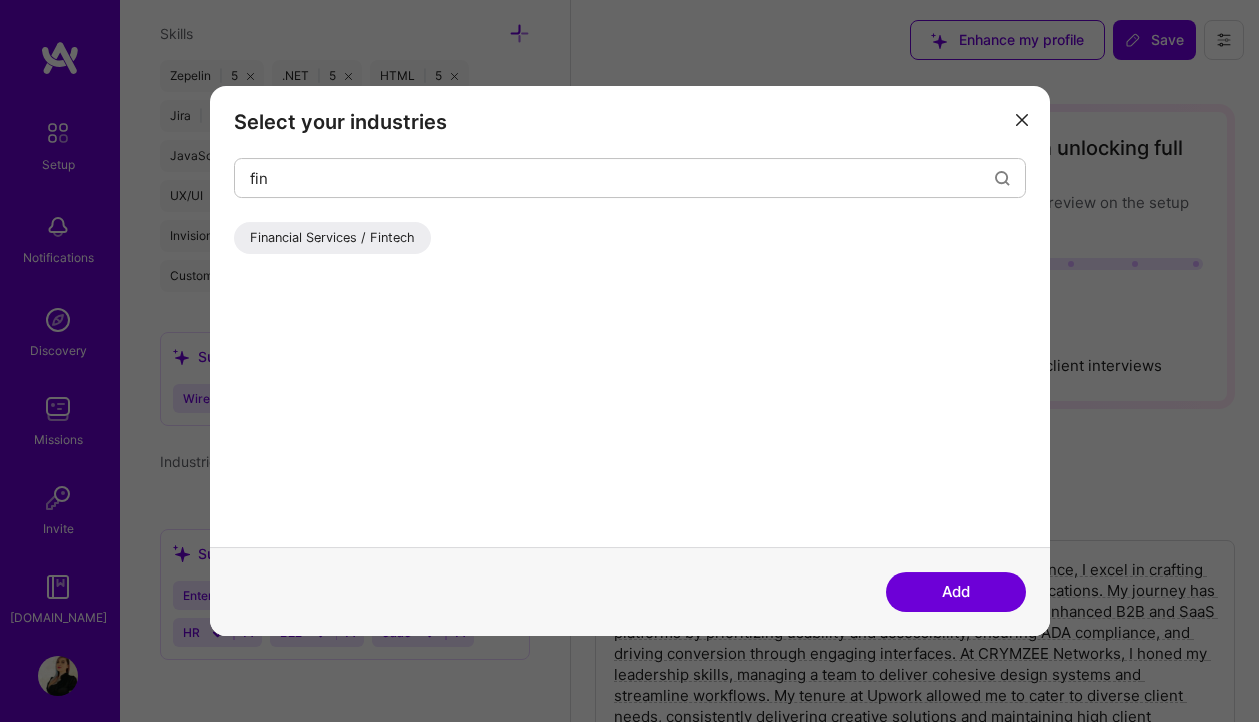 click on "Financial Services / Fintech" at bounding box center [332, 238] 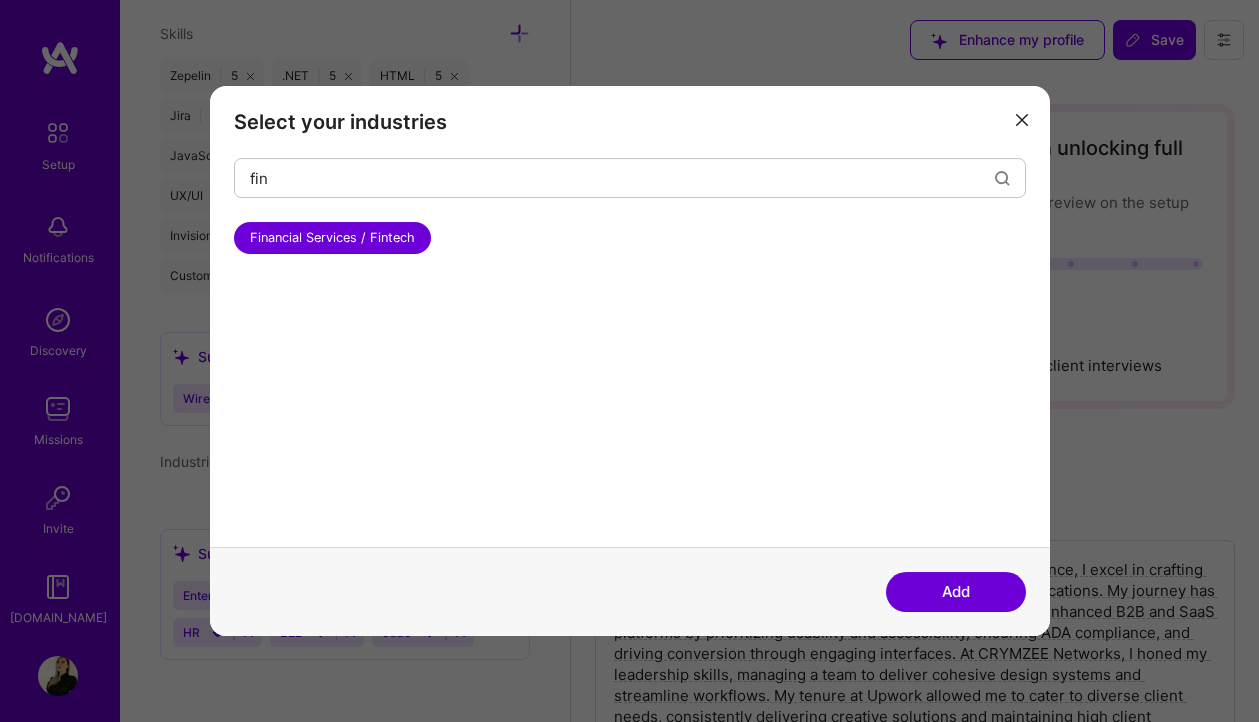 click on "Add" at bounding box center [956, 592] 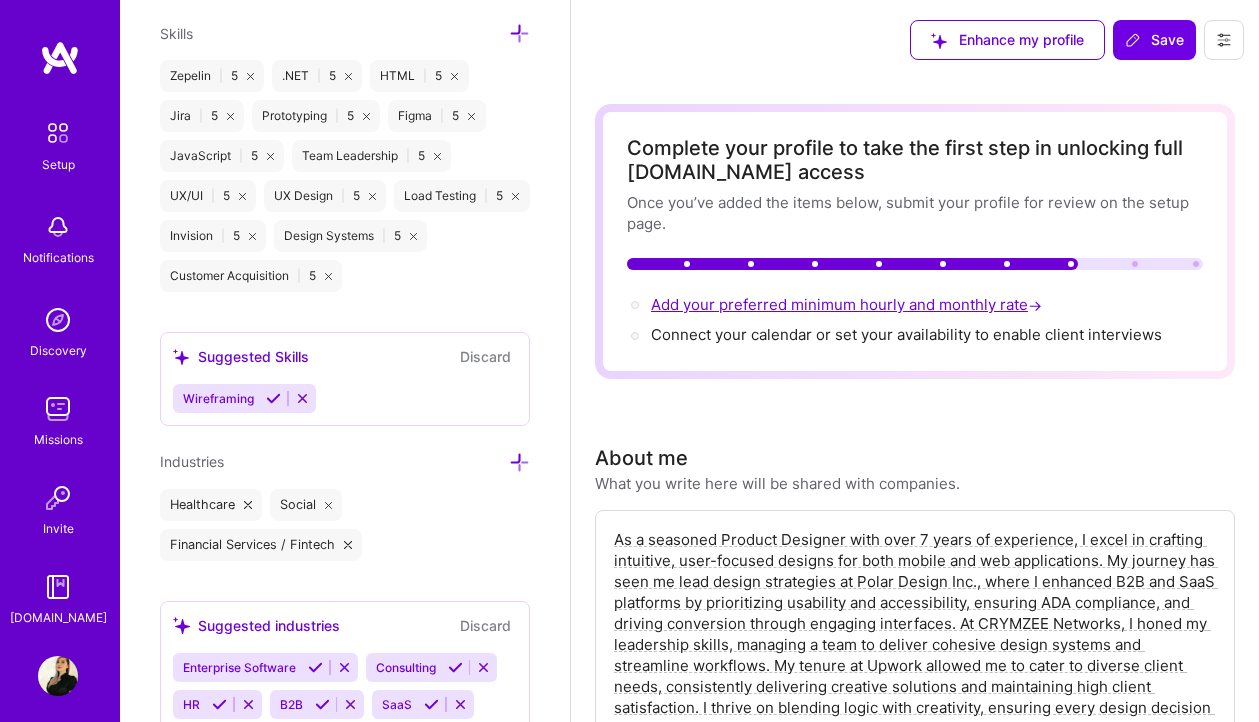 click on "Add your preferred minimum hourly and monthly rate  →" at bounding box center (848, 304) 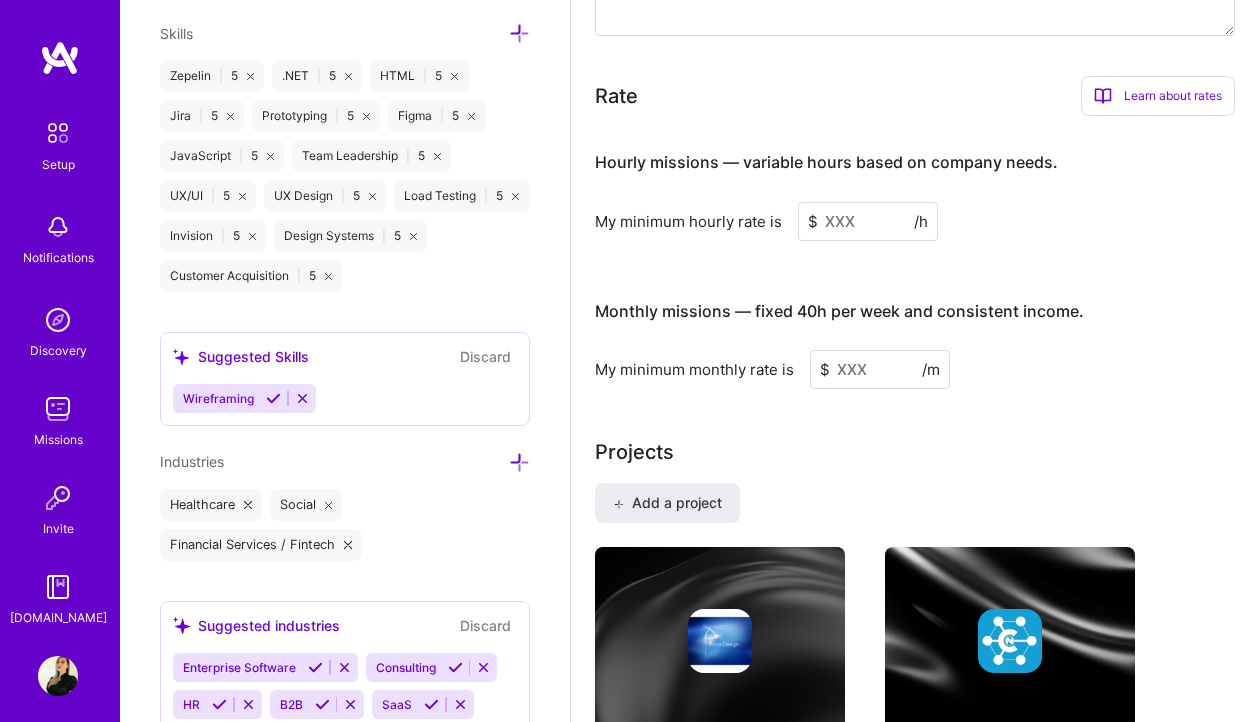 scroll, scrollTop: 1349, scrollLeft: 0, axis: vertical 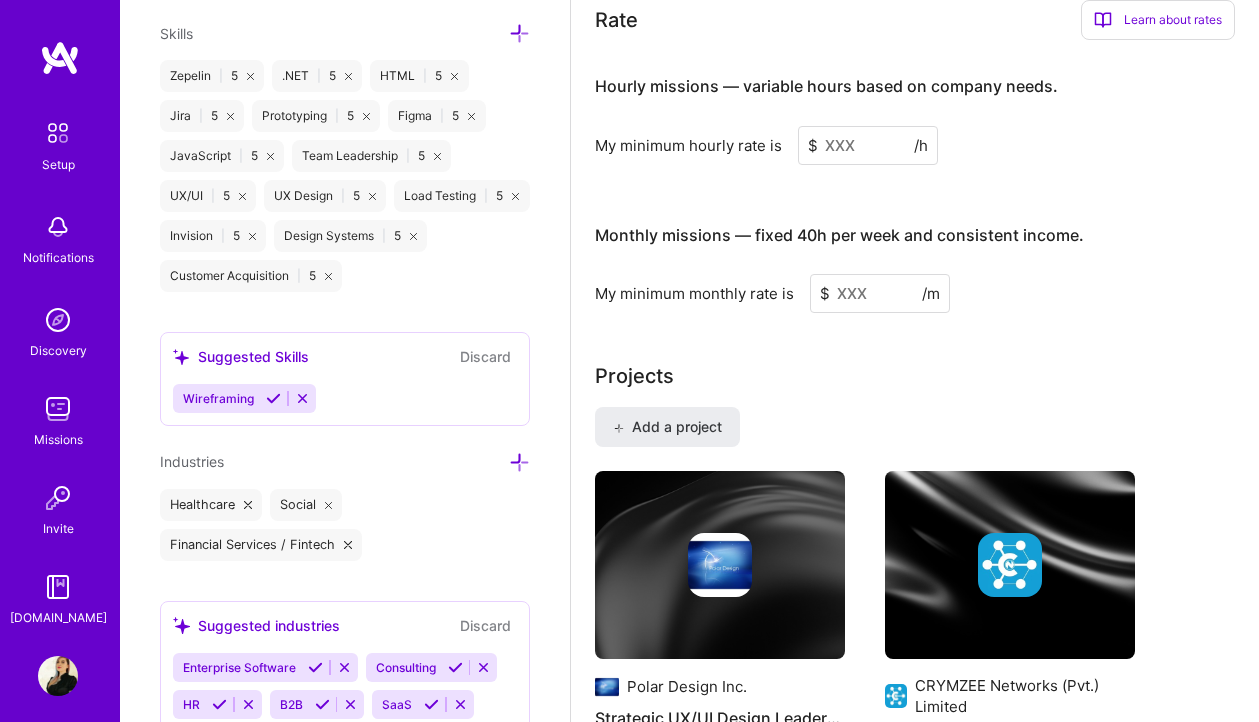 click at bounding box center (868, 145) 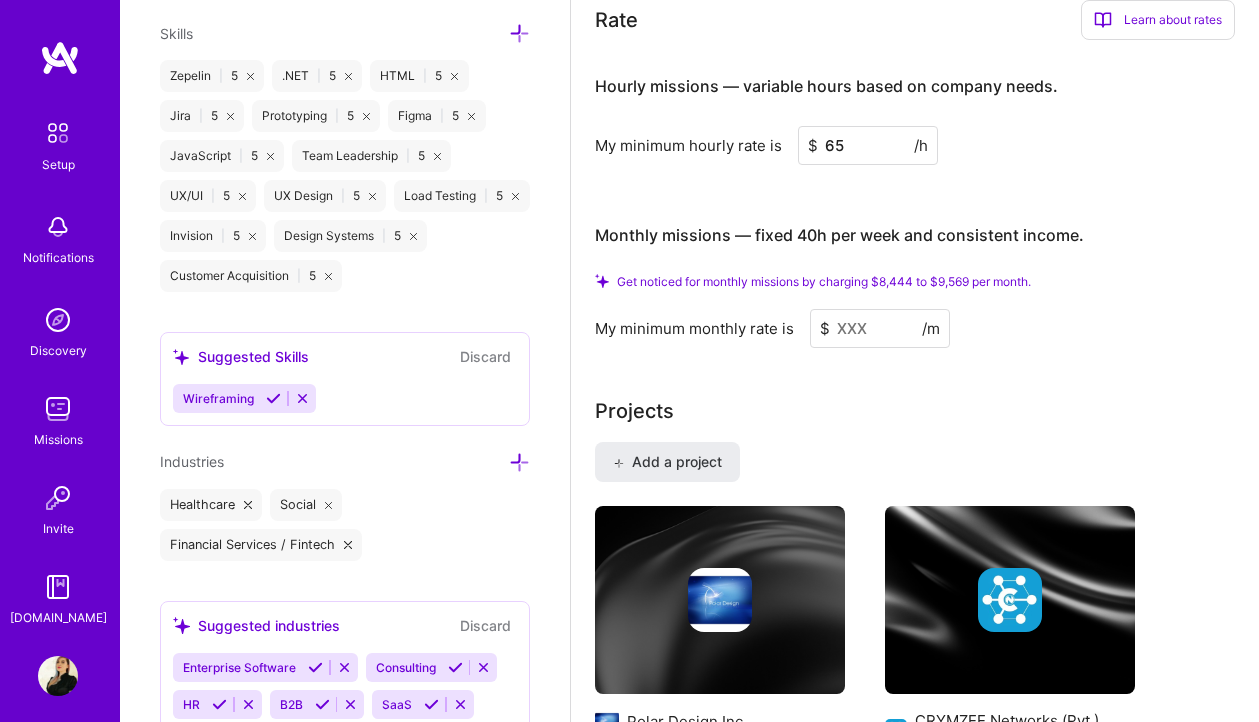type on "65" 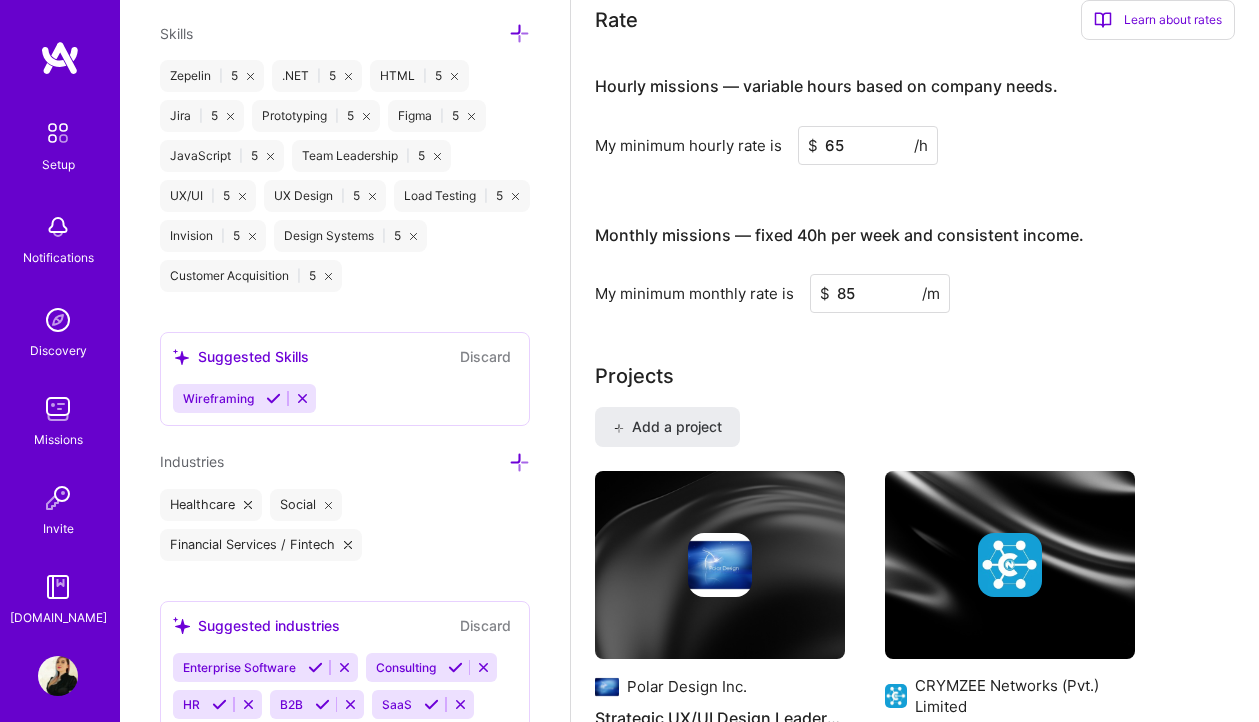 type on "85" 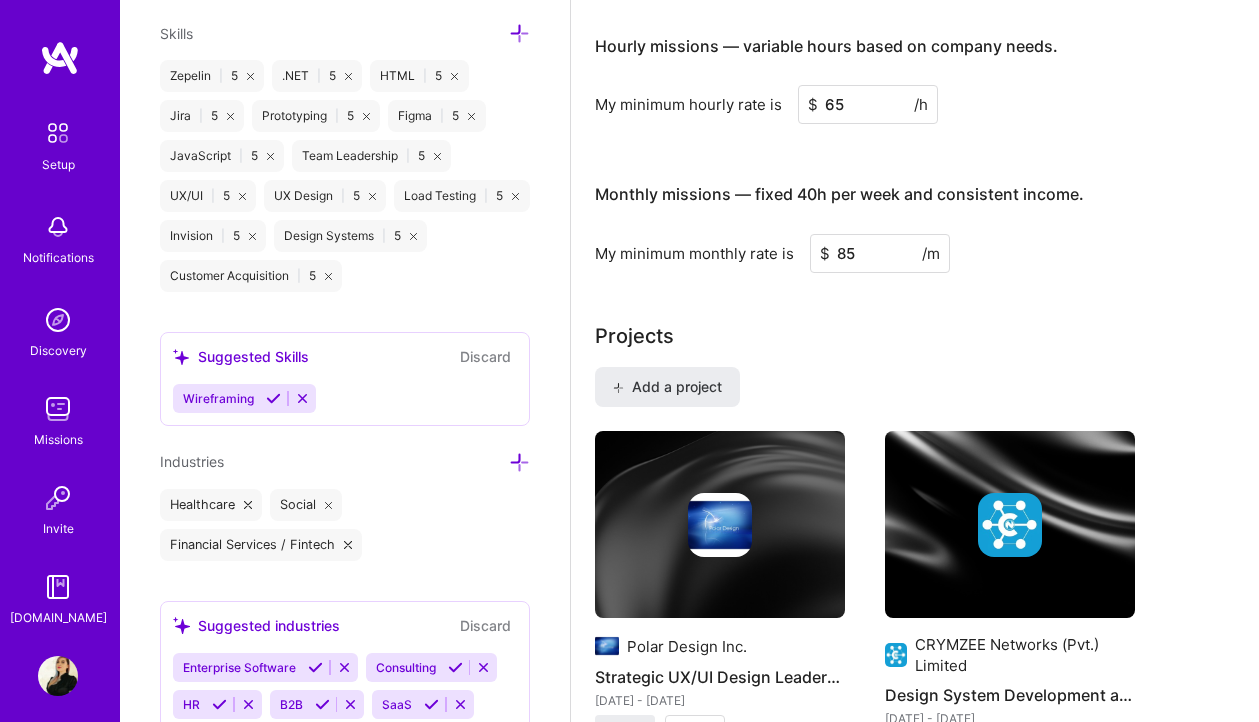 scroll, scrollTop: 1364, scrollLeft: 0, axis: vertical 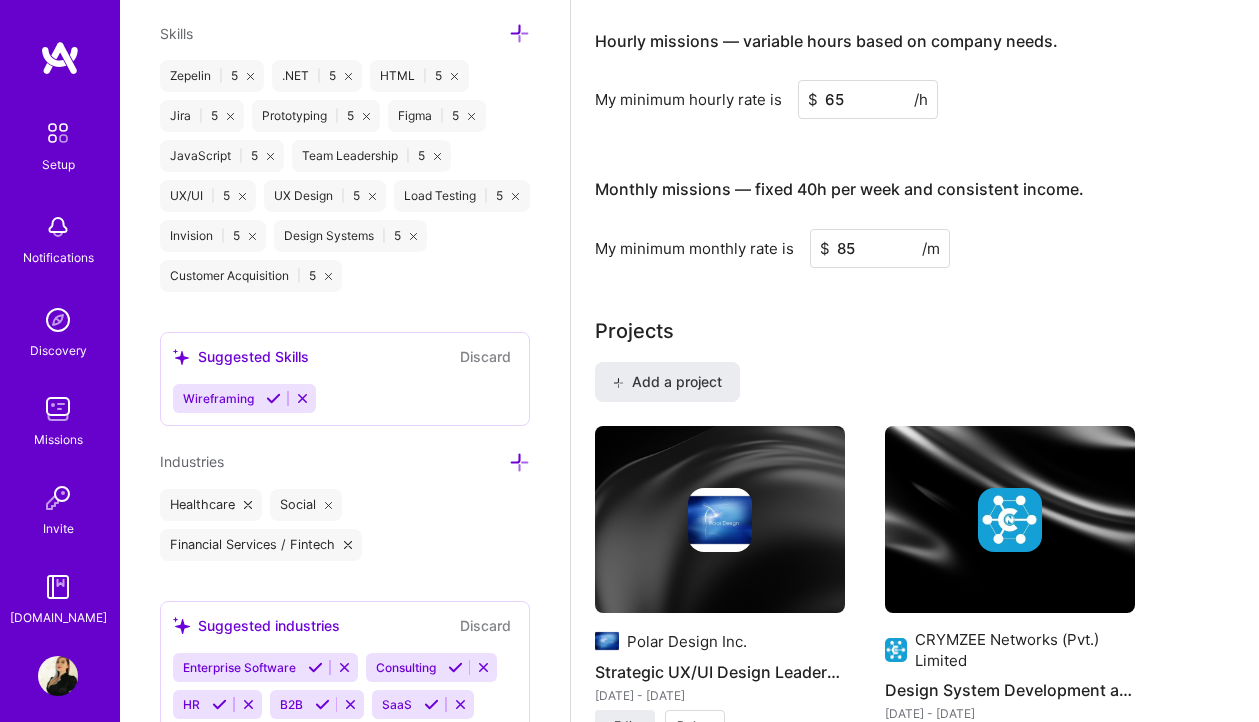 click on "65" at bounding box center (868, 99) 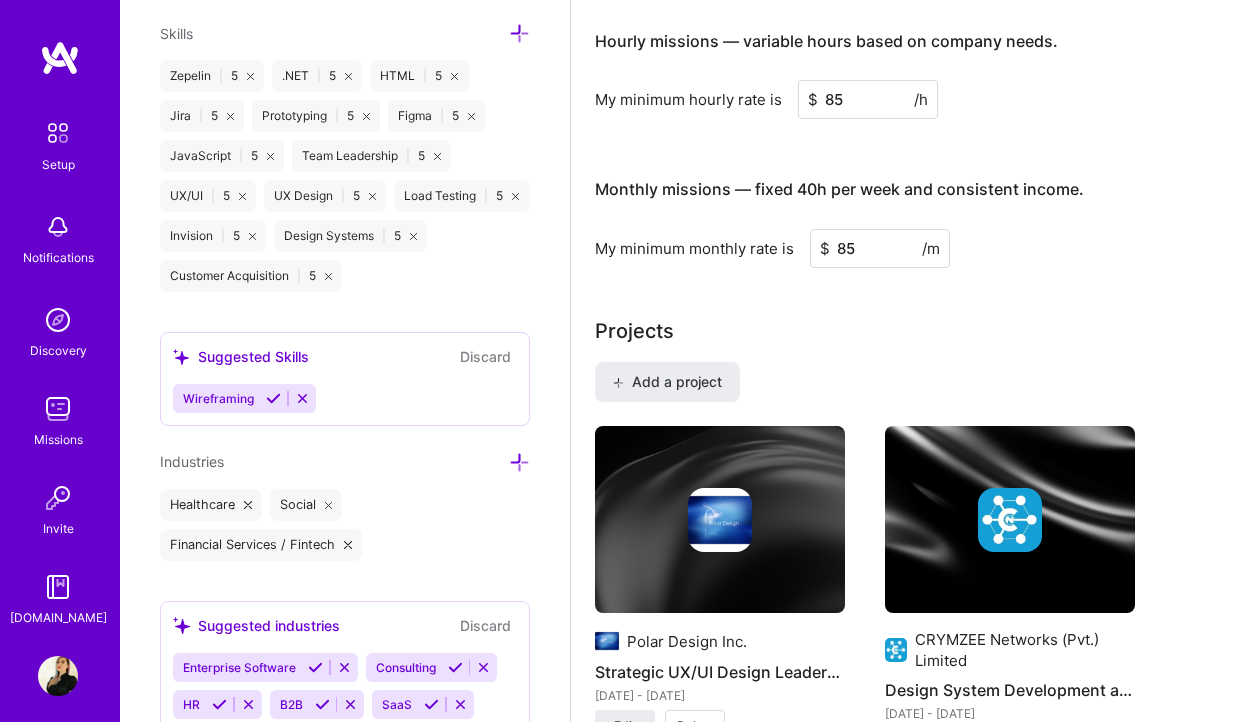 type on "85" 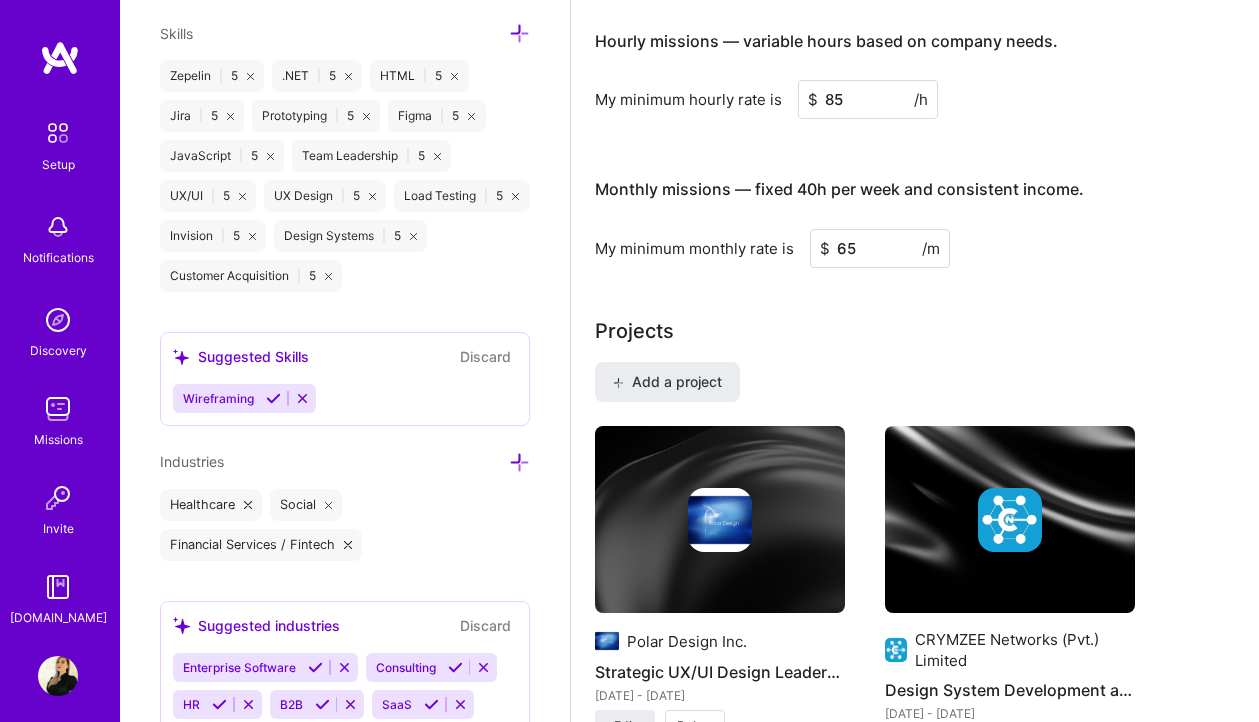 type on "65" 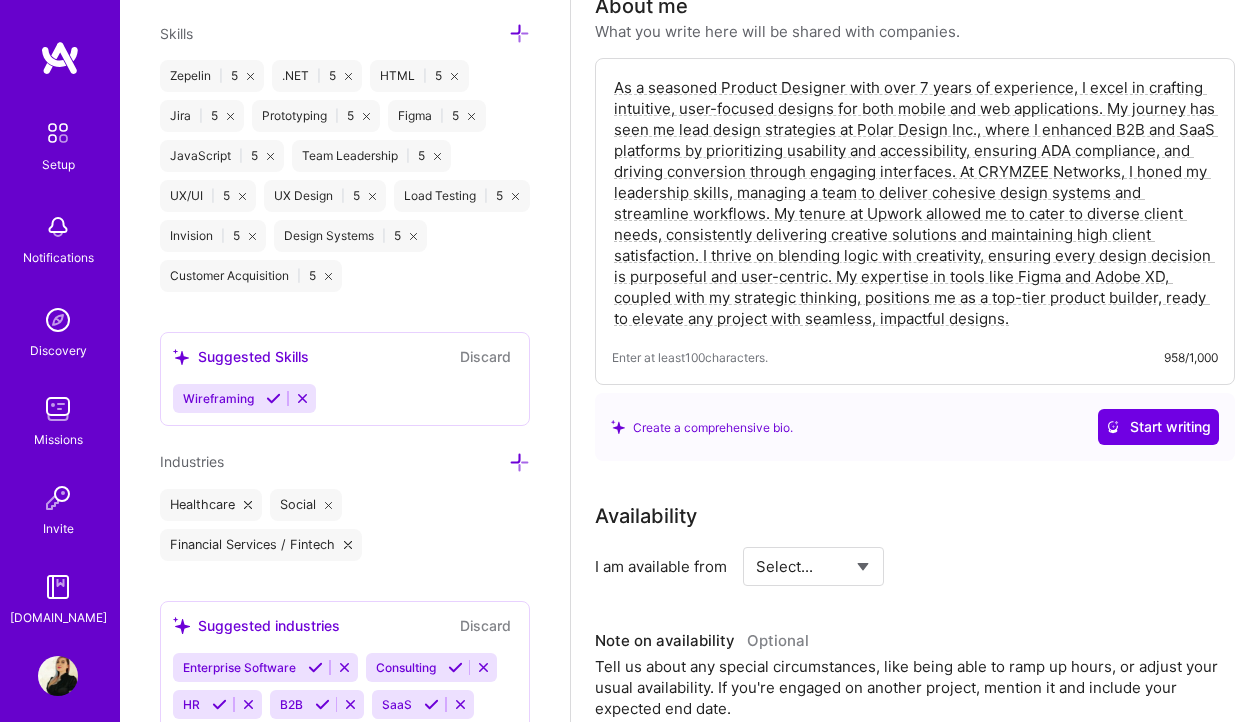 scroll, scrollTop: 0, scrollLeft: 0, axis: both 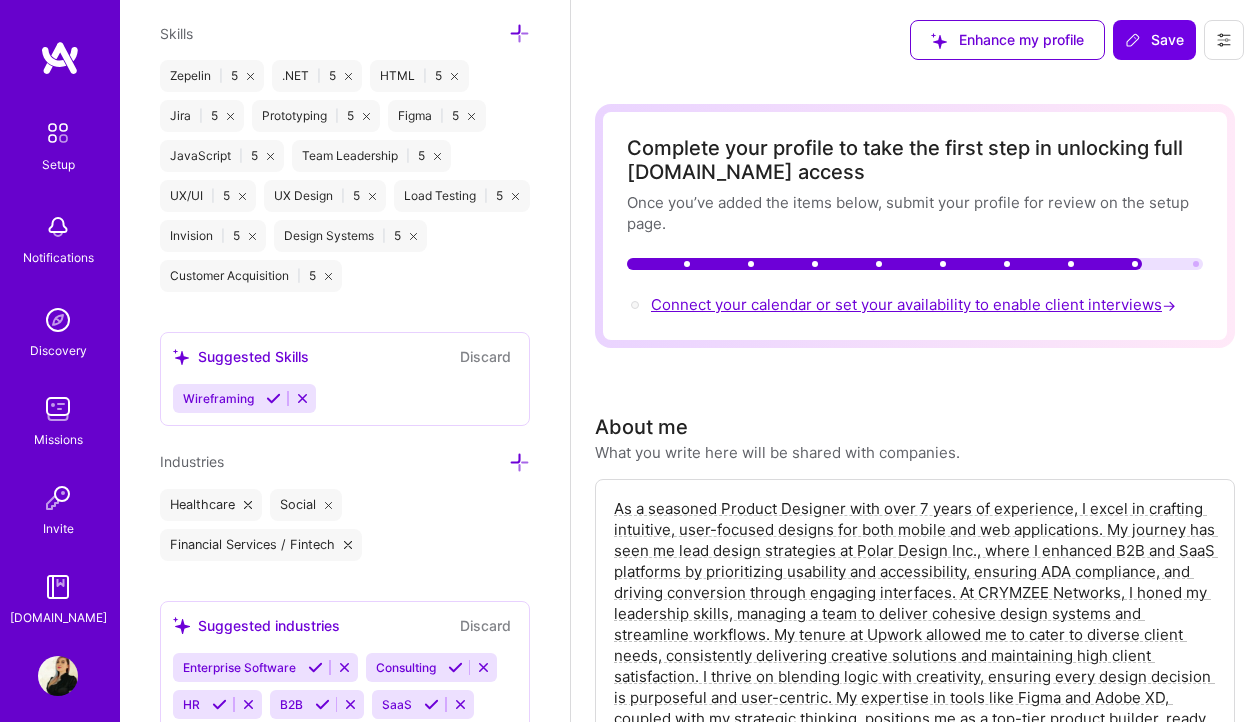 click on "Connect your calendar or set your availability to enable client interviews  →" at bounding box center [915, 304] 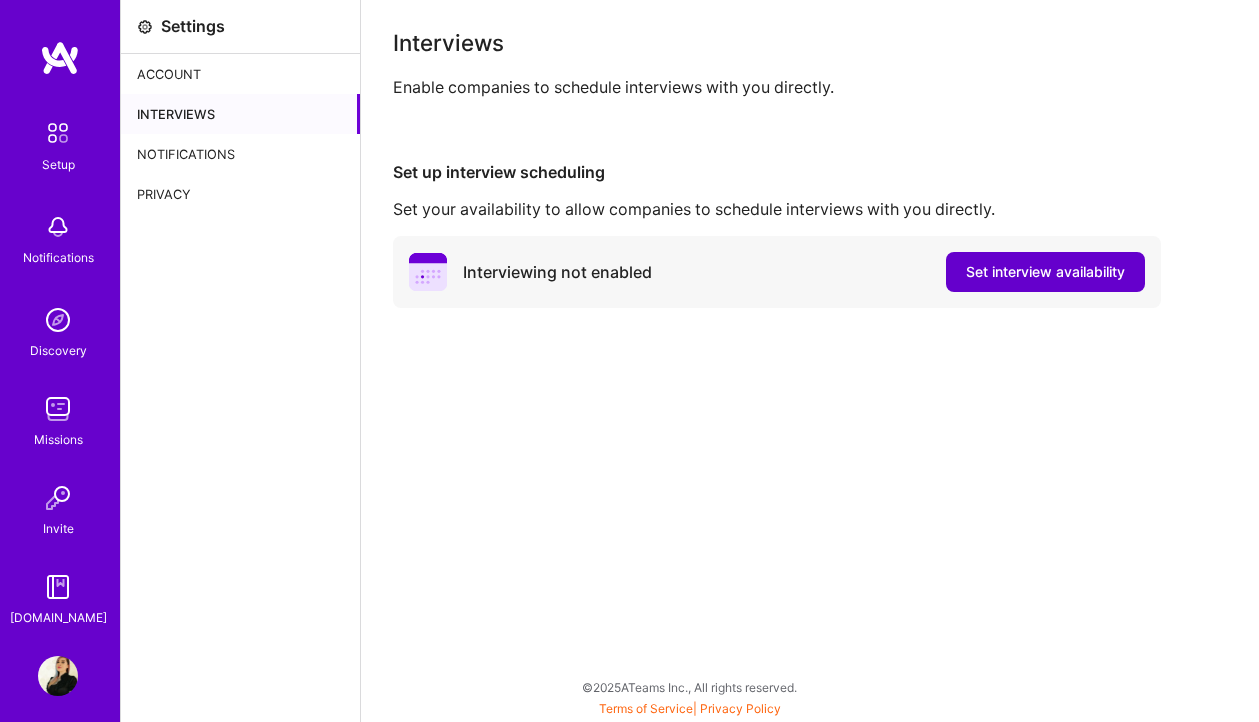 click on "Set interview availability" at bounding box center [1045, 272] 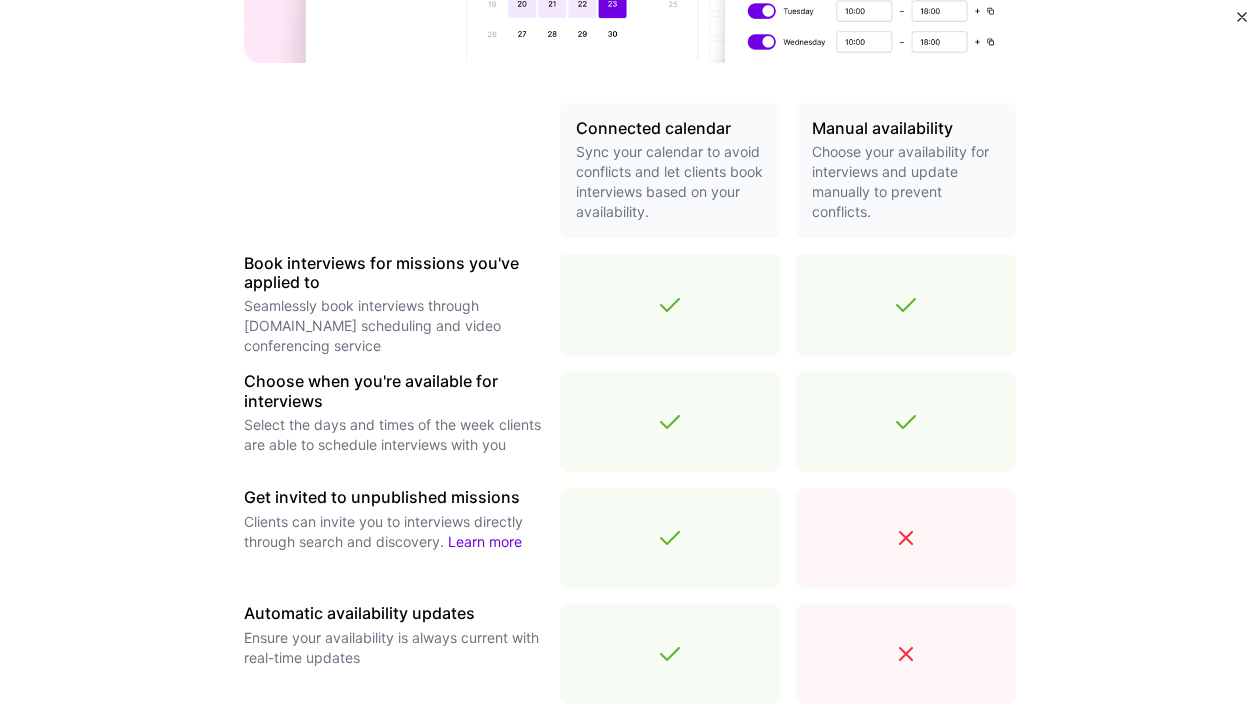 scroll, scrollTop: 679, scrollLeft: 0, axis: vertical 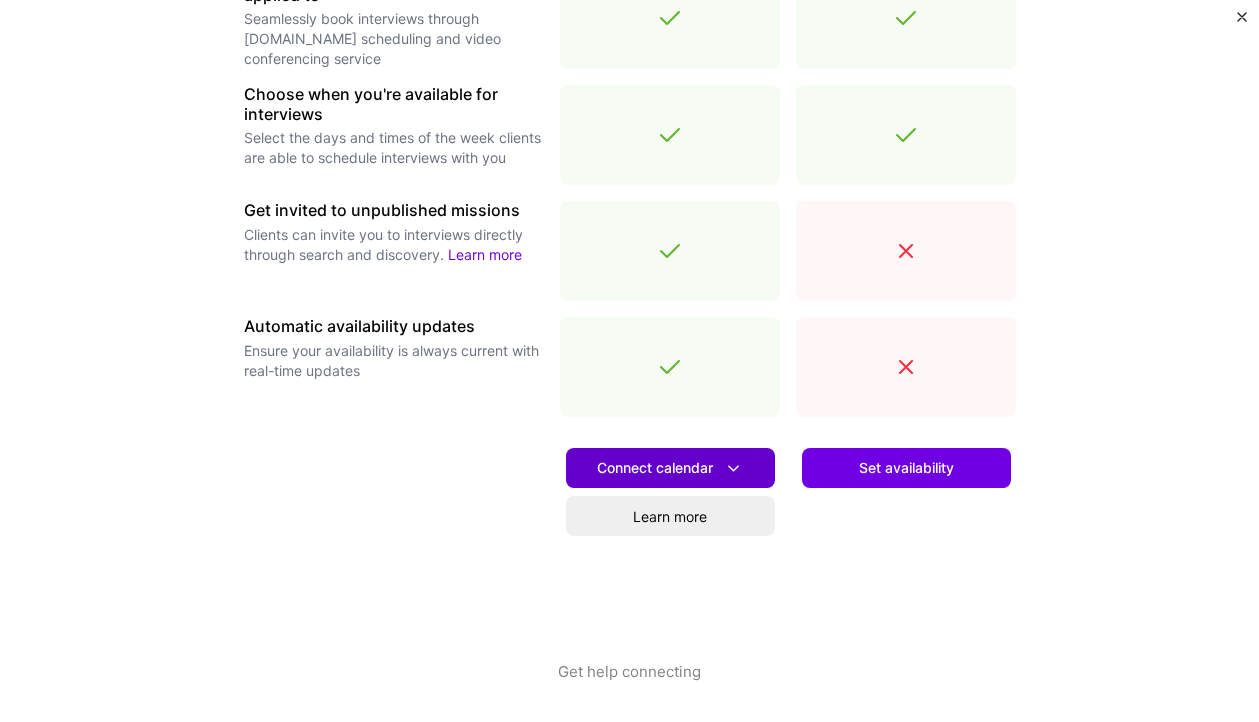 click on "Connect calendar" at bounding box center [670, 468] 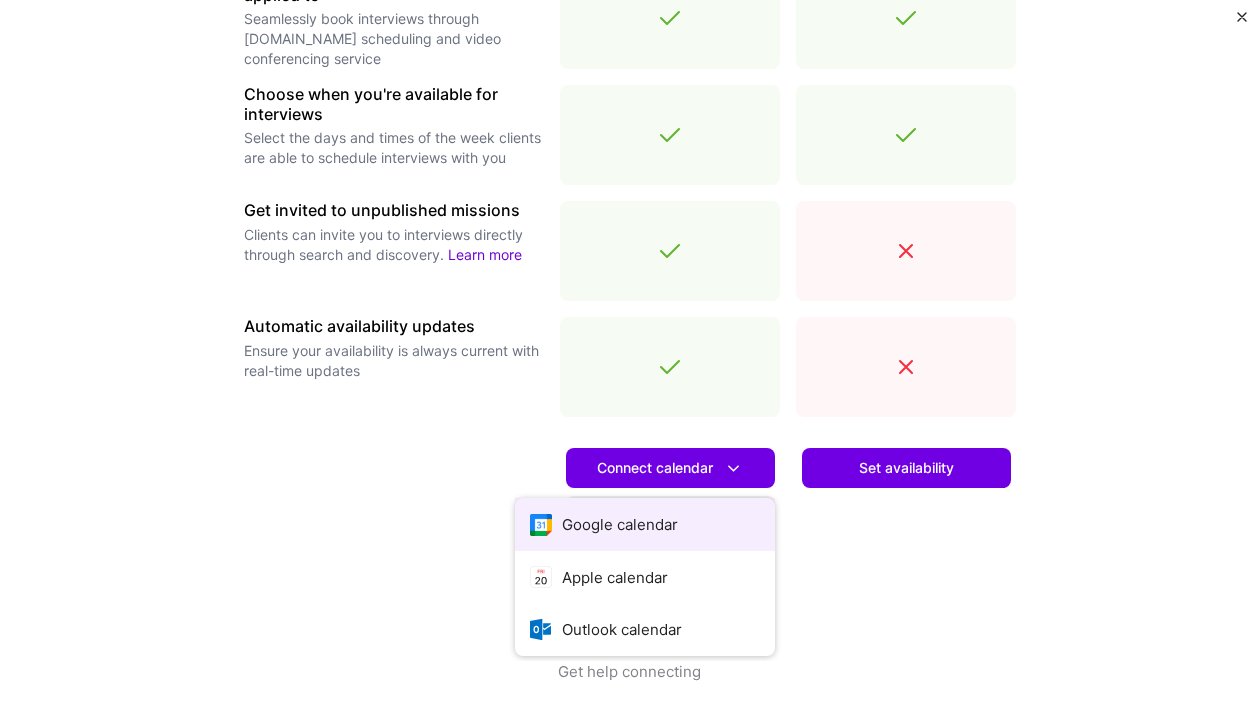 click on "Google calendar" at bounding box center (645, 524) 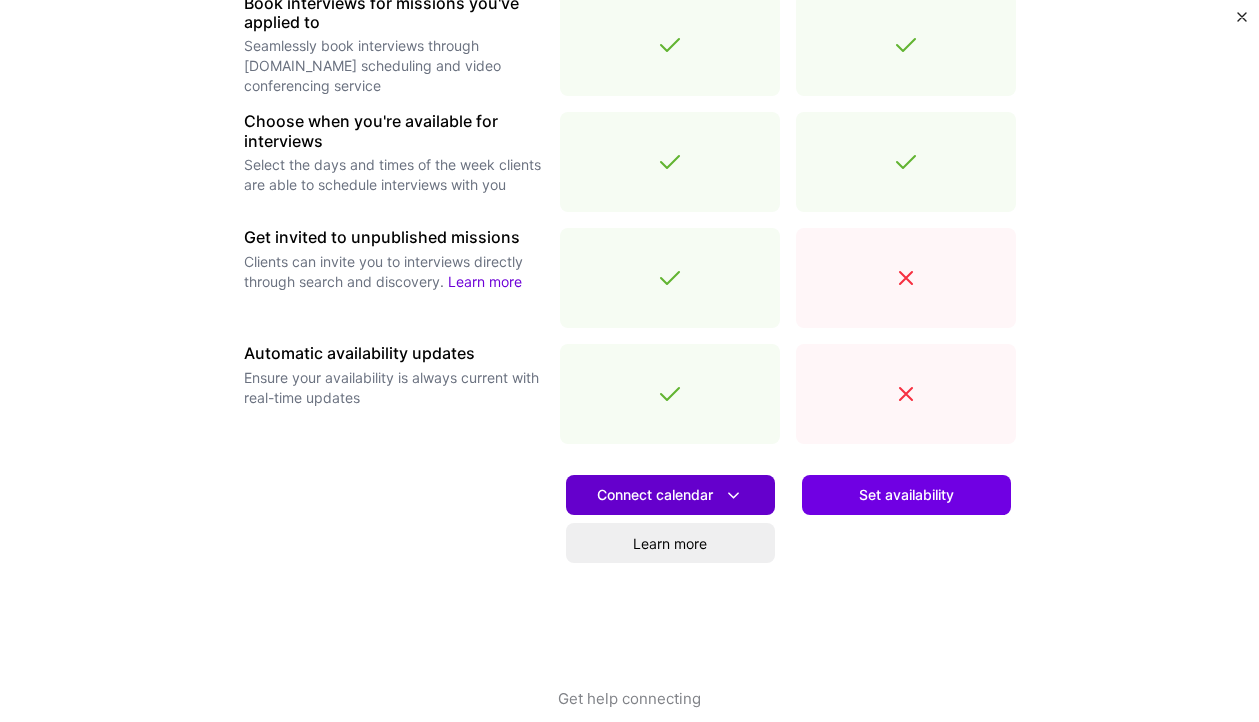 scroll, scrollTop: 679, scrollLeft: 0, axis: vertical 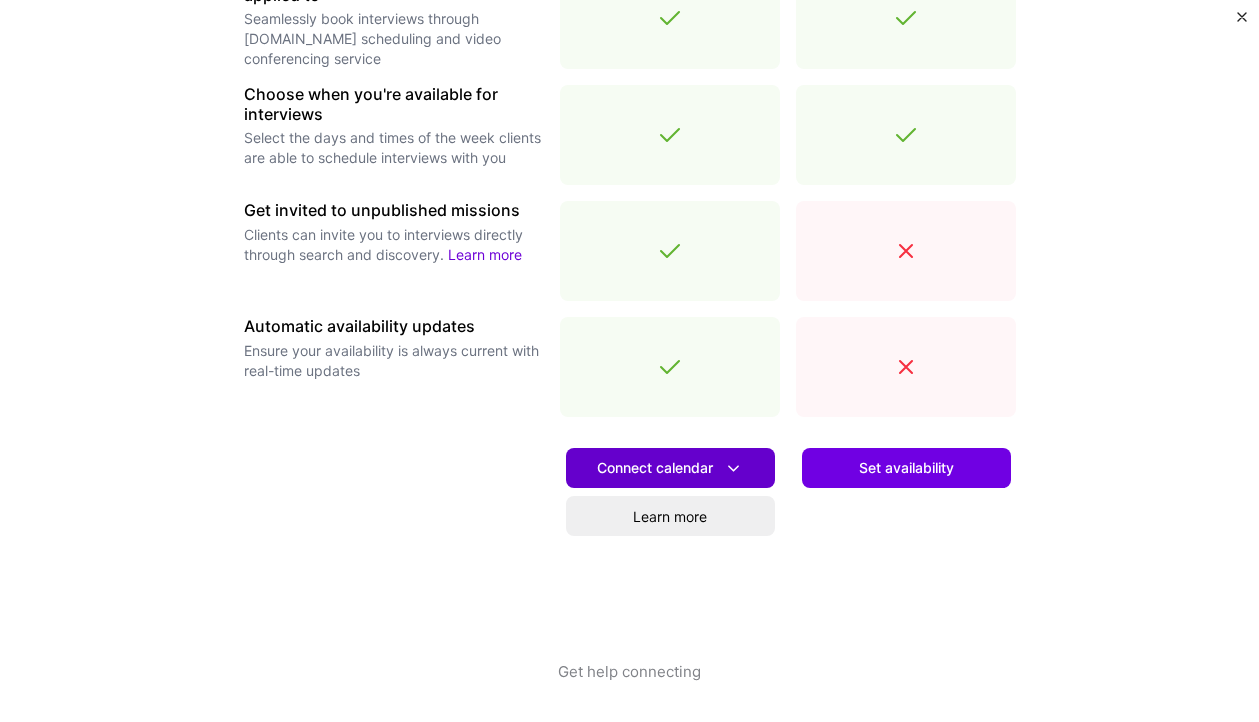 click on "Connect calendar" at bounding box center [670, 468] 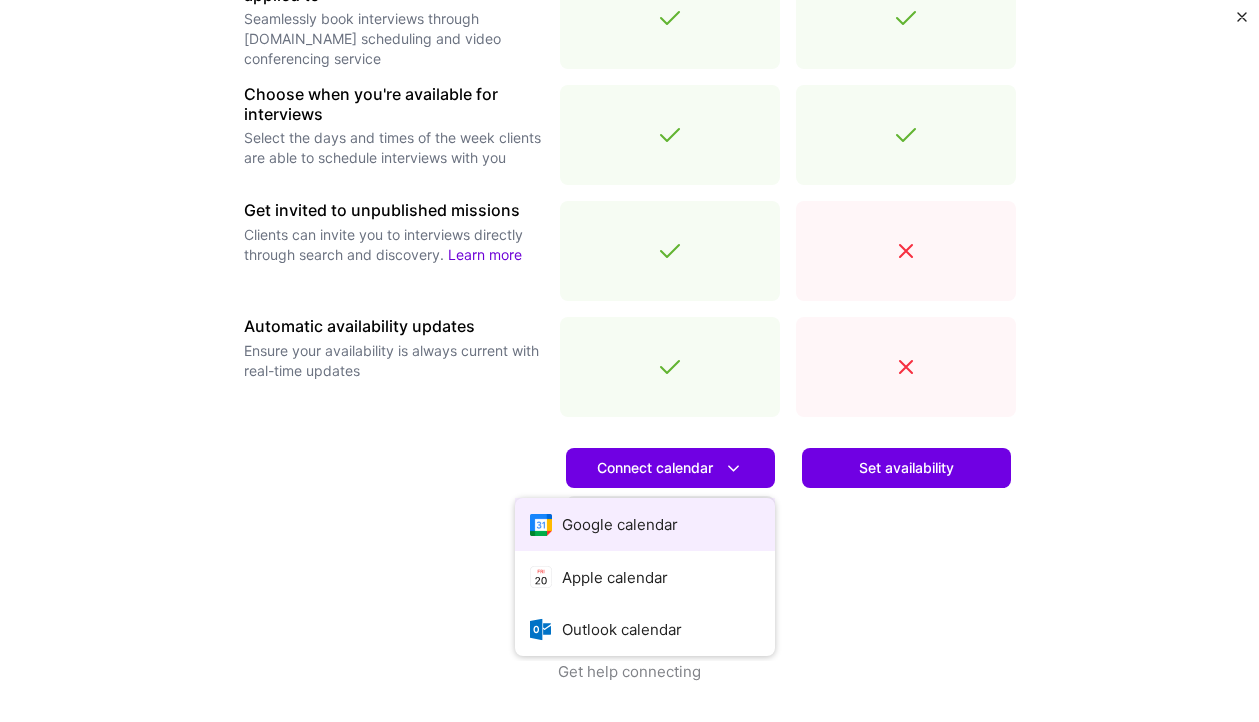 click on "Google calendar" at bounding box center (645, 524) 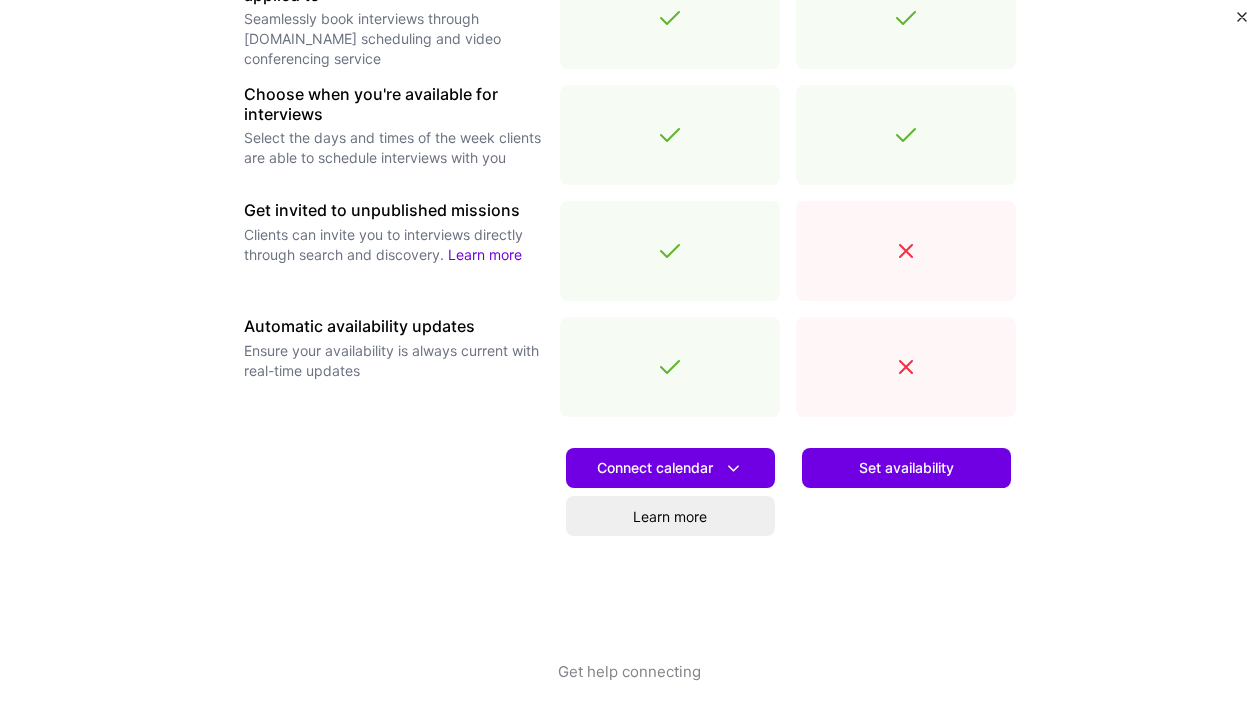 scroll, scrollTop: 0, scrollLeft: 0, axis: both 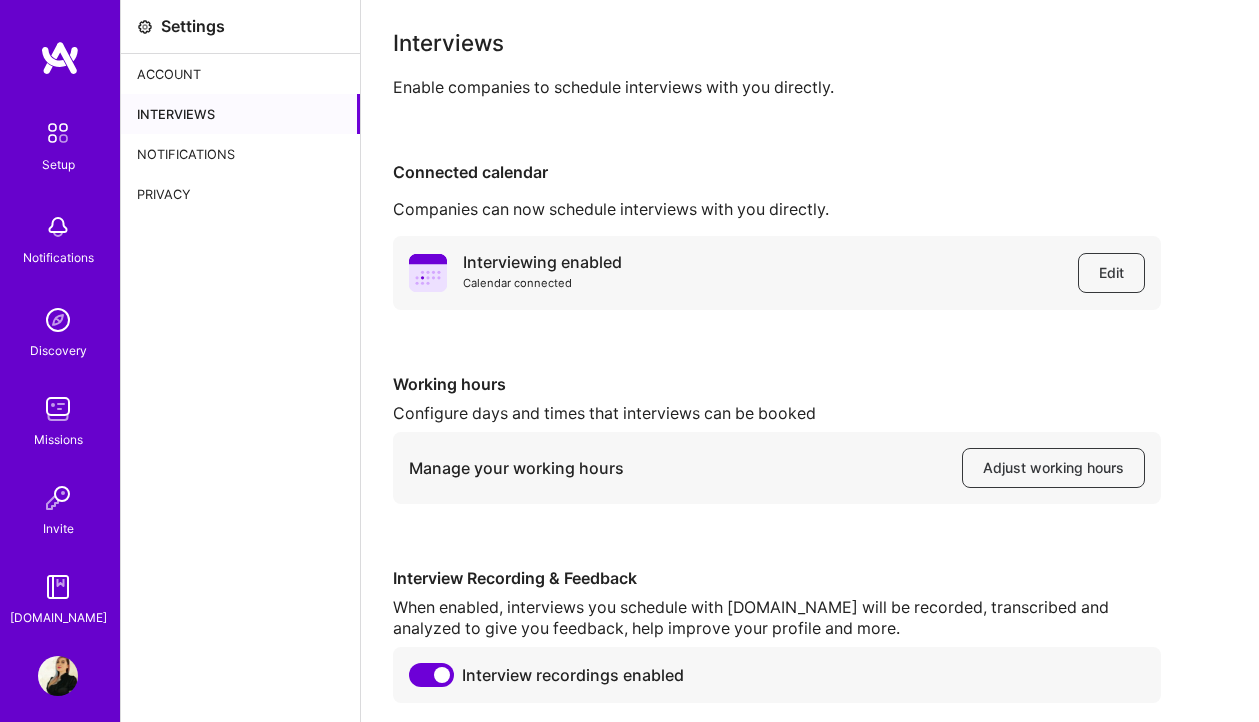 click at bounding box center [58, 133] 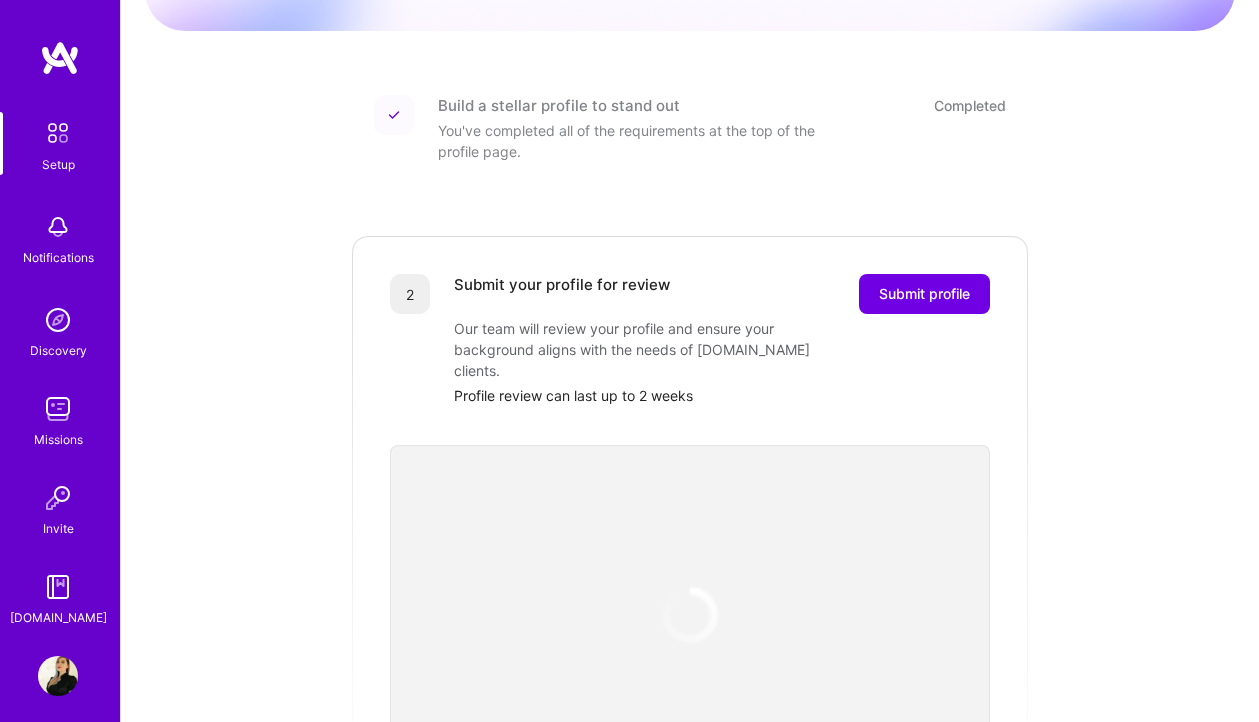 scroll, scrollTop: 233, scrollLeft: 0, axis: vertical 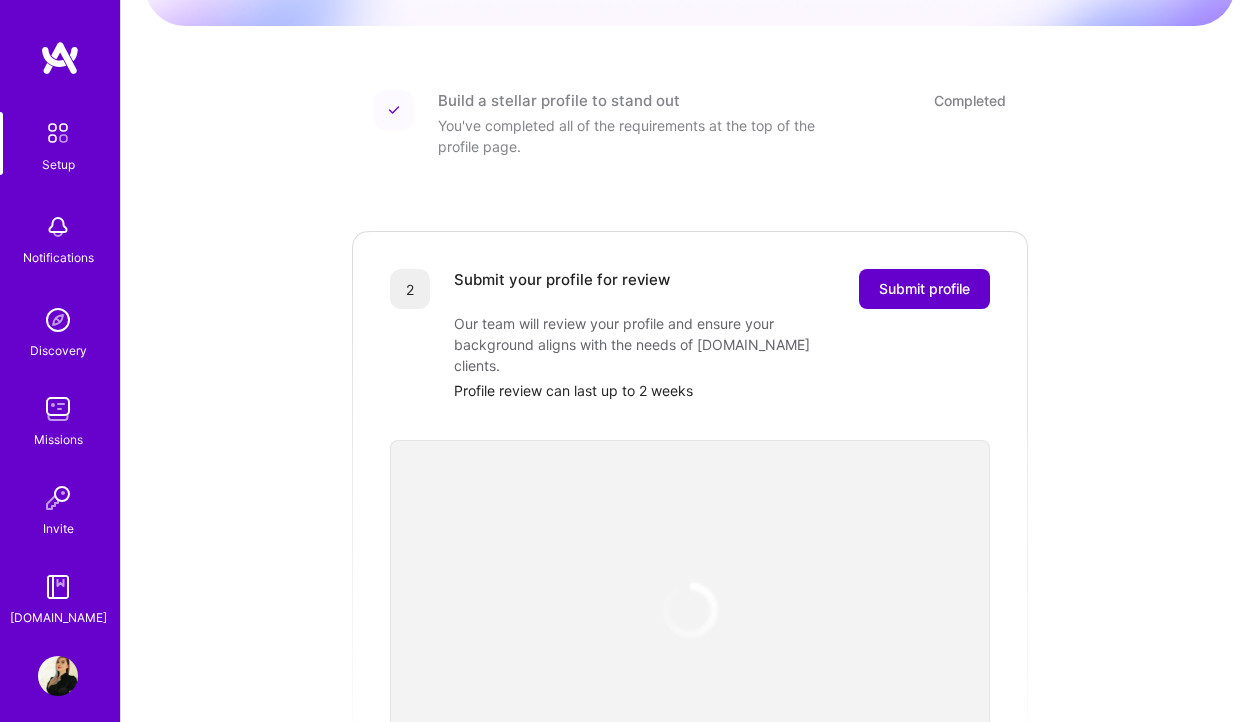 click on "Submit profile" at bounding box center (924, 289) 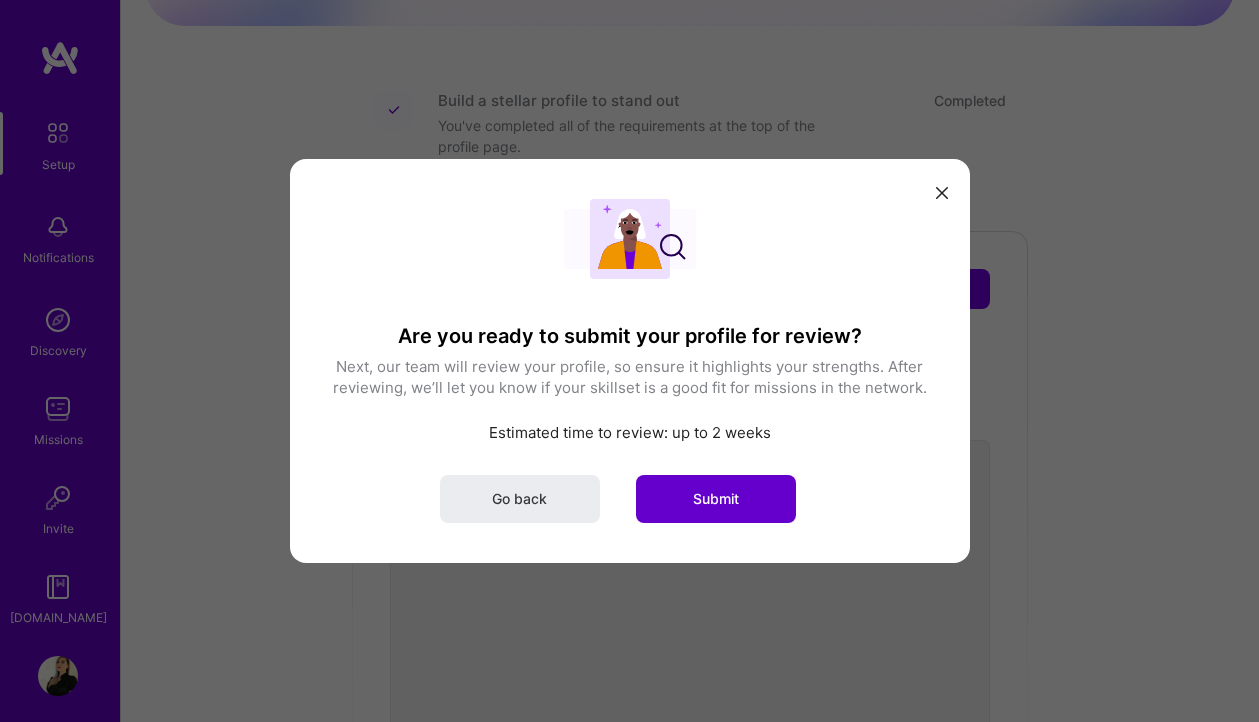 click on "Submit" at bounding box center [716, 499] 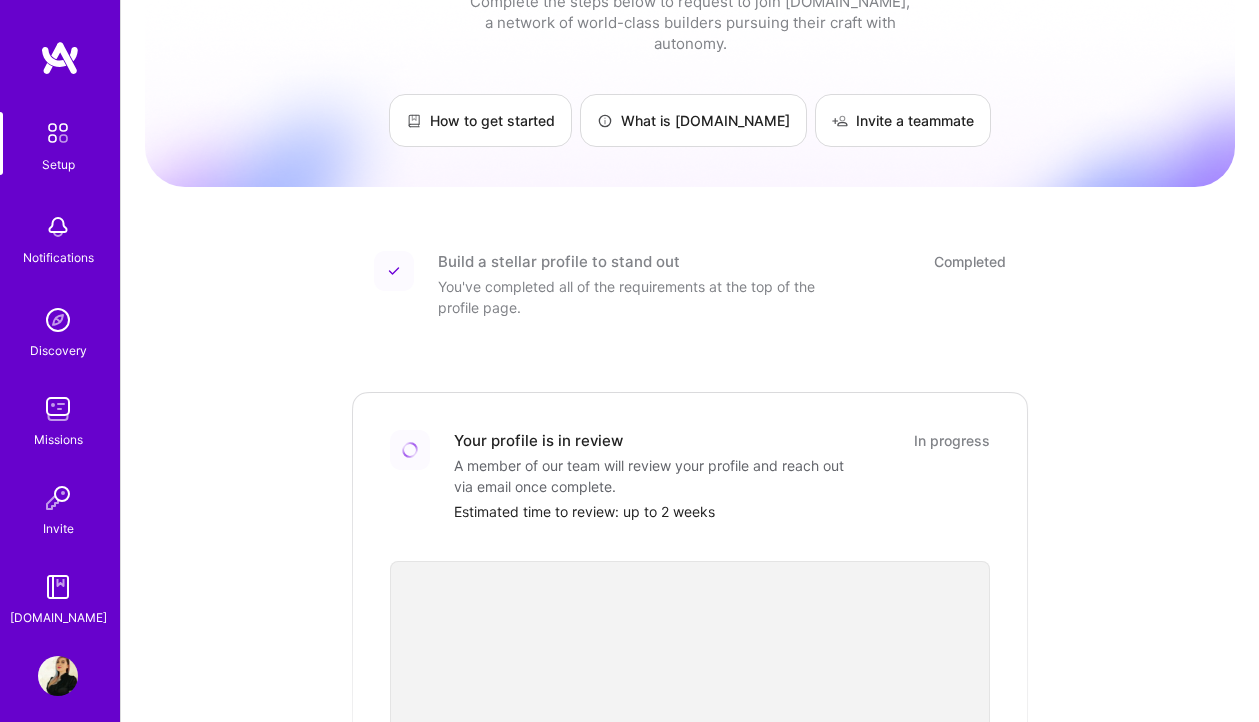 scroll, scrollTop: 0, scrollLeft: 0, axis: both 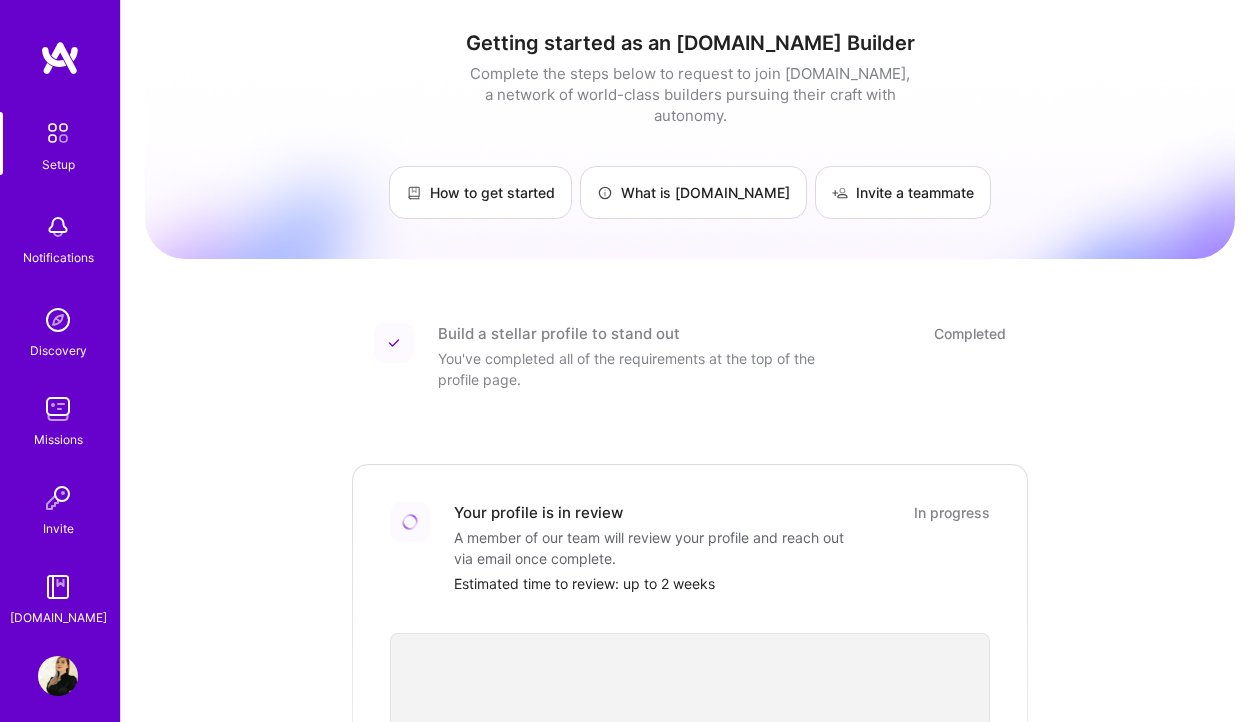 click at bounding box center [58, 133] 